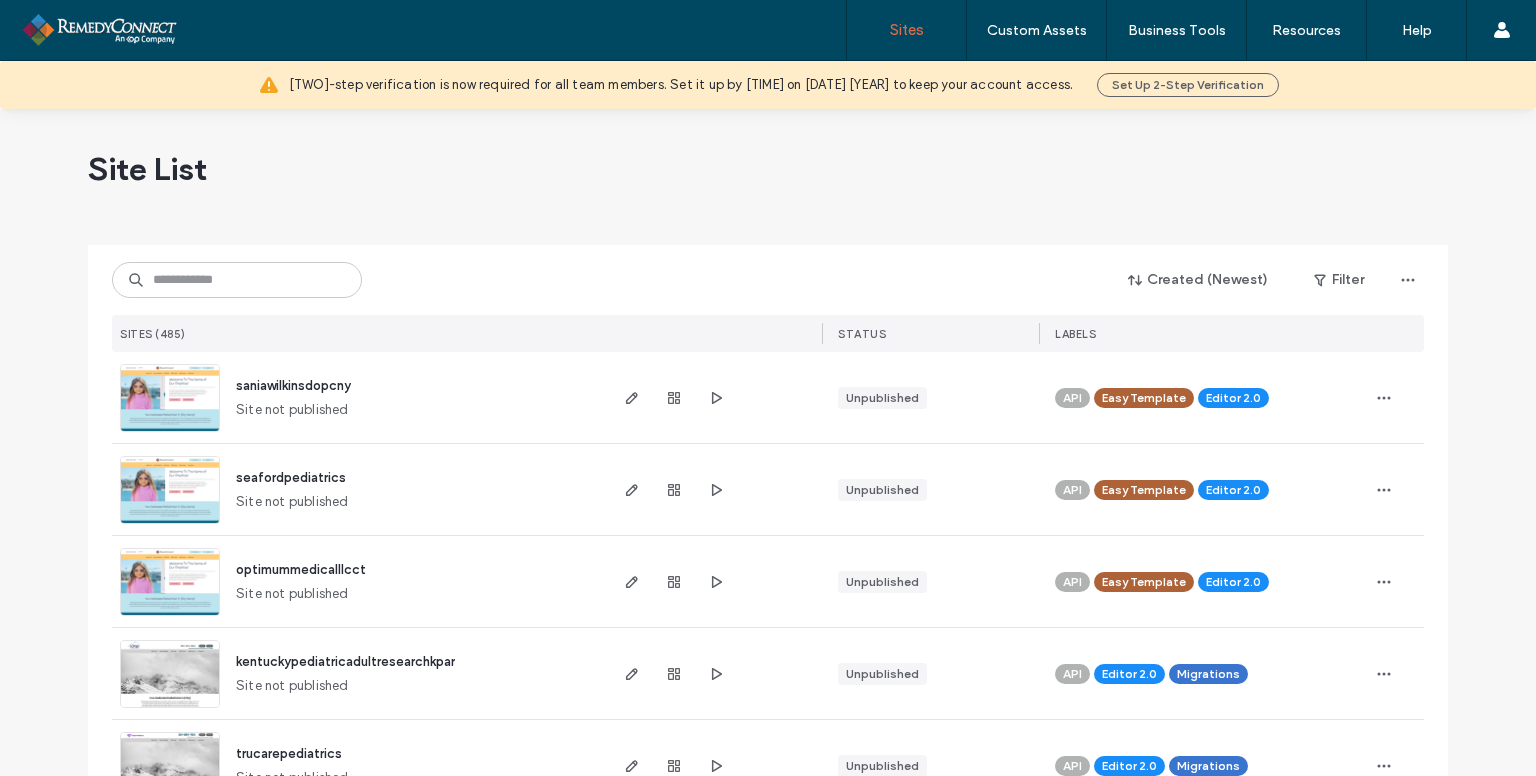 scroll, scrollTop: 0, scrollLeft: 0, axis: both 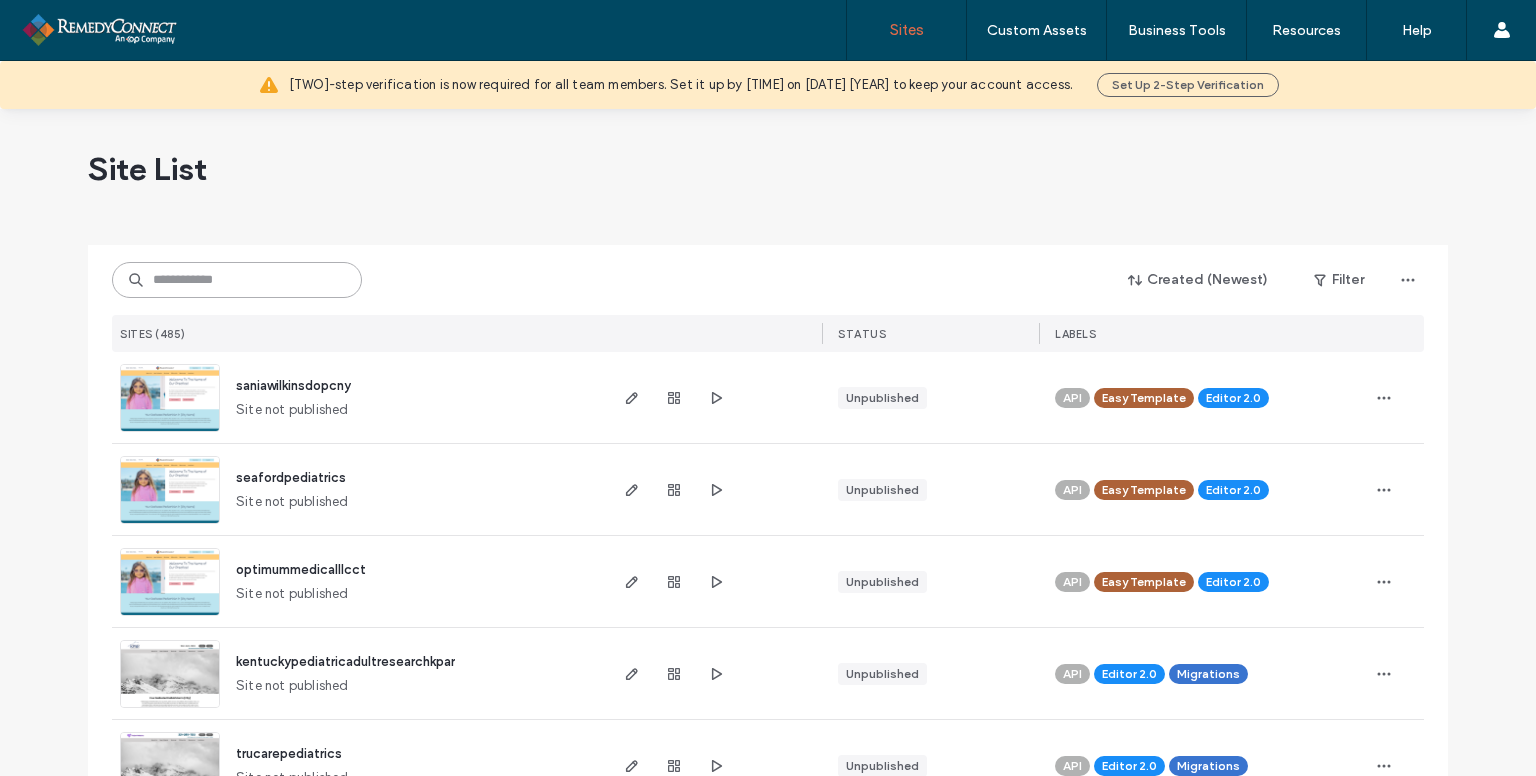 click at bounding box center (237, 280) 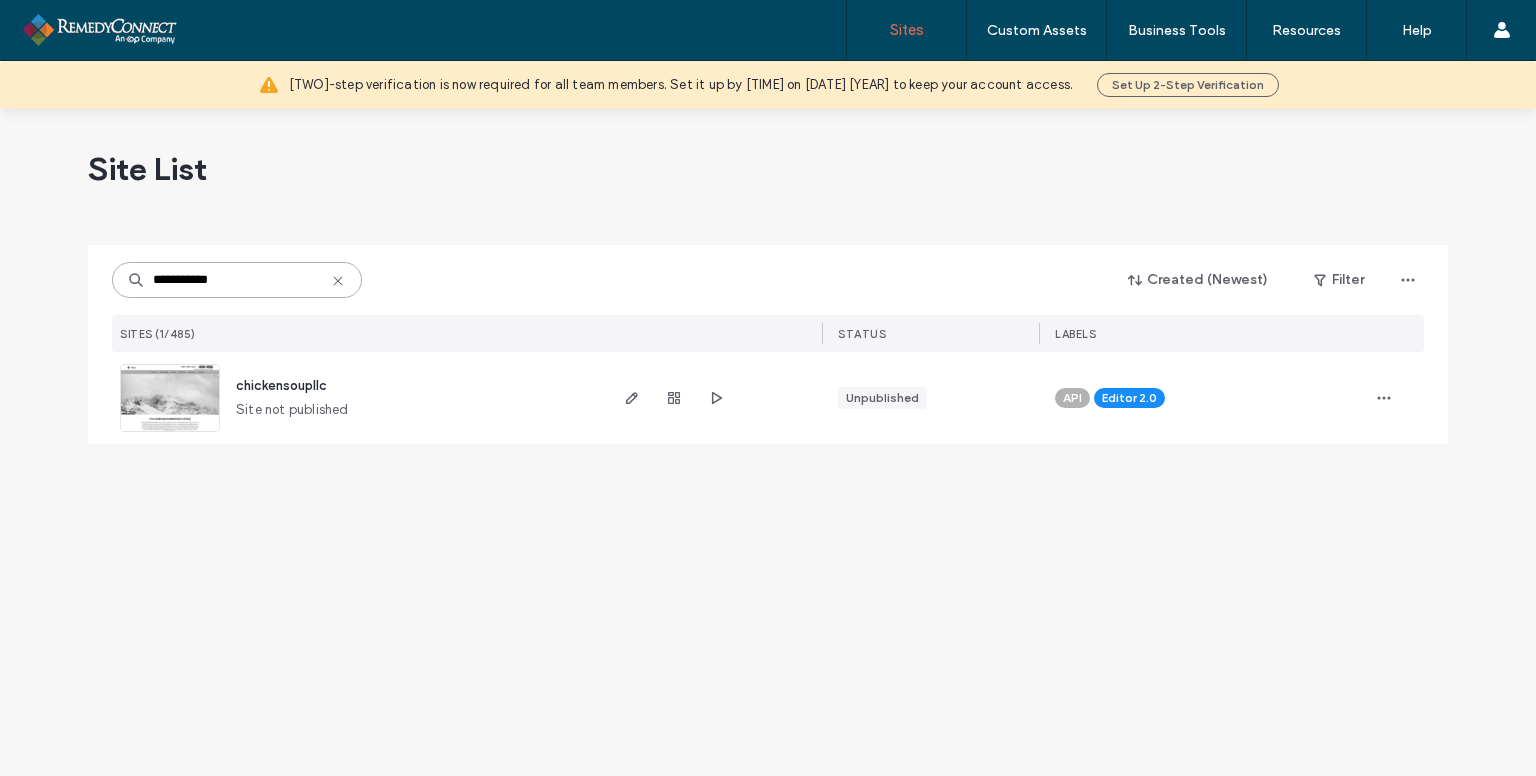 type on "**********" 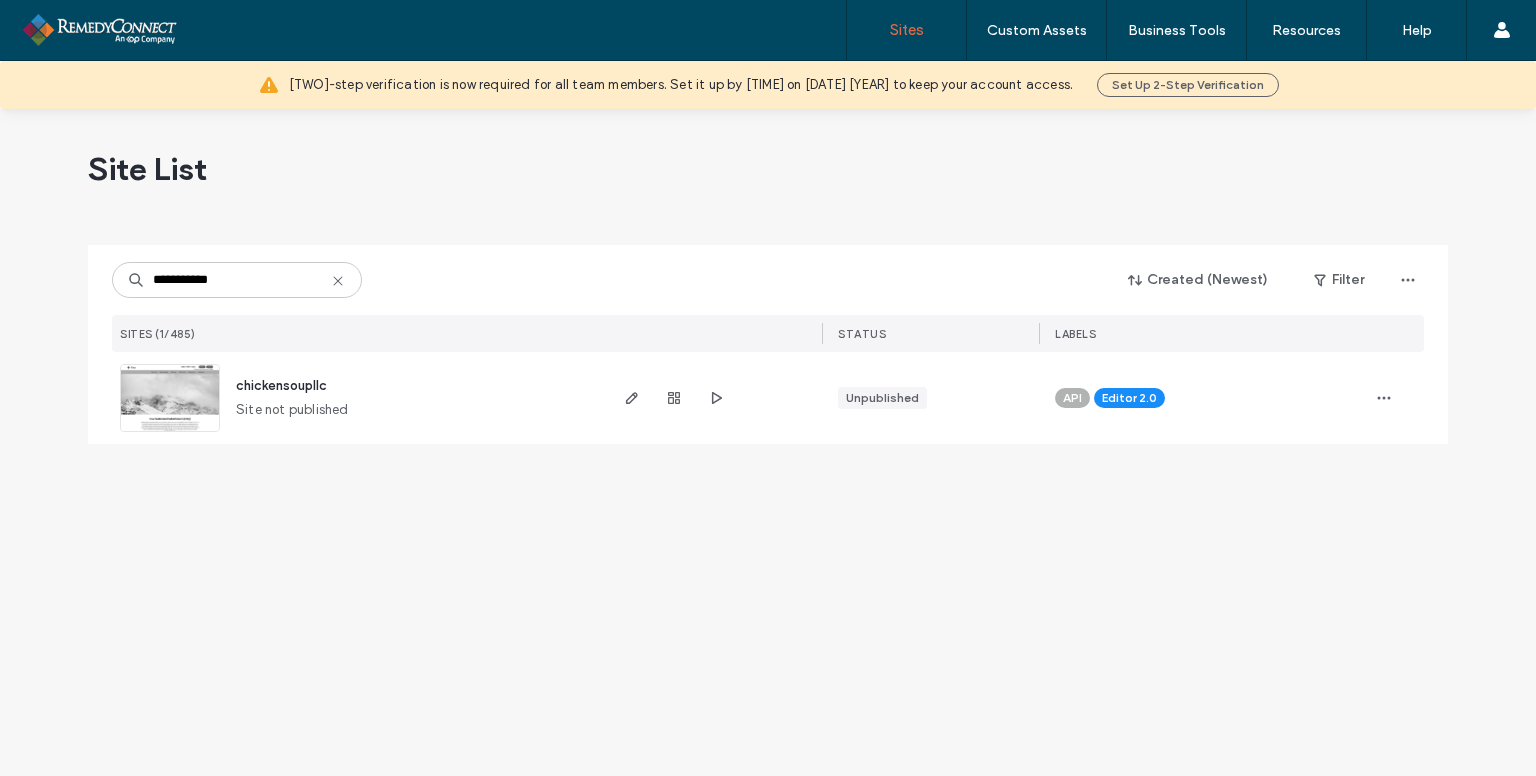 click at bounding box center (170, 433) 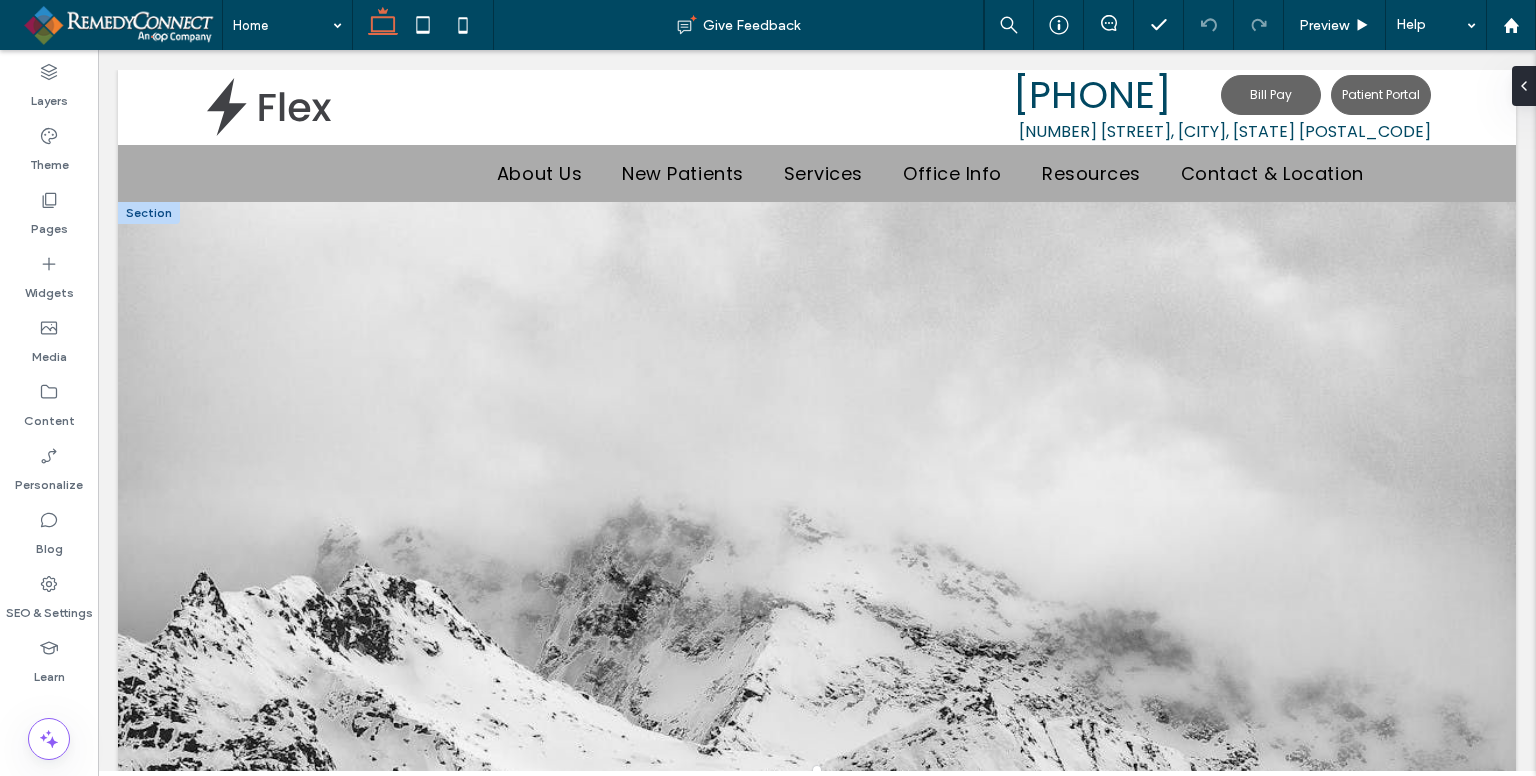 scroll, scrollTop: 115, scrollLeft: 0, axis: vertical 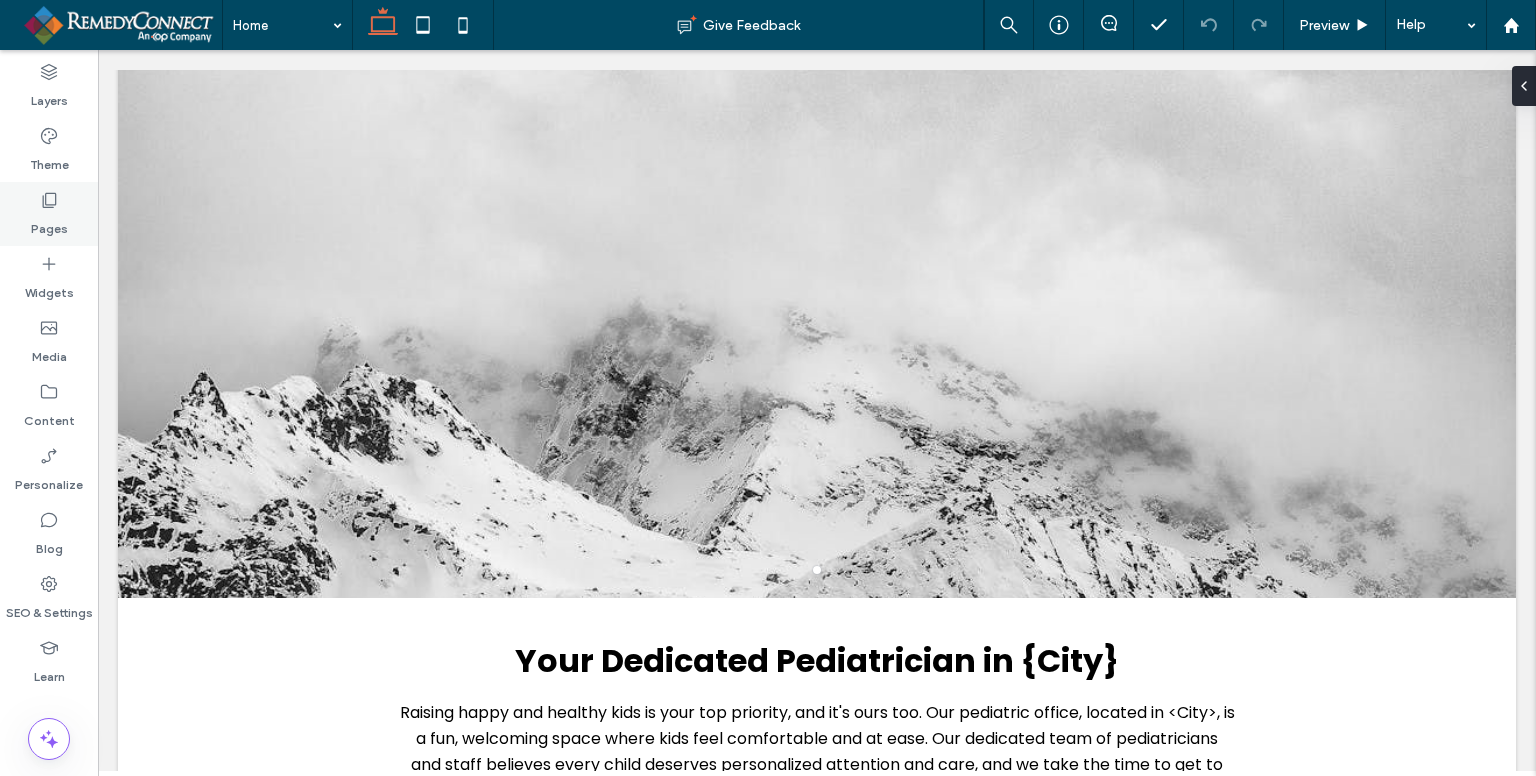 click on "Pages" at bounding box center [49, 224] 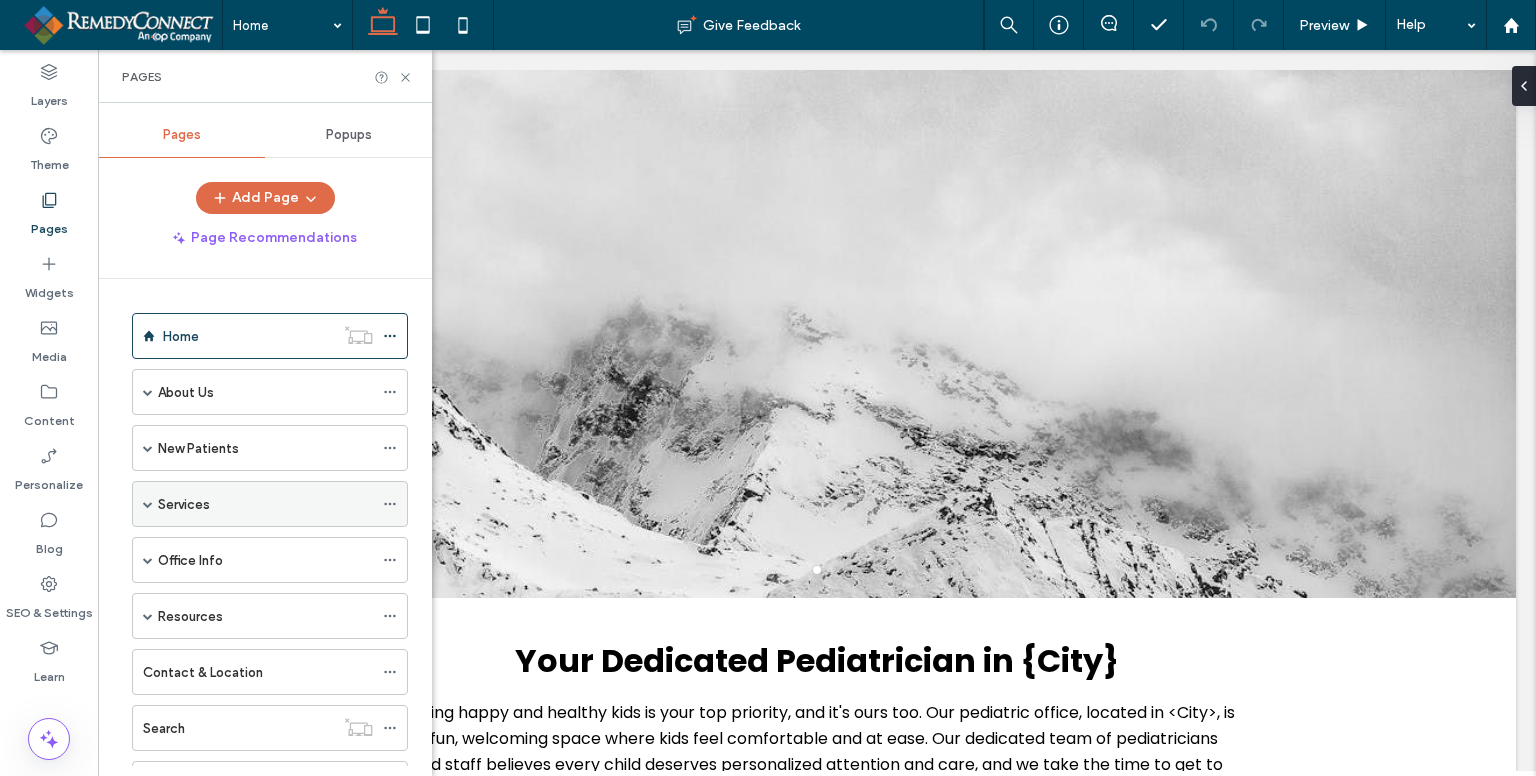 click at bounding box center [148, 504] 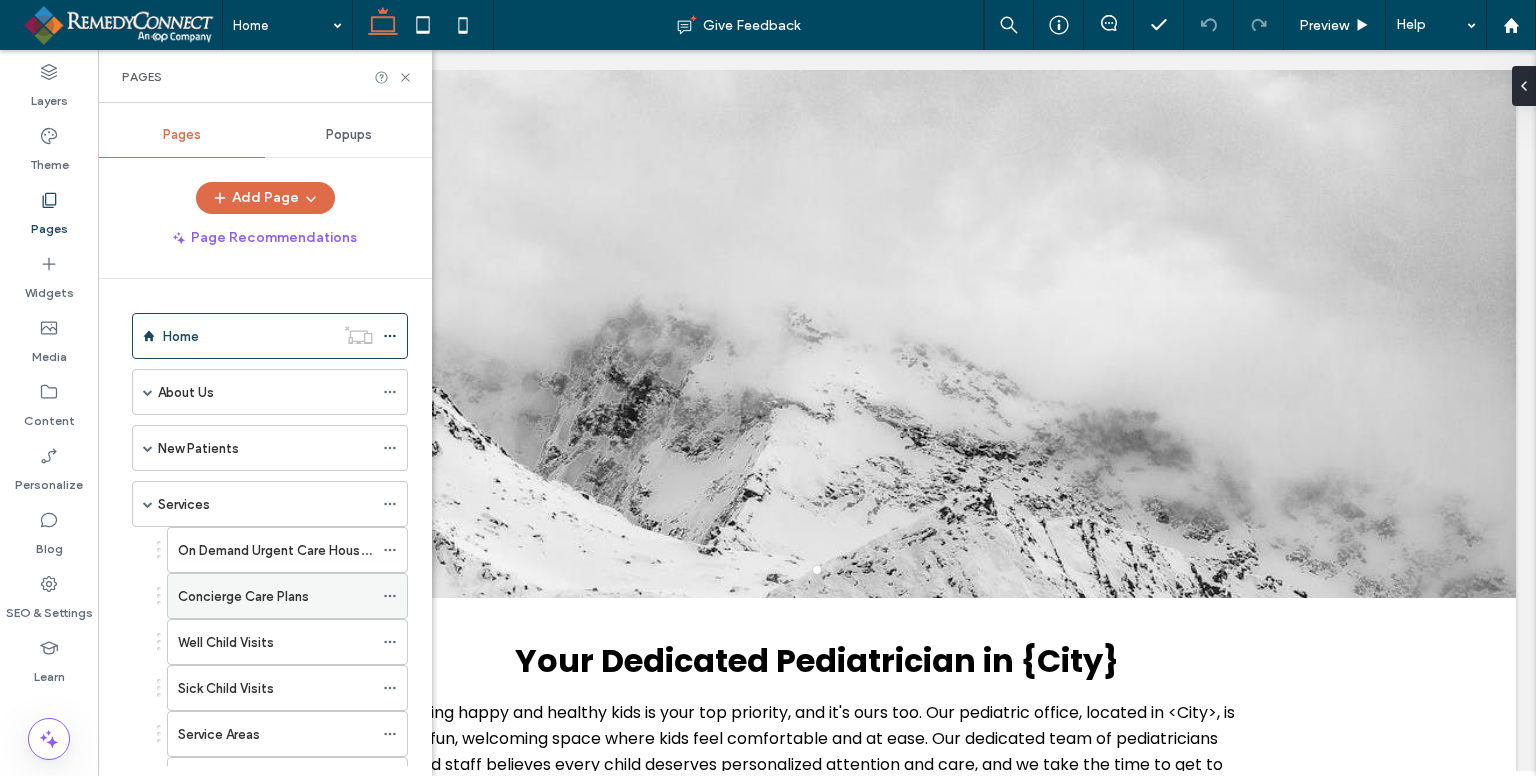click on "Concierge Care Plans" at bounding box center [243, 596] 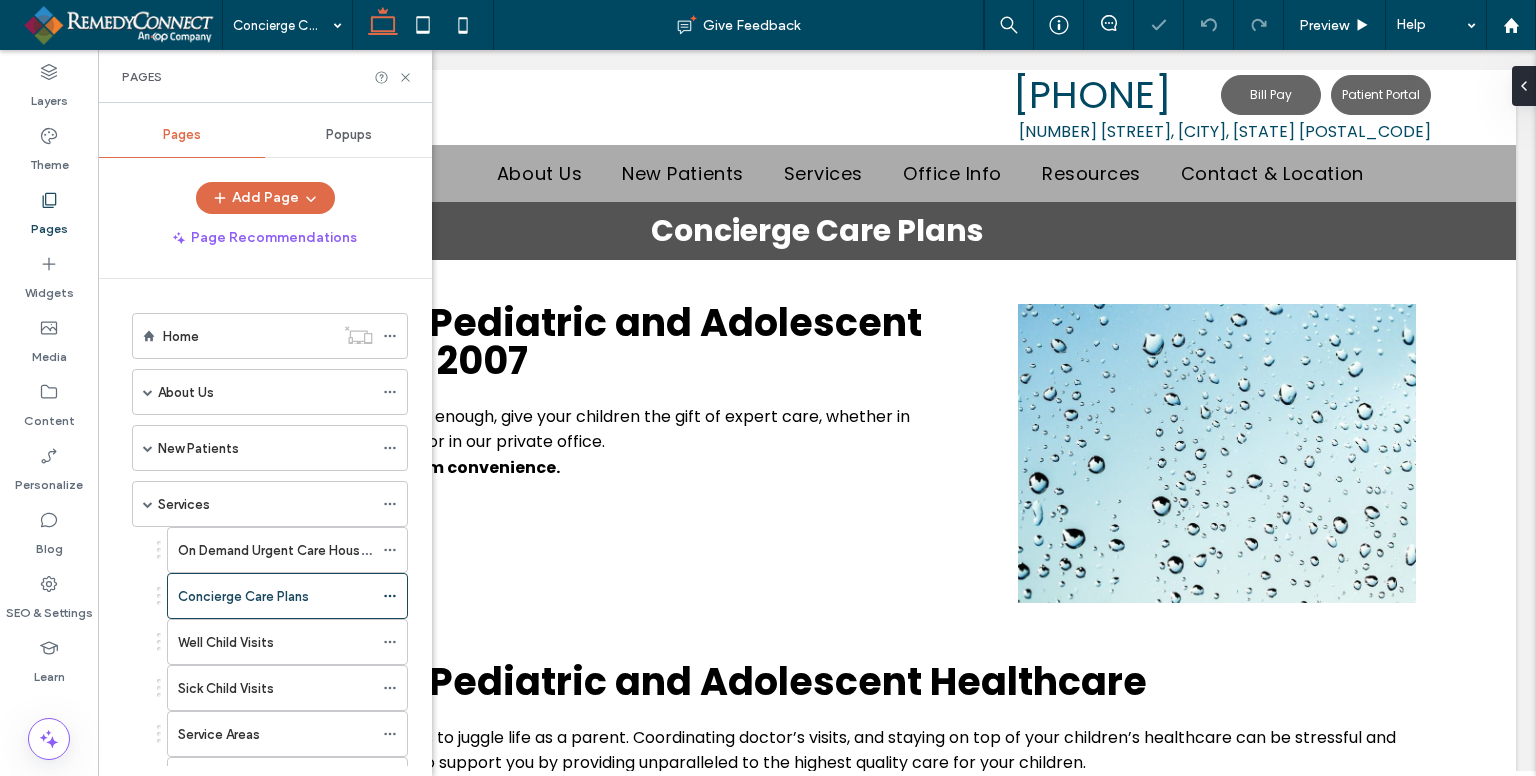 scroll, scrollTop: 0, scrollLeft: 0, axis: both 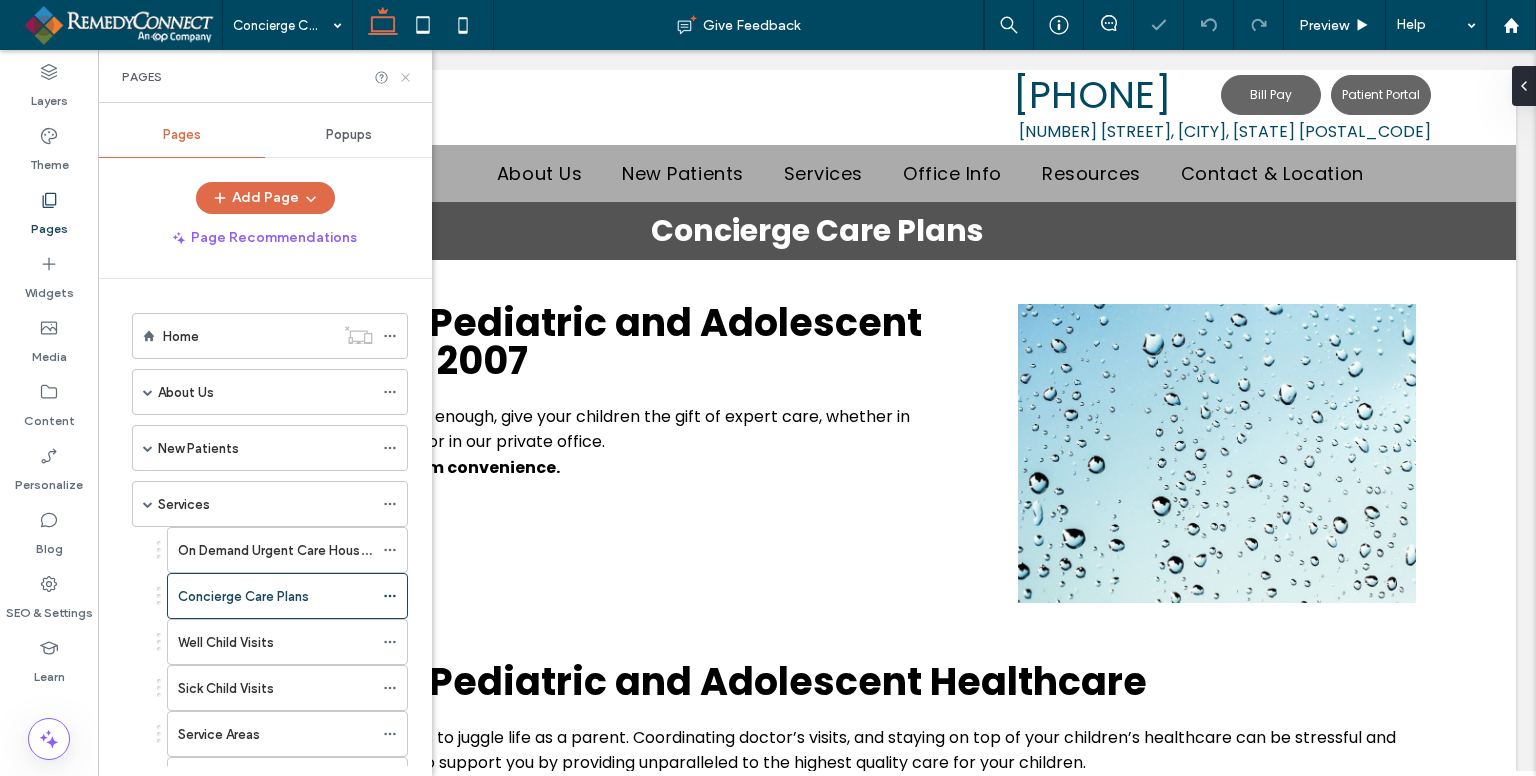 click 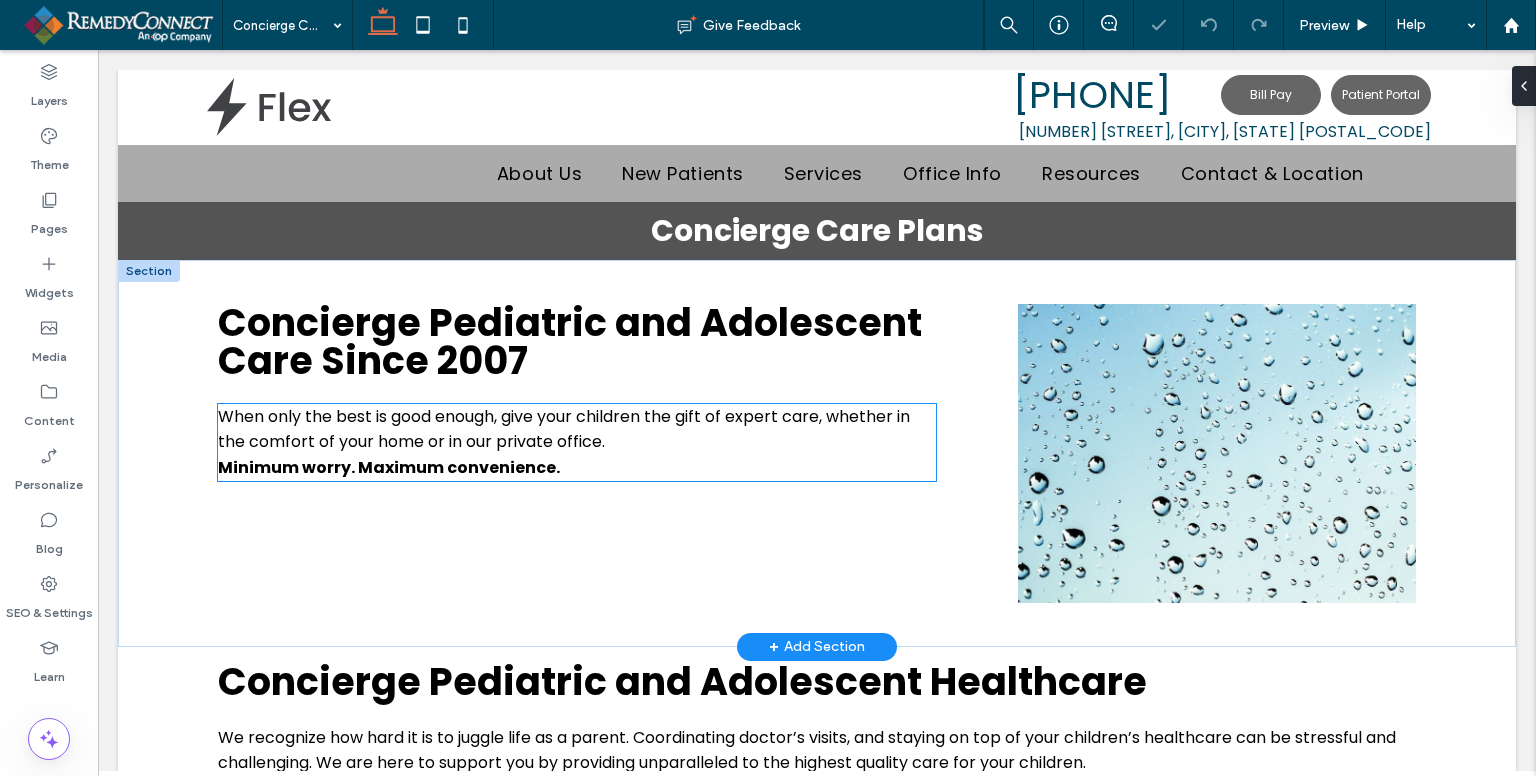 scroll, scrollTop: 200, scrollLeft: 0, axis: vertical 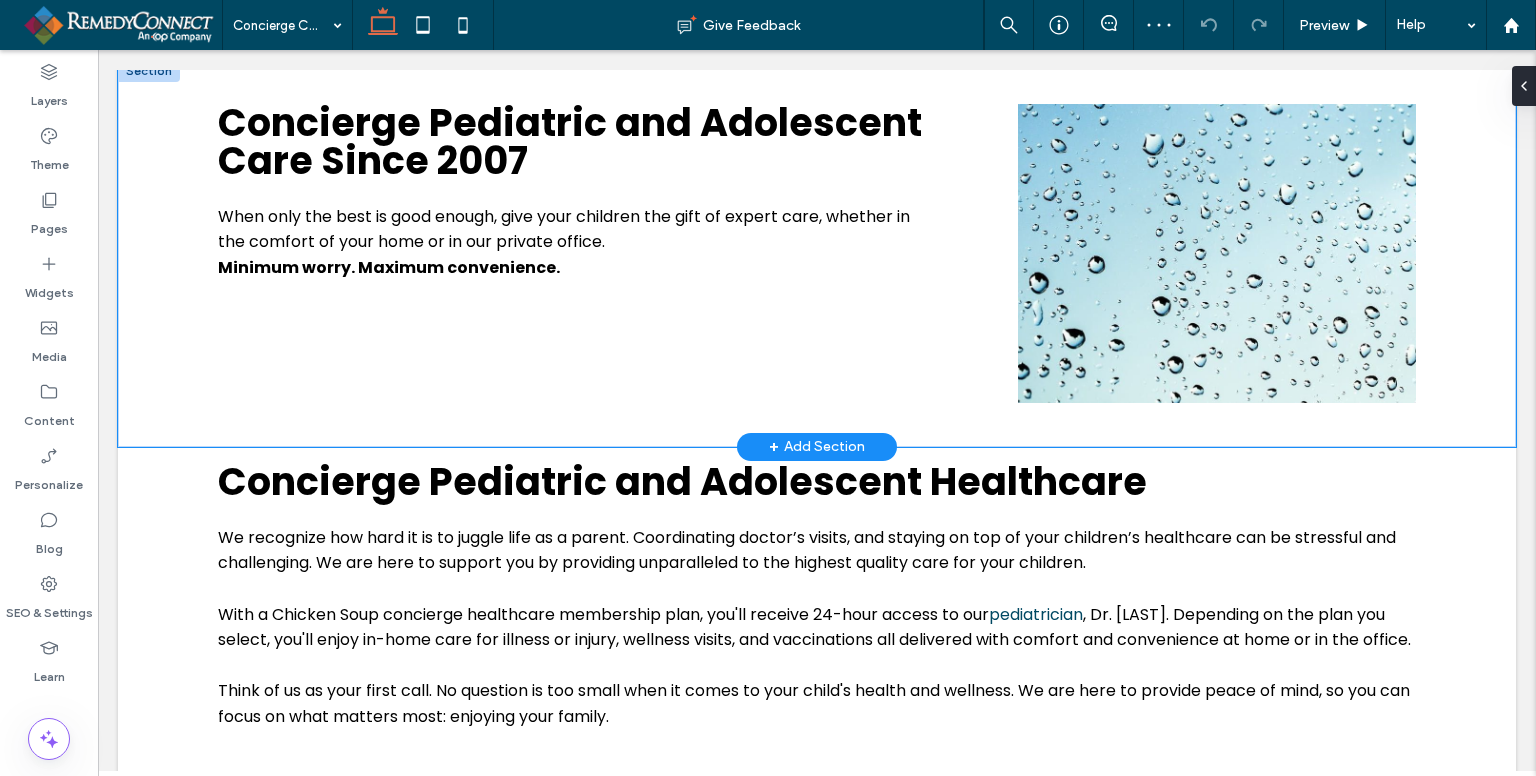 click on "Concierge Pediatric and Adolescent Care Since 2007
When only the best is good enough, give your children the gift of expert care, whether in the comfort of your home or in our private office. Minimum worry. Maximum convenience." at bounding box center (817, 253) 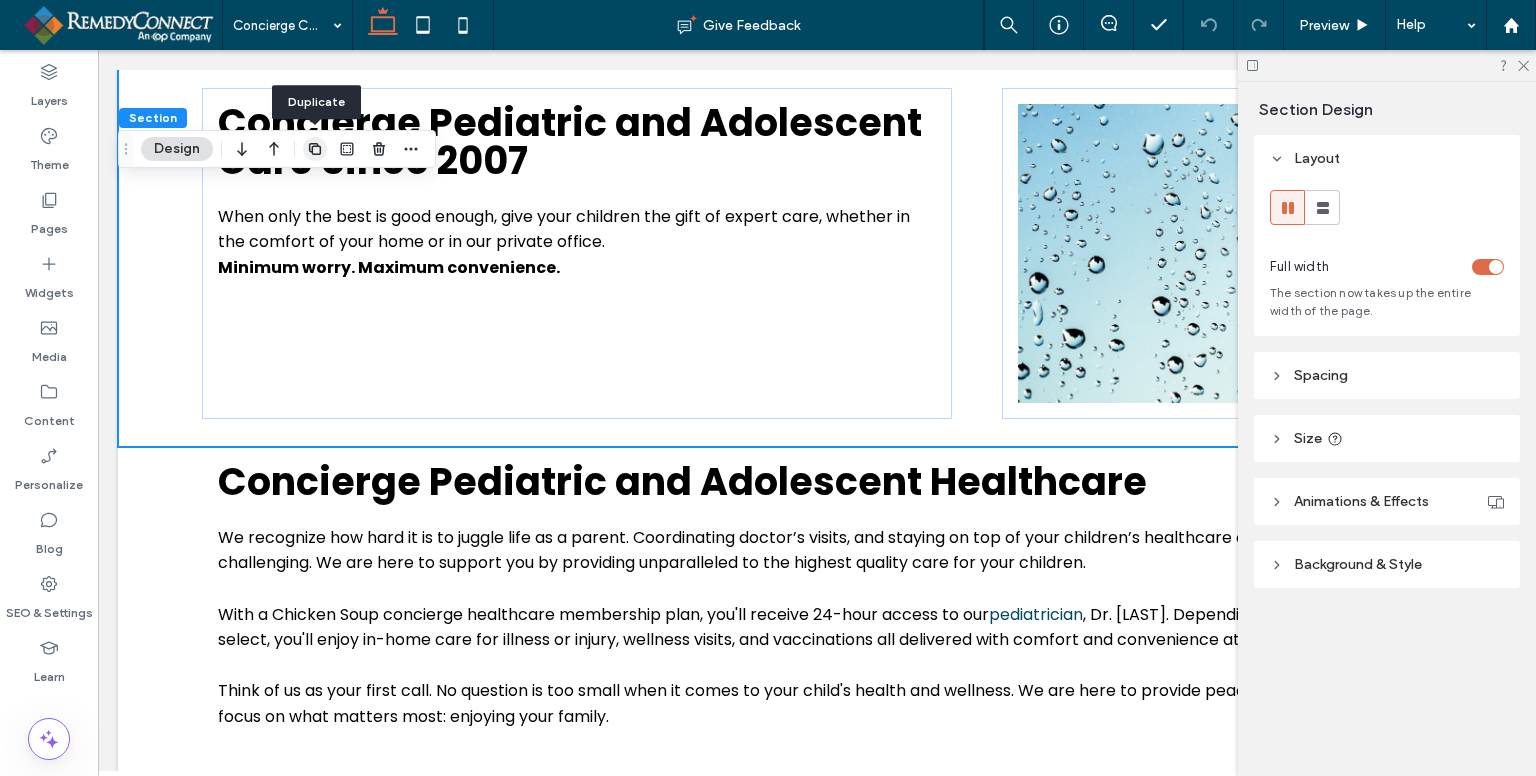 click 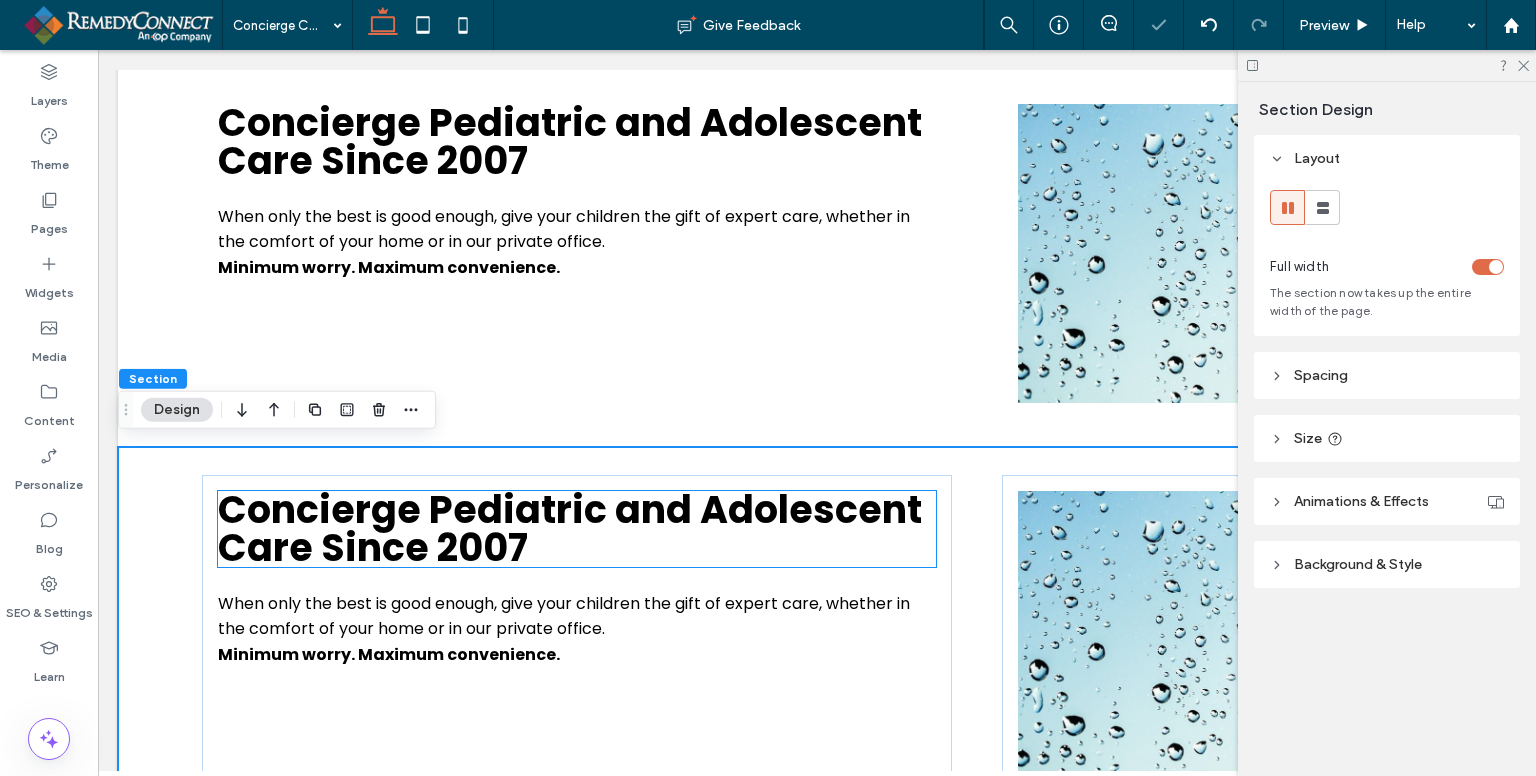 click on "Concierge Pediatric and Adolescent Care Since 2007" at bounding box center [570, 528] 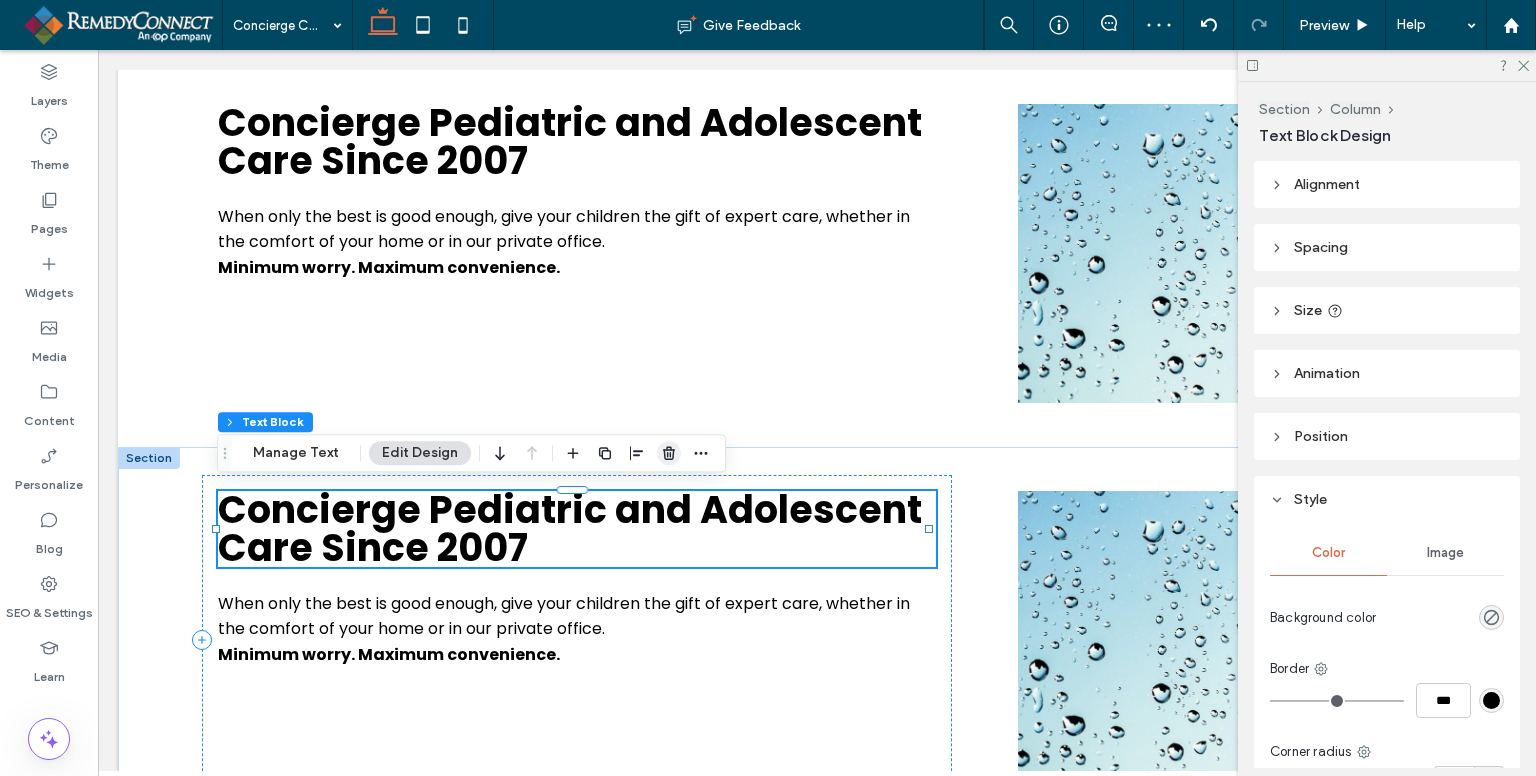 click 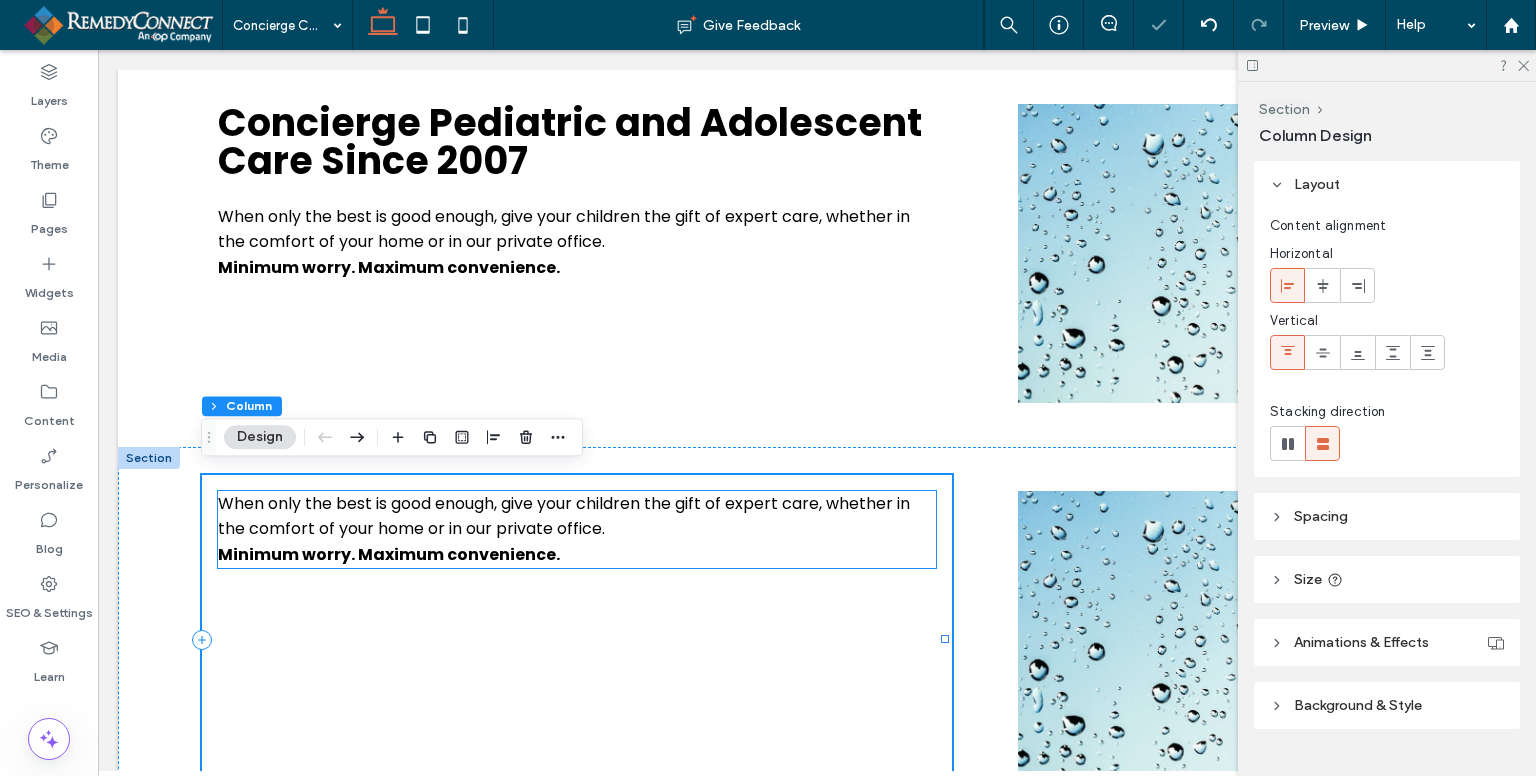 drag, startPoint x: 454, startPoint y: 521, endPoint x: 507, endPoint y: 501, distance: 56.648037 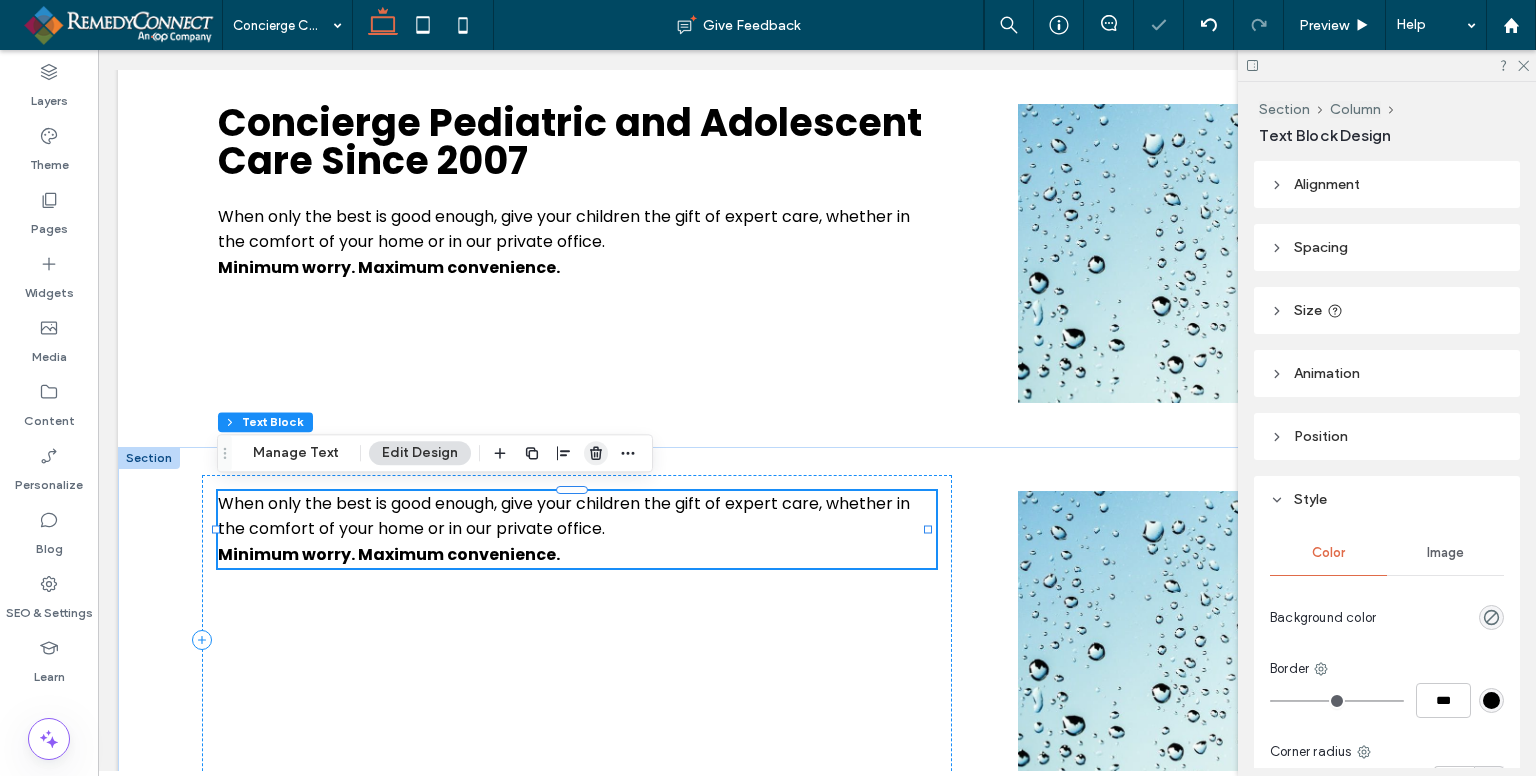 click 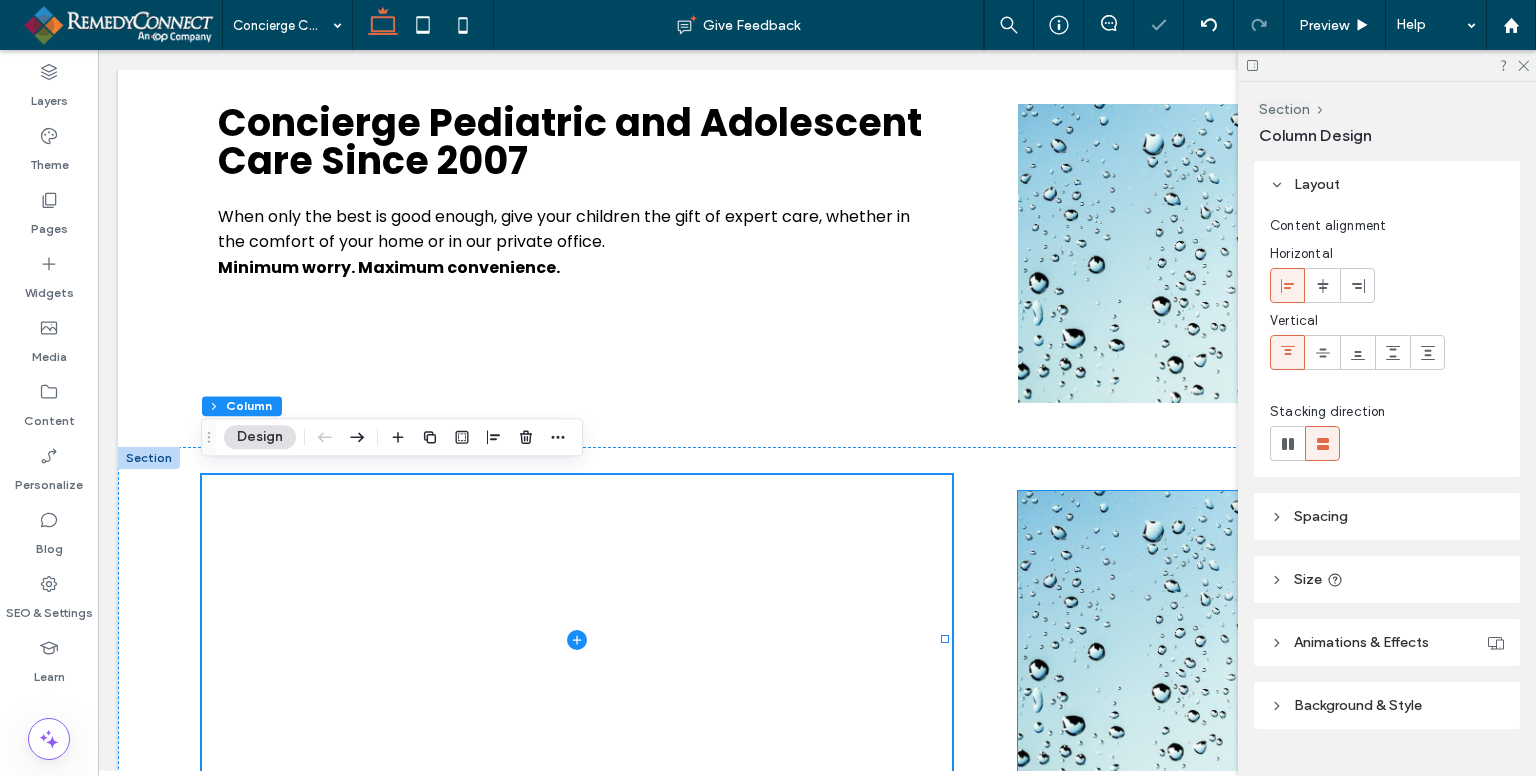 click at bounding box center [1217, 640] 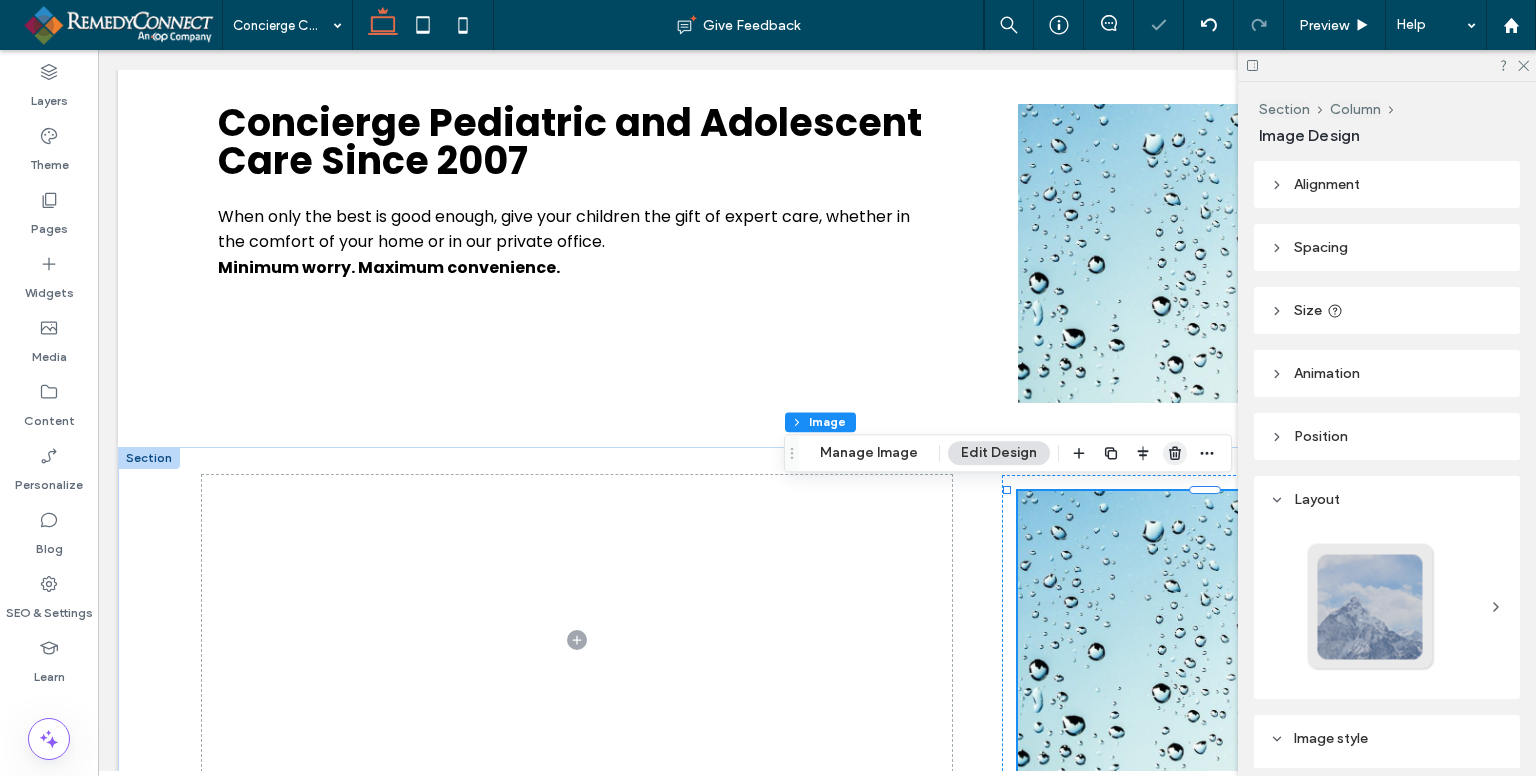 click 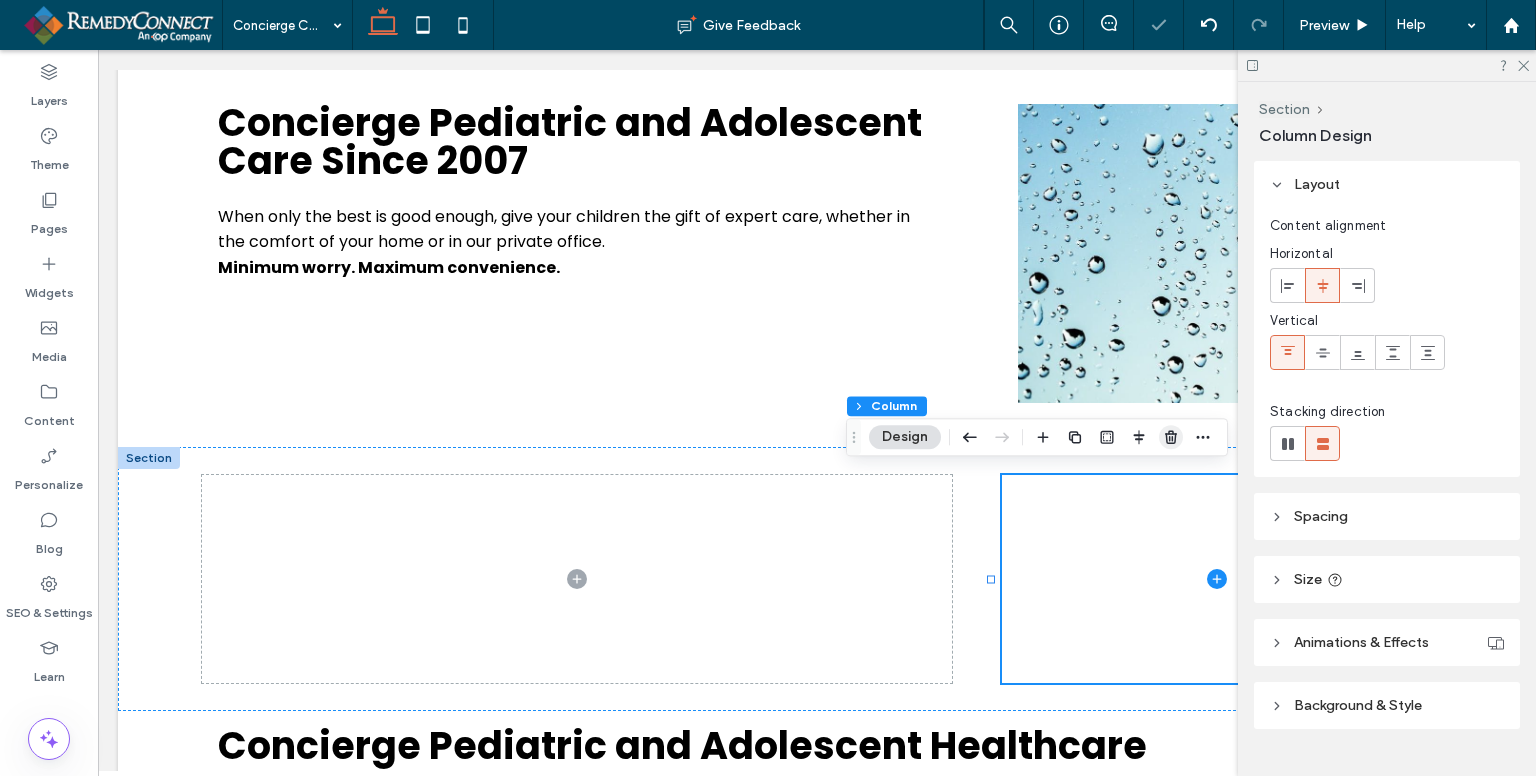 drag, startPoint x: 1175, startPoint y: 441, endPoint x: 1074, endPoint y: 391, distance: 112.698715 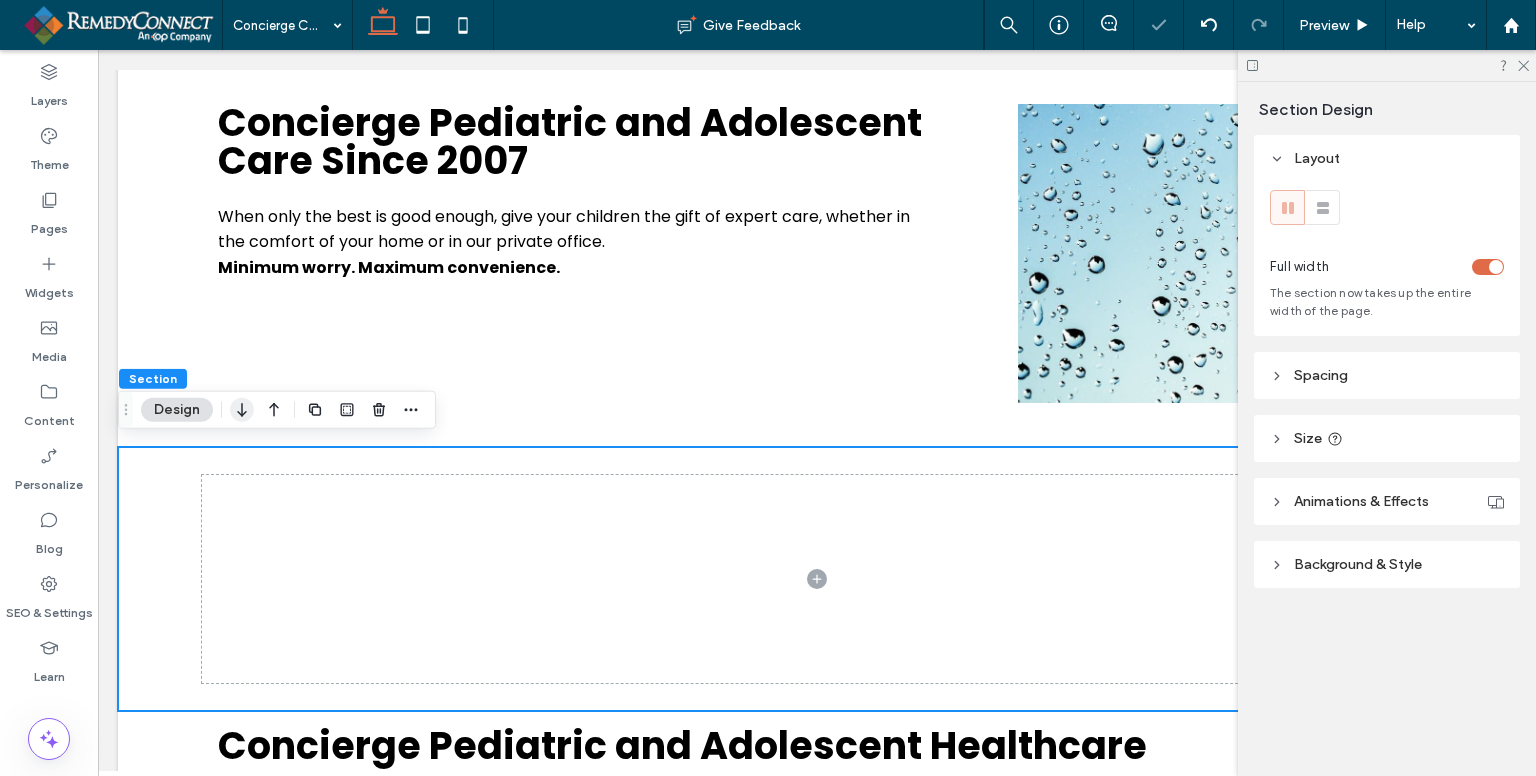 click 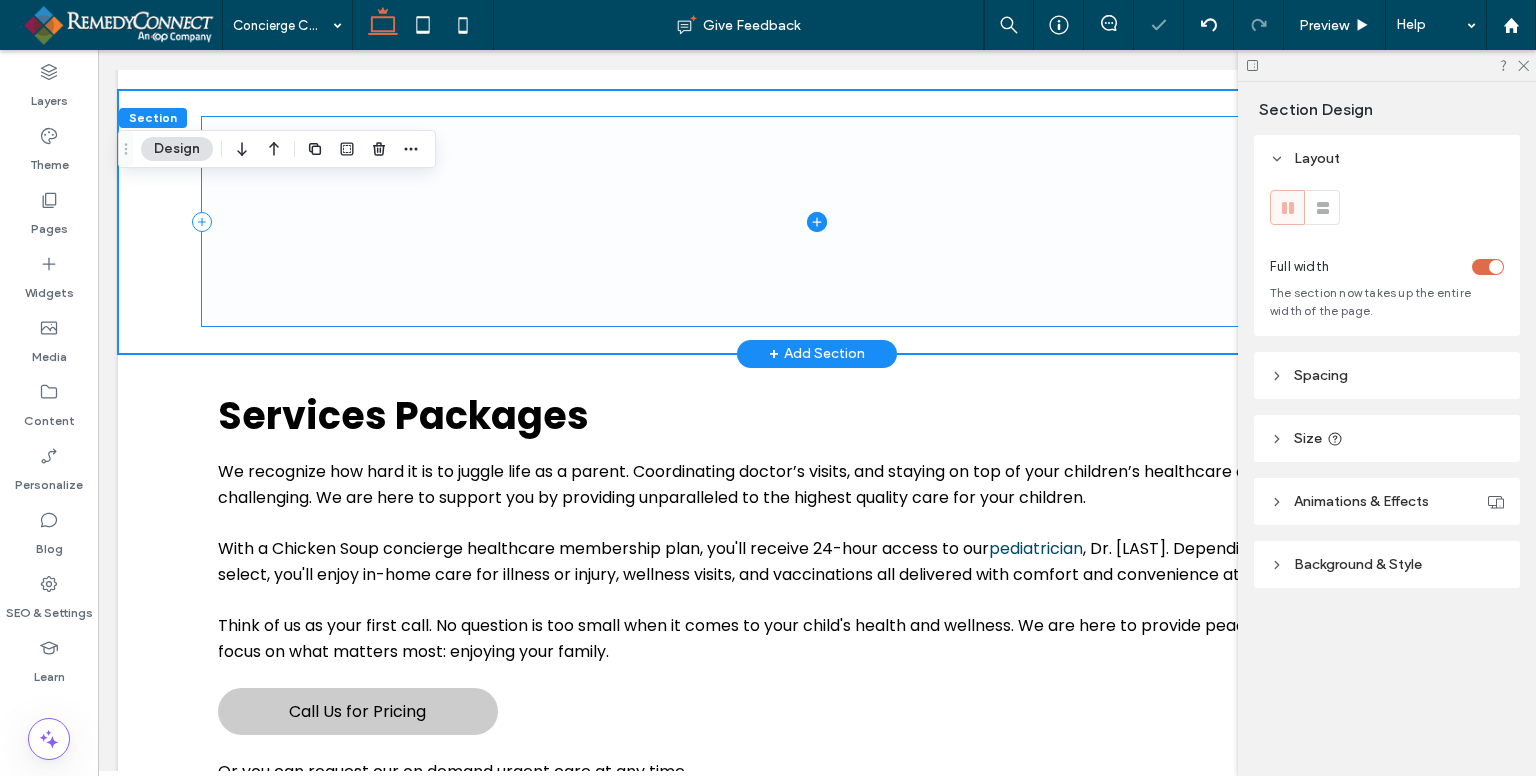 scroll, scrollTop: 890, scrollLeft: 0, axis: vertical 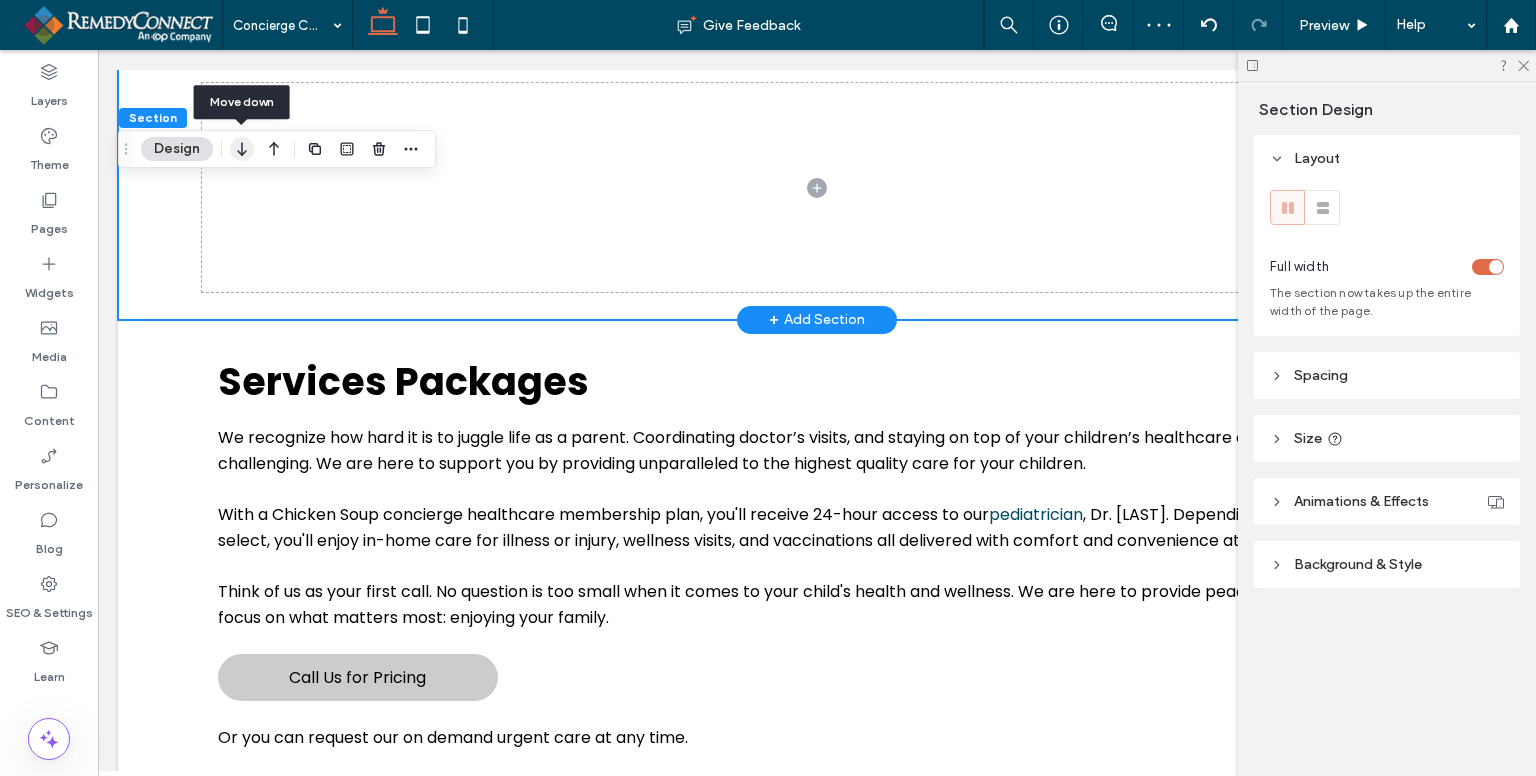click 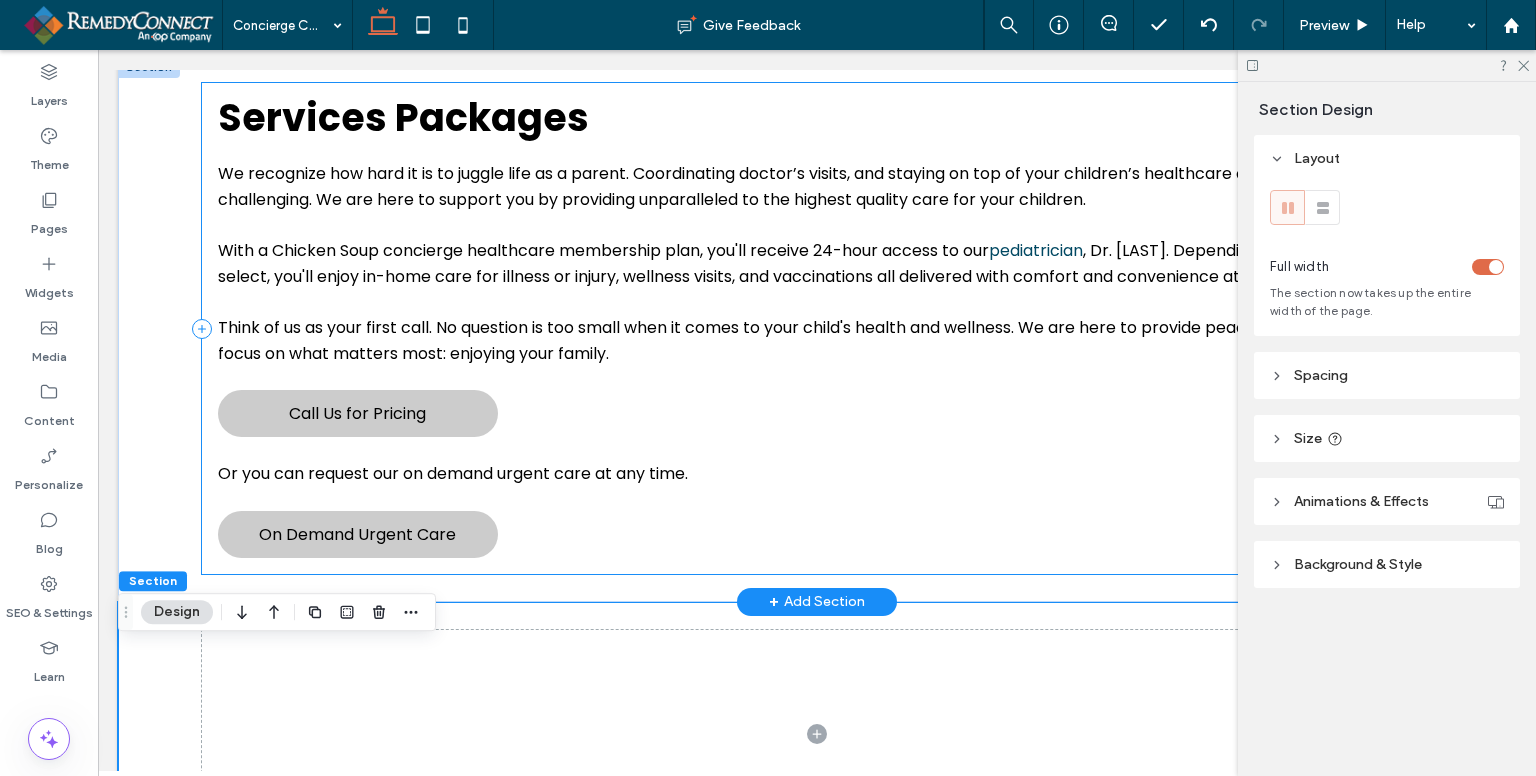 click on "Services Packages
We recognize how hard it is to juggle life as a parent. Coordinating doctor’s visits, and staying on top of your children’s healthcare can be stressful and challenging. We are here to support you by providing unparalleled to the highest quality care for your children. With a Chicken Soup concierge healthcare membership plan, you'll receive 24-hour access to our  pediatrician , Dr. Michael Milobsky. Depending on the plan you select, you'll enjoy in-home care for illness or injury, wellness visits, and vaccinations all delivered with comfort and convenience at home or in the office. Think of us as your first call. No question is too small when it comes to your child's health and wellness. We are here to provide peace of mind, so you can focus on what matters most: enjoying your family.
Call Us for Pricing
Or you can request our on demand urgent care at any time.
On Demand Urgent Care" at bounding box center [817, 328] 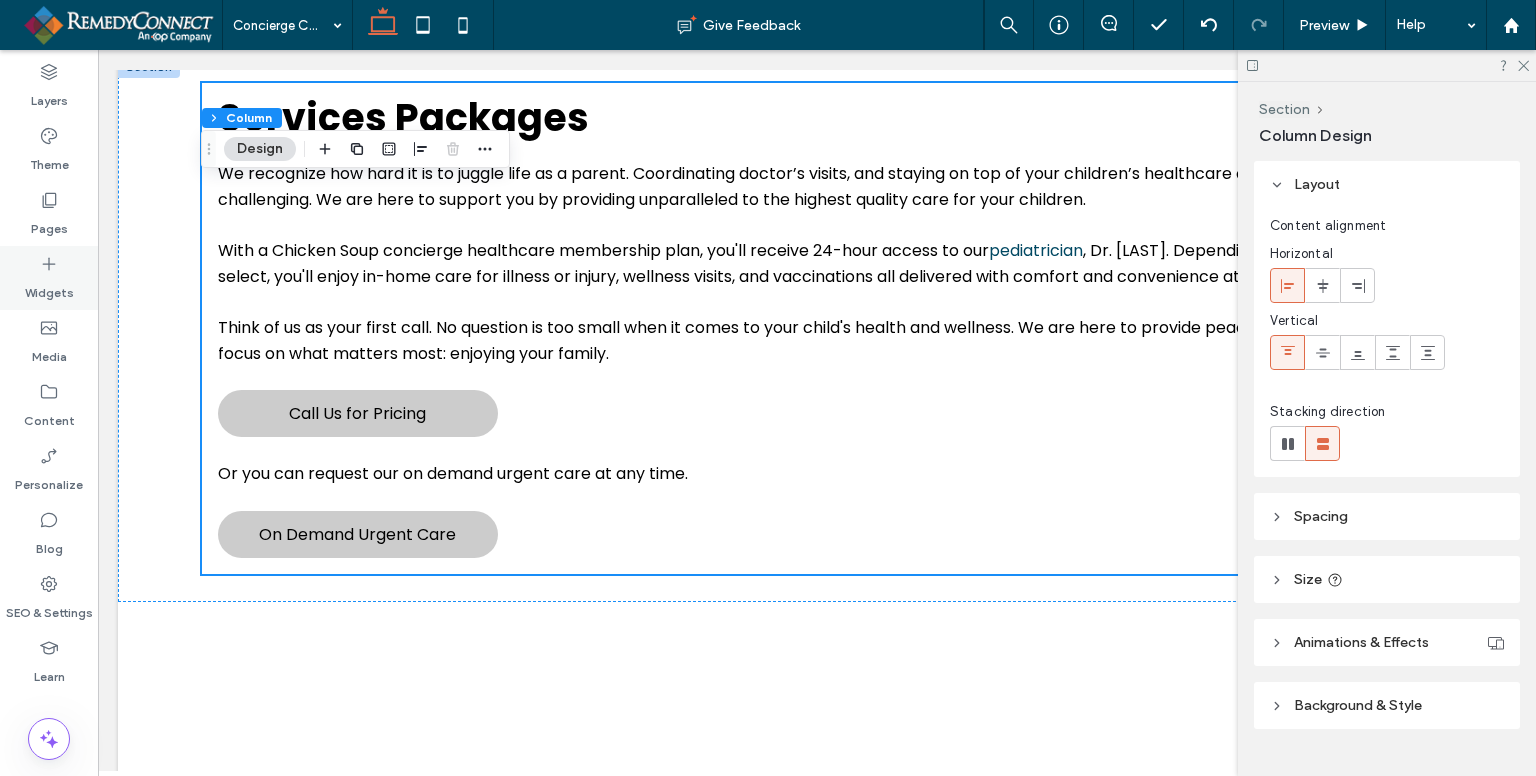 click on "Widgets" at bounding box center [49, 288] 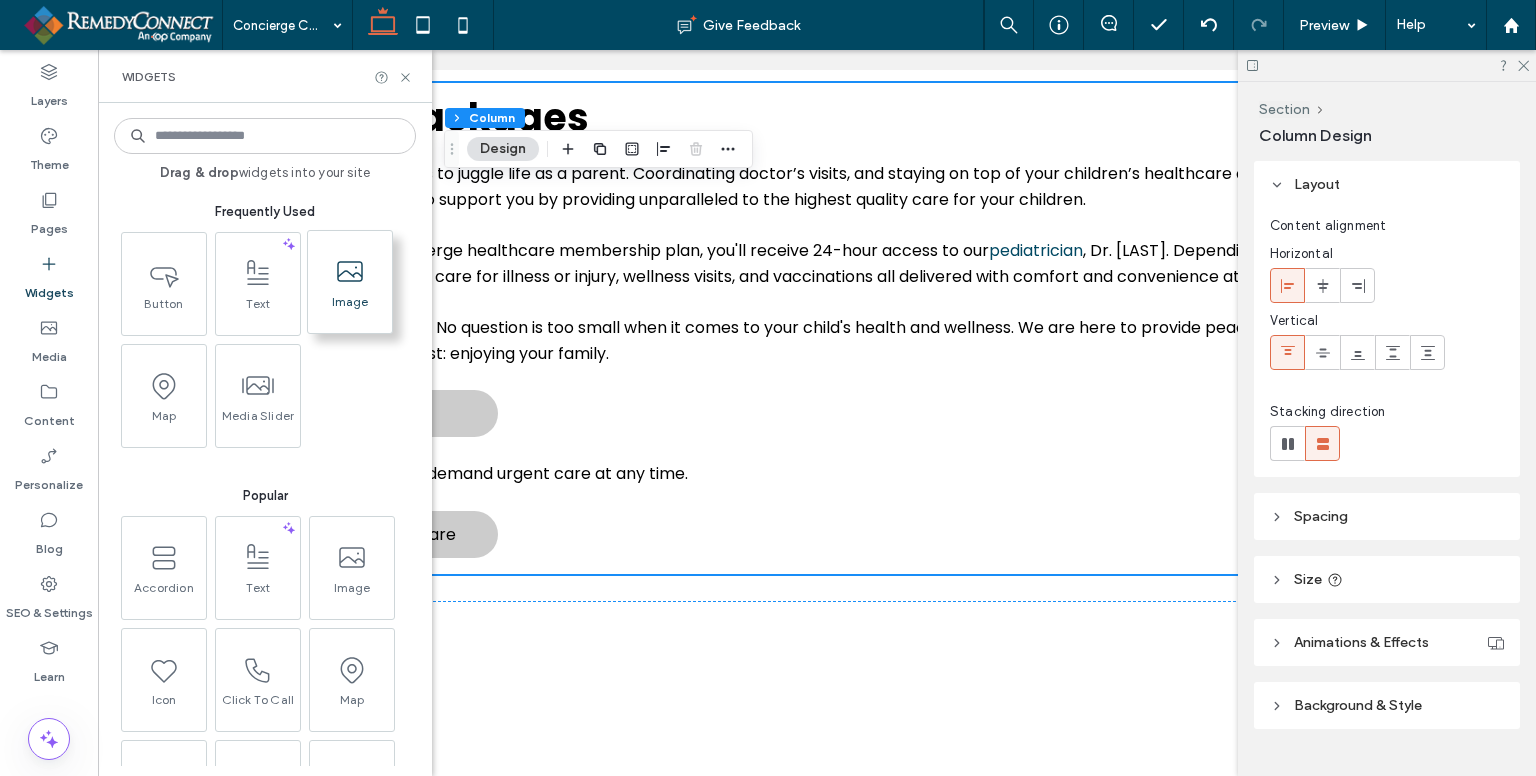 click on "Image" at bounding box center (350, 308) 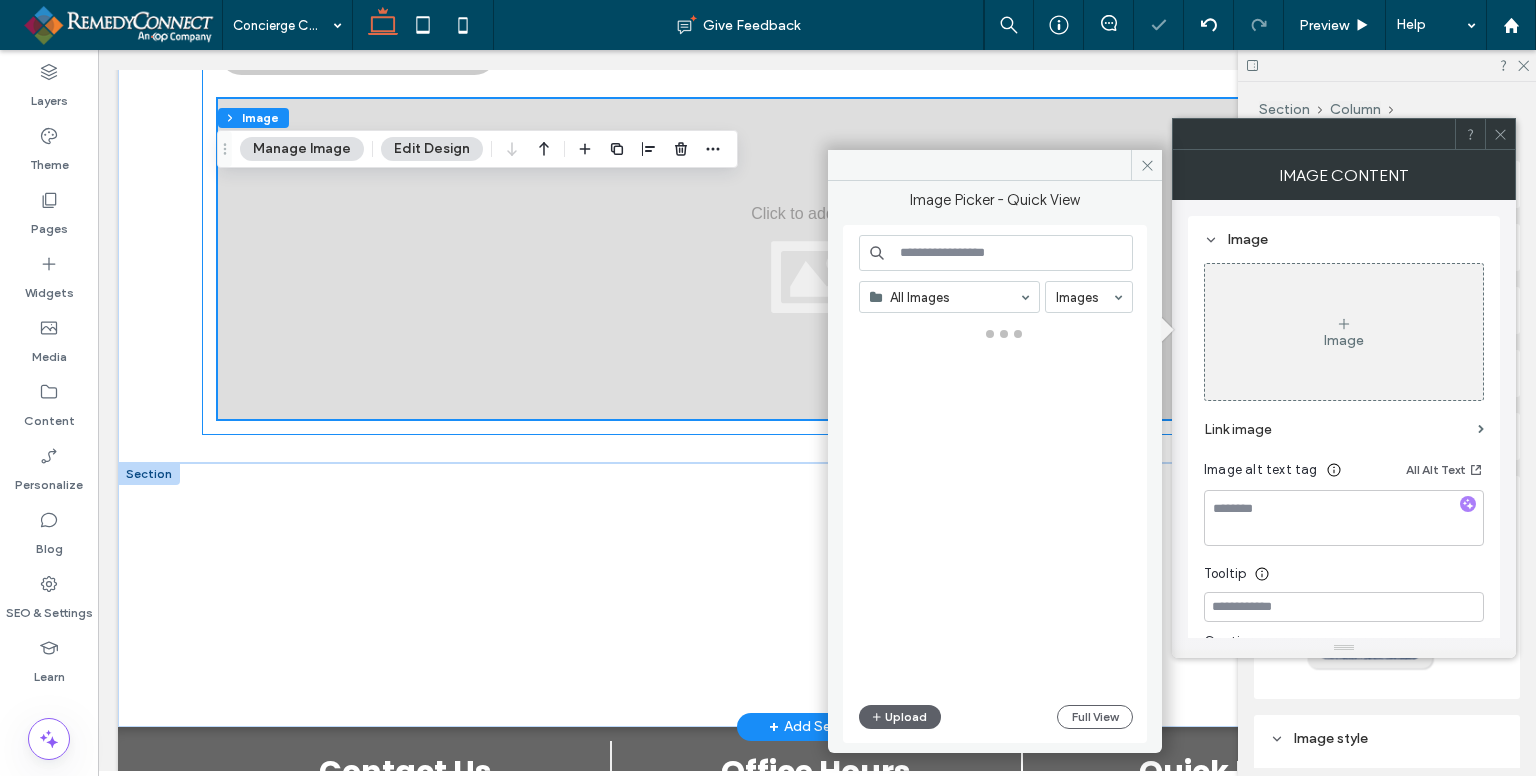 scroll, scrollTop: 1490, scrollLeft: 0, axis: vertical 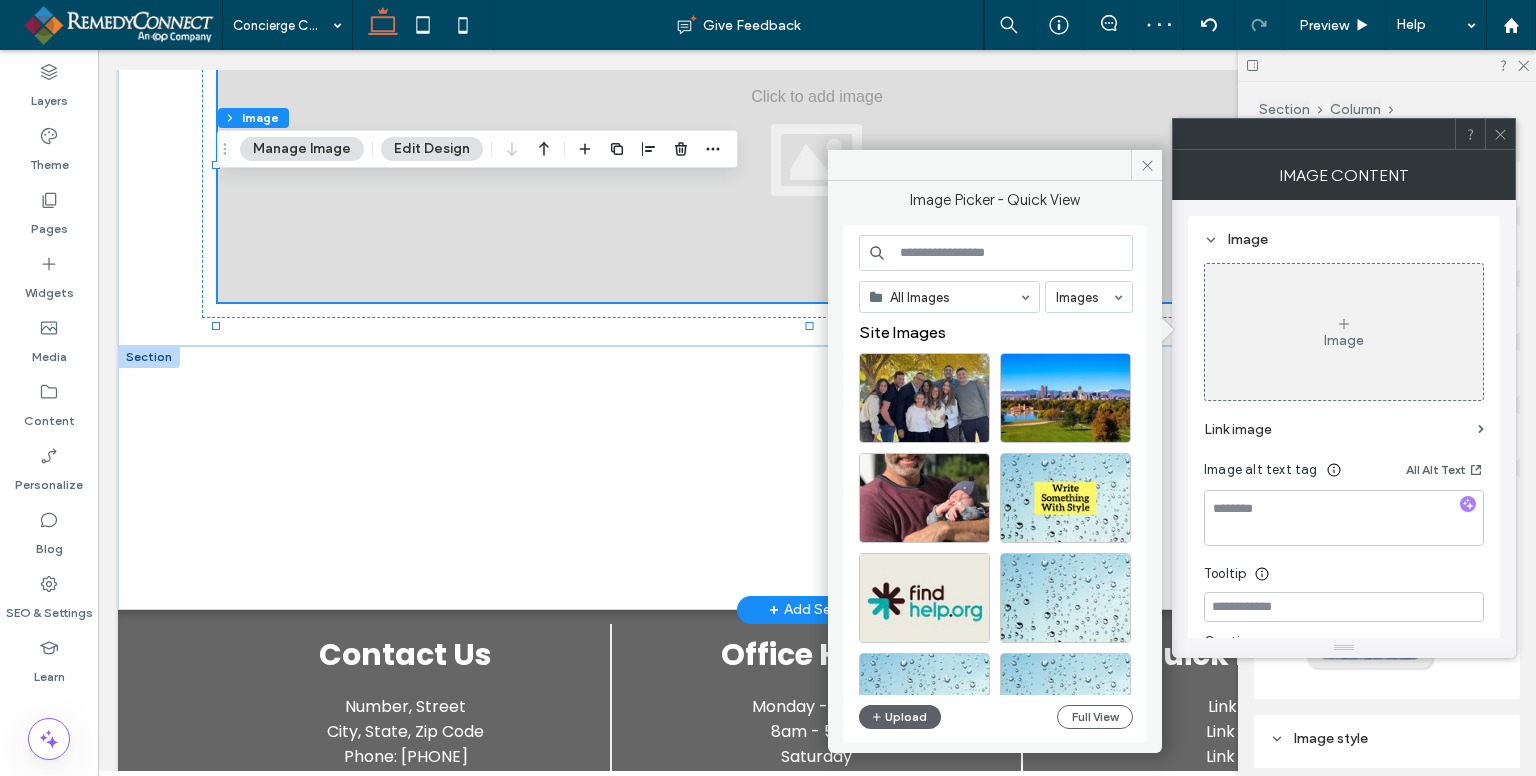 click at bounding box center [149, 357] 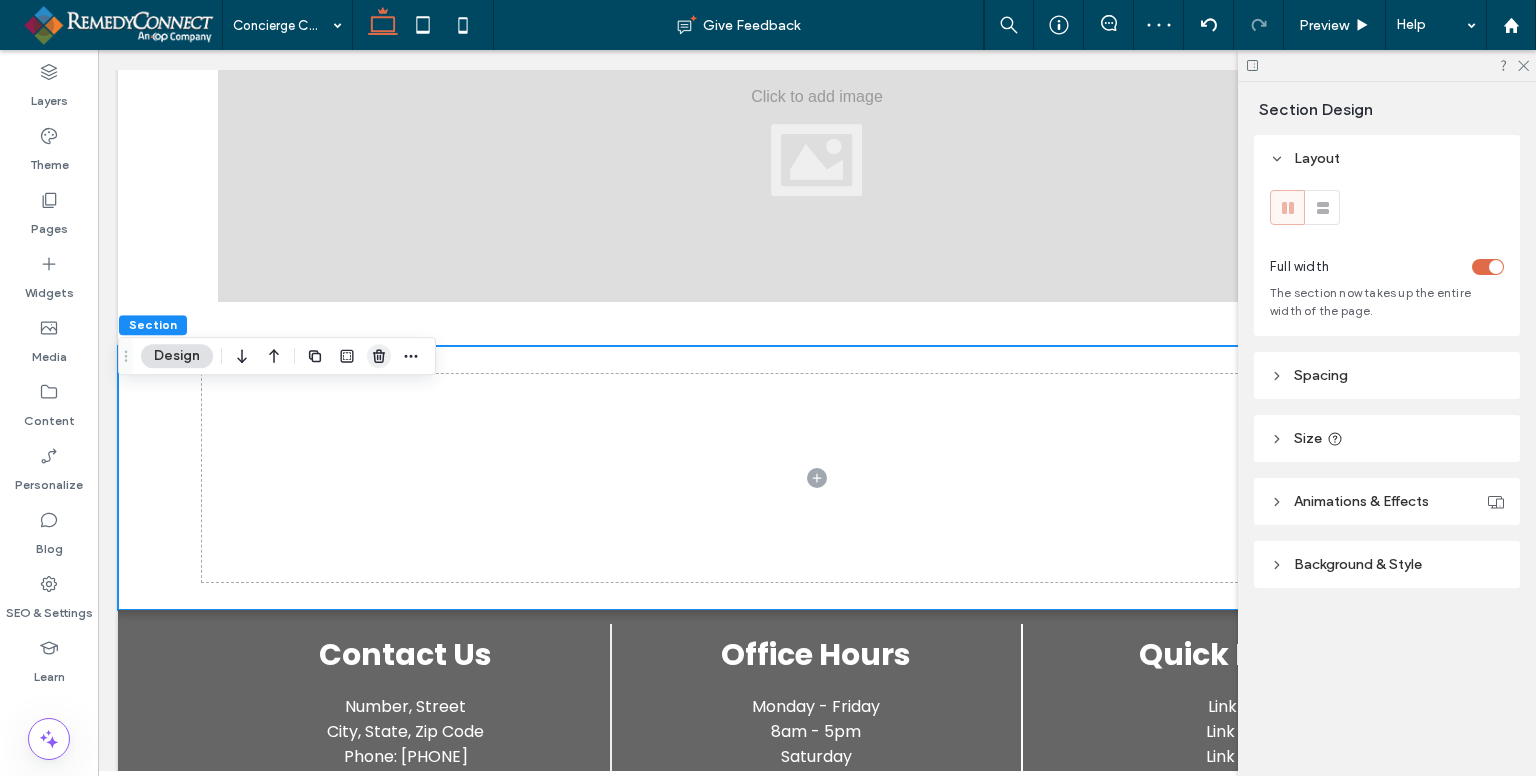 click at bounding box center (379, 356) 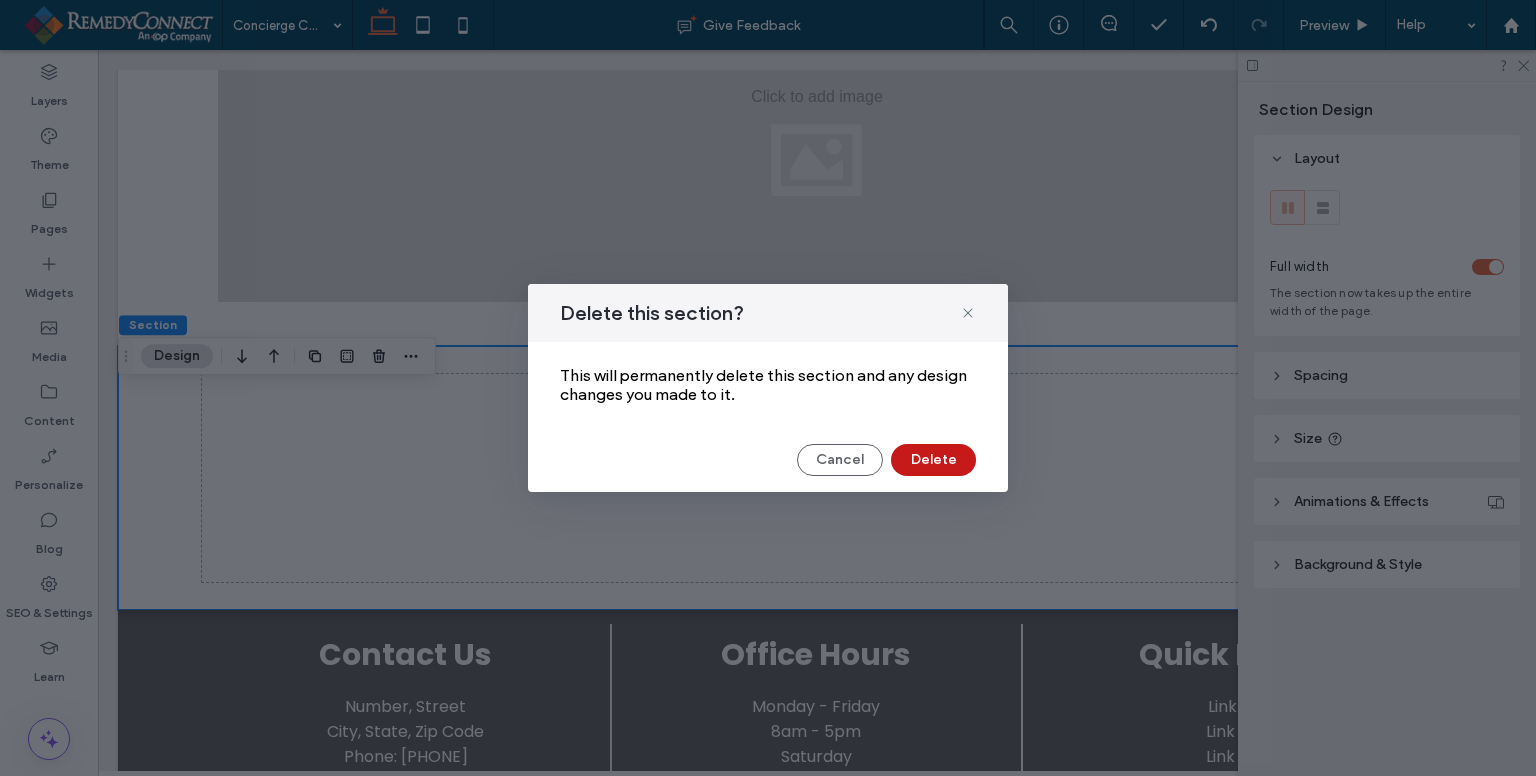 click on "Delete" at bounding box center (933, 460) 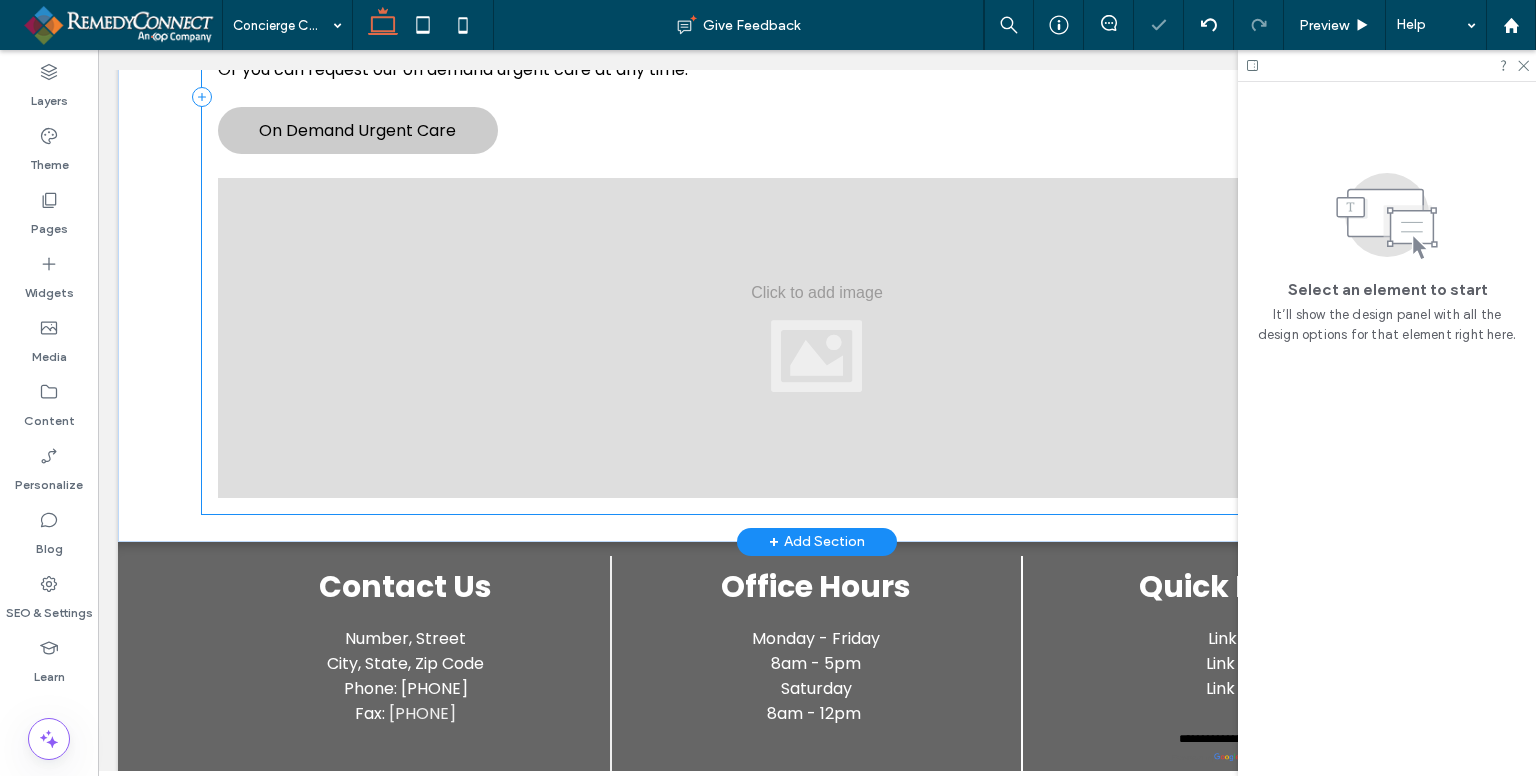 scroll, scrollTop: 1031, scrollLeft: 0, axis: vertical 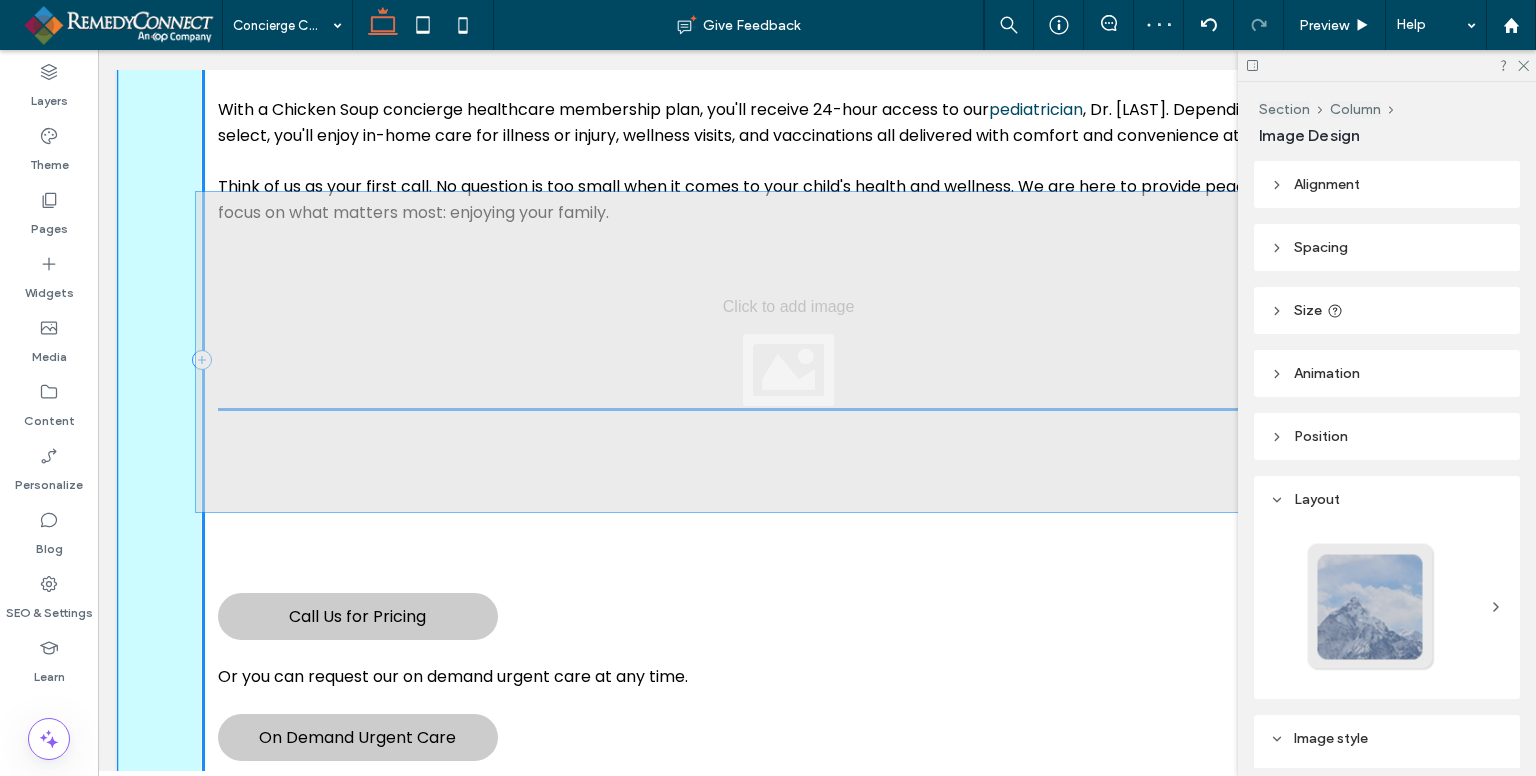 drag, startPoint x: 432, startPoint y: 561, endPoint x: 411, endPoint y: 288, distance: 273.8065 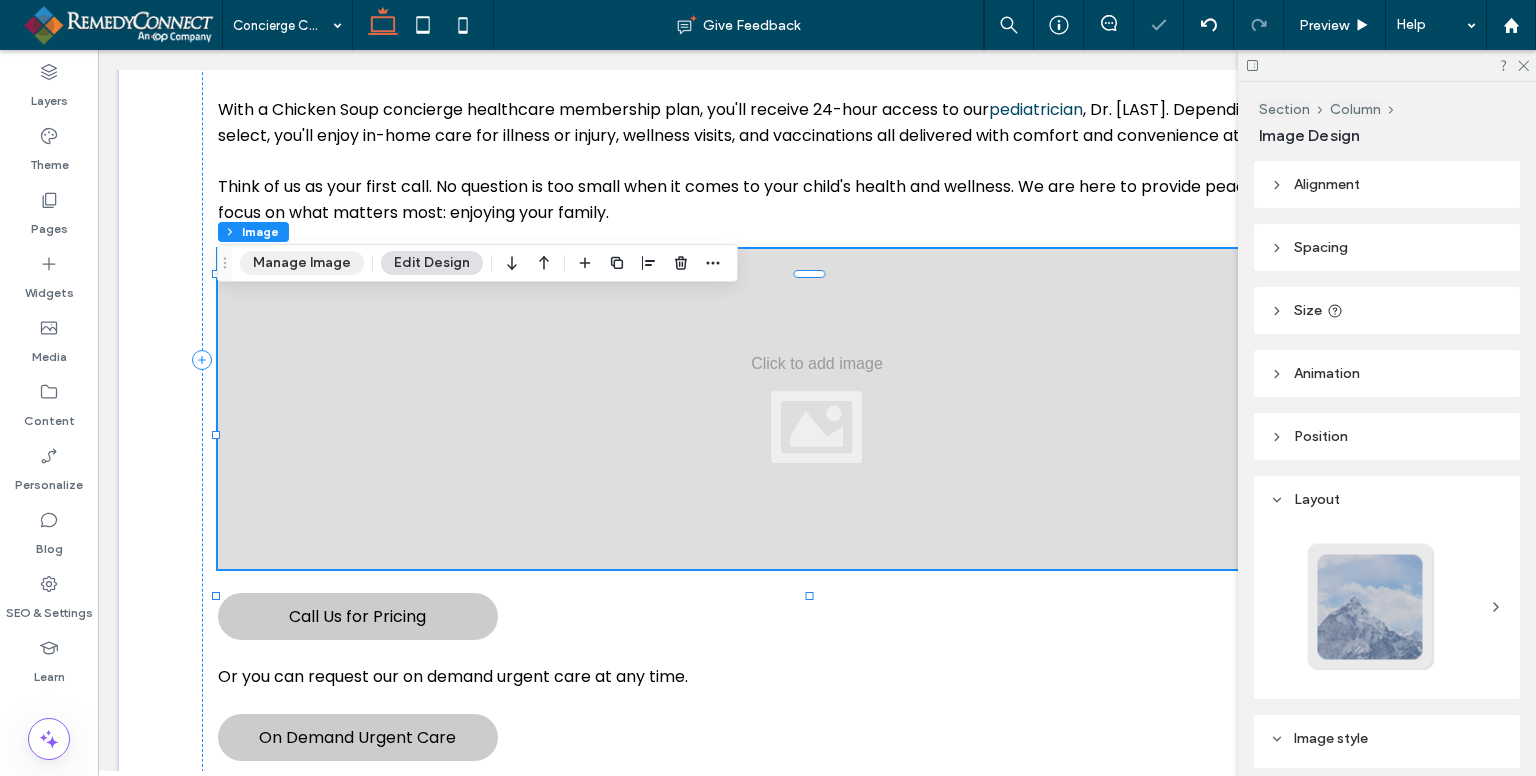 click on "Manage Image" at bounding box center (302, 263) 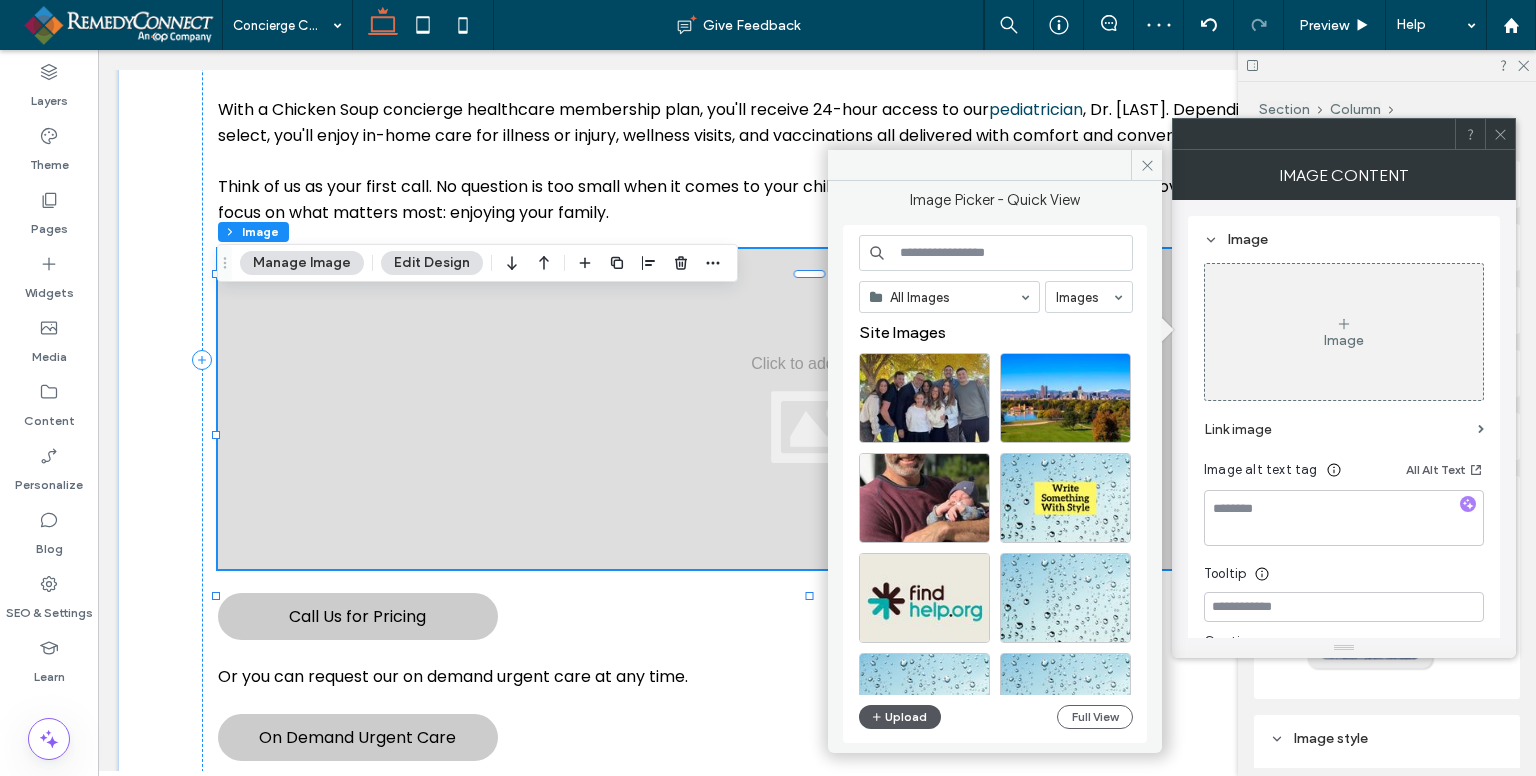 click on "Upload" at bounding box center (900, 717) 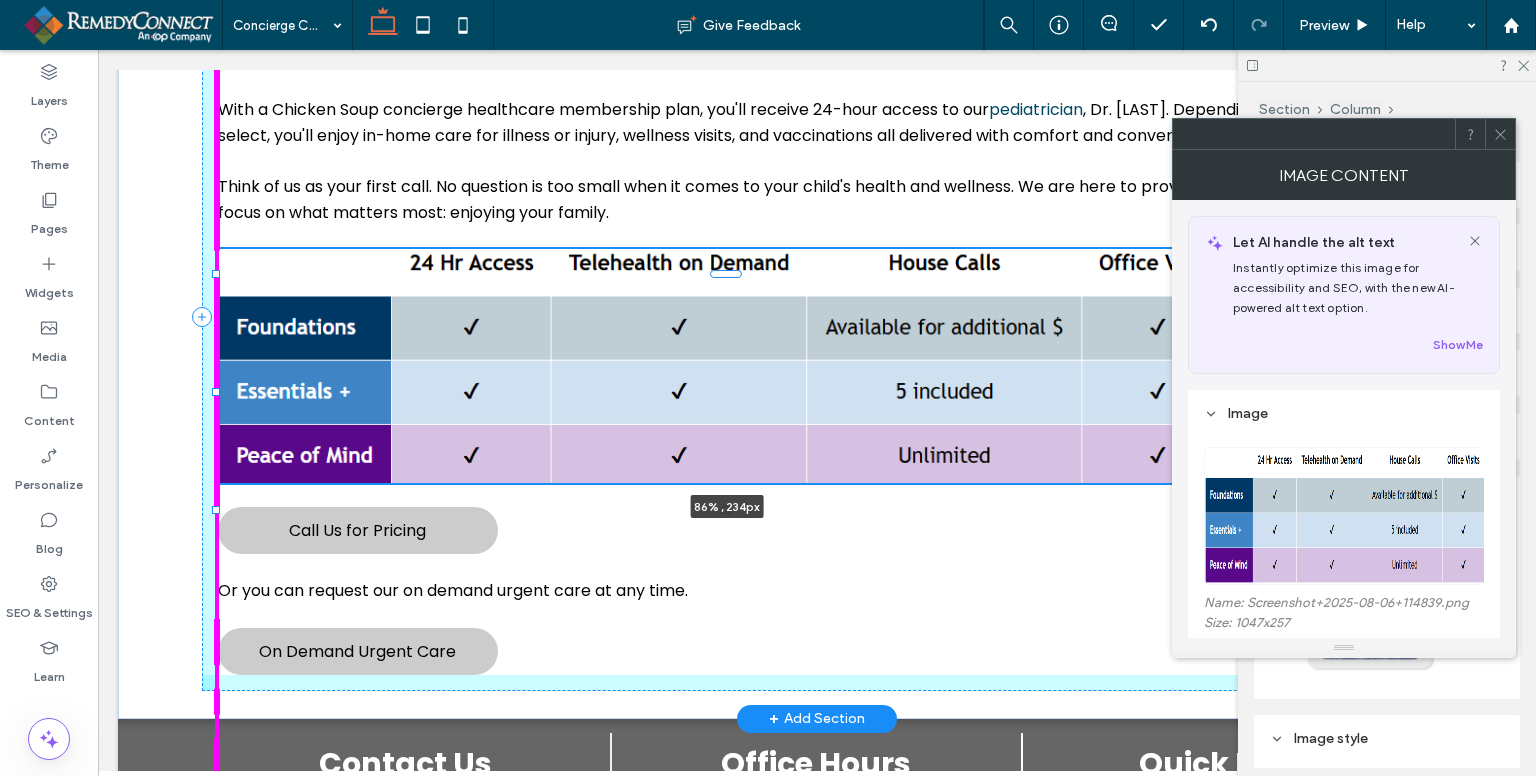 drag, startPoint x: 219, startPoint y: 296, endPoint x: 386, endPoint y: 382, distance: 187.84302 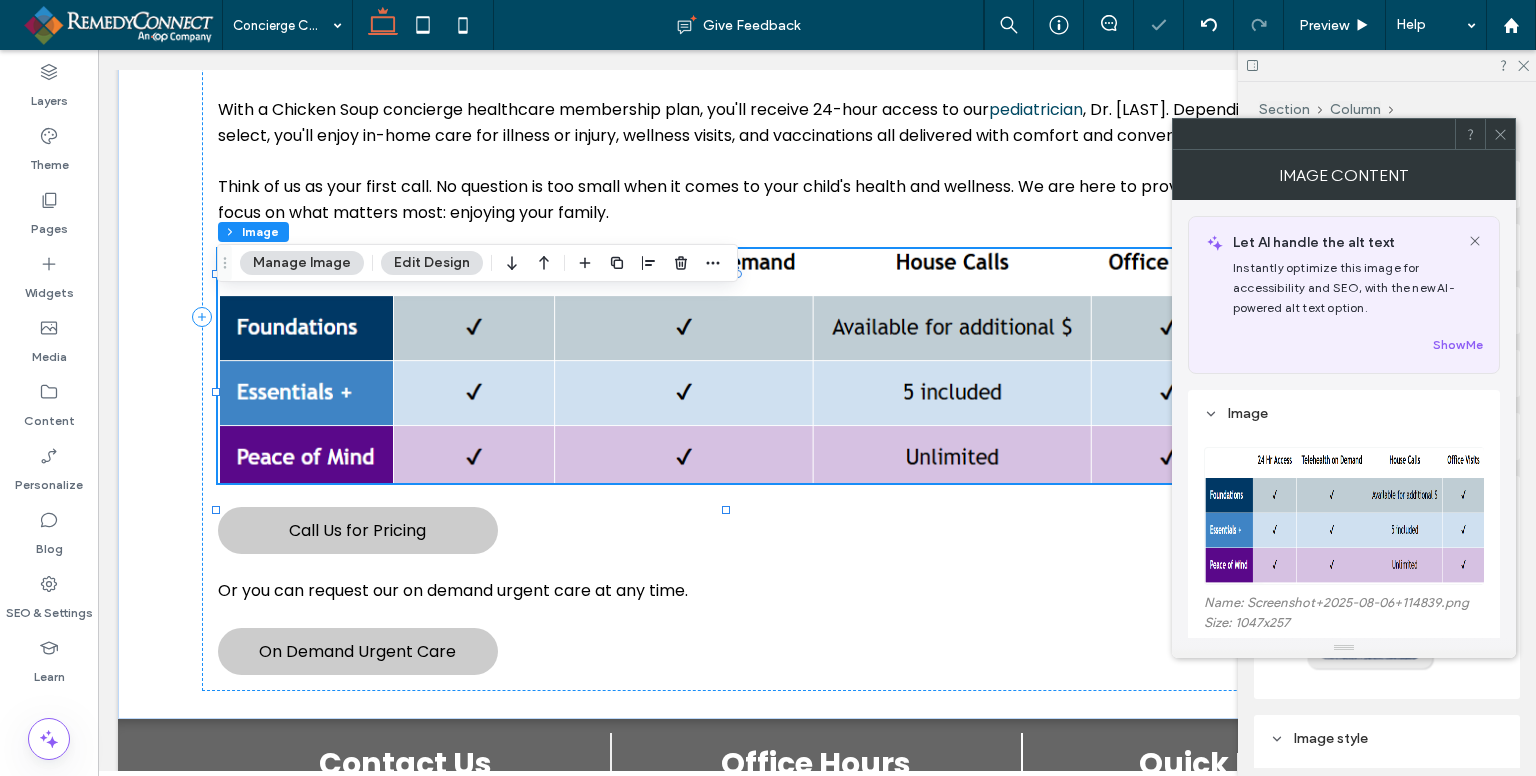 click 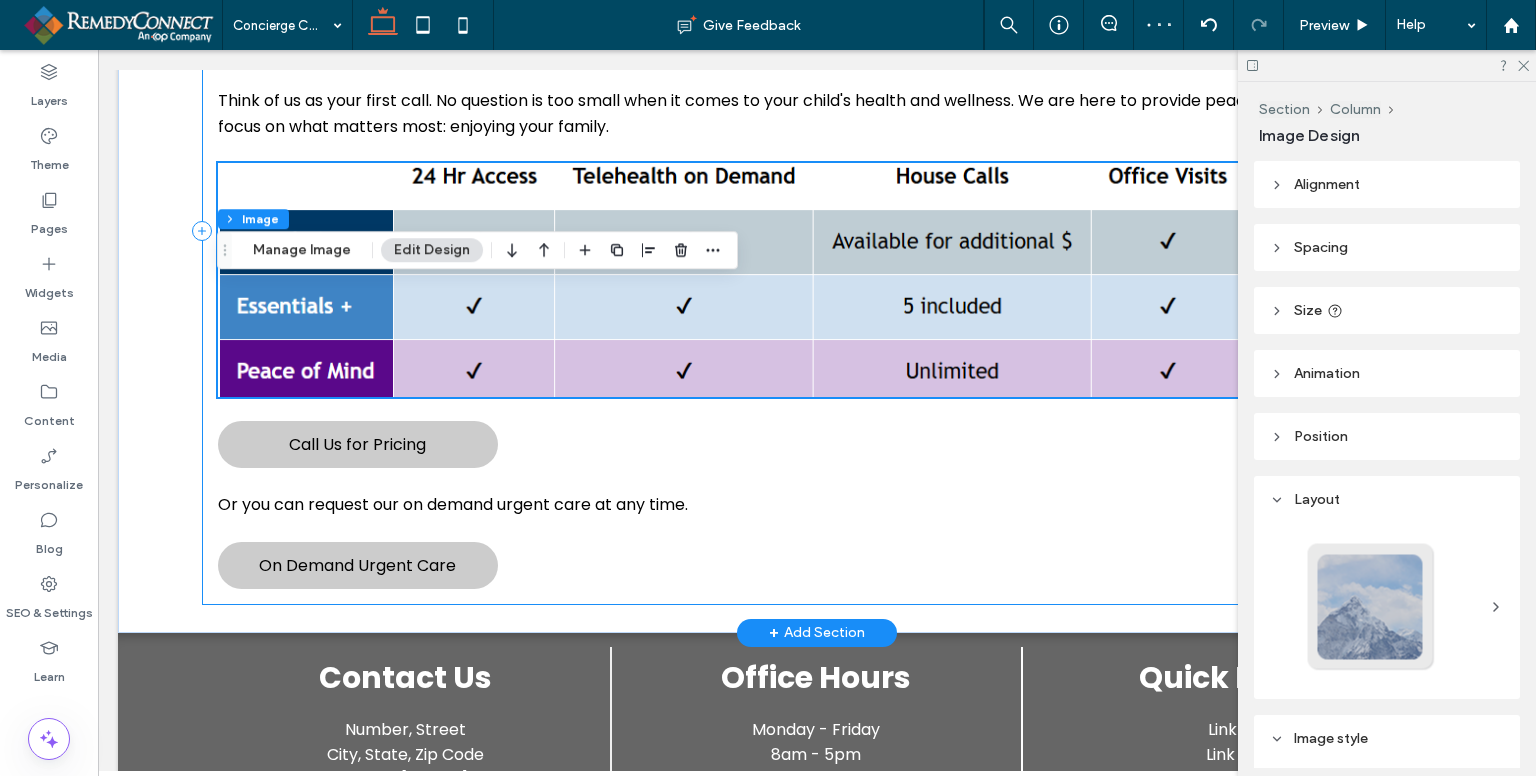 scroll, scrollTop: 1031, scrollLeft: 0, axis: vertical 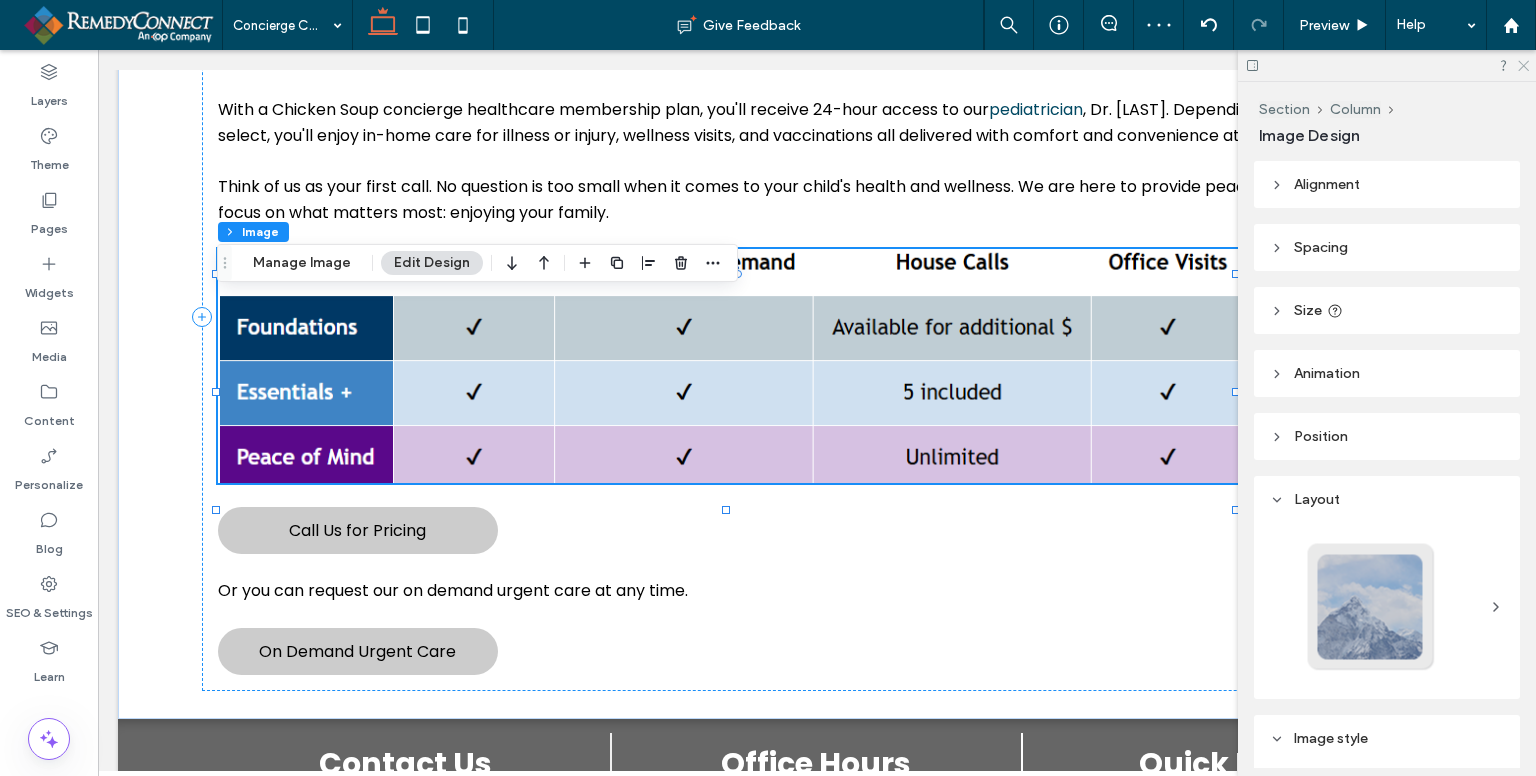 drag, startPoint x: 1523, startPoint y: 59, endPoint x: 1421, endPoint y: 14, distance: 111.48543 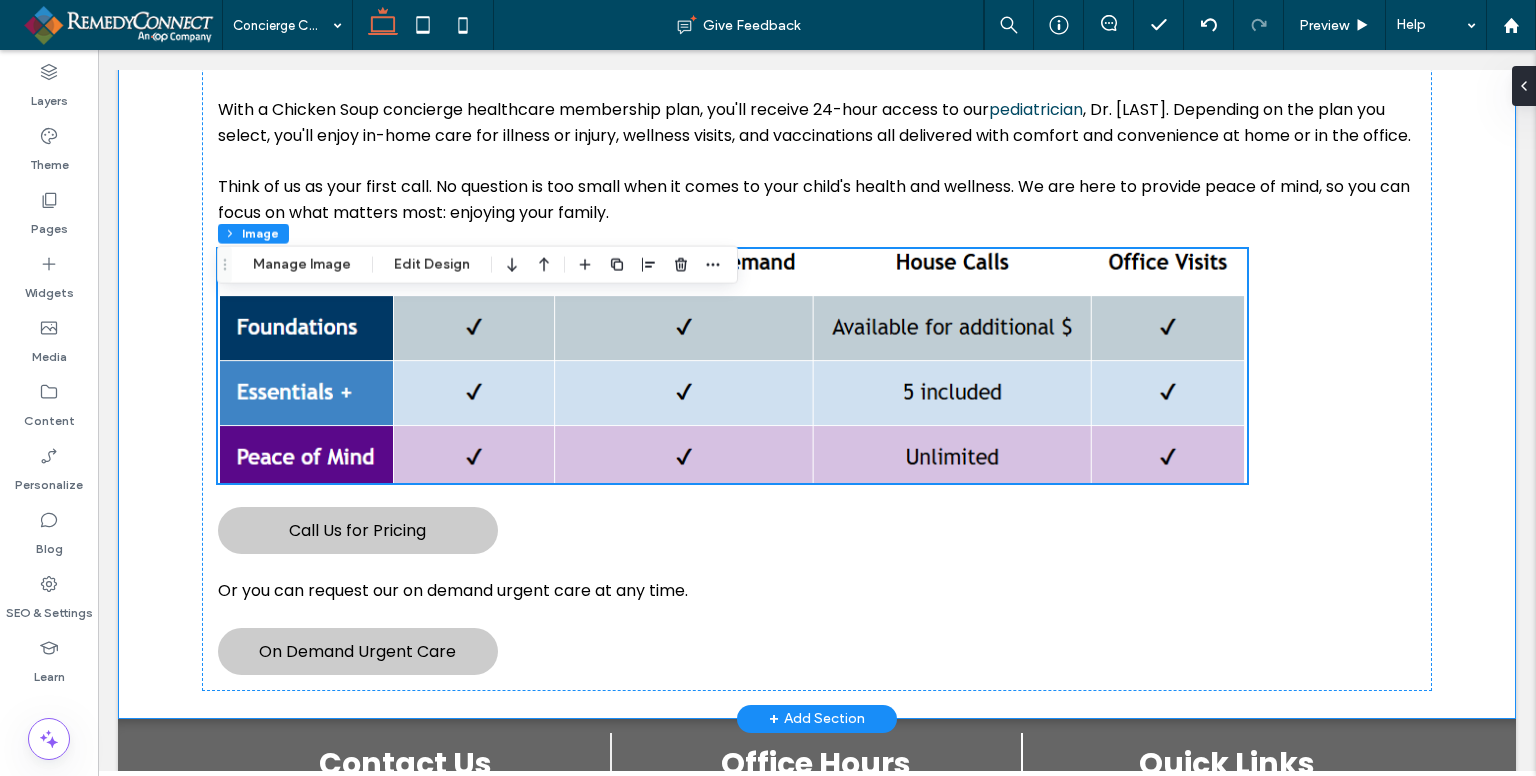 scroll, scrollTop: 931, scrollLeft: 0, axis: vertical 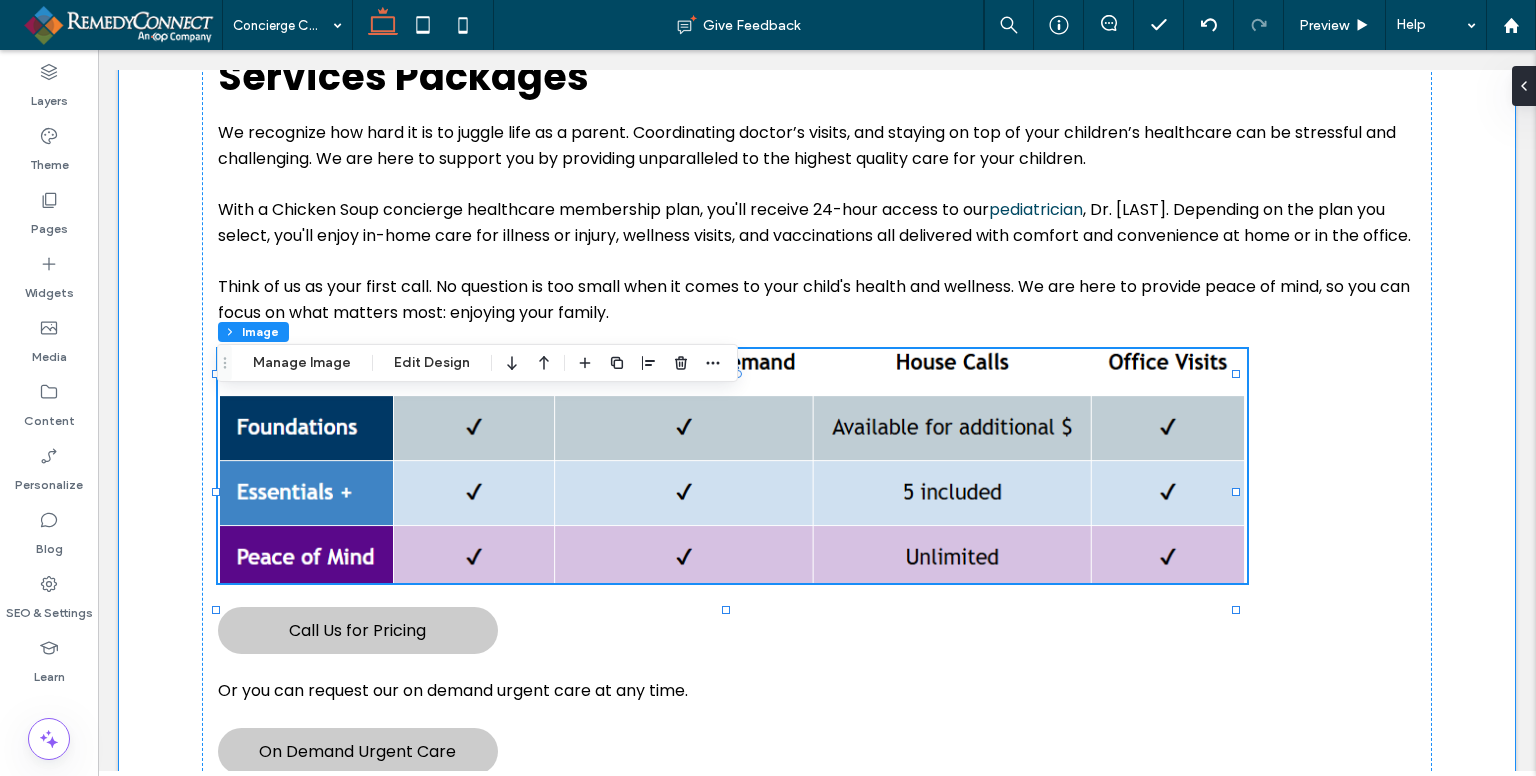 click on "Services Packages
We recognize how hard it is to juggle life as a parent. Coordinating doctor’s visits, and staying on top of your children’s healthcare can be stressful and challenging. We are here to support you by providing unparalleled to the highest quality care for your children. With a Chicken Soup concierge healthcare membership plan, you'll receive 24-hour access to our  pediatrician , Dr. Michael Milobsky. Depending on the plan you select, you'll enjoy in-home care for illness or injury, wellness visits, and vaccinations all delivered with comfort and convenience at home or in the office. Think of us as your first call. No question is too small when it comes to your child's health and wellness. We are here to provide peace of mind, so you can focus on what matters most: enjoying your family.
86% , 234px
Call Us for Pricing
Or you can request our on demand urgent care at any time.
On Demand Urgent Care" at bounding box center [817, 417] 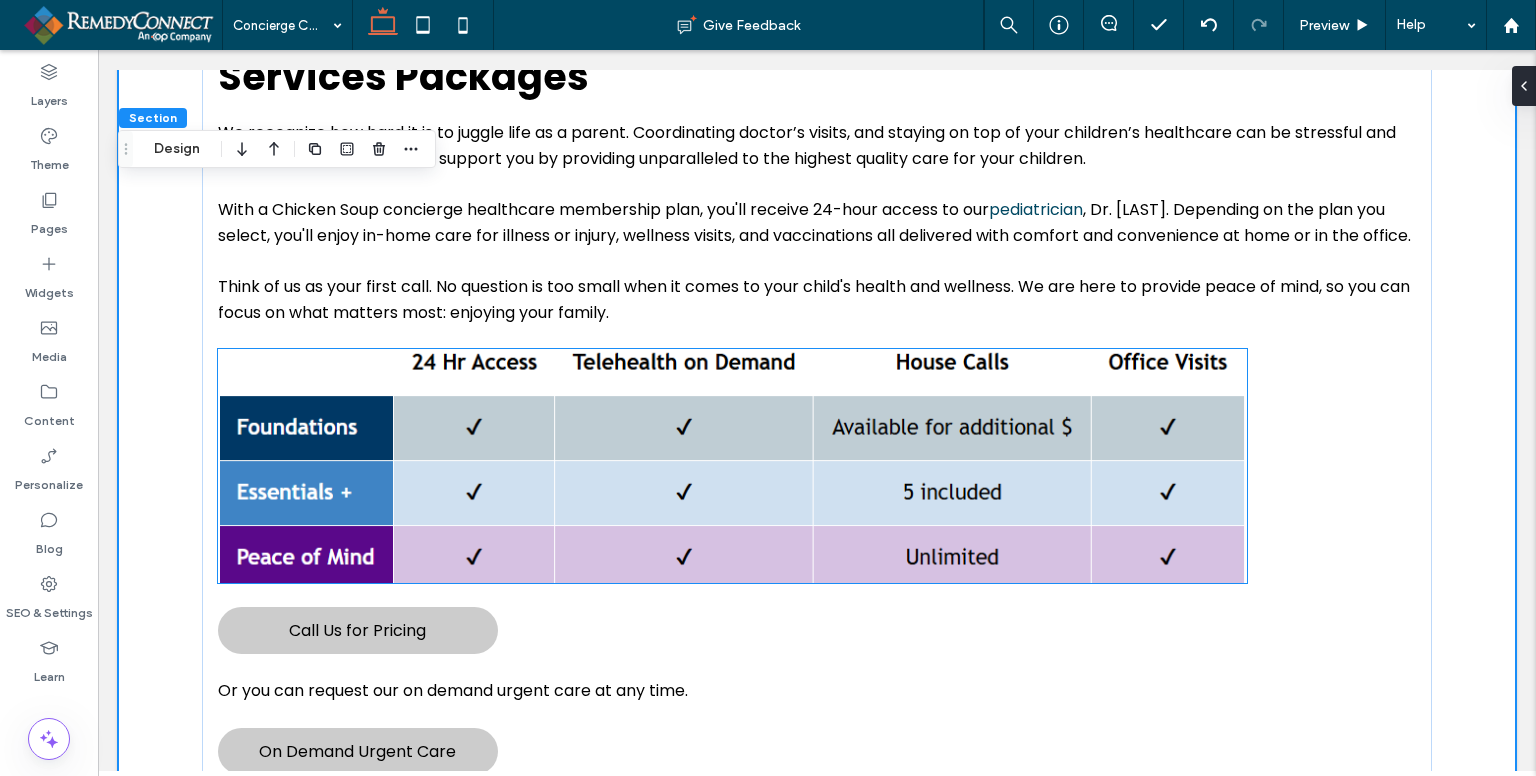 click at bounding box center (732, 466) 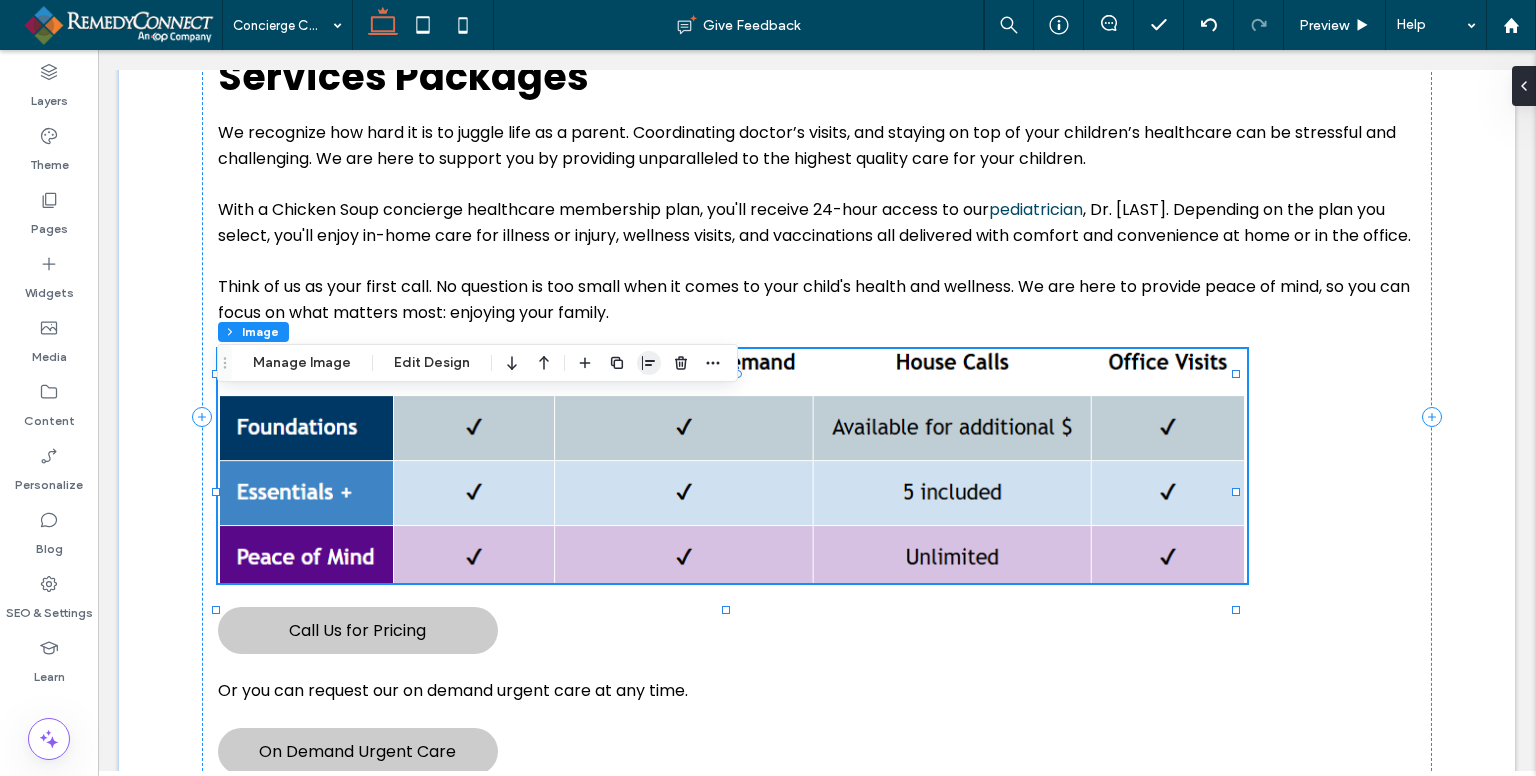 click at bounding box center (649, 363) 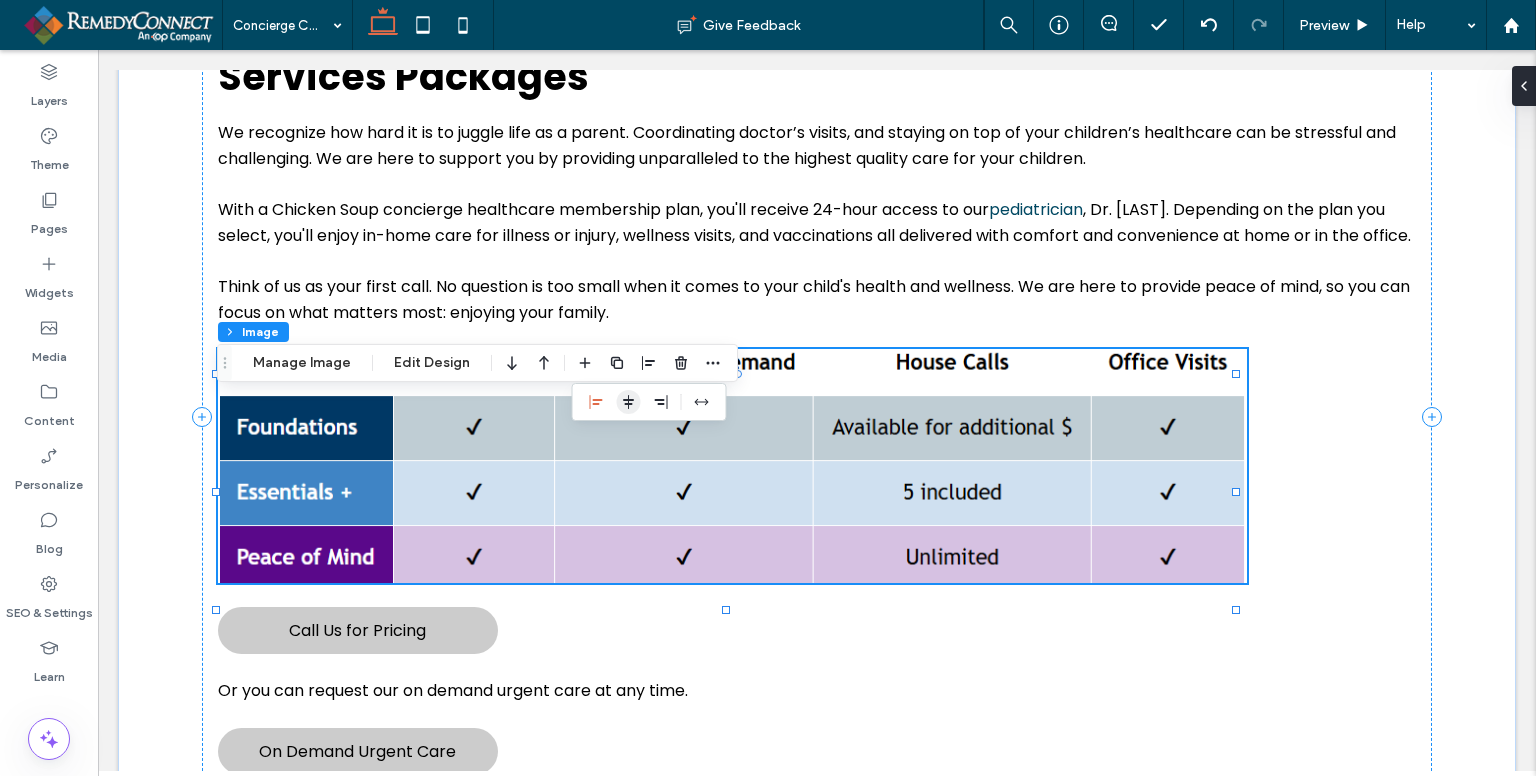 click 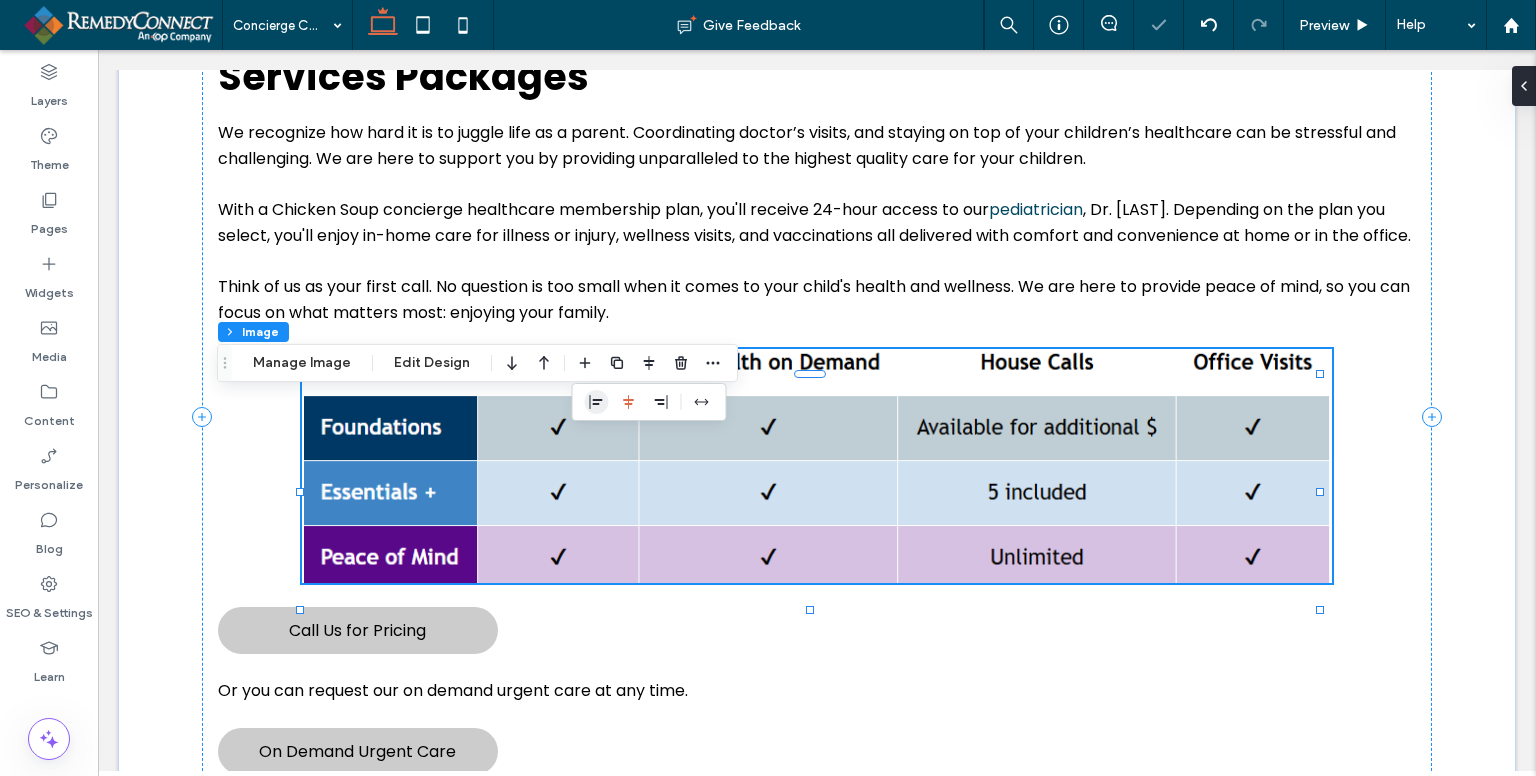 click 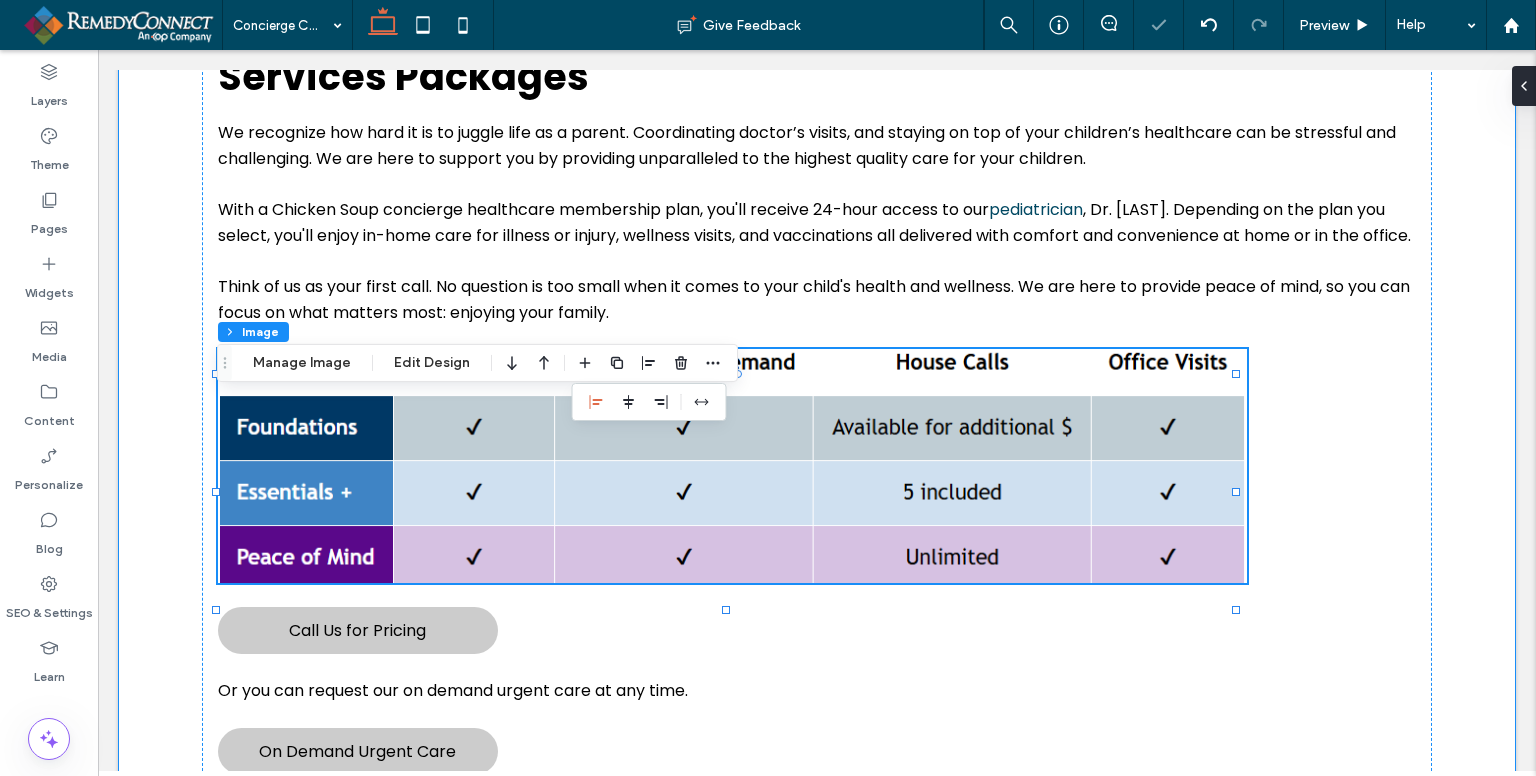 click on "Services Packages
We recognize how hard it is to juggle life as a parent. Coordinating doctor’s visits, and staying on top of your children’s healthcare can be stressful and challenging. We are here to support you by providing unparalleled to the highest quality care for your children. With a Chicken Soup concierge healthcare membership plan, you'll receive 24-hour access to our  pediatrician , Dr. Michael Milobsky. Depending on the plan you select, you'll enjoy in-home care for illness or injury, wellness visits, and vaccinations all delivered with comfort and convenience at home or in the office. Think of us as your first call. No question is too small when it comes to your child's health and wellness. We are here to provide peace of mind, so you can focus on what matters most: enjoying your family.
Call Us for Pricing
Or you can request our on demand urgent care at any time.
On Demand Urgent Care" at bounding box center (817, 417) 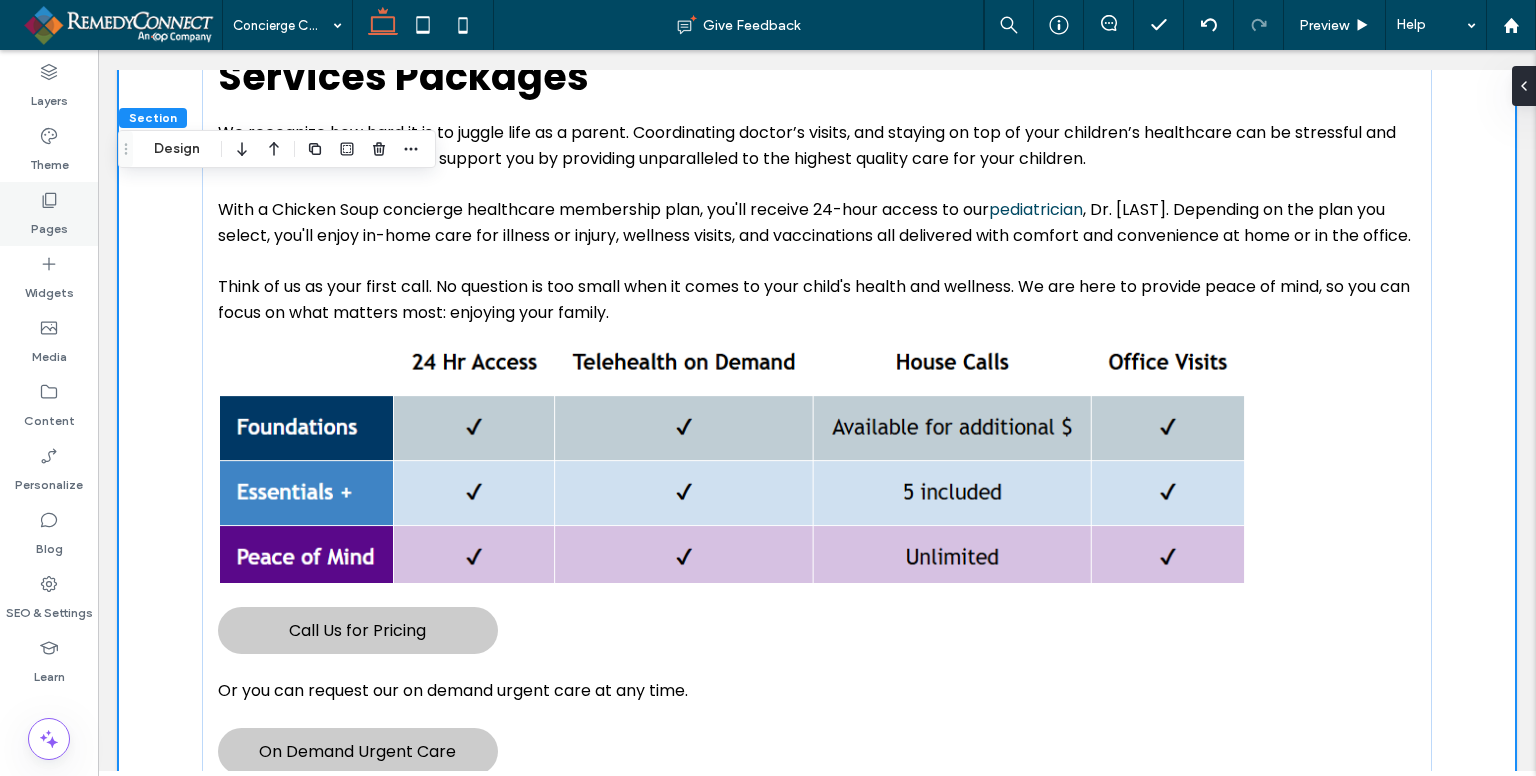 click on "Pages" at bounding box center [49, 214] 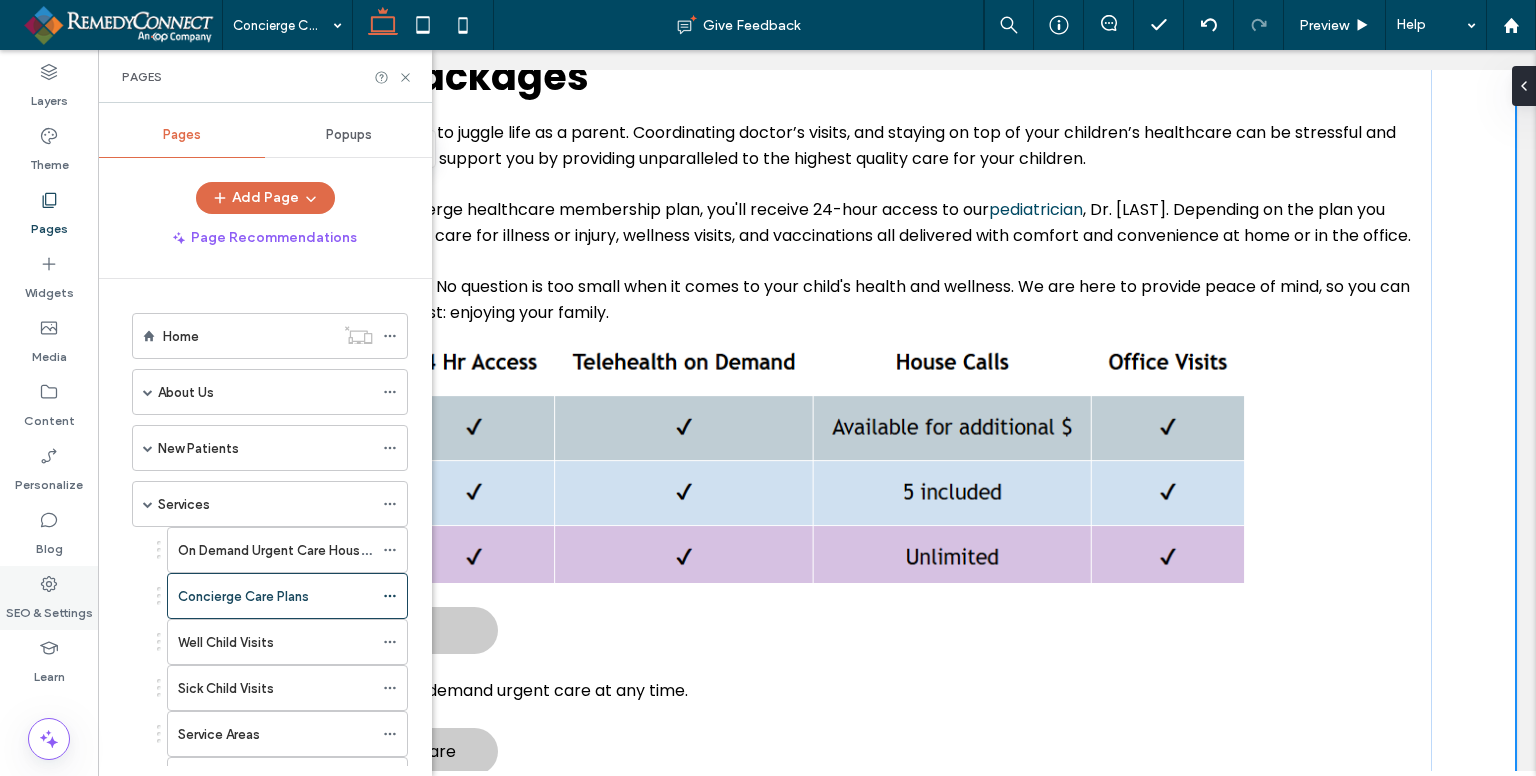 click on "SEO & Settings" at bounding box center (49, 608) 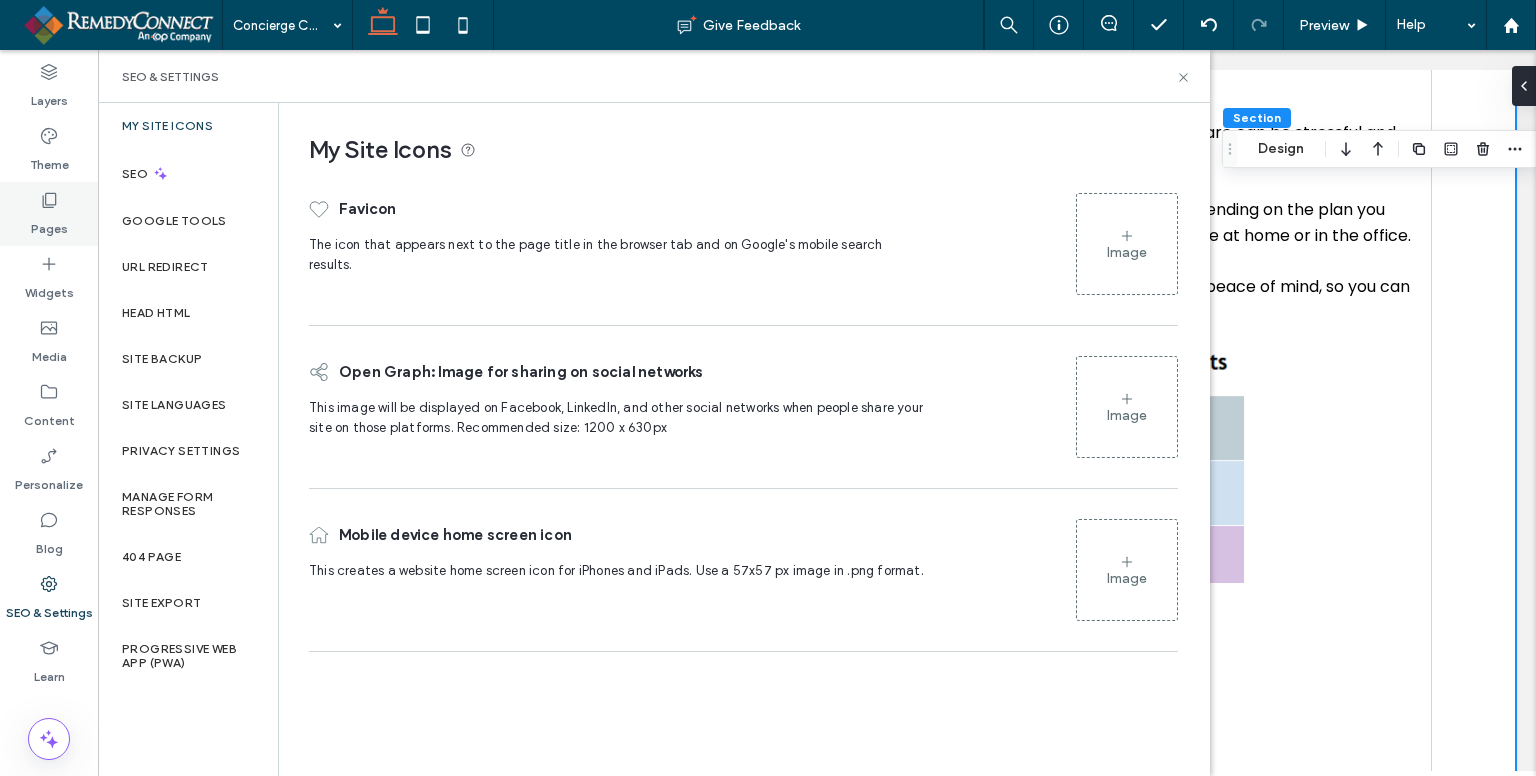 drag, startPoint x: 73, startPoint y: 176, endPoint x: 72, endPoint y: 193, distance: 17.029387 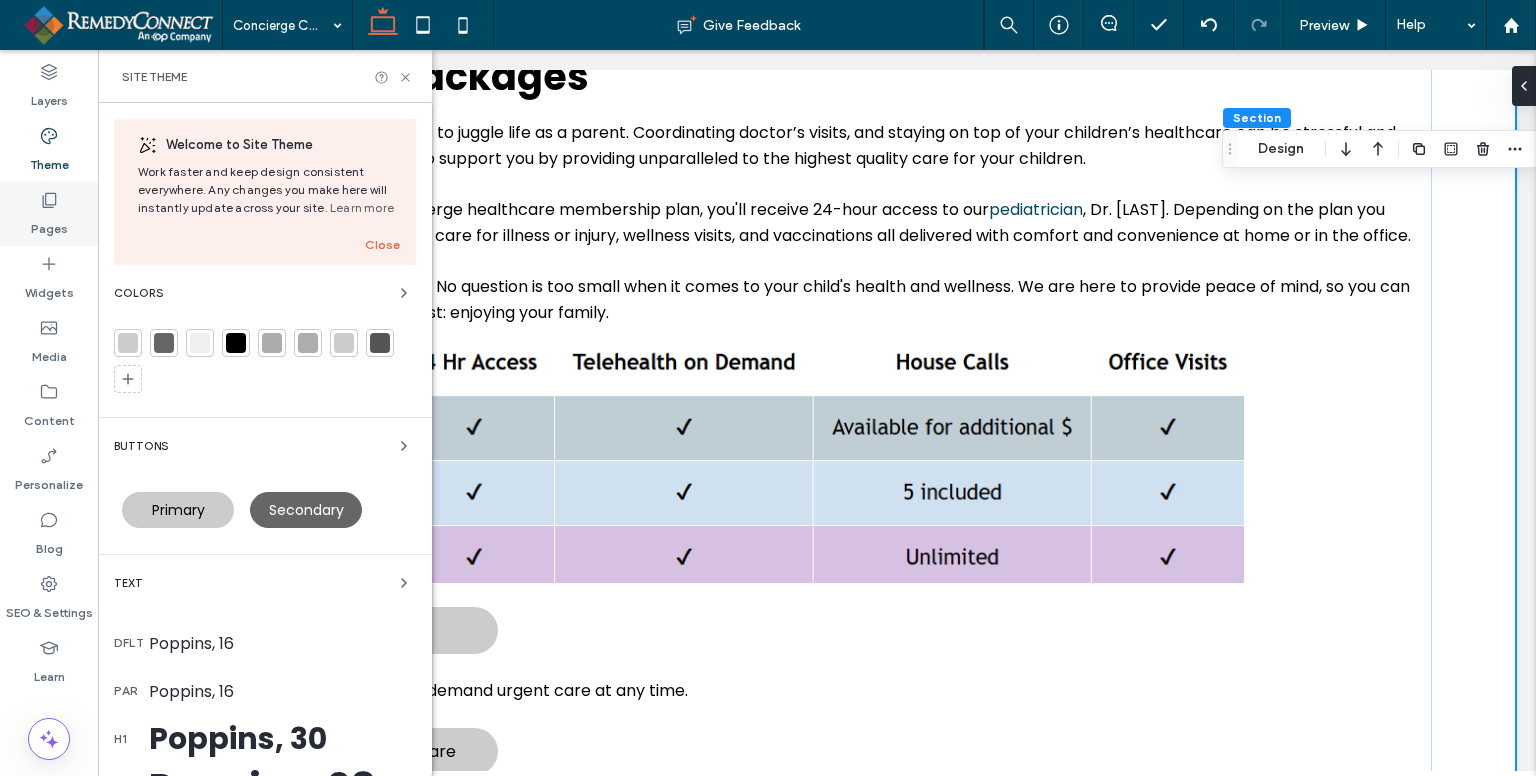 click on "Pages" at bounding box center (49, 214) 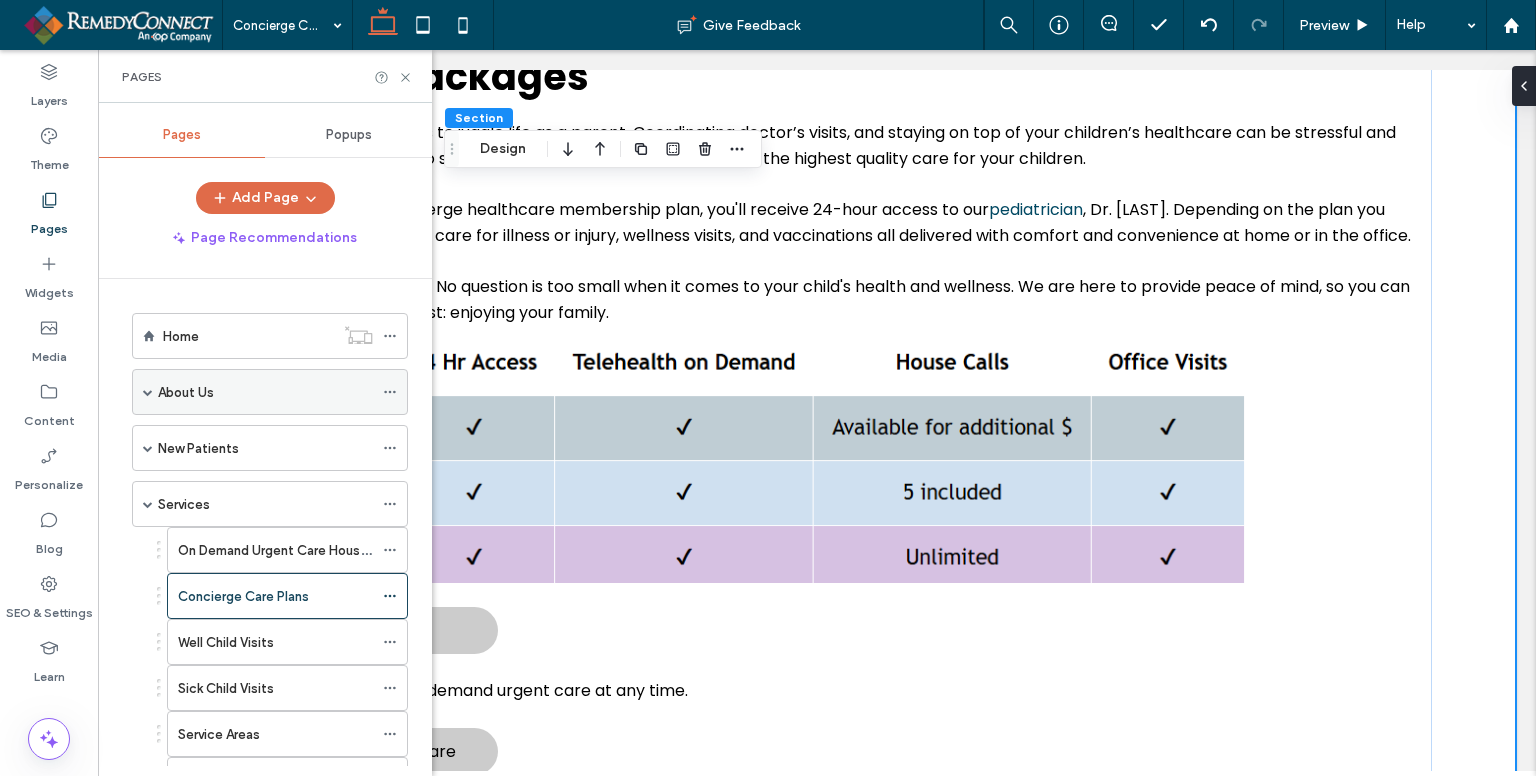 click on "About Us" at bounding box center (270, 392) 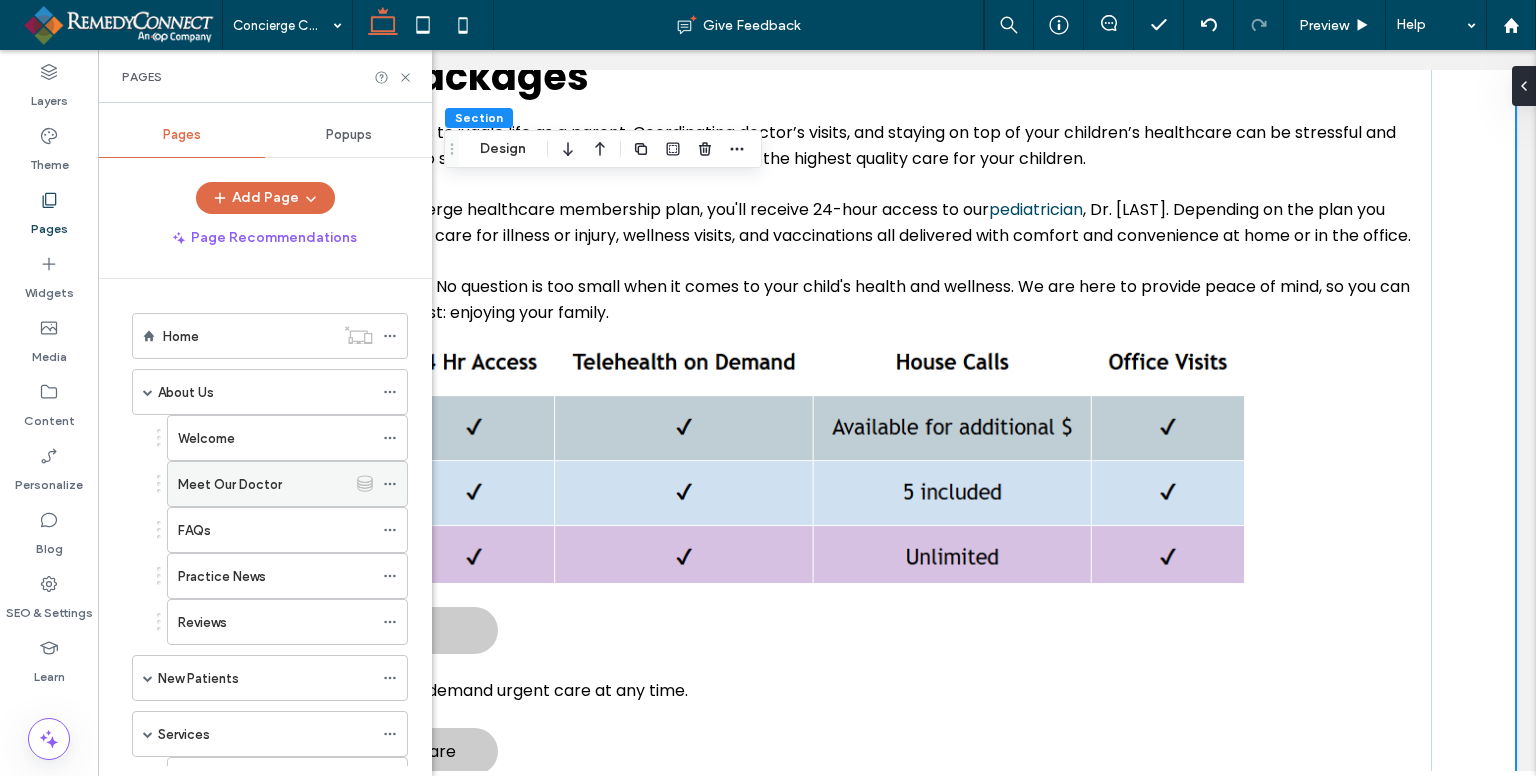 click on "Meet Our Doctor" at bounding box center (230, 484) 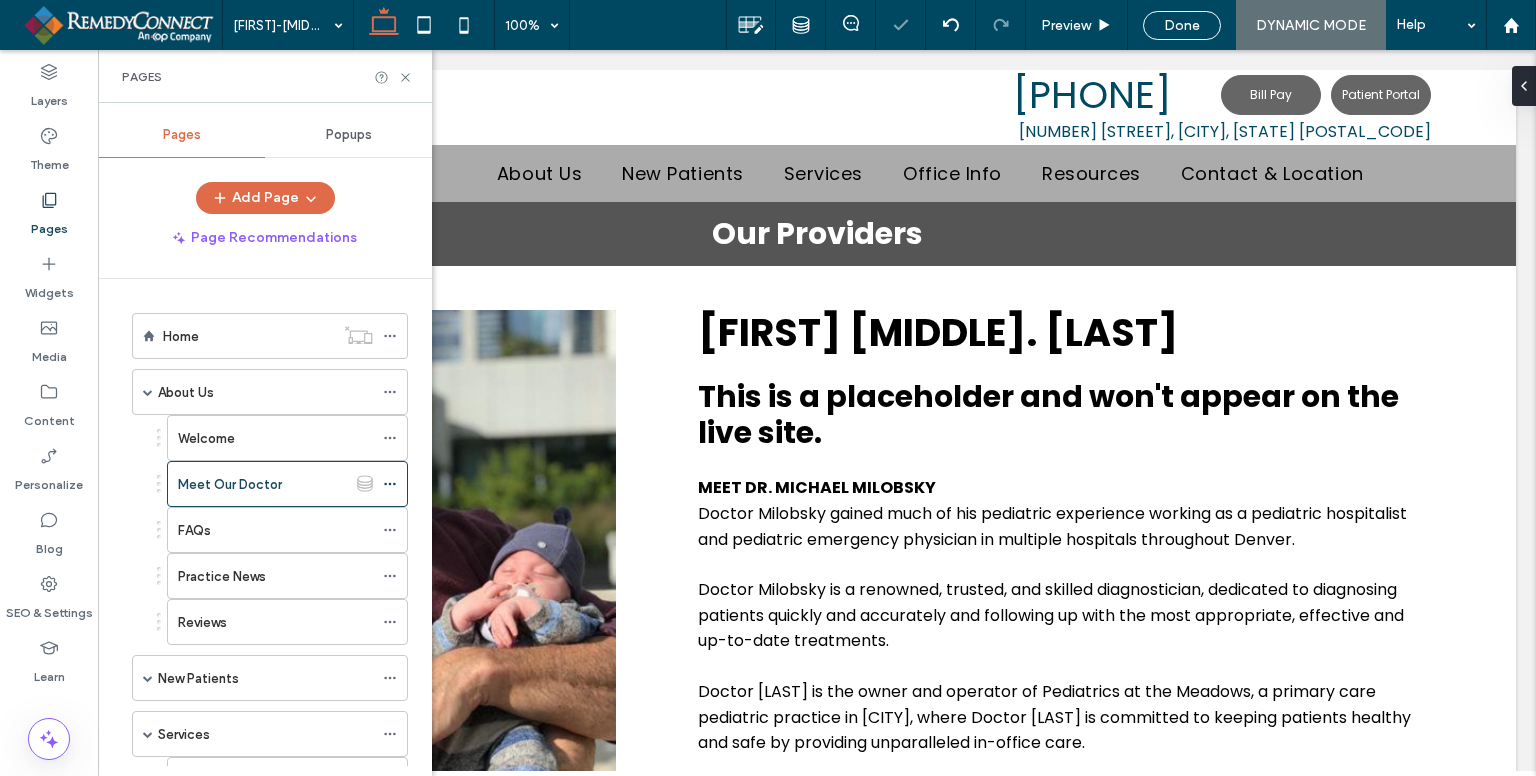 scroll, scrollTop: 0, scrollLeft: 0, axis: both 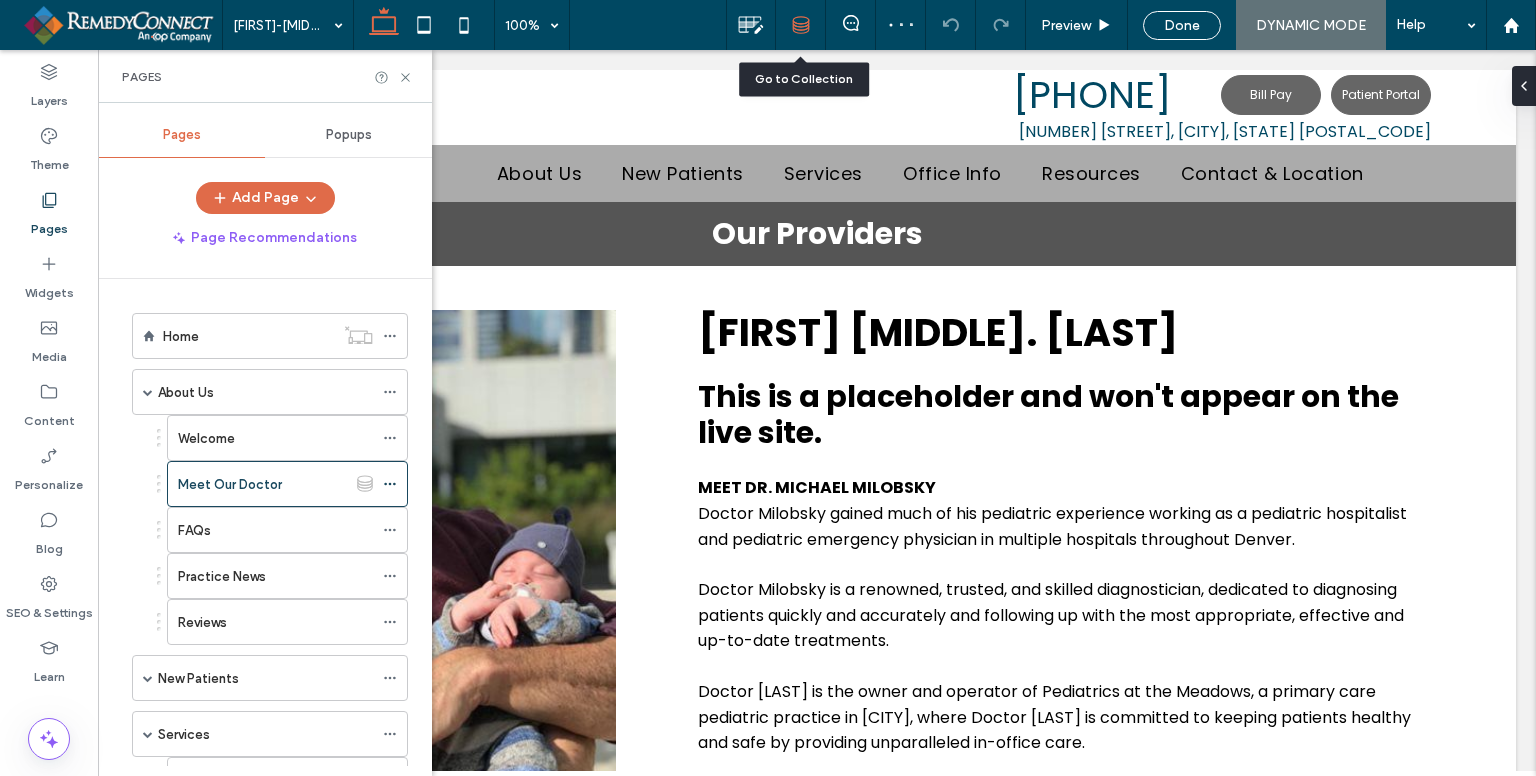 click at bounding box center (800, 25) 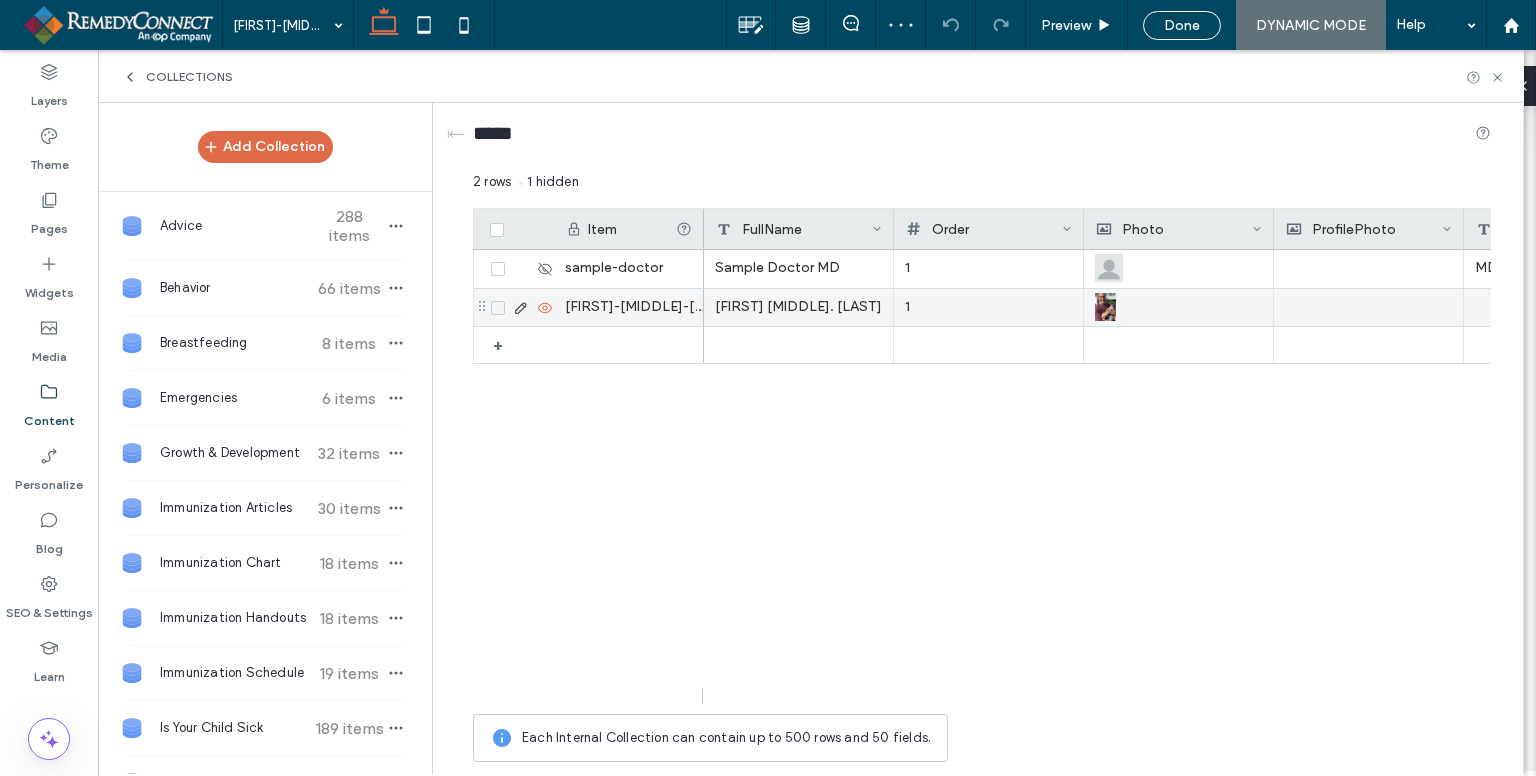 click 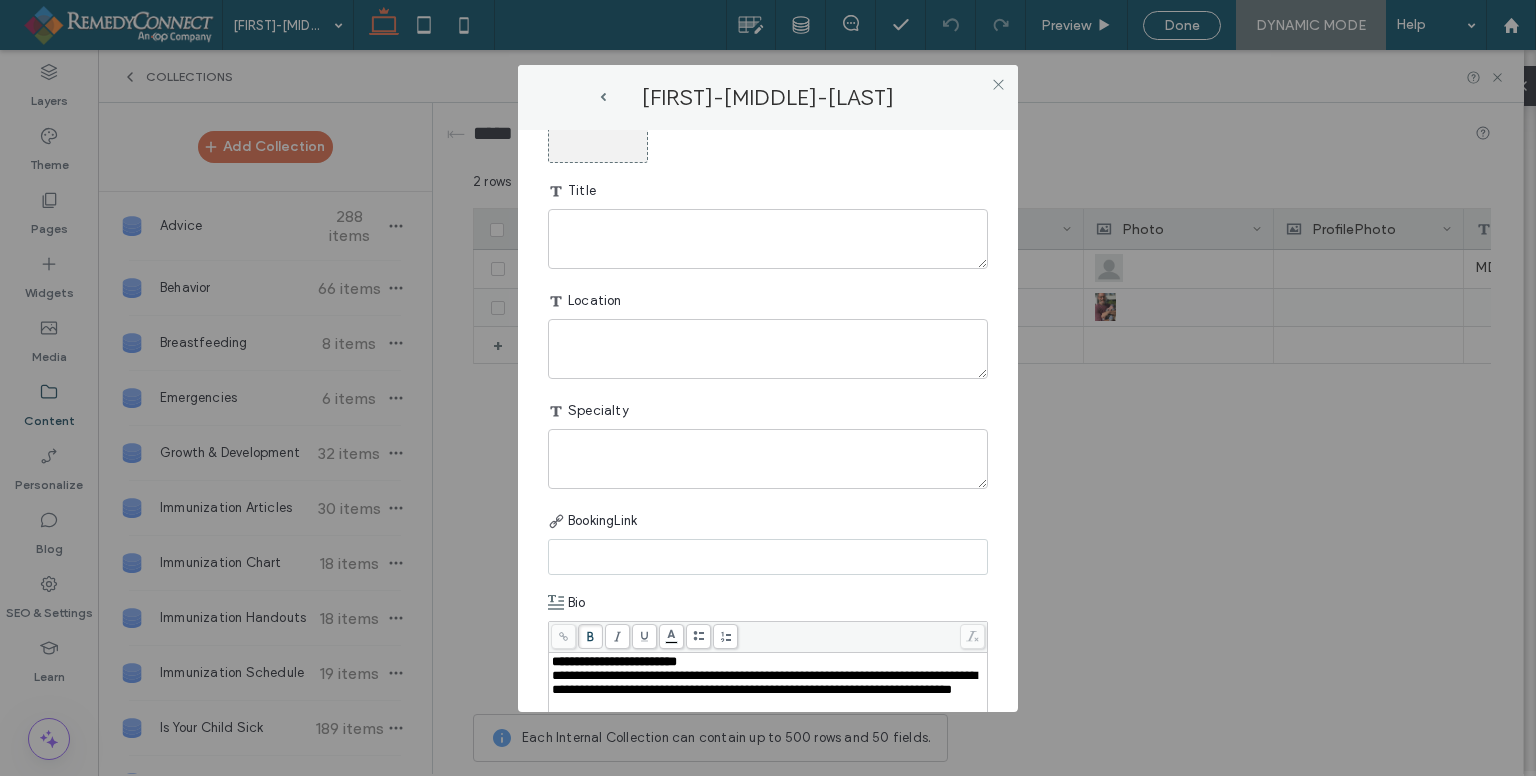 scroll, scrollTop: 500, scrollLeft: 0, axis: vertical 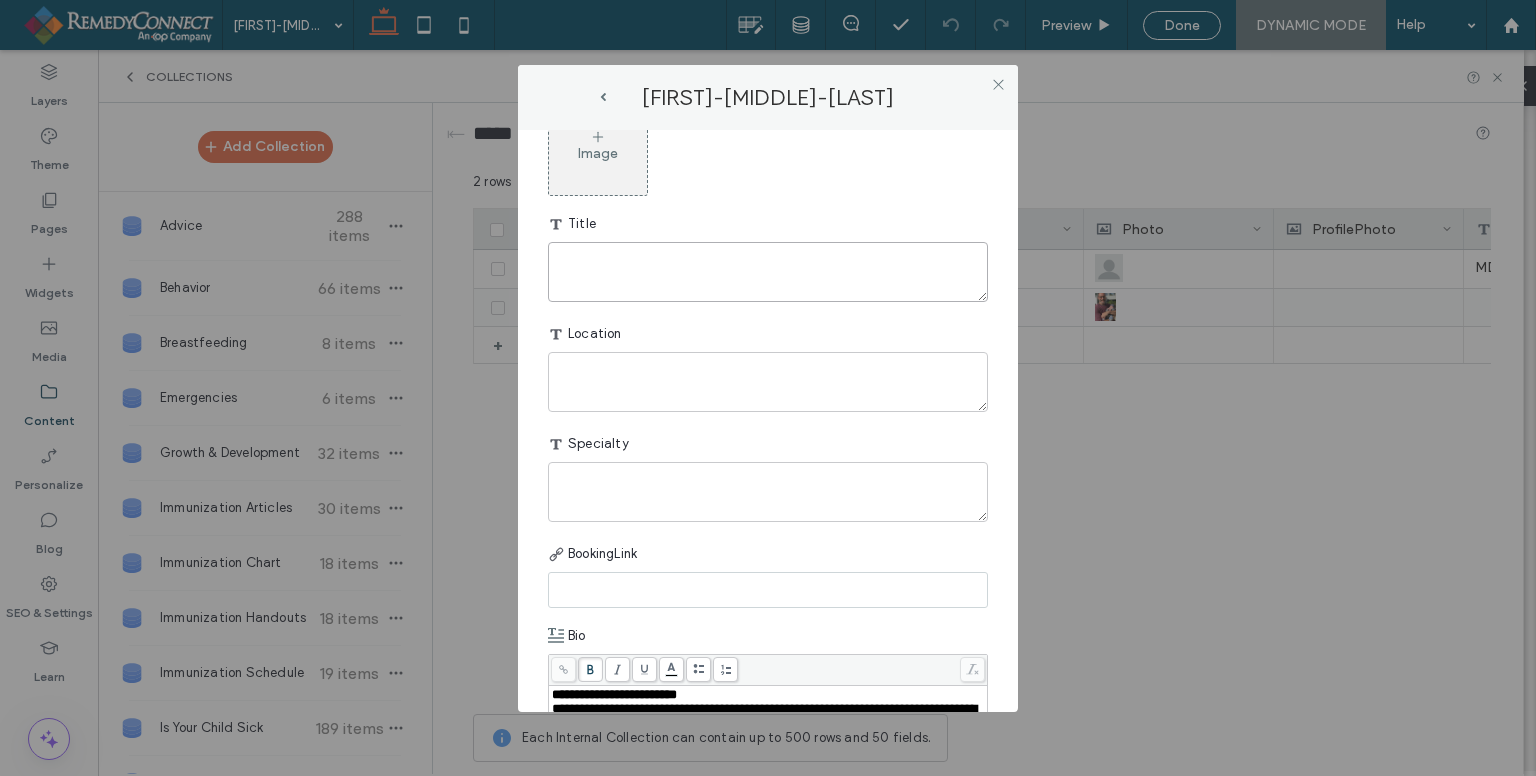 click at bounding box center (768, 272) 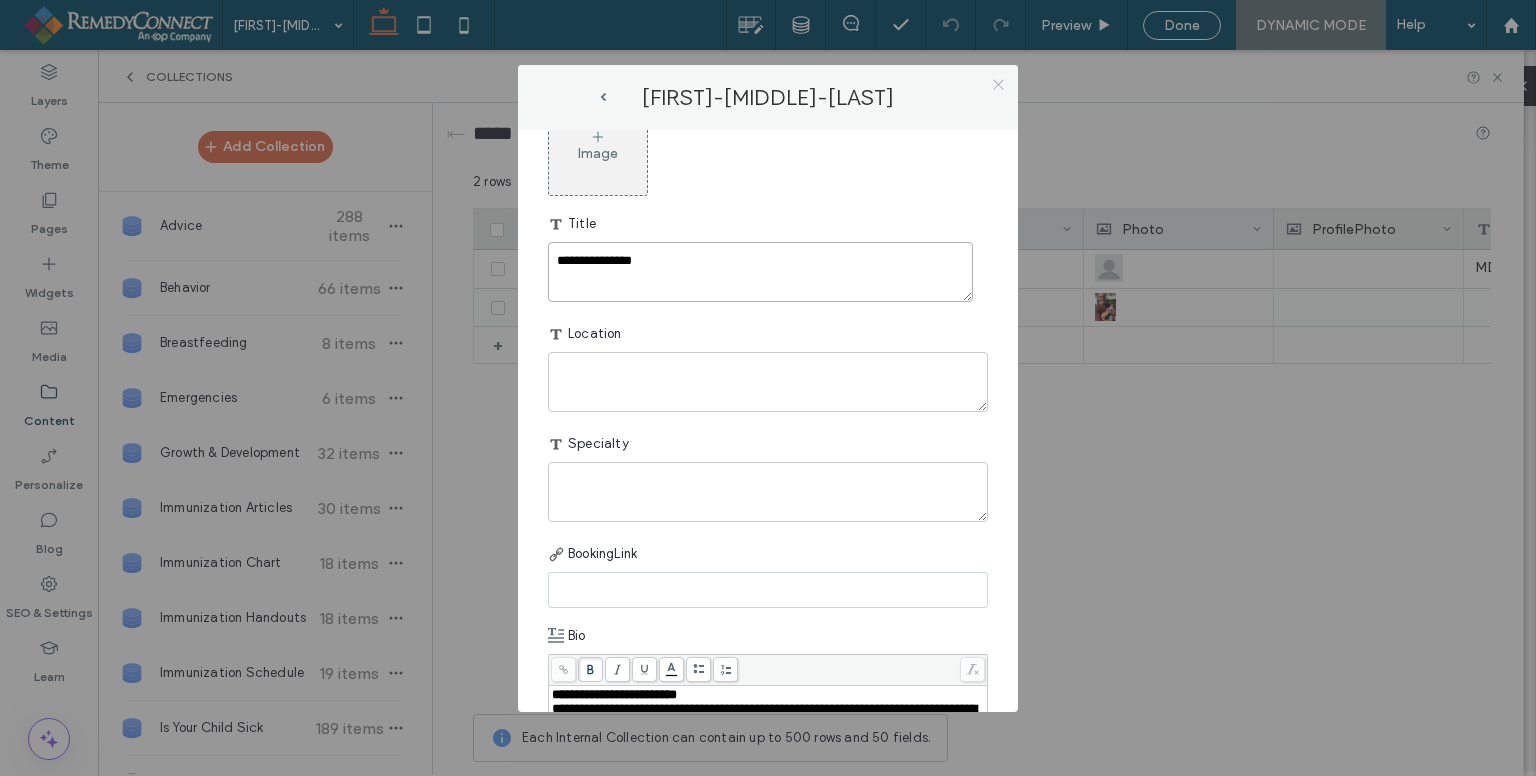 type on "**********" 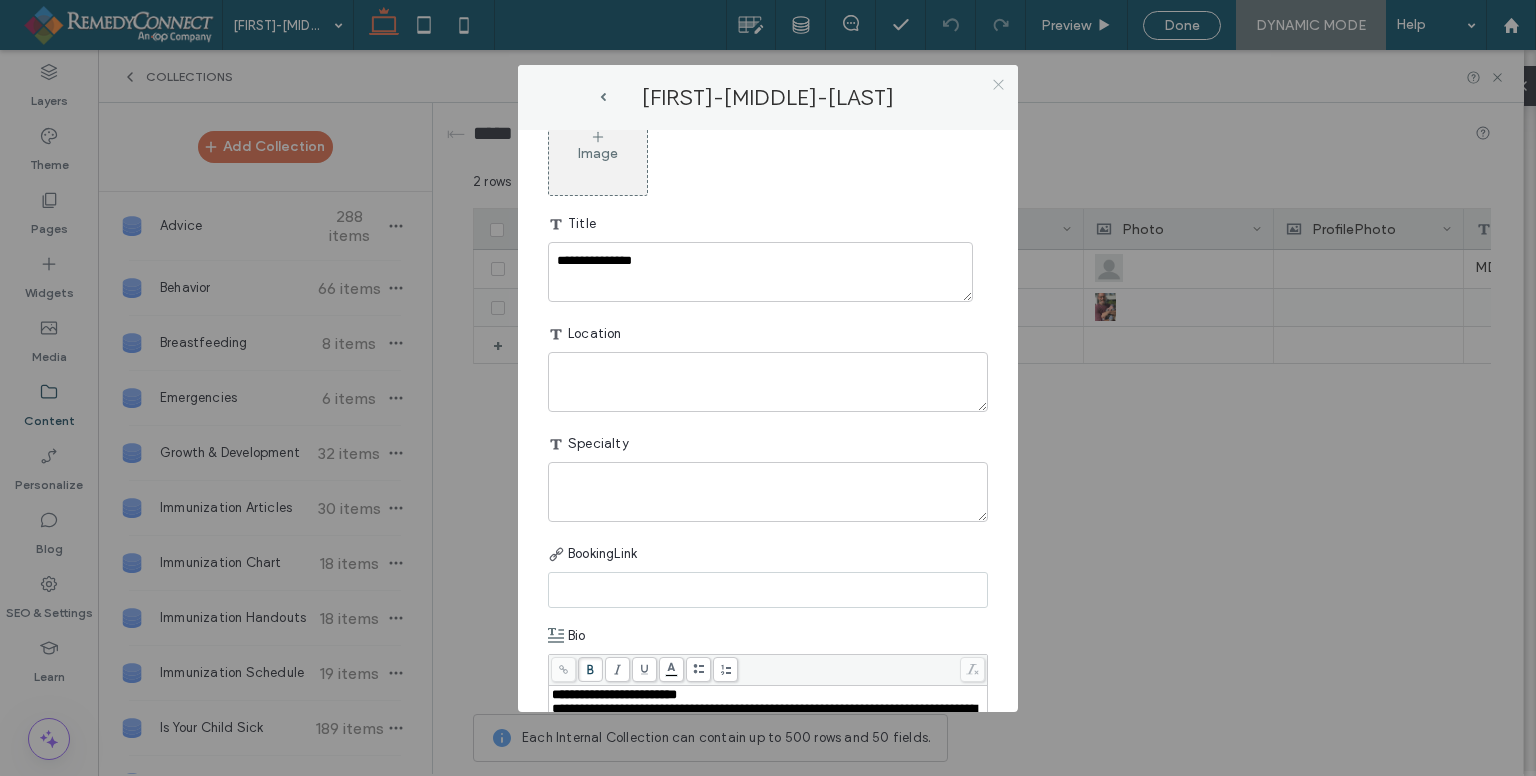 click 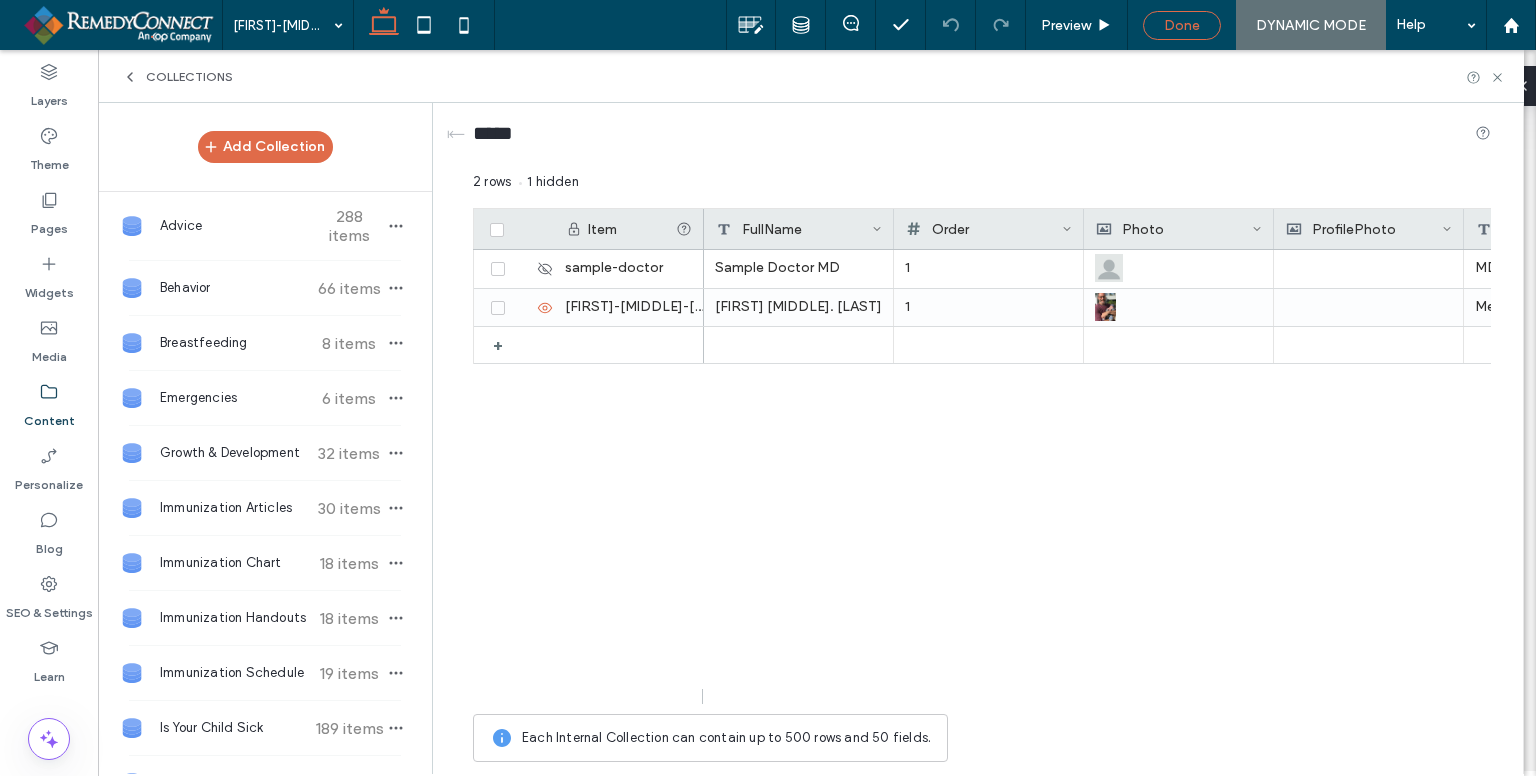 click on "Done" at bounding box center [1182, 25] 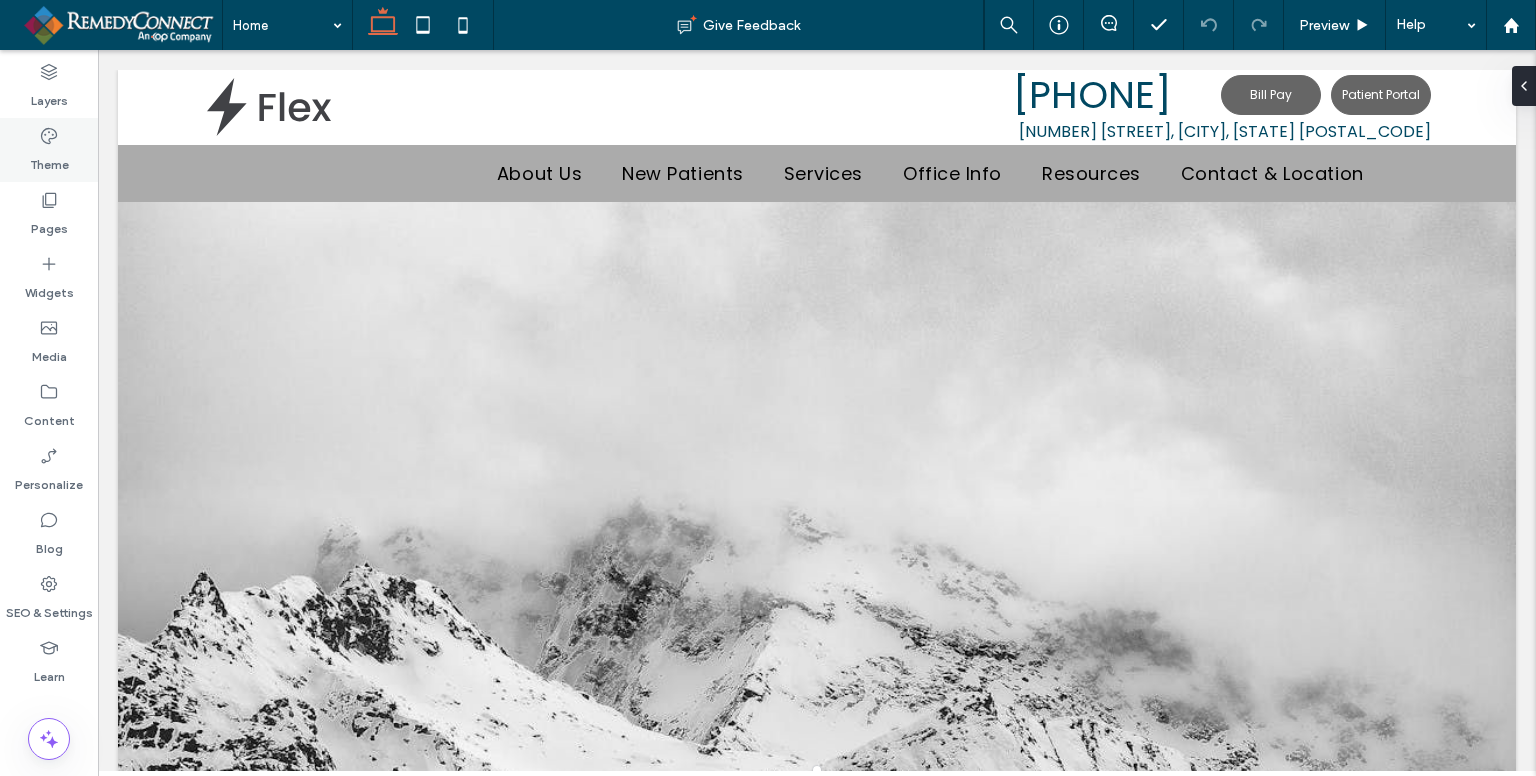 scroll, scrollTop: 0, scrollLeft: 0, axis: both 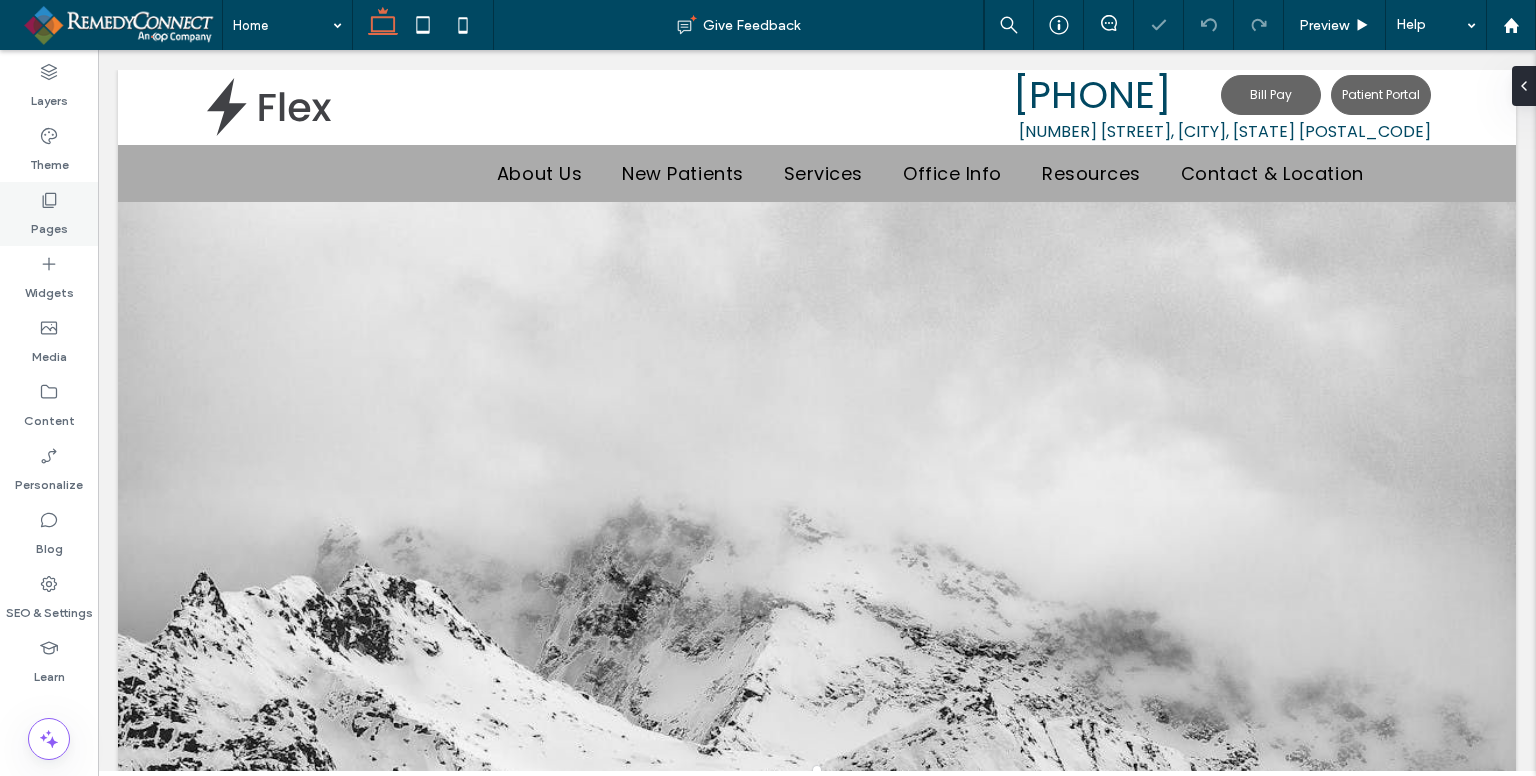 click 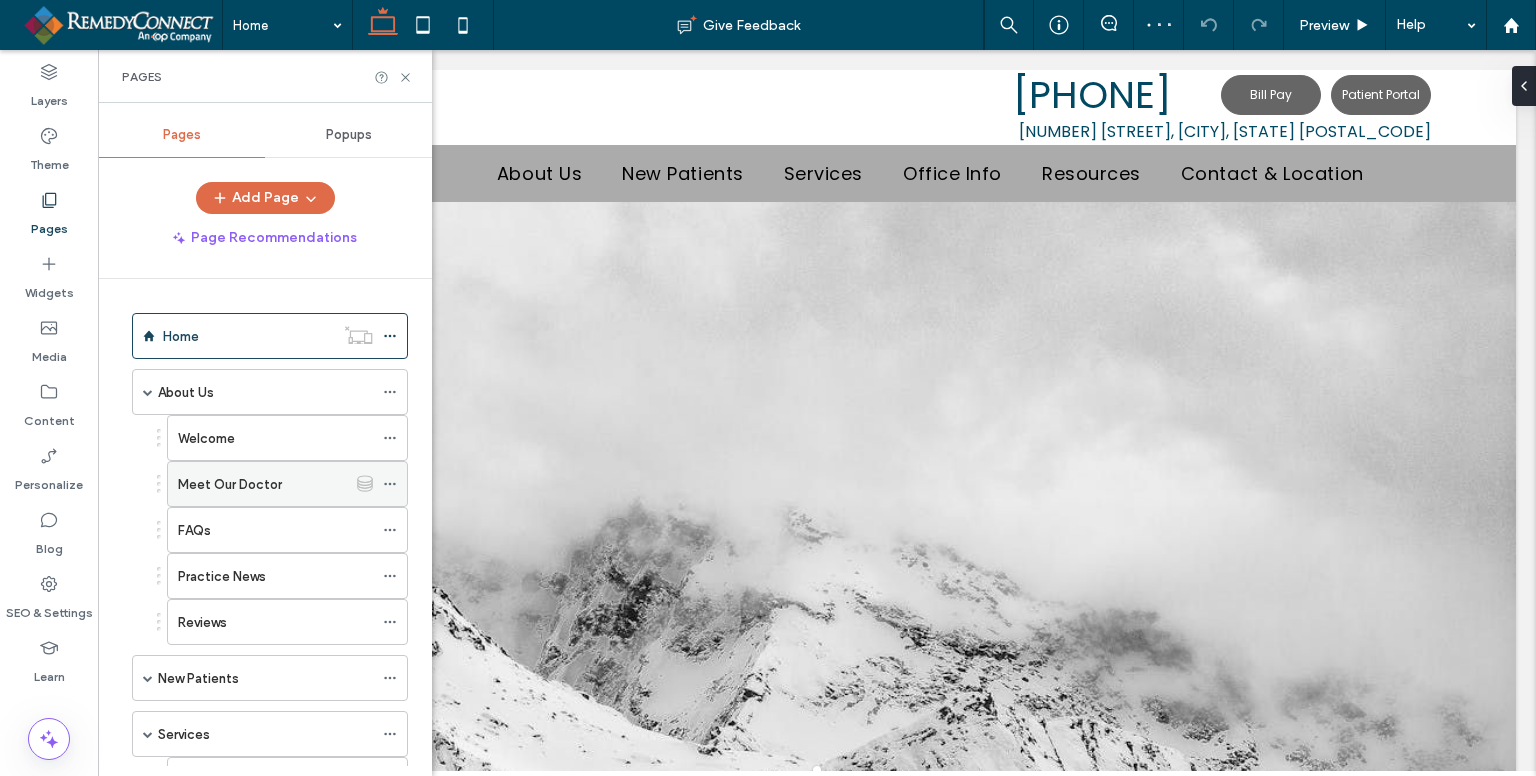 click 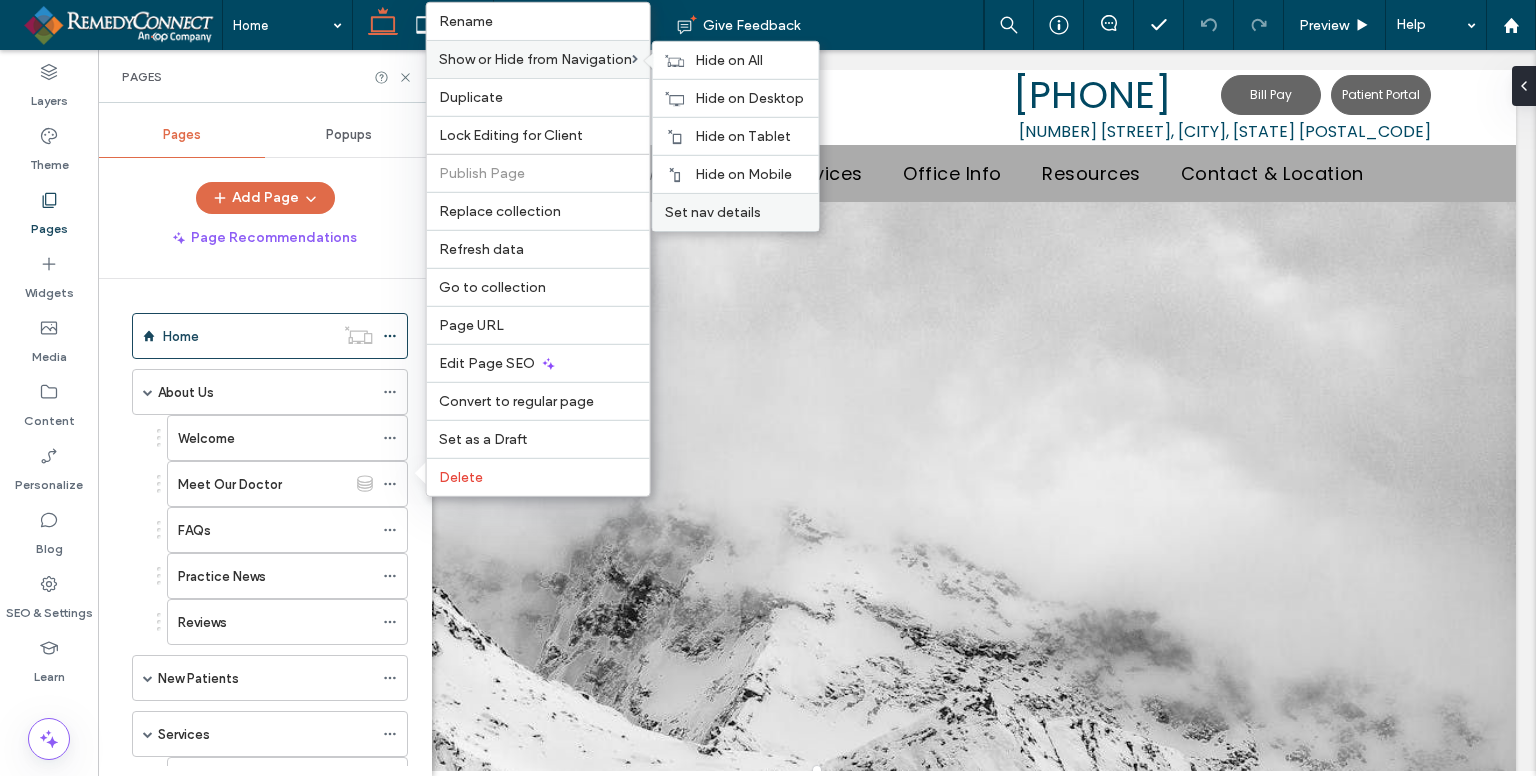 click on "Set nav details" at bounding box center [736, 212] 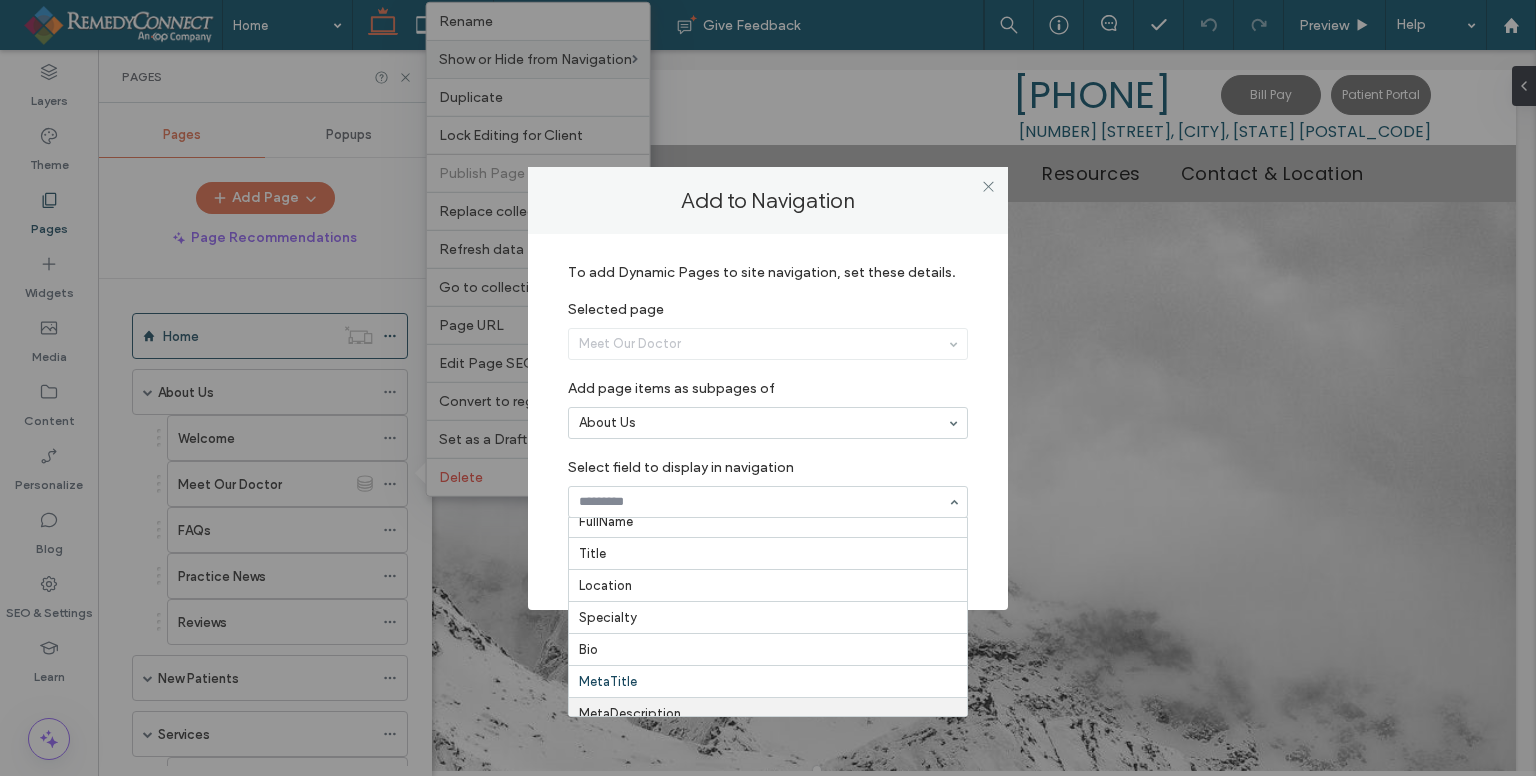 scroll, scrollTop: 0, scrollLeft: 0, axis: both 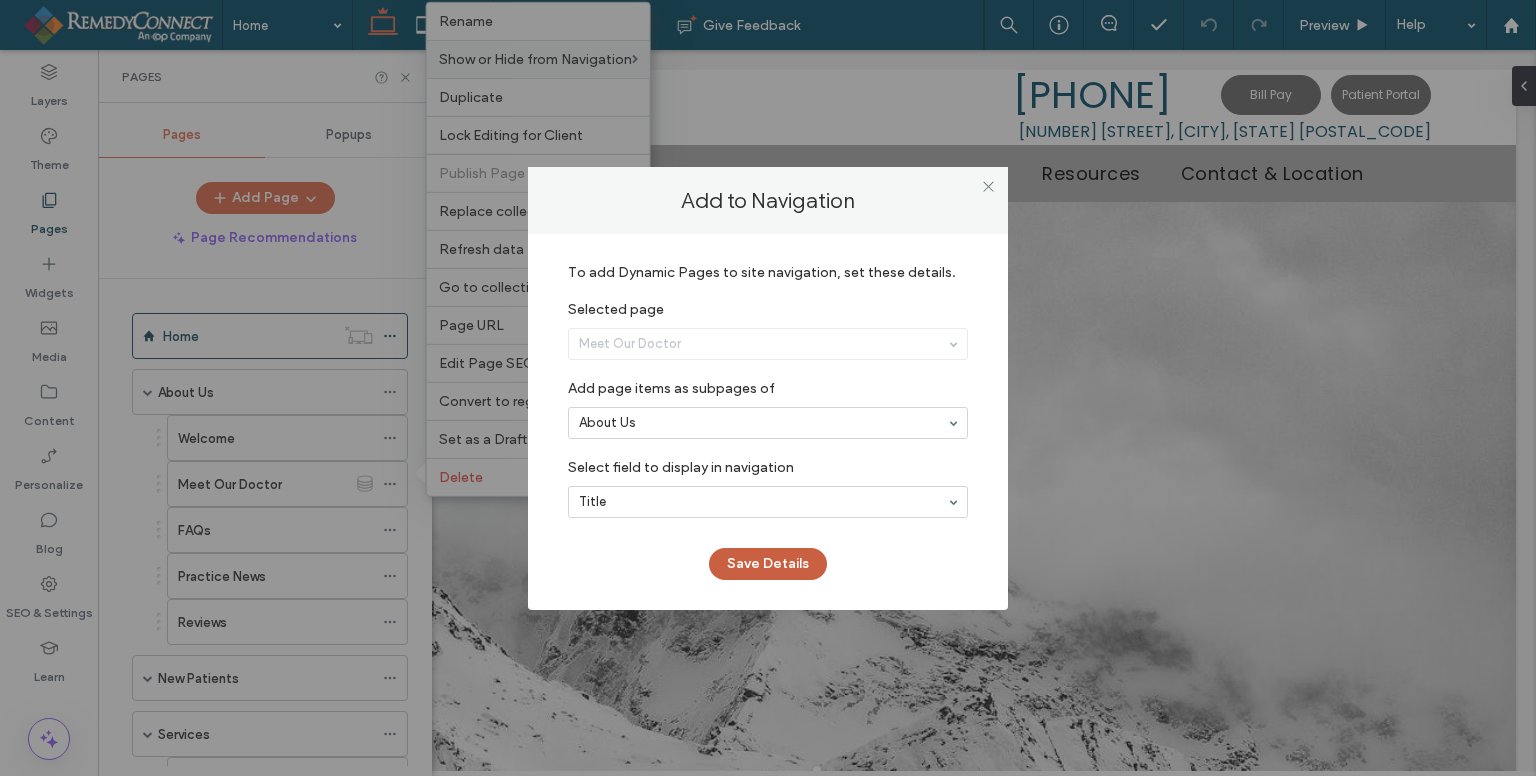 click on "Save Details" at bounding box center [768, 564] 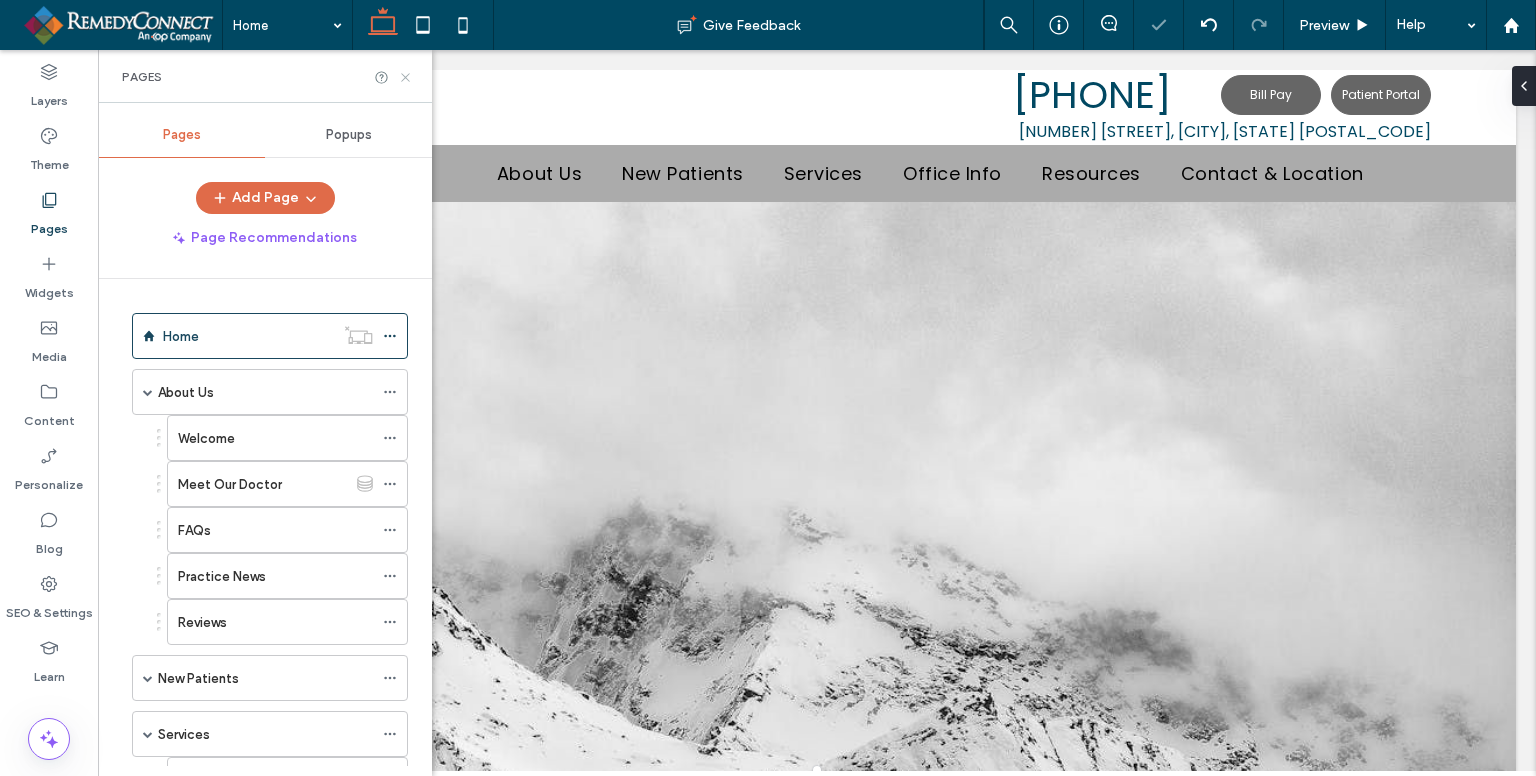 click 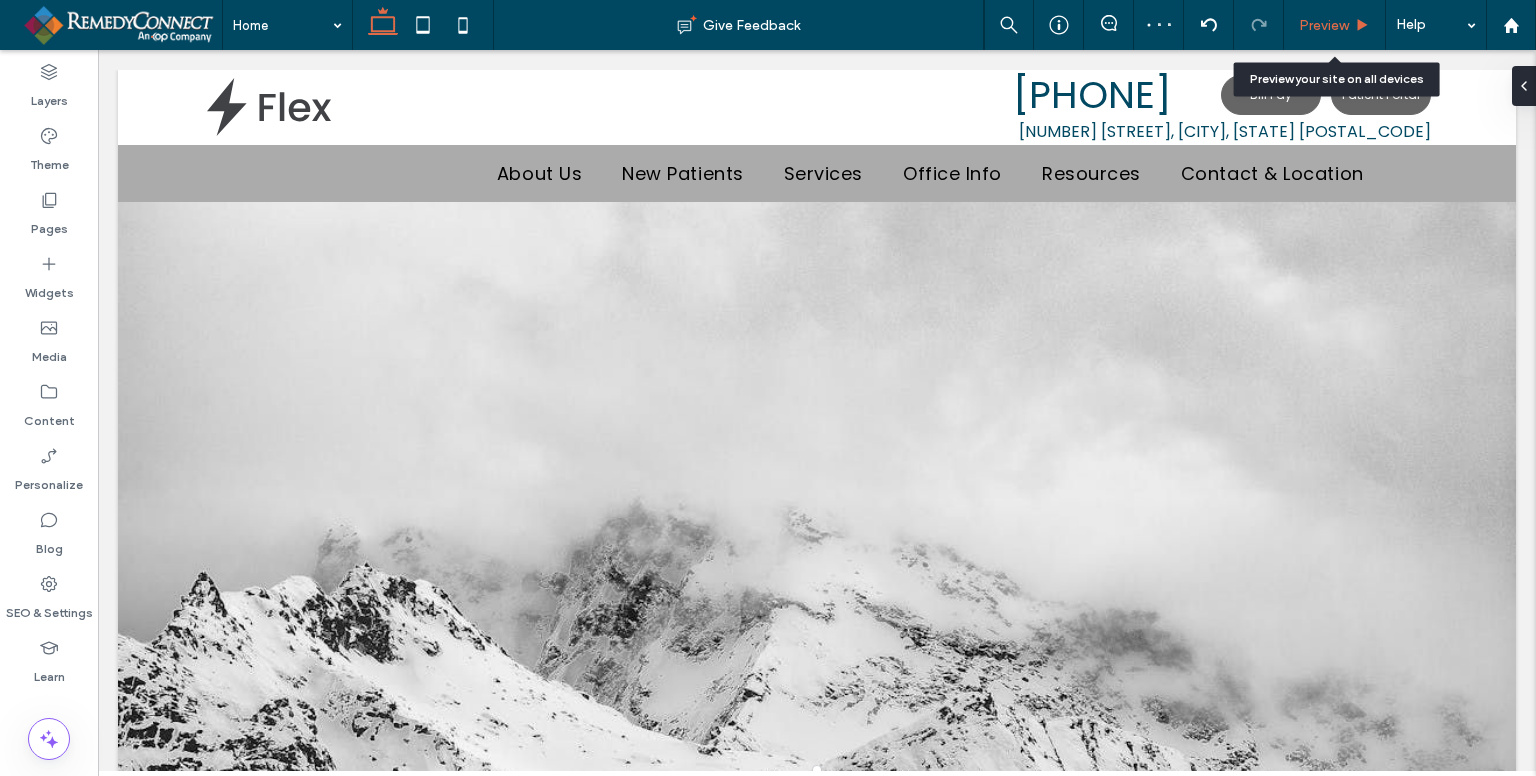 click 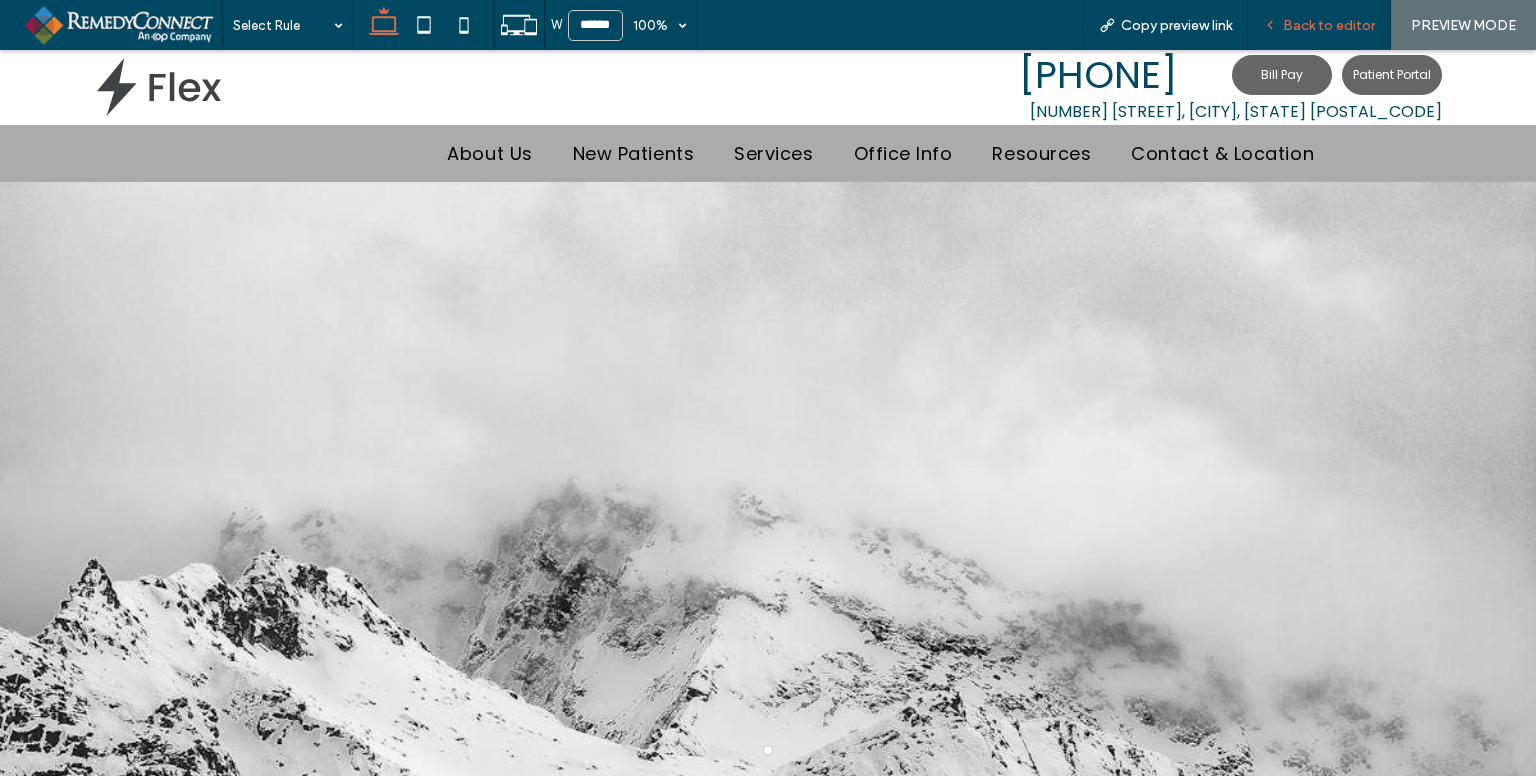 click on "Back to editor" at bounding box center (1329, 25) 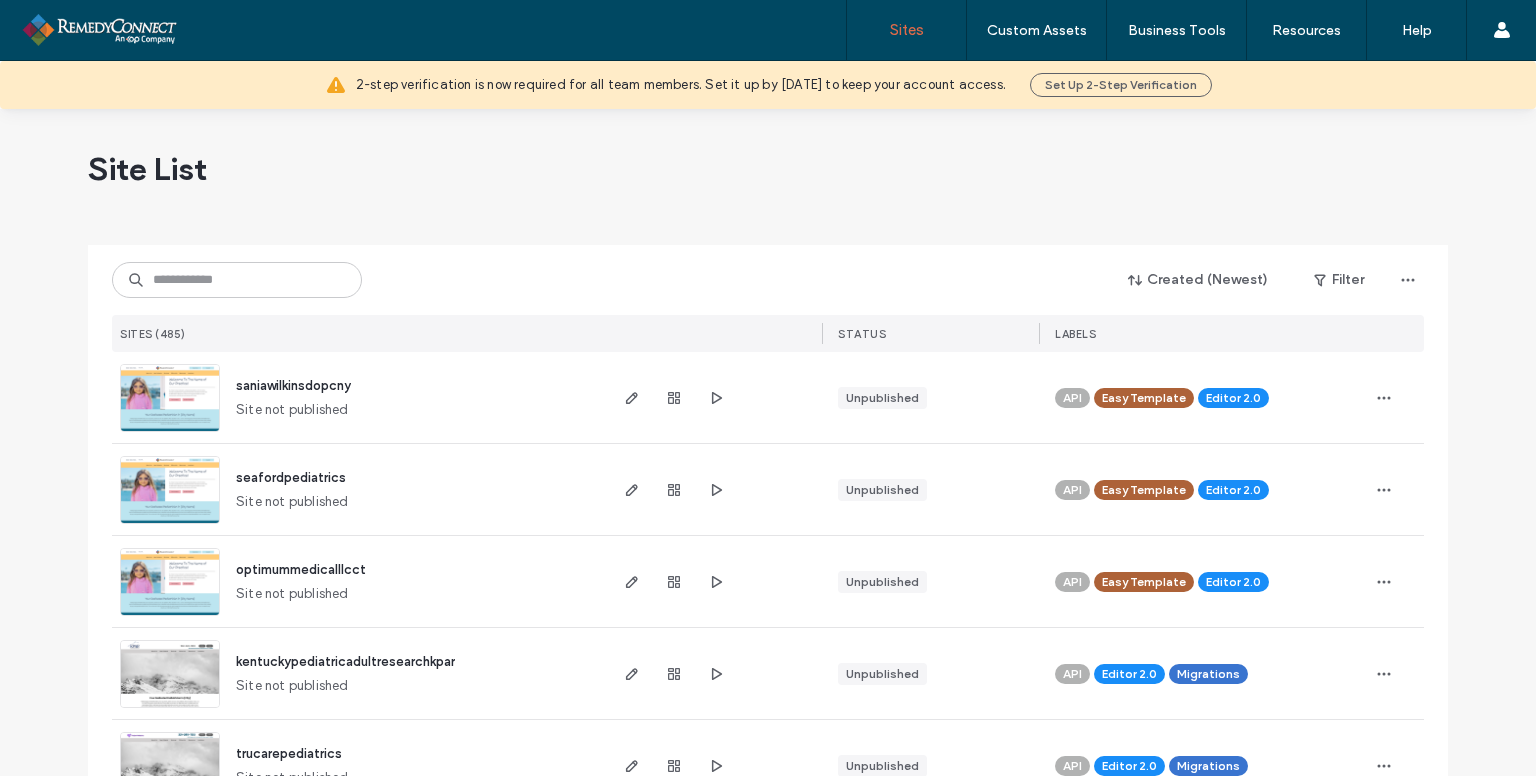 scroll, scrollTop: 0, scrollLeft: 0, axis: both 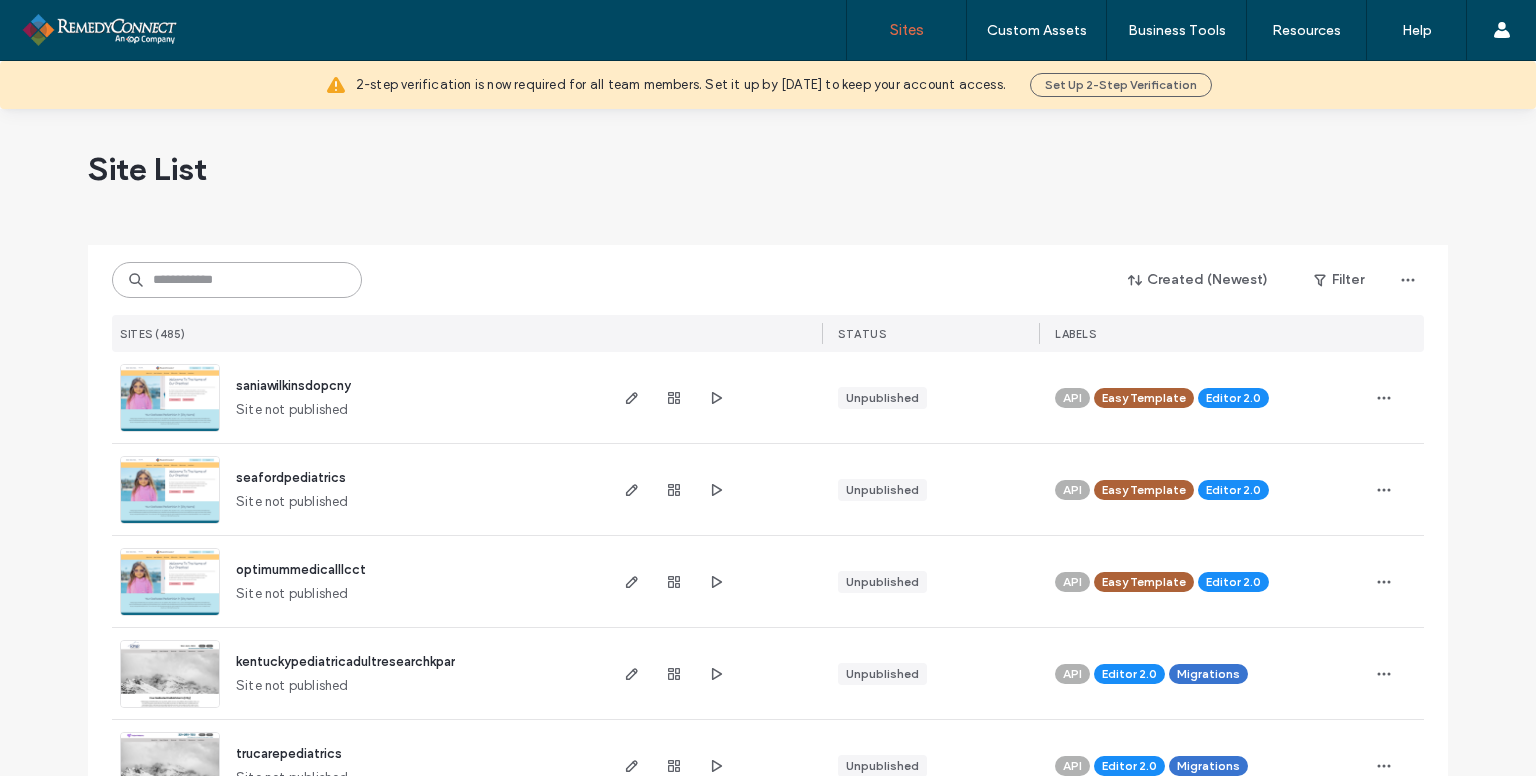 click at bounding box center (237, 280) 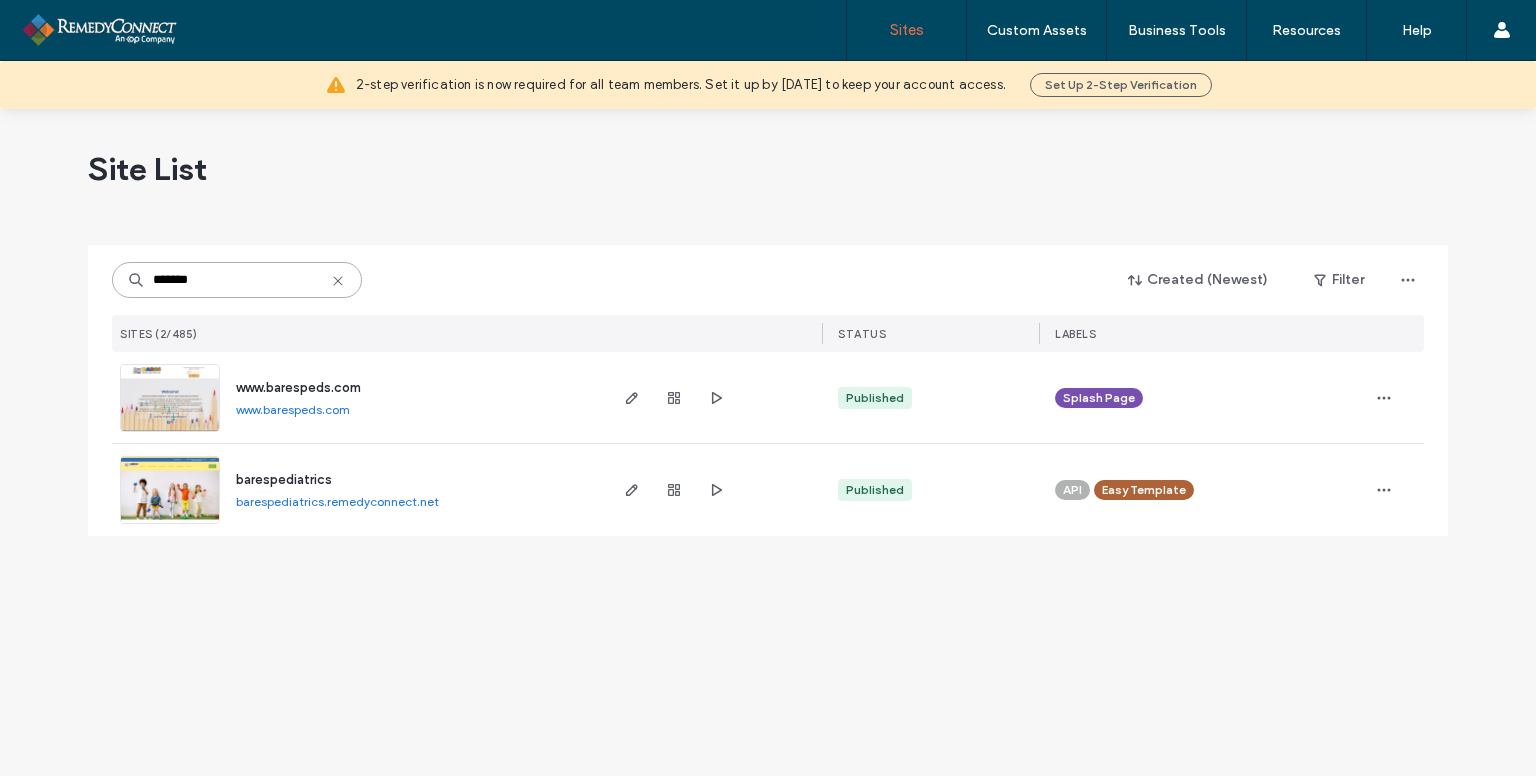 type on "*******" 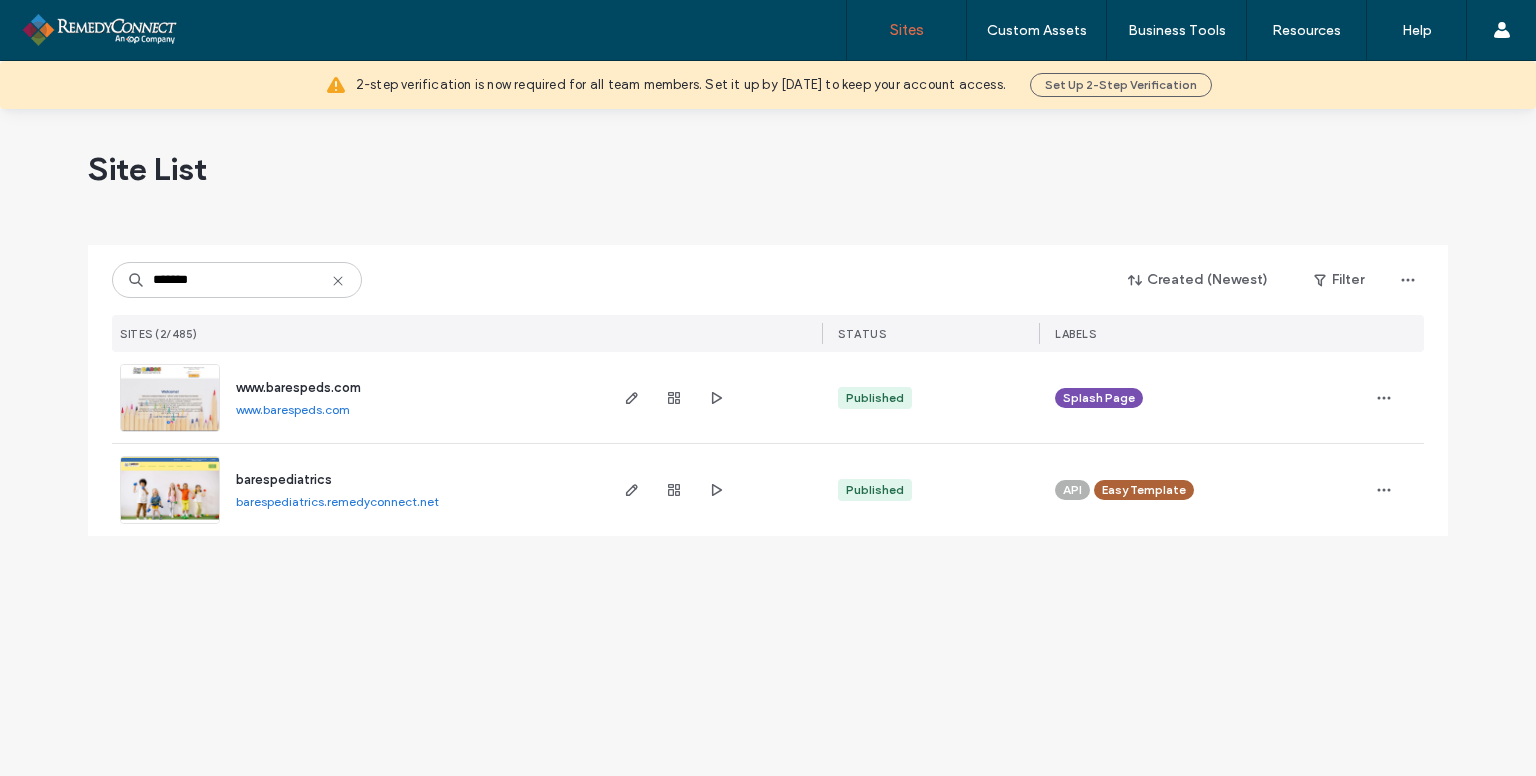 click at bounding box center [170, 525] 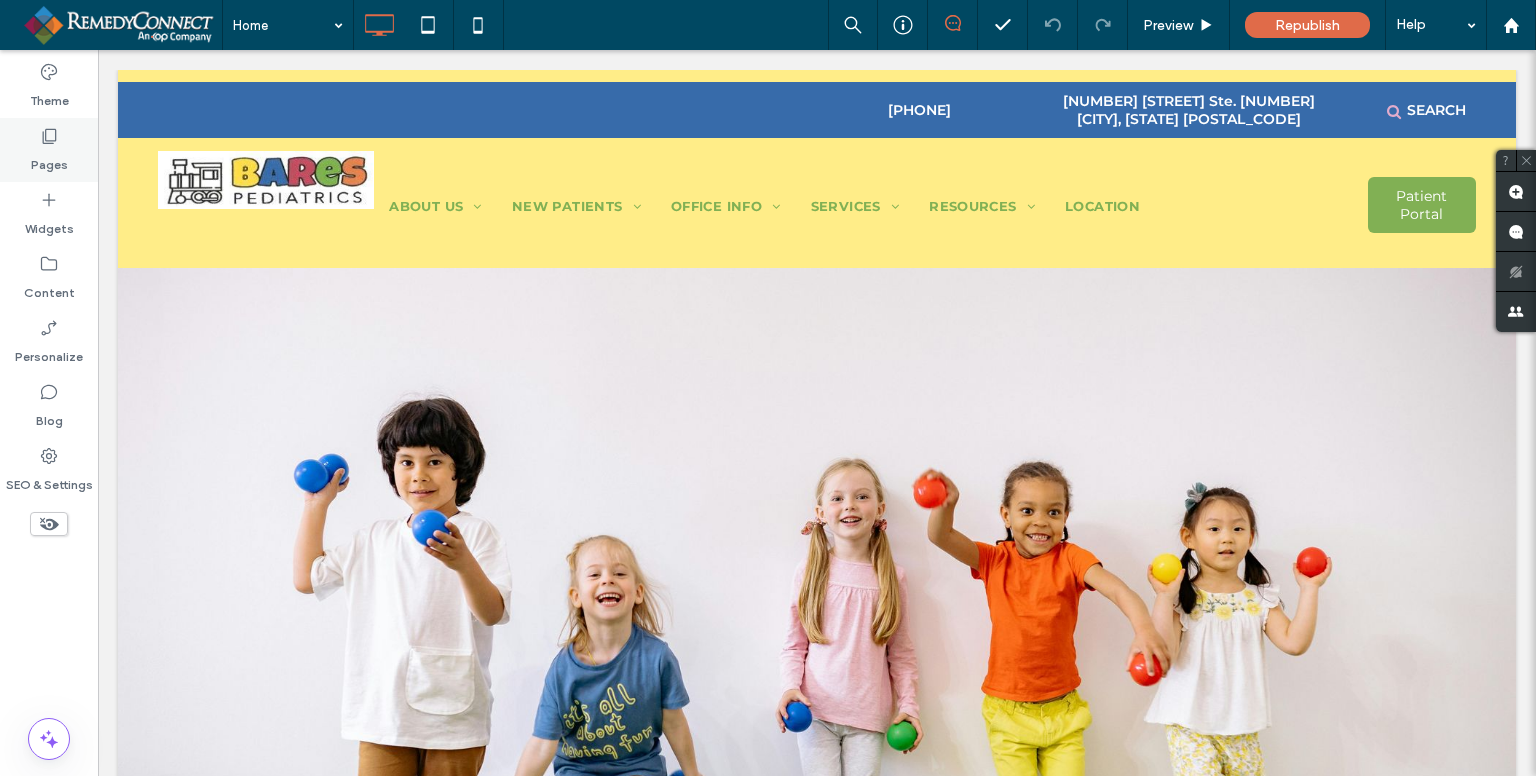scroll, scrollTop: 0, scrollLeft: 0, axis: both 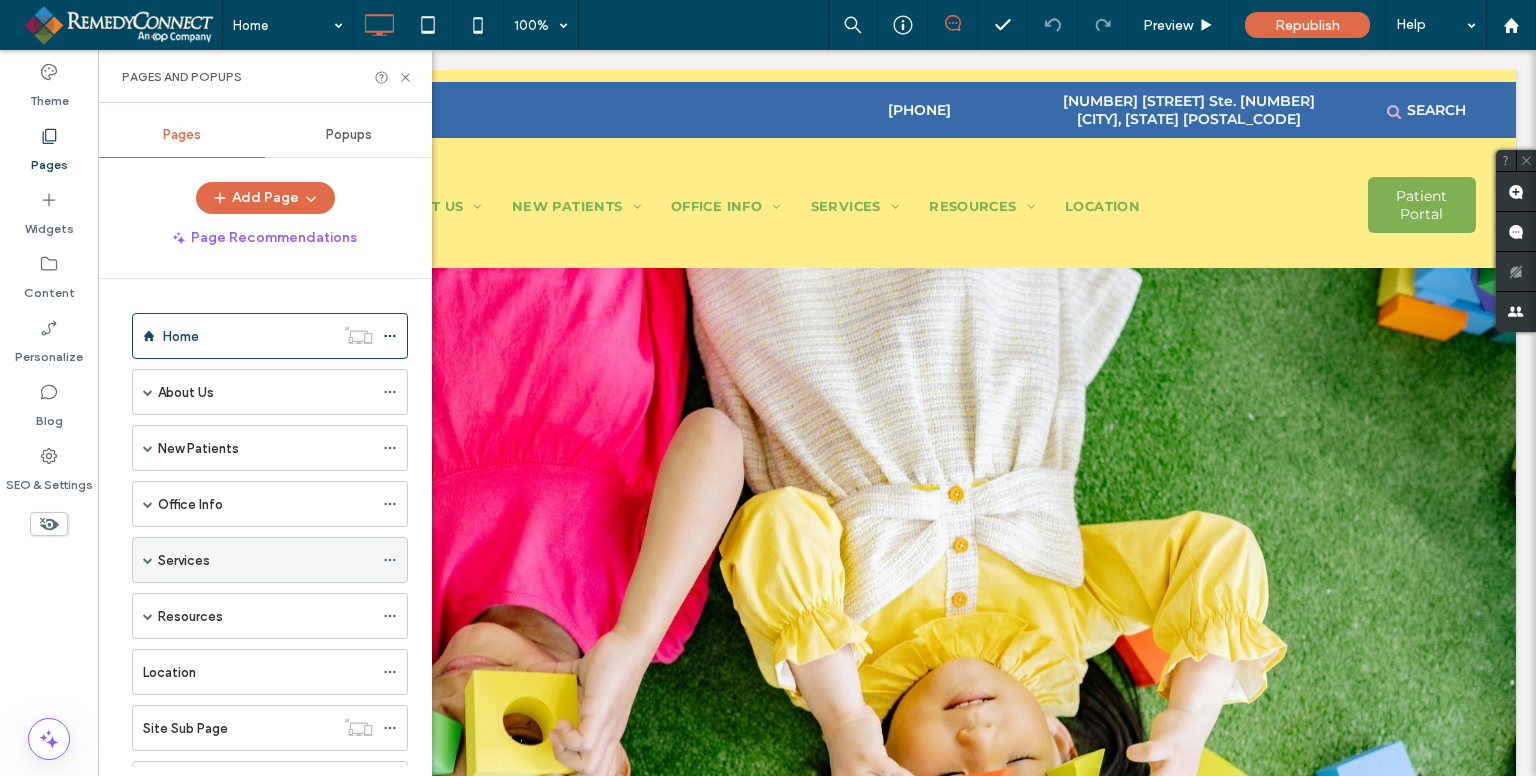 click at bounding box center (148, 560) 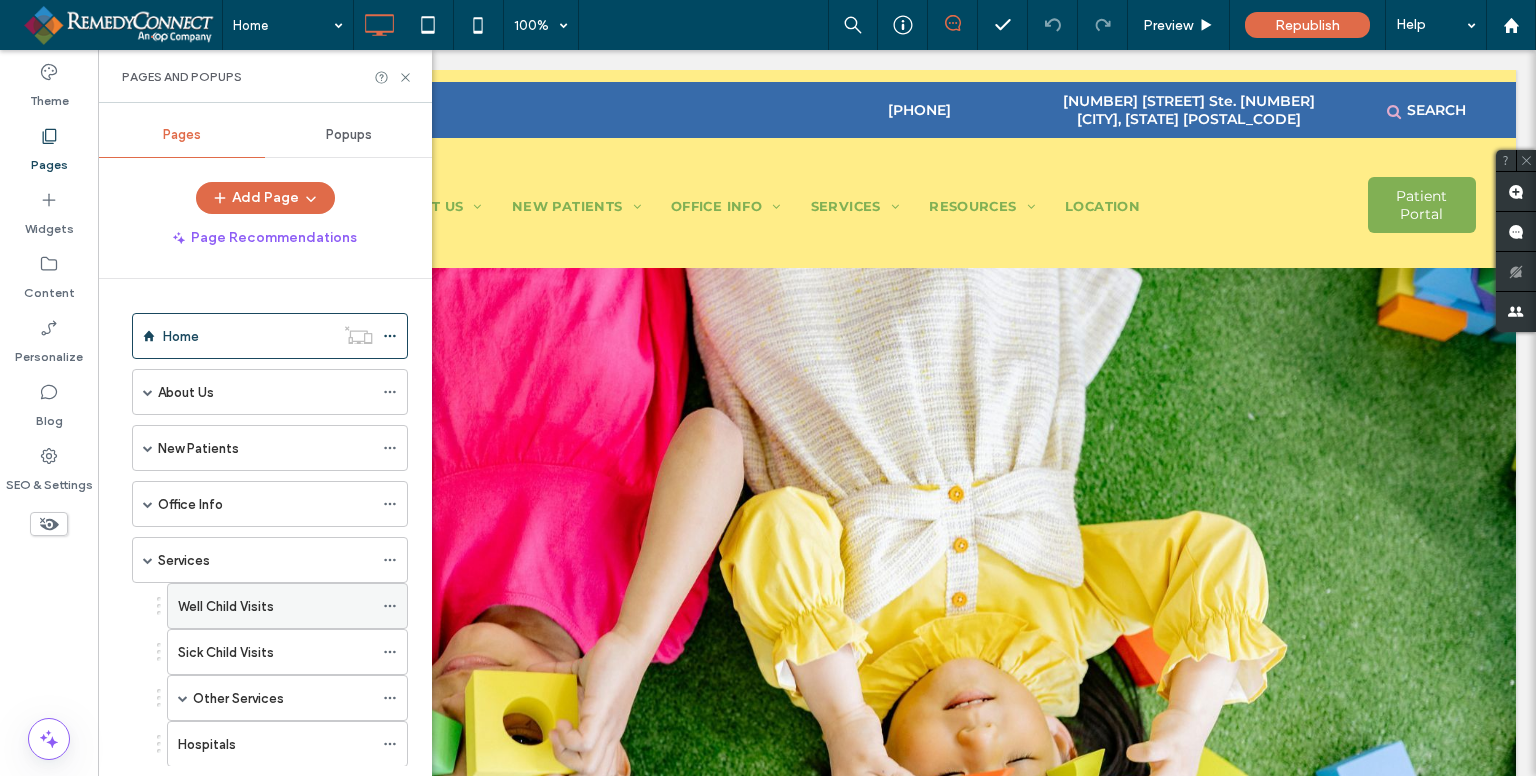 click on "Well Child Visits" at bounding box center (226, 606) 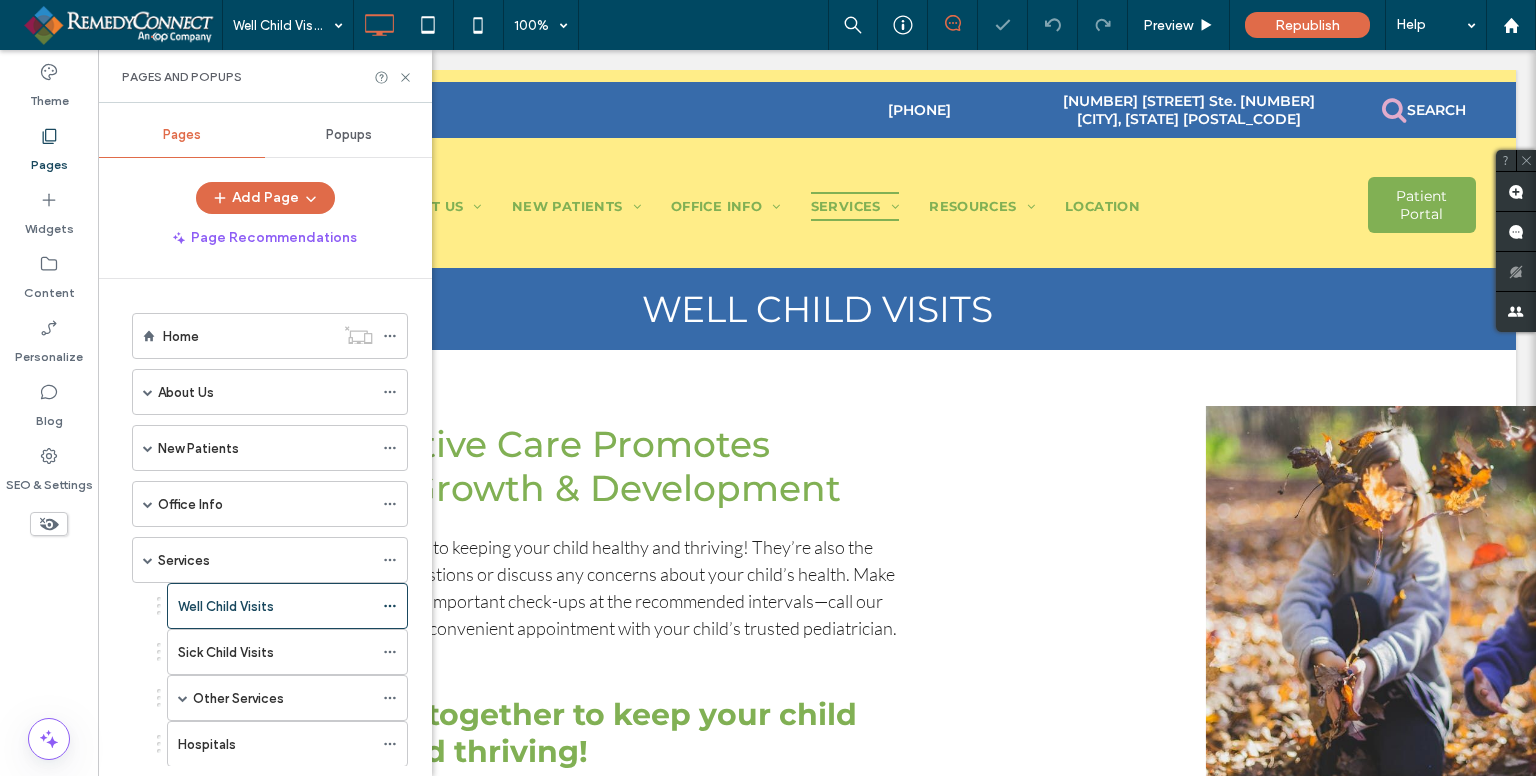 scroll, scrollTop: 0, scrollLeft: 0, axis: both 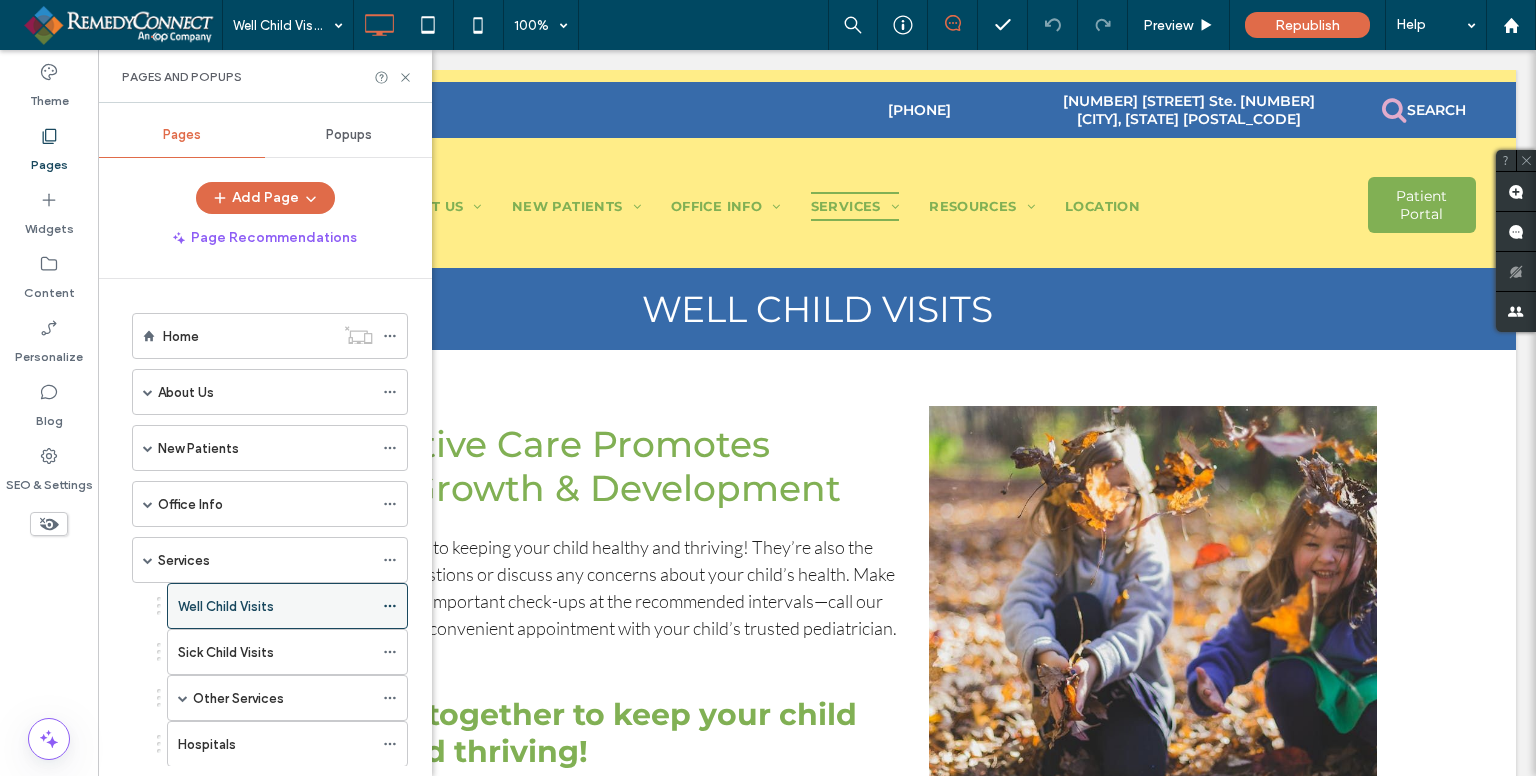 click on "Well Child Visits" at bounding box center (275, 606) 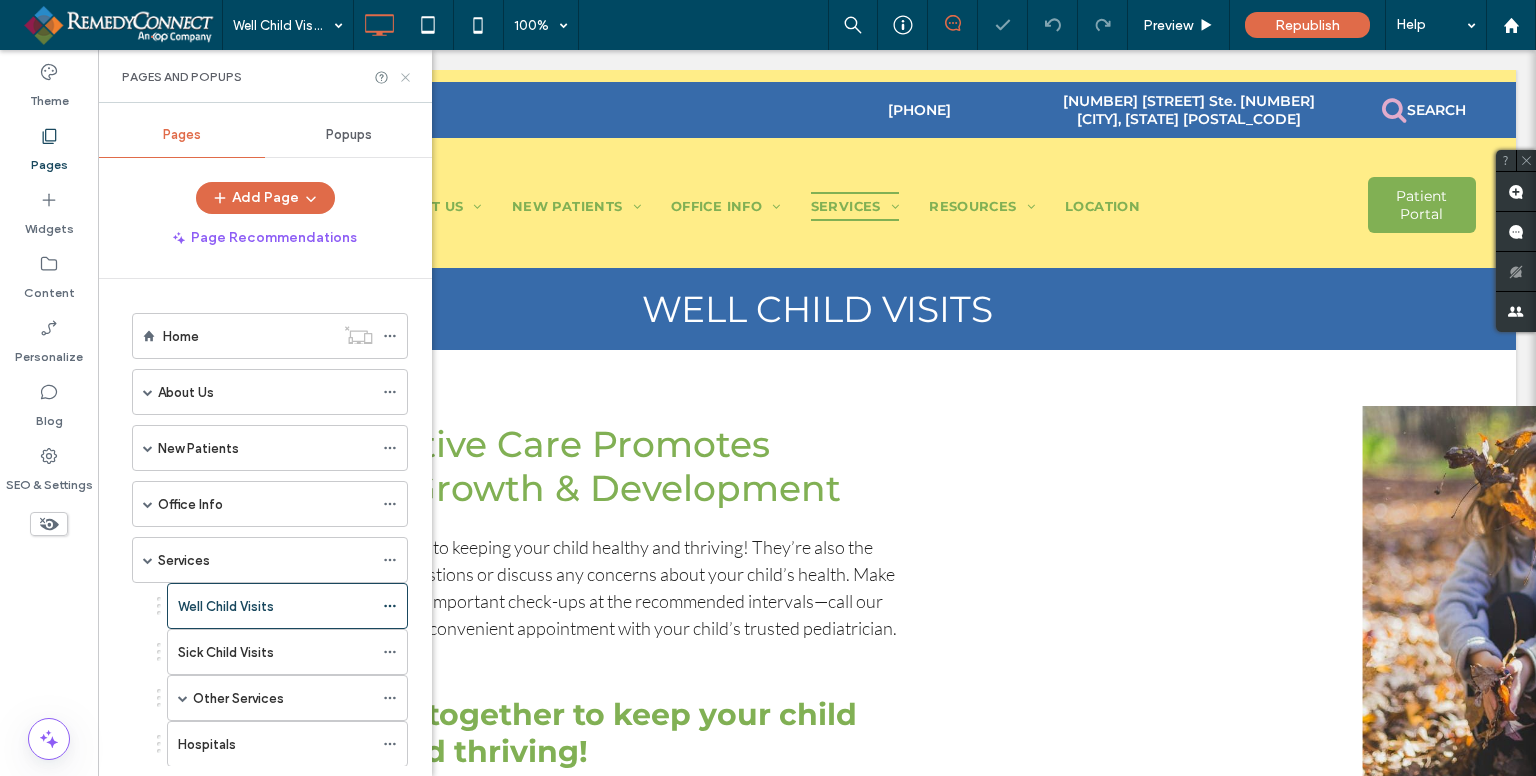 scroll, scrollTop: 0, scrollLeft: 0, axis: both 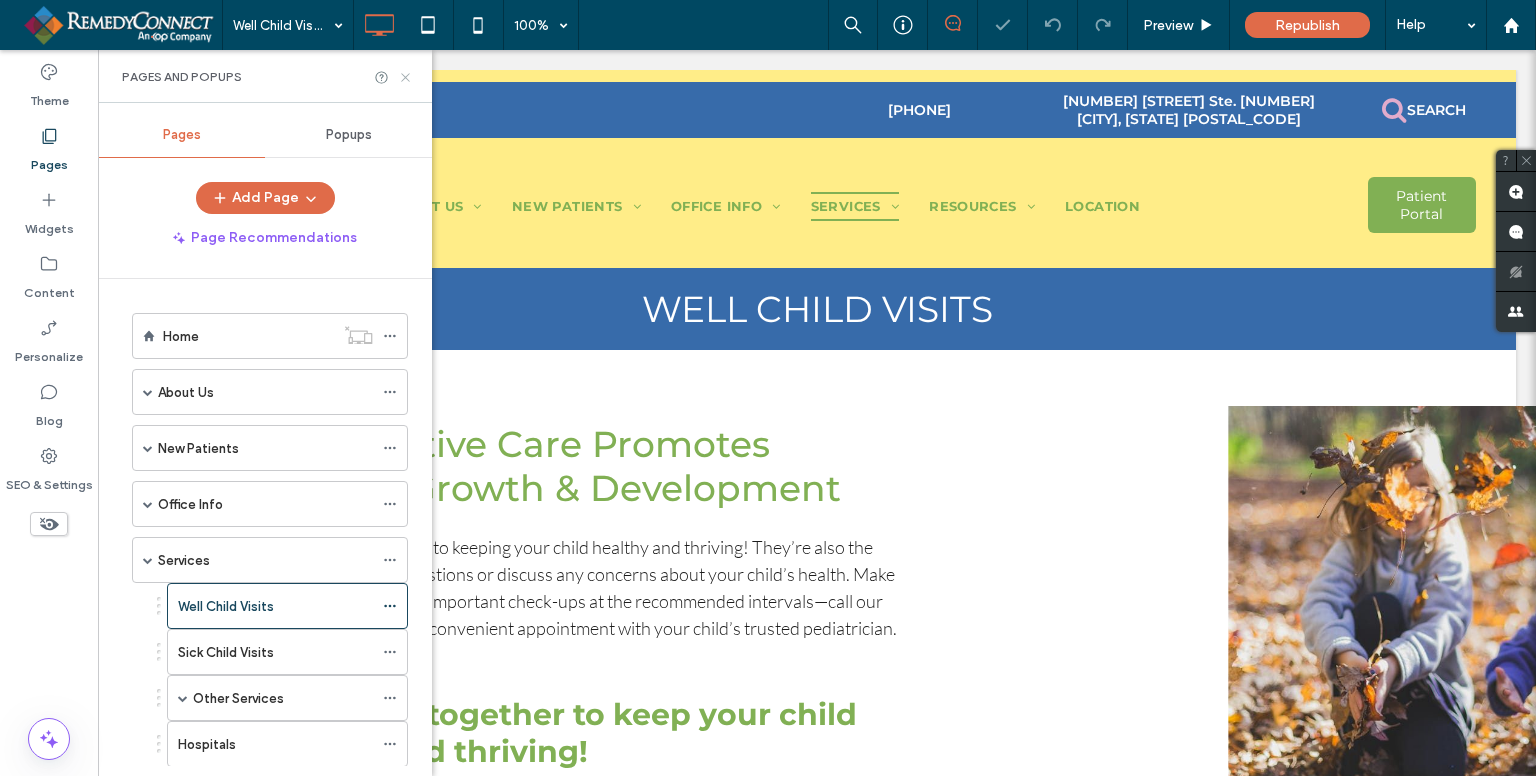 click 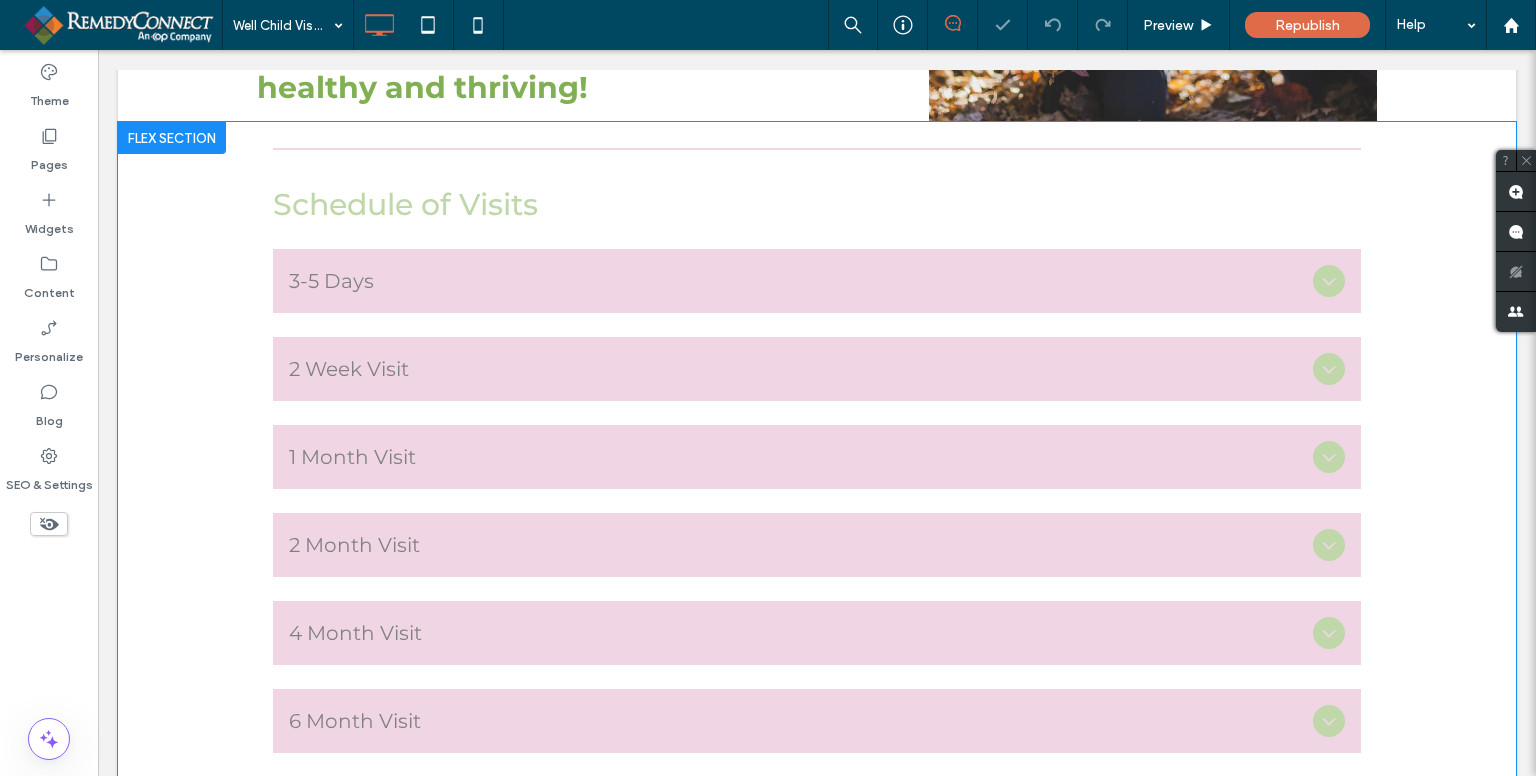 scroll, scrollTop: 700, scrollLeft: 0, axis: vertical 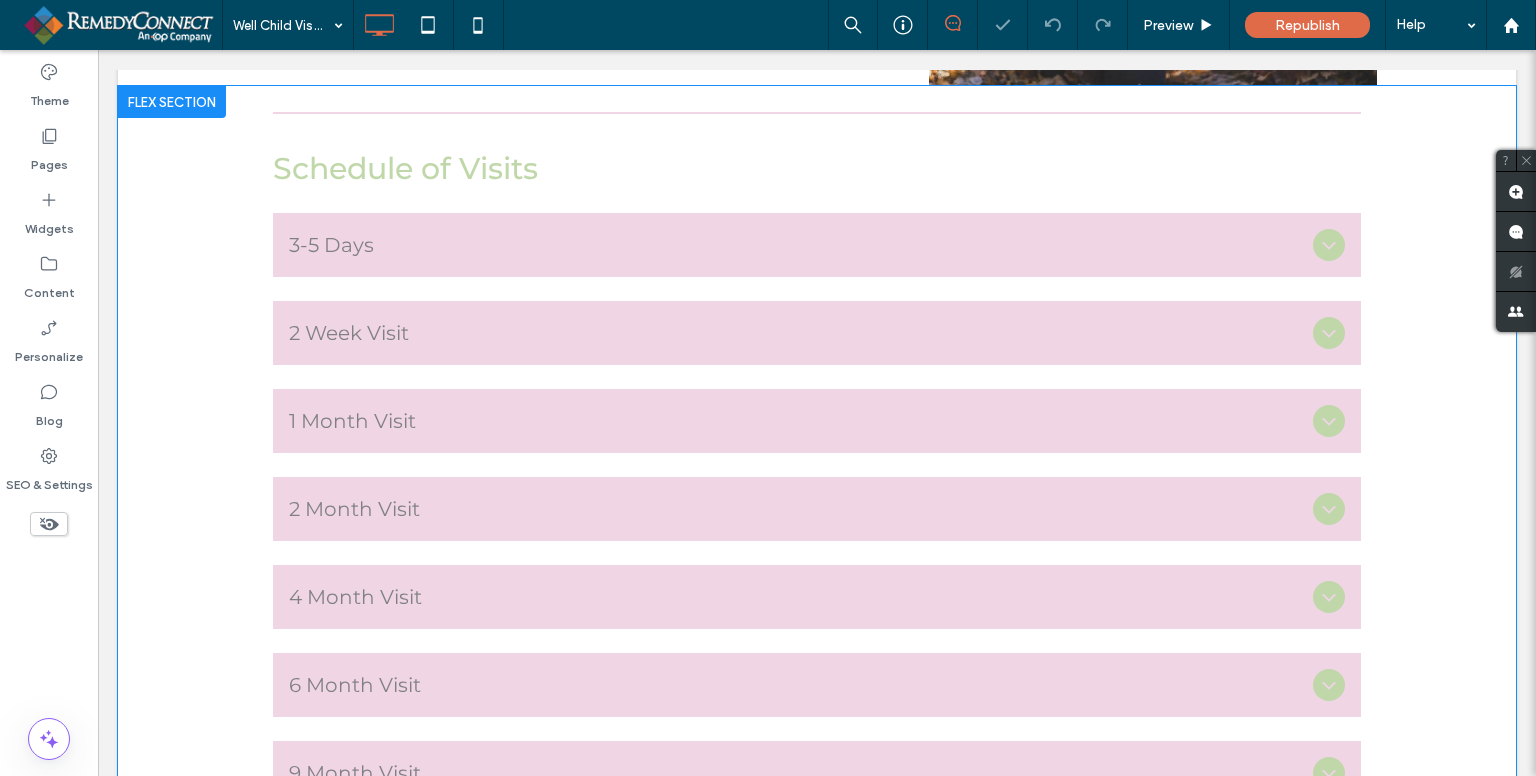click on "Click to edit in Flex Mode" at bounding box center (817, 1391) 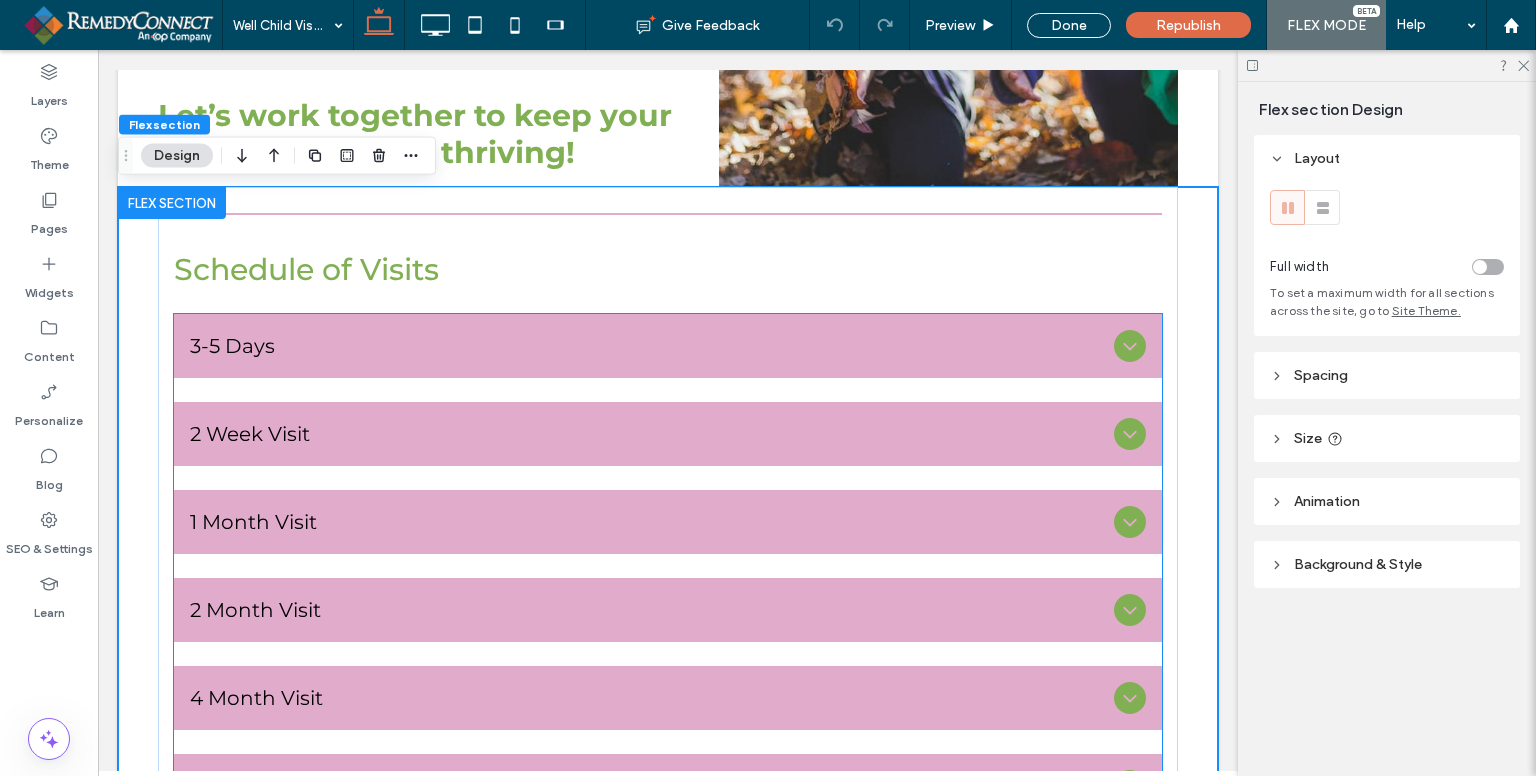 click on "3-5 Days" at bounding box center (648, 346) 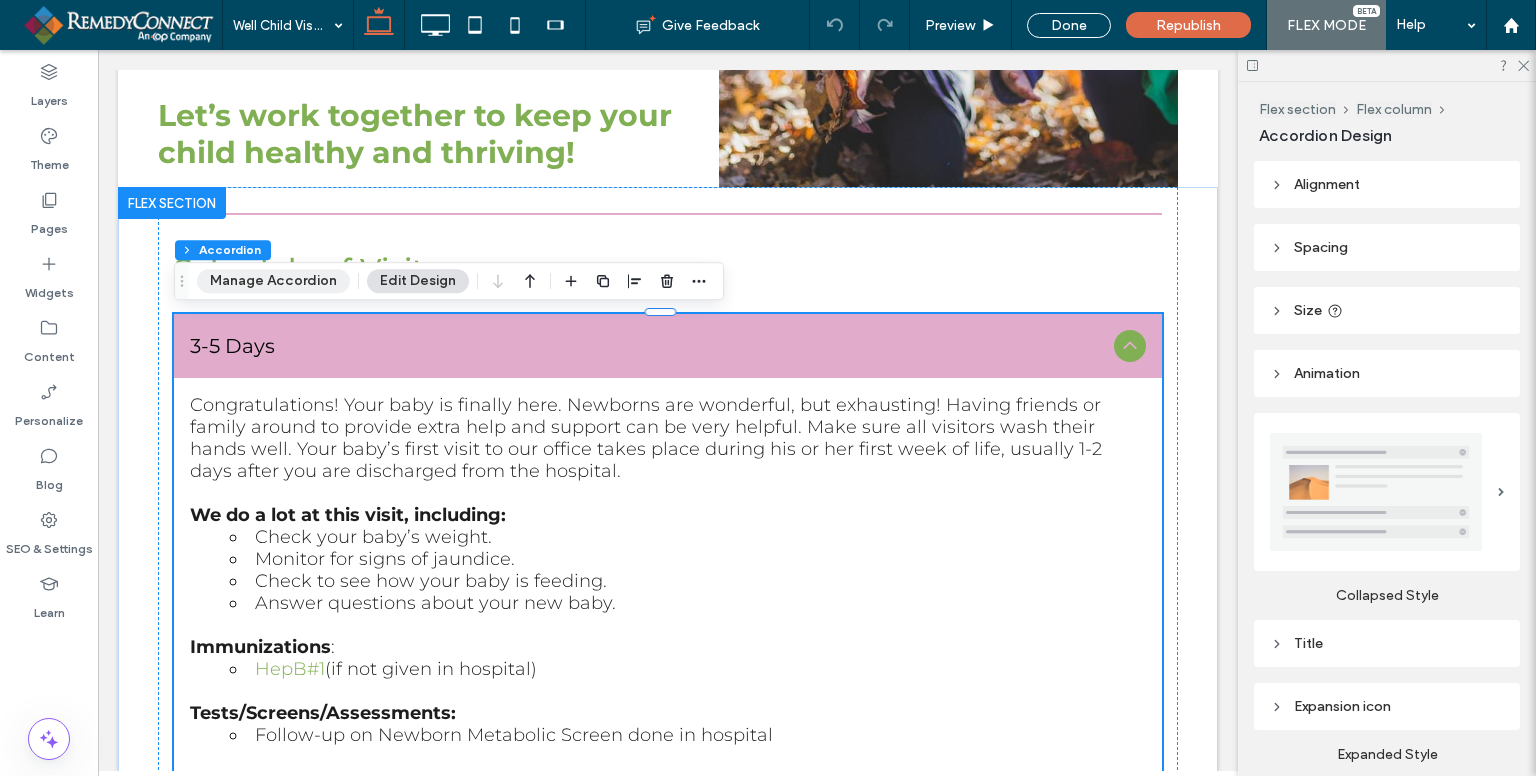 click on "Manage Accordion" at bounding box center (273, 281) 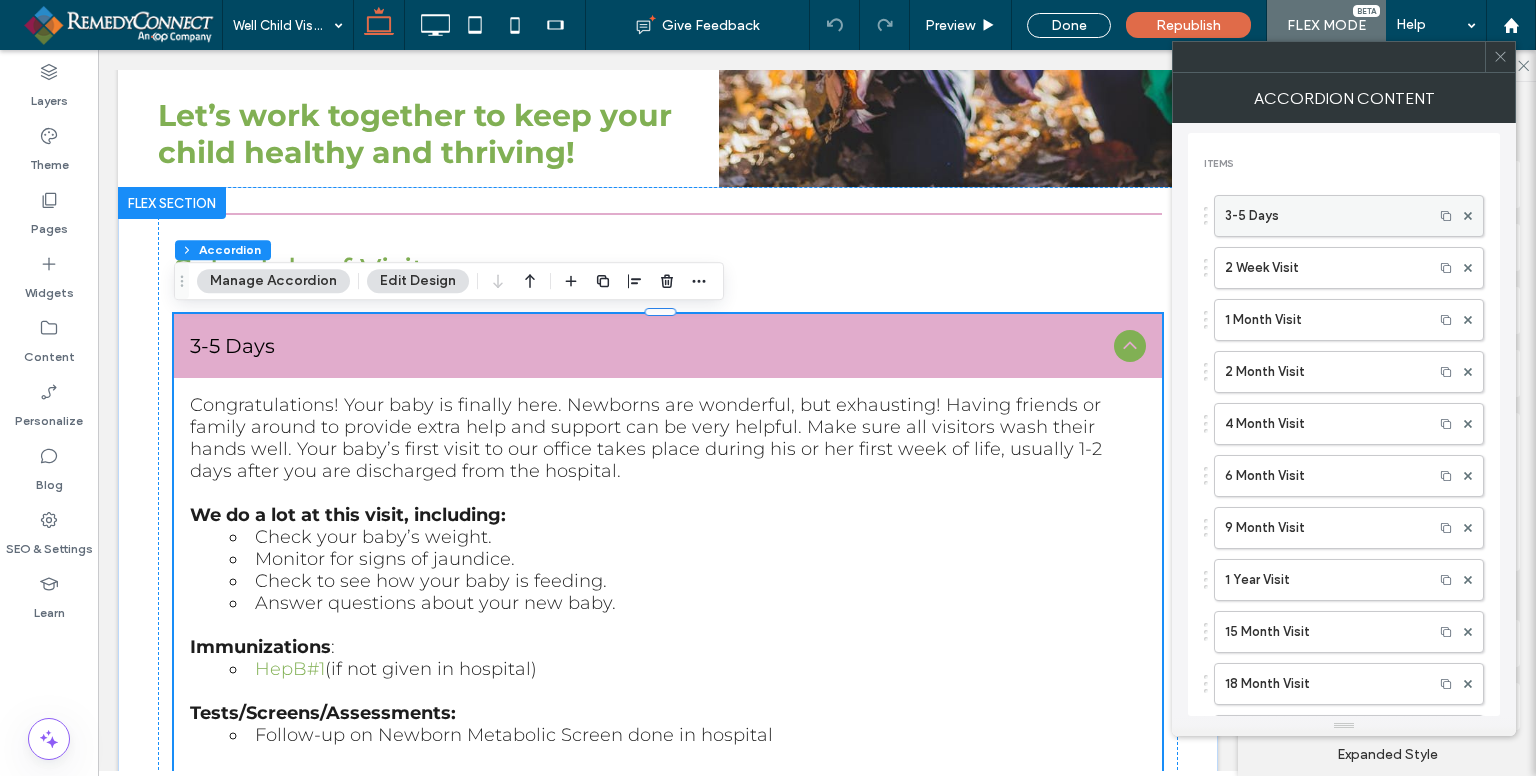 click on "3-5 Days" at bounding box center (1324, 216) 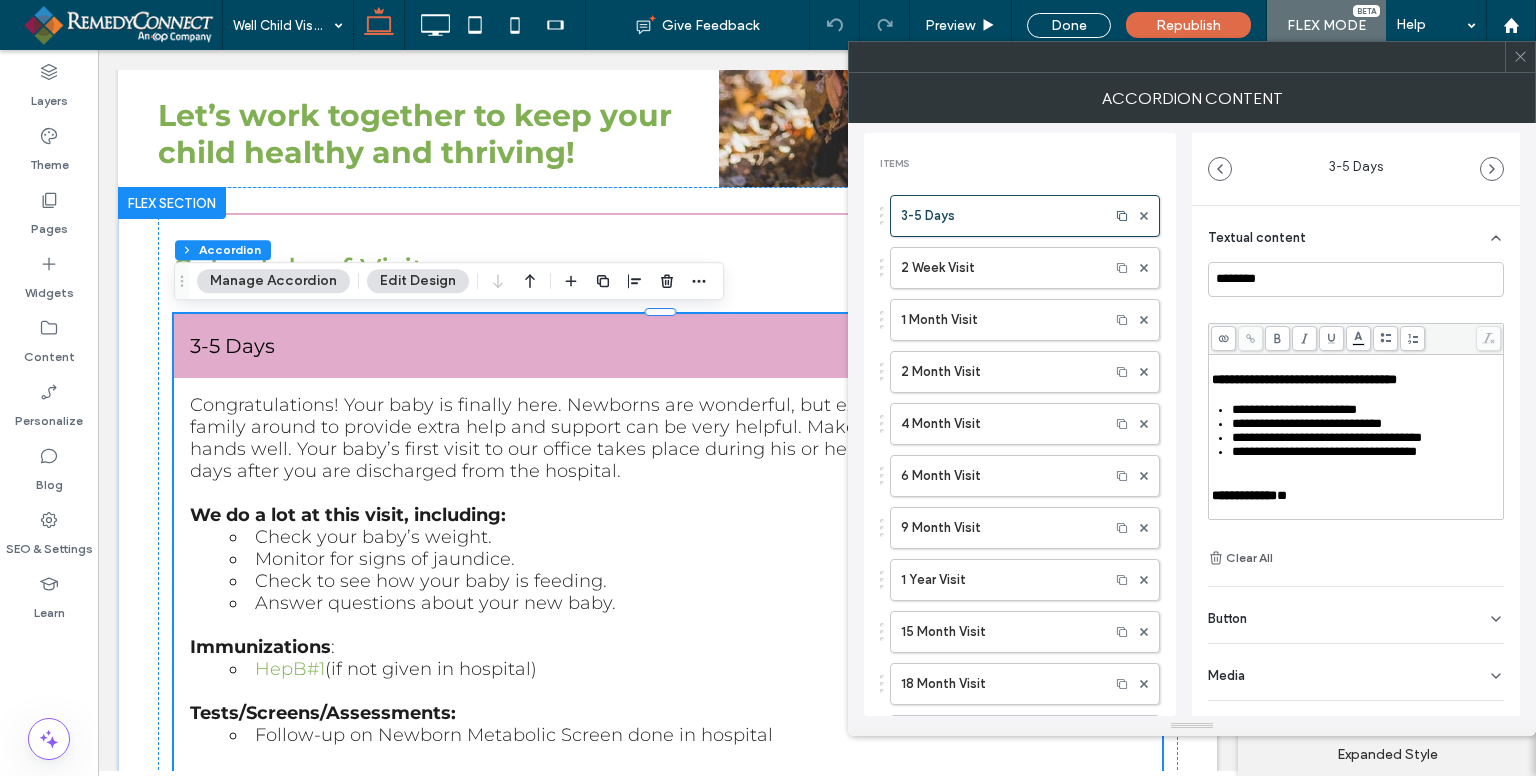scroll, scrollTop: 0, scrollLeft: 0, axis: both 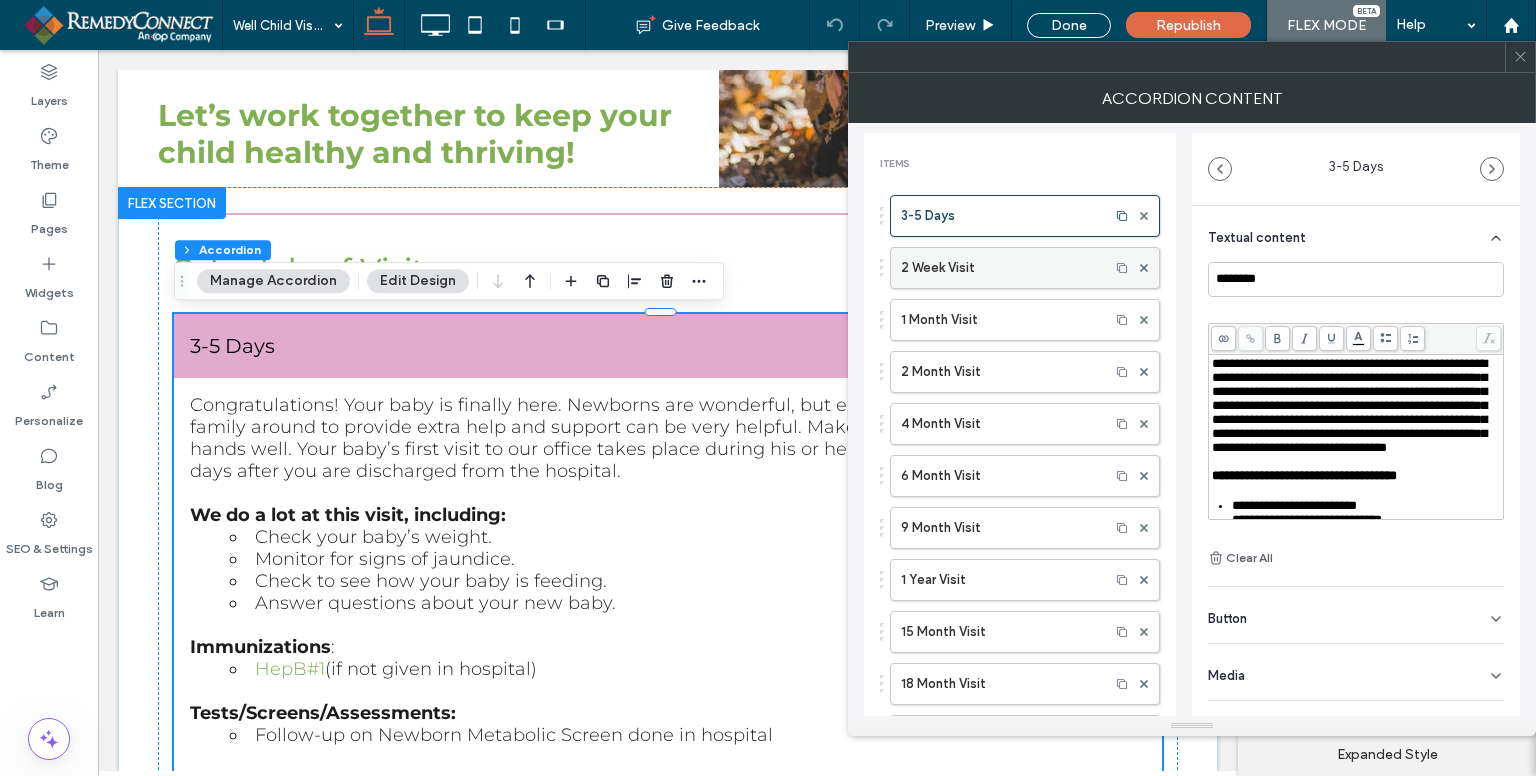 click on "2 Week Visit" at bounding box center [1000, 268] 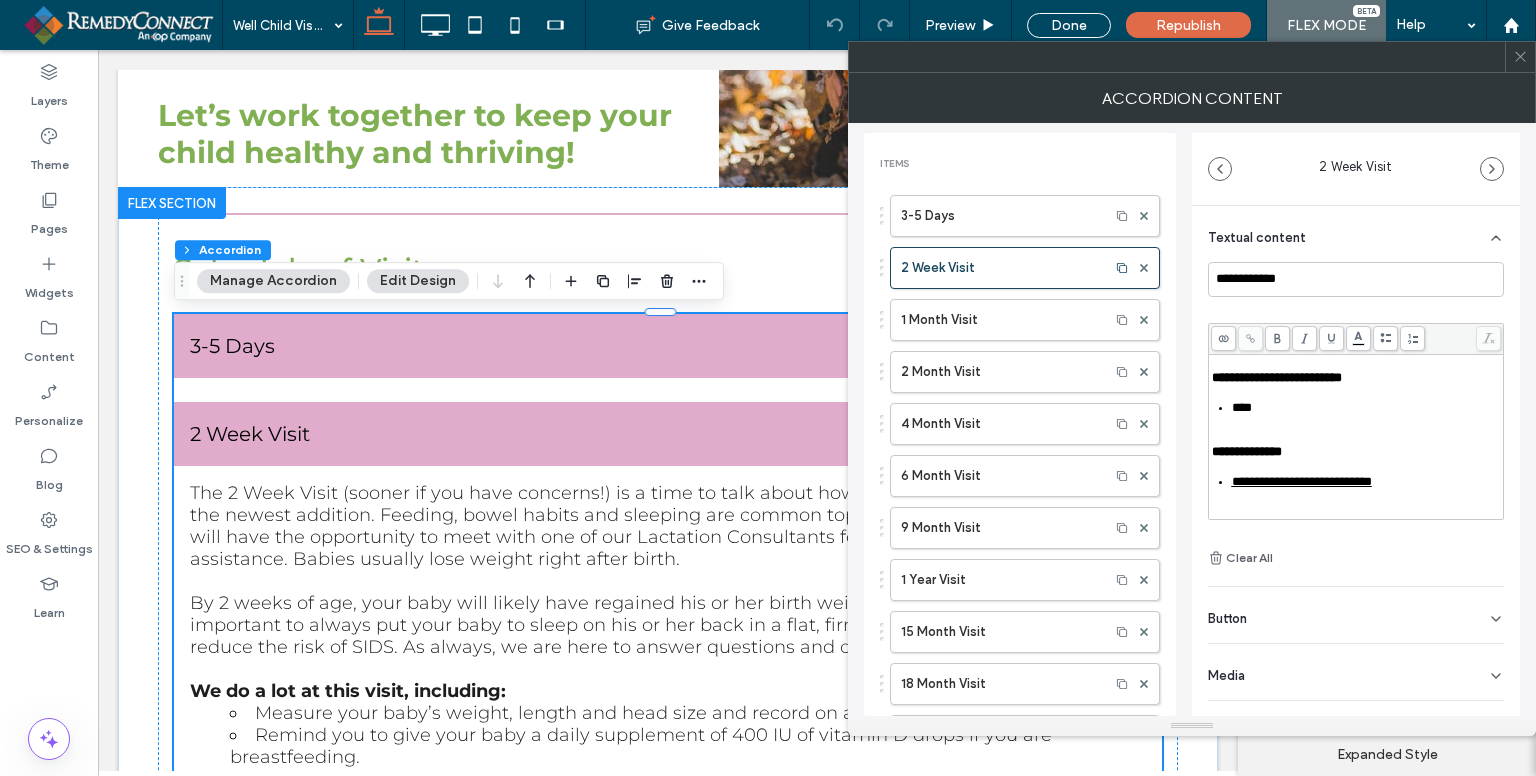 scroll, scrollTop: 524, scrollLeft: 0, axis: vertical 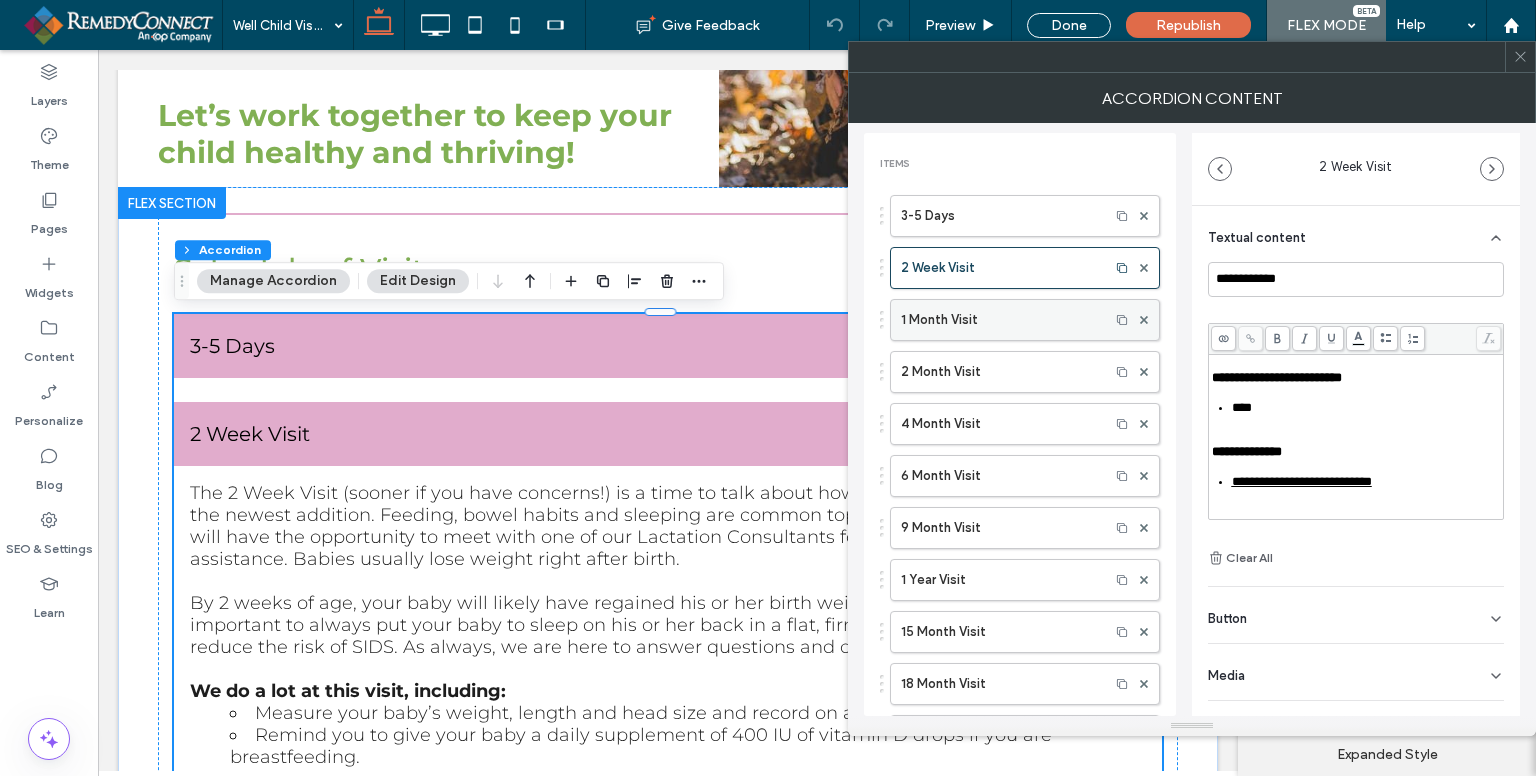 click on "1 Month Visit" at bounding box center [1000, 320] 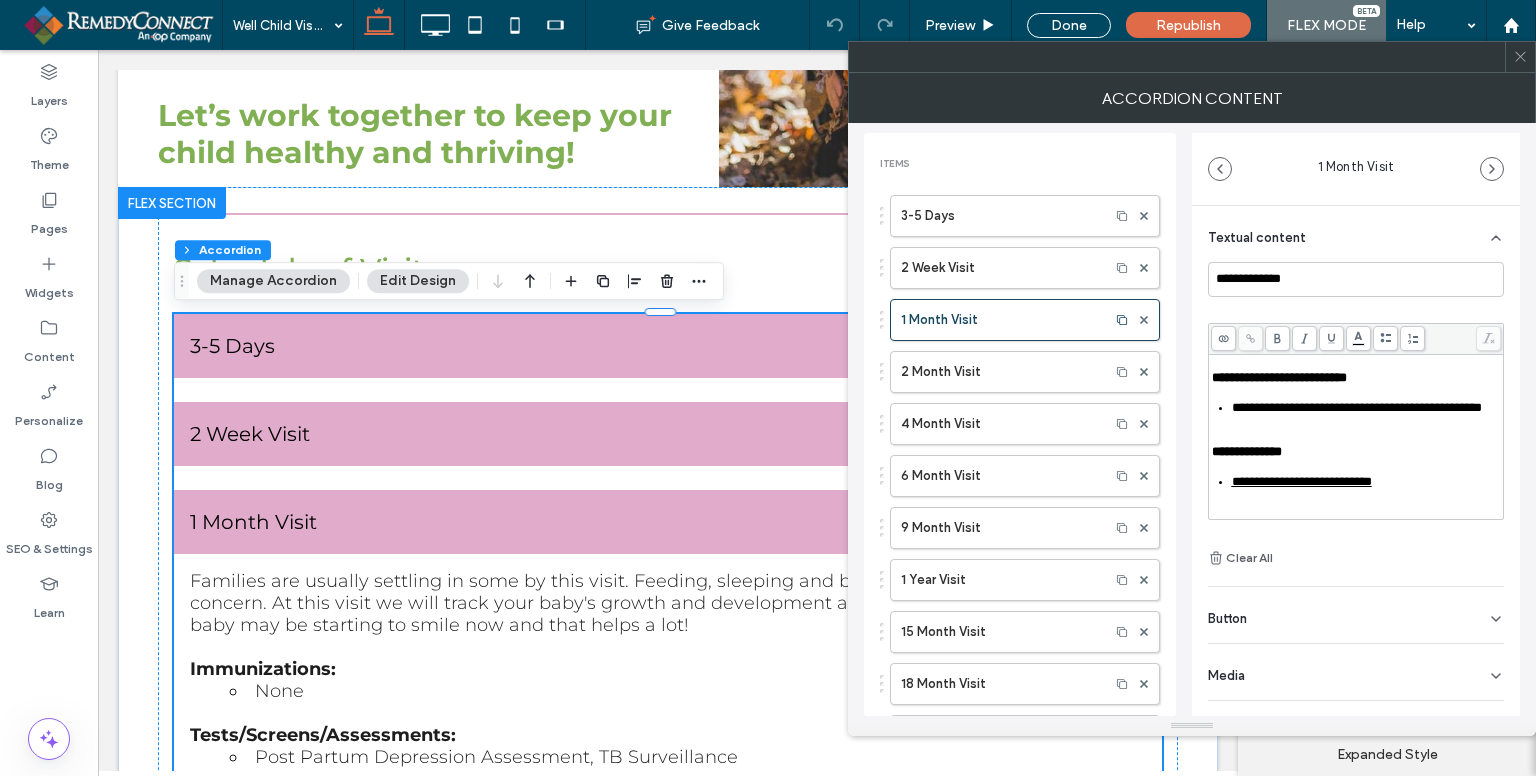 scroll, scrollTop: 220, scrollLeft: 0, axis: vertical 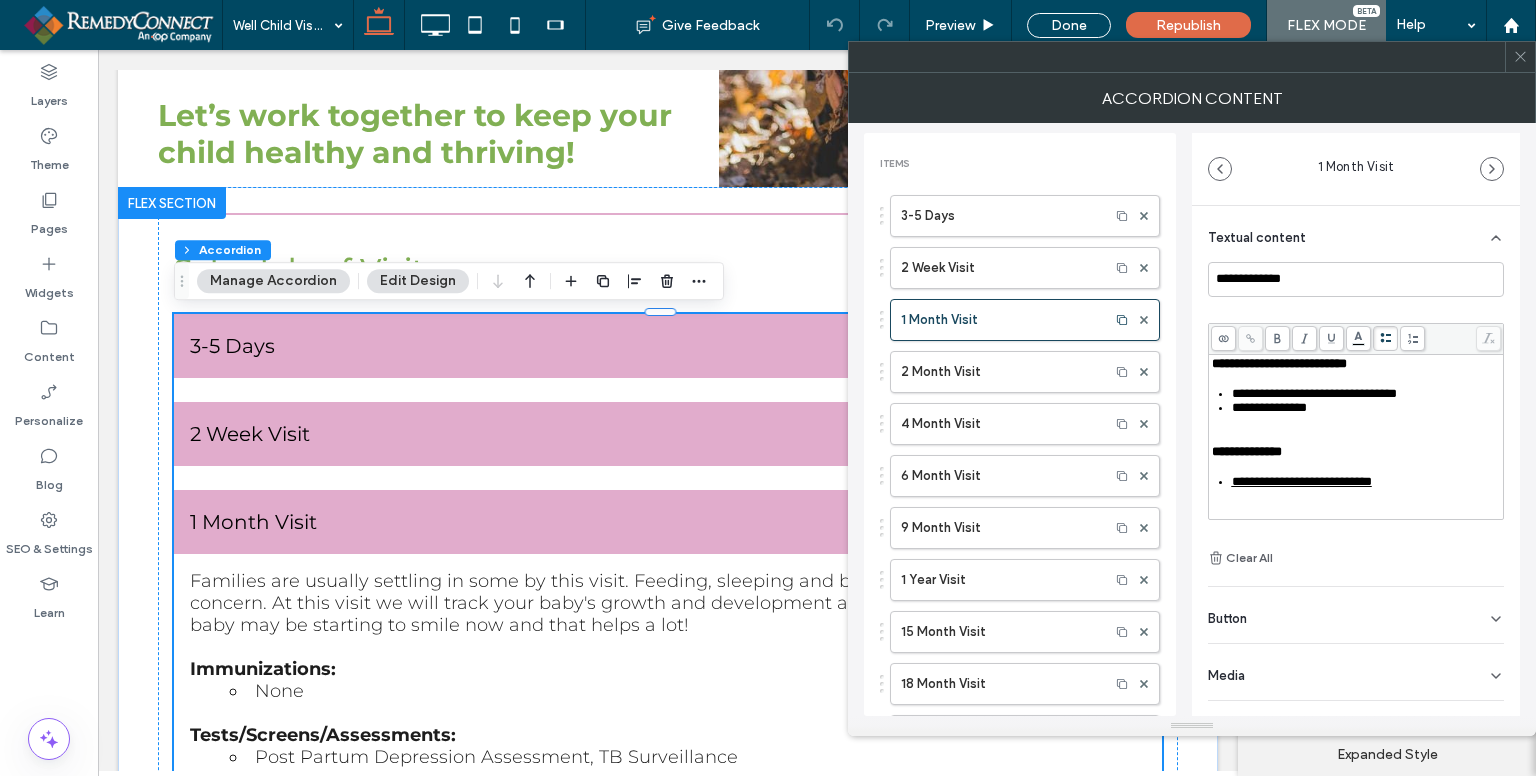 click on "**********" at bounding box center (1302, 481) 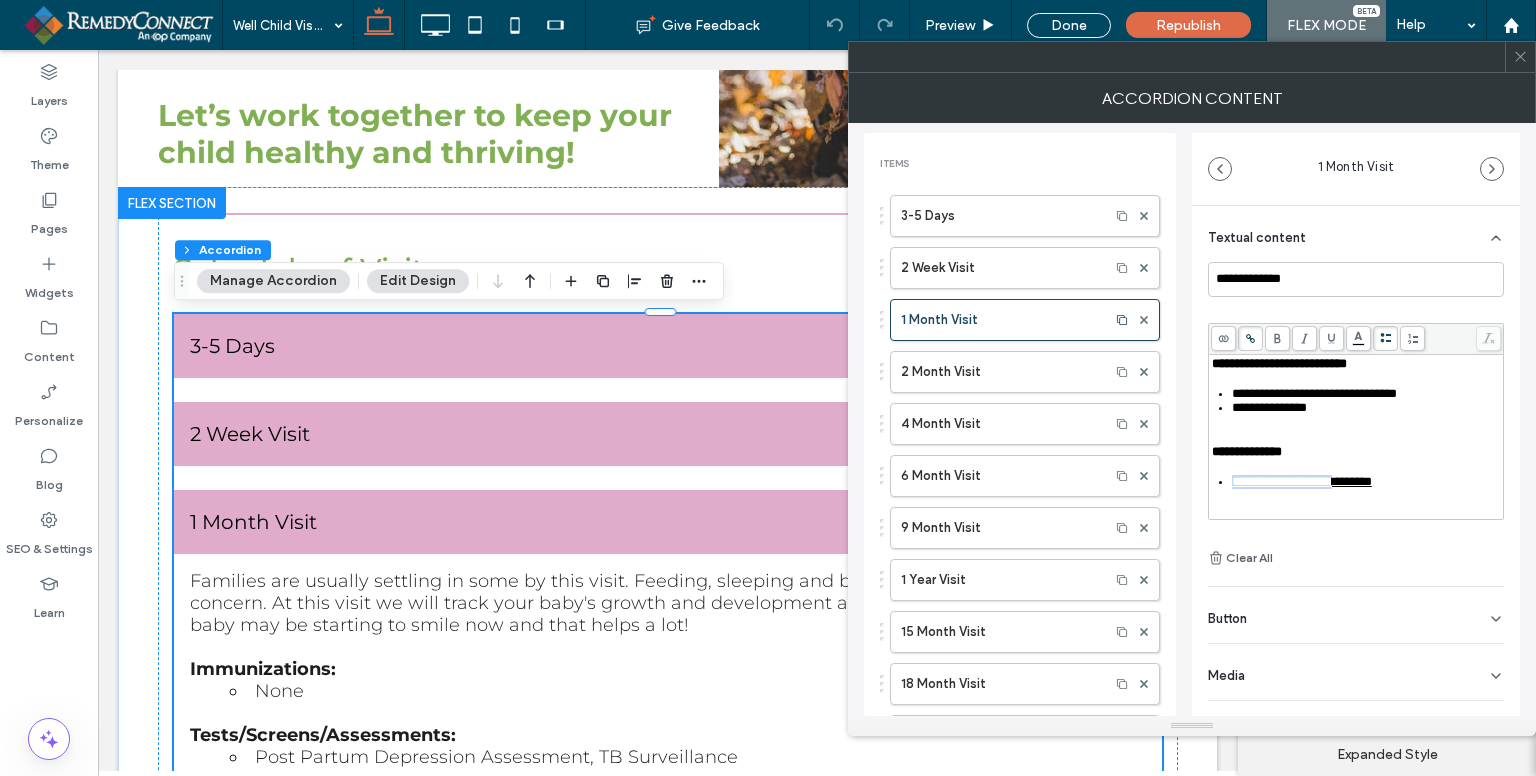 drag, startPoint x: 1340, startPoint y: 460, endPoint x: 1244, endPoint y: 457, distance: 96.04687 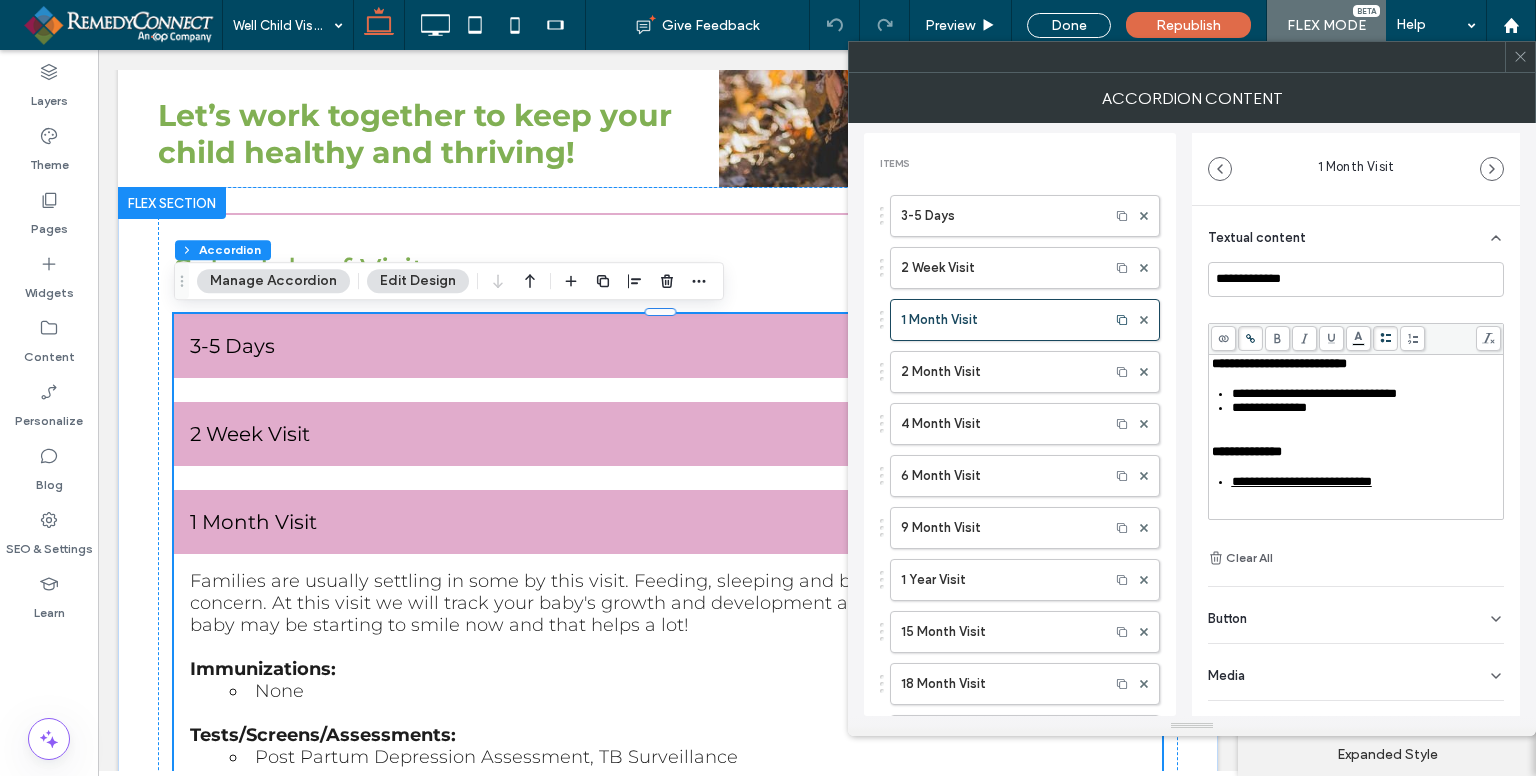 click at bounding box center [1250, 338] 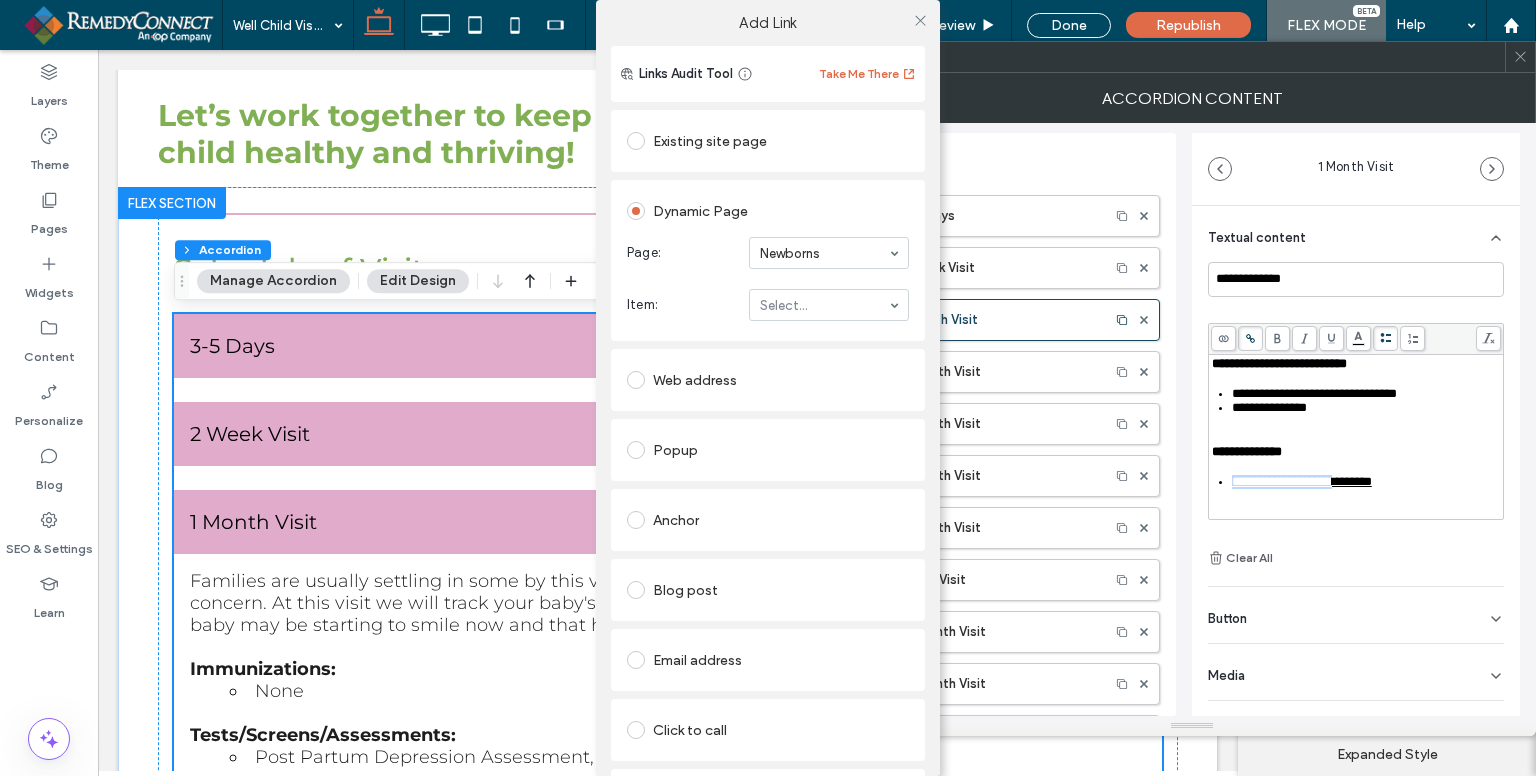 scroll, scrollTop: 220, scrollLeft: 0, axis: vertical 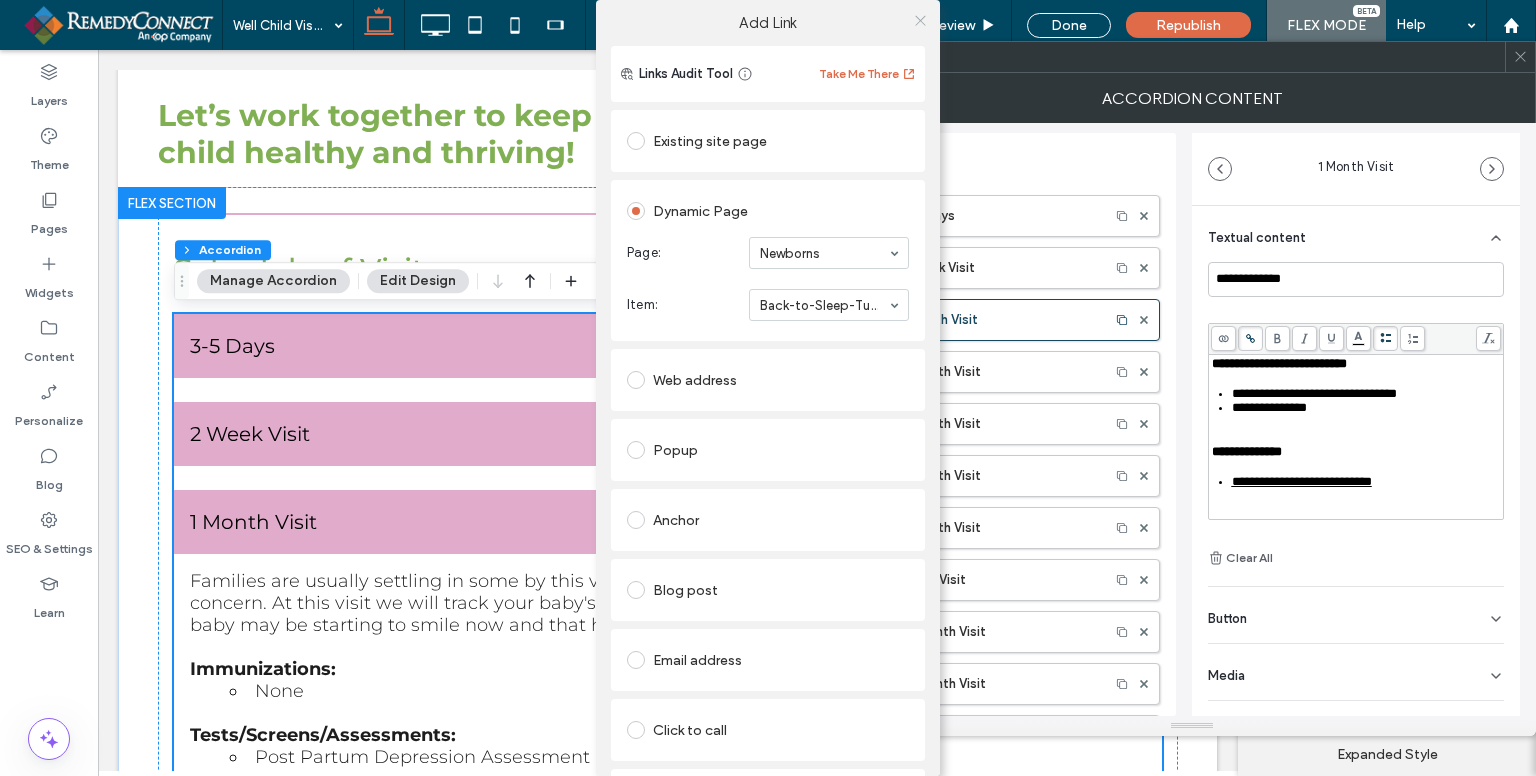 click at bounding box center [920, 20] 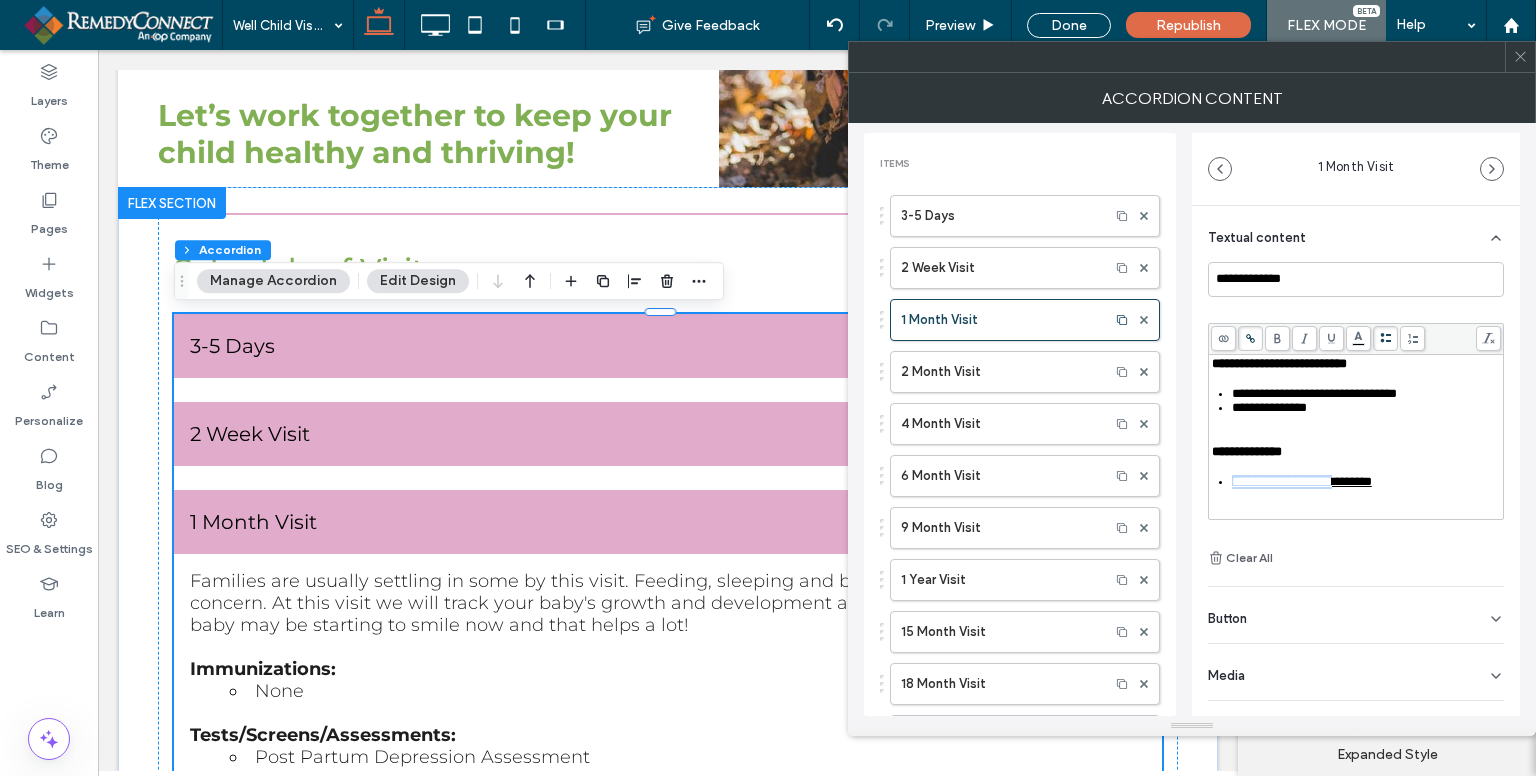 scroll, scrollTop: 220, scrollLeft: 0, axis: vertical 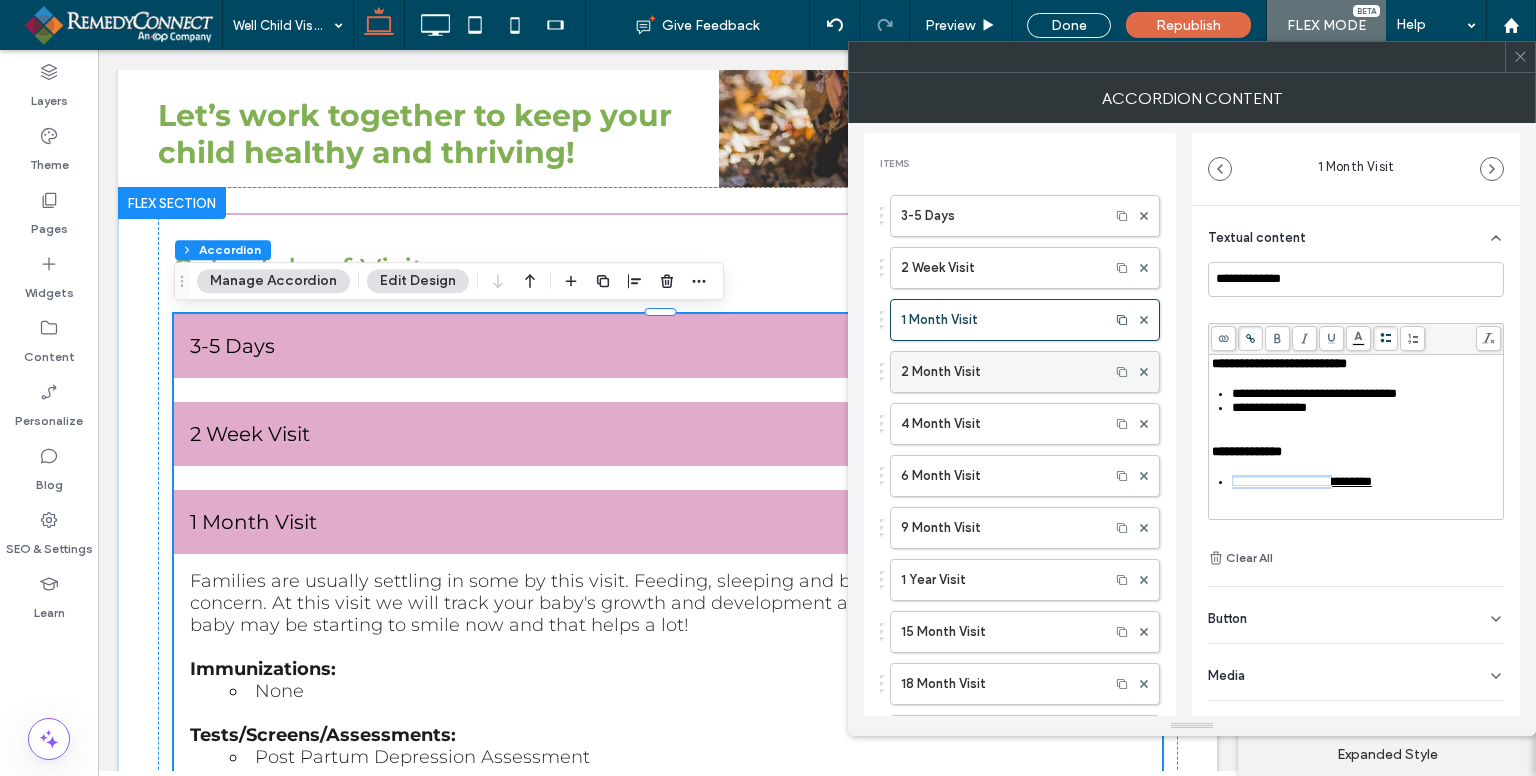 click on "2 Month Visit" at bounding box center (1000, 372) 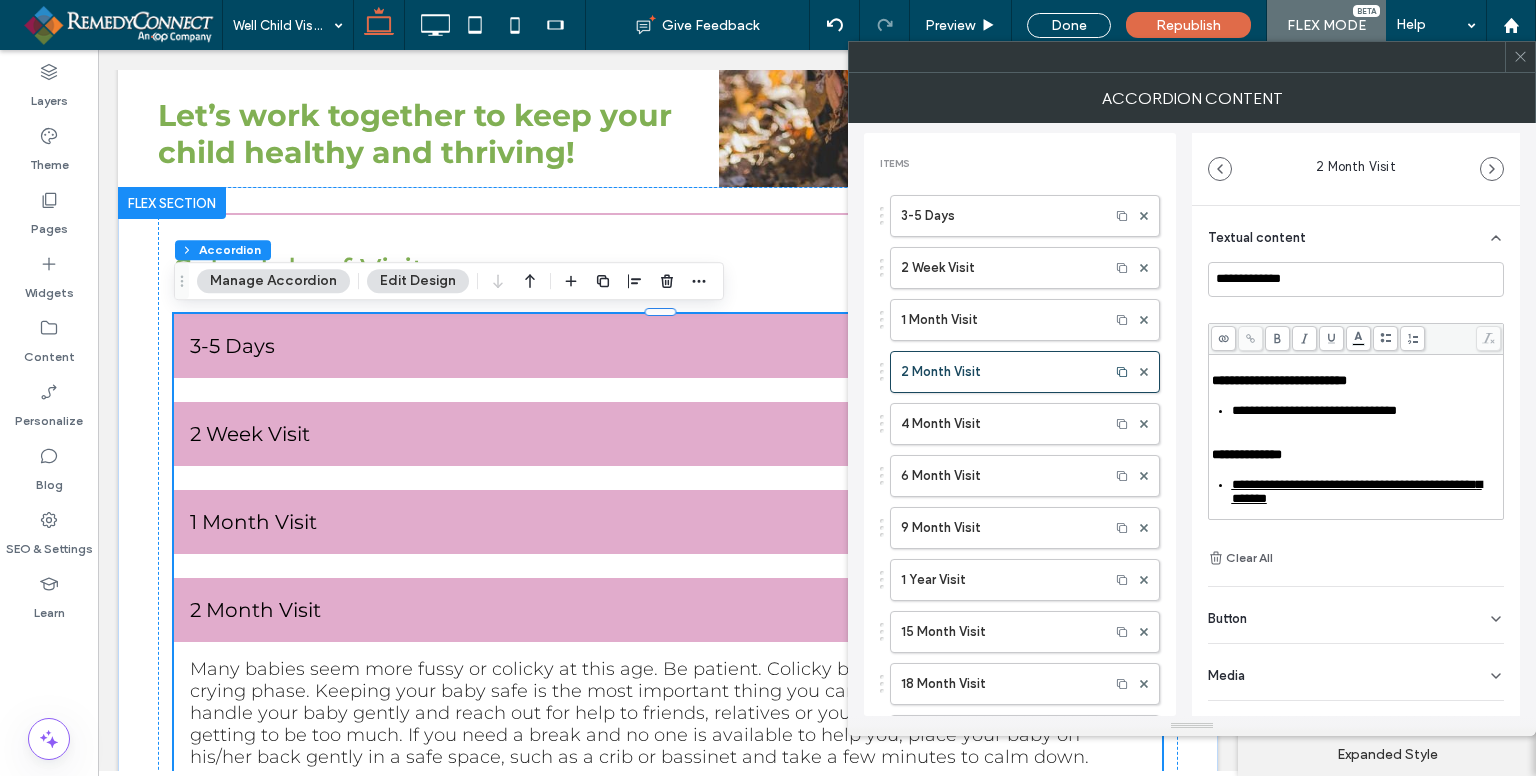 scroll, scrollTop: 400, scrollLeft: 0, axis: vertical 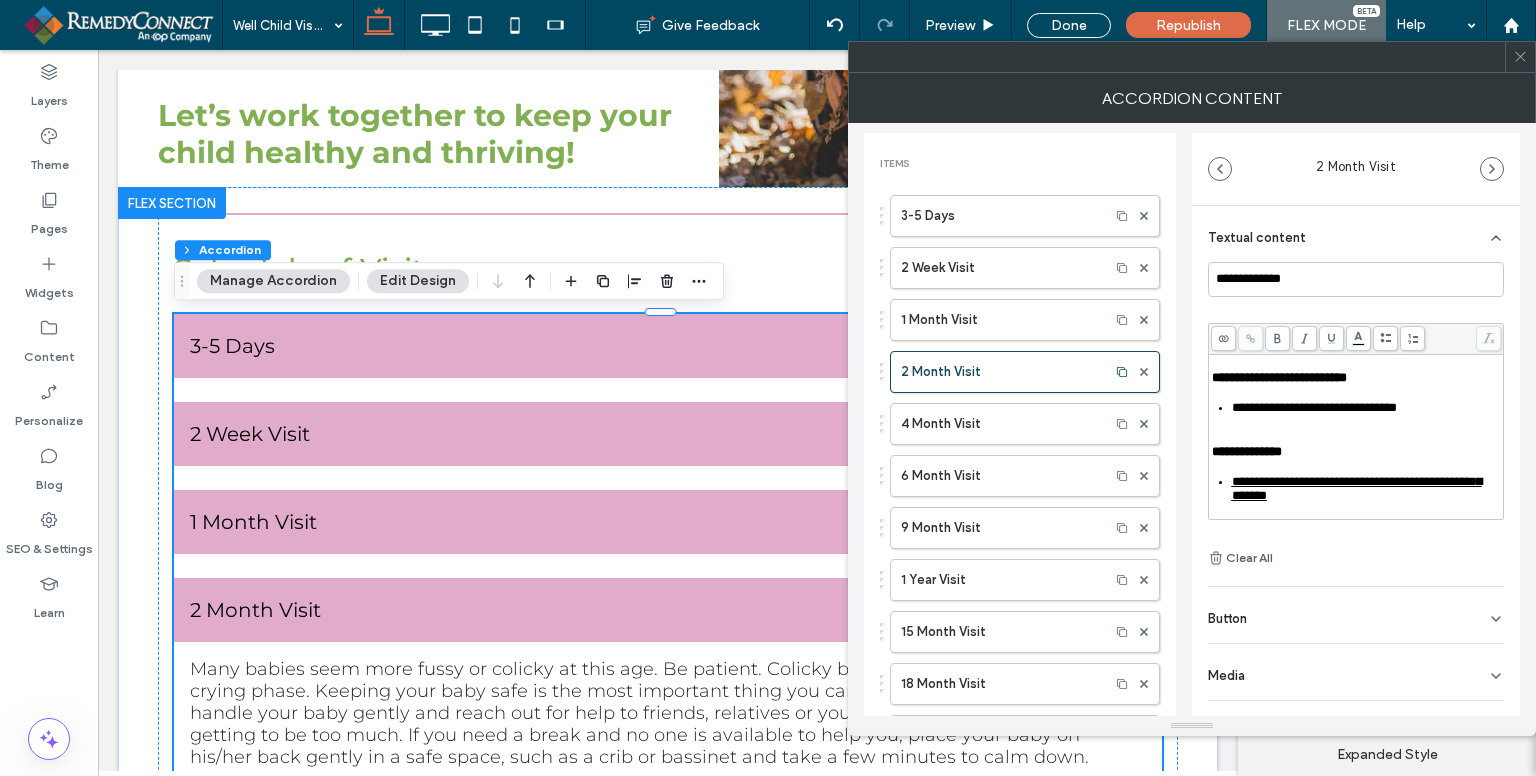 click on "*********" at bounding box center [1399, 319] 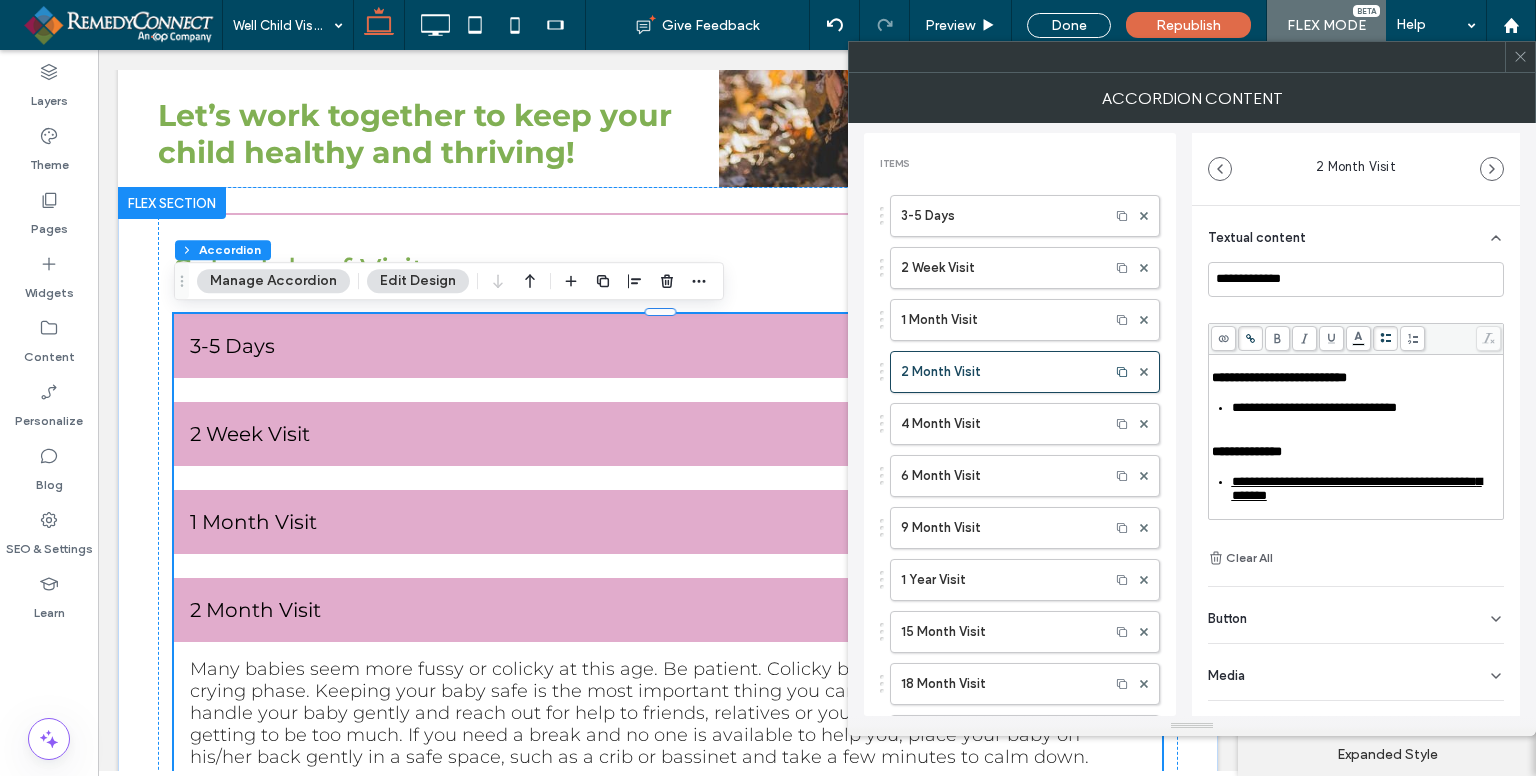 click on "**********" at bounding box center [1314, 333] 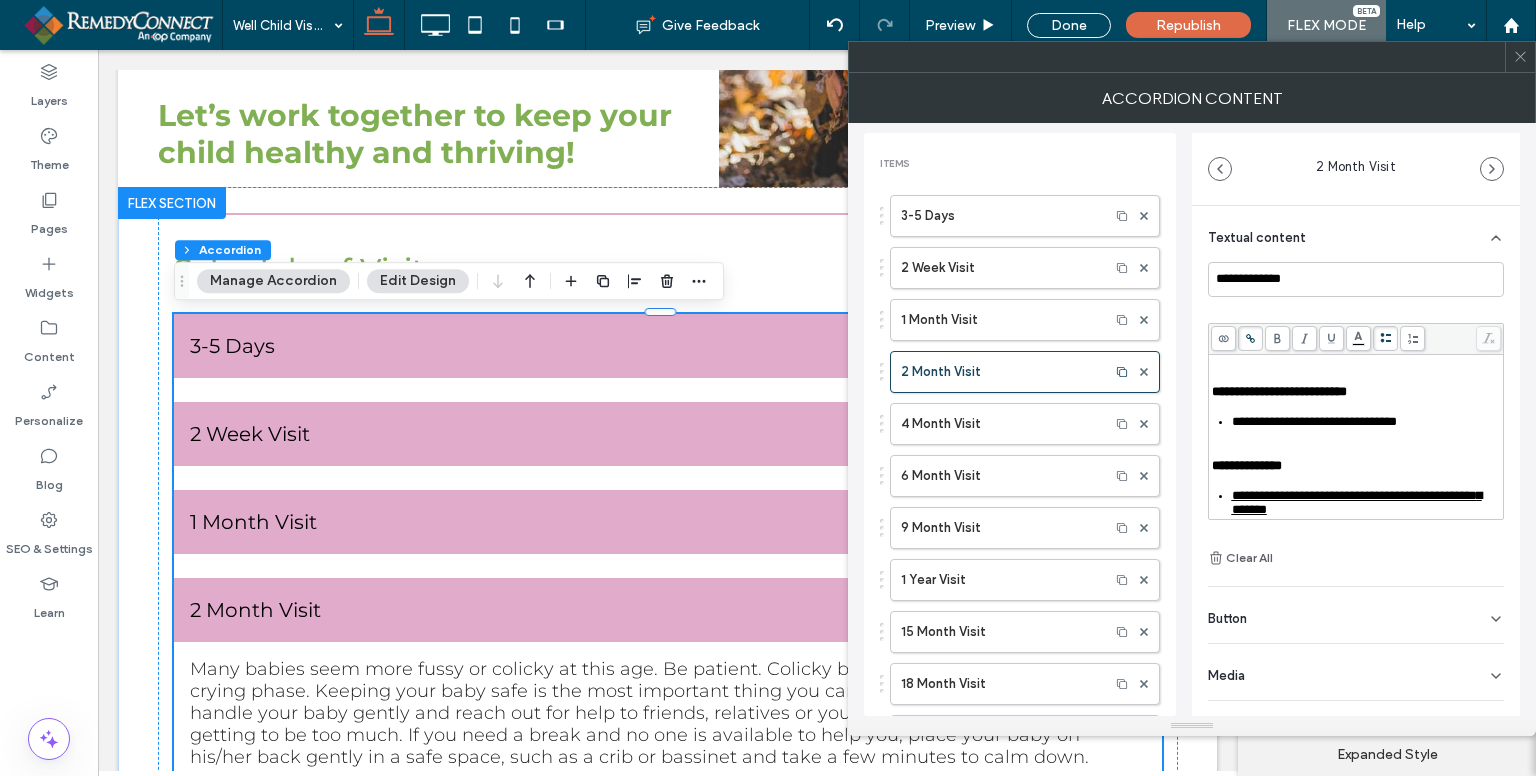 click on "******" at bounding box center [1312, 347] 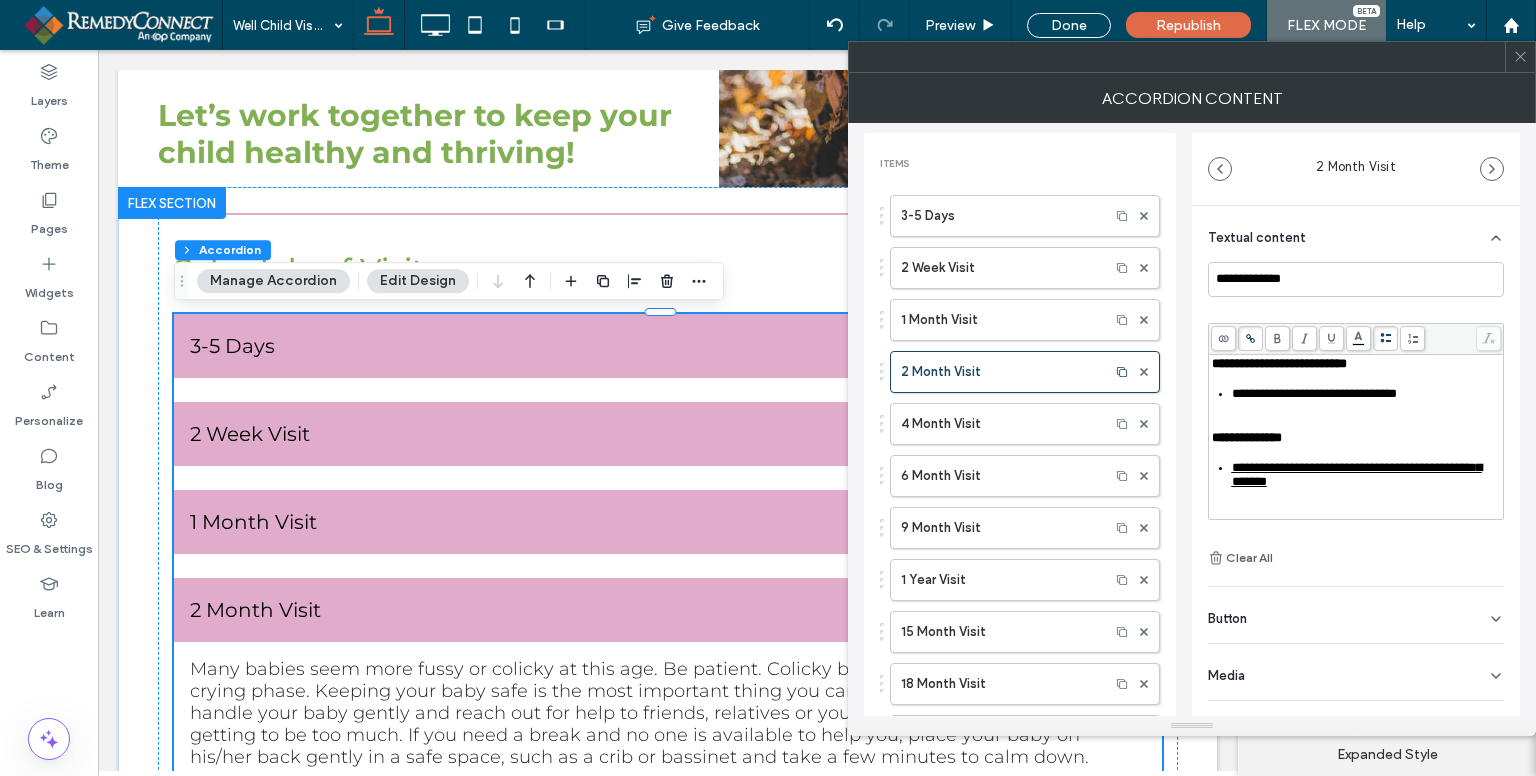 scroll, scrollTop: 572, scrollLeft: 0, axis: vertical 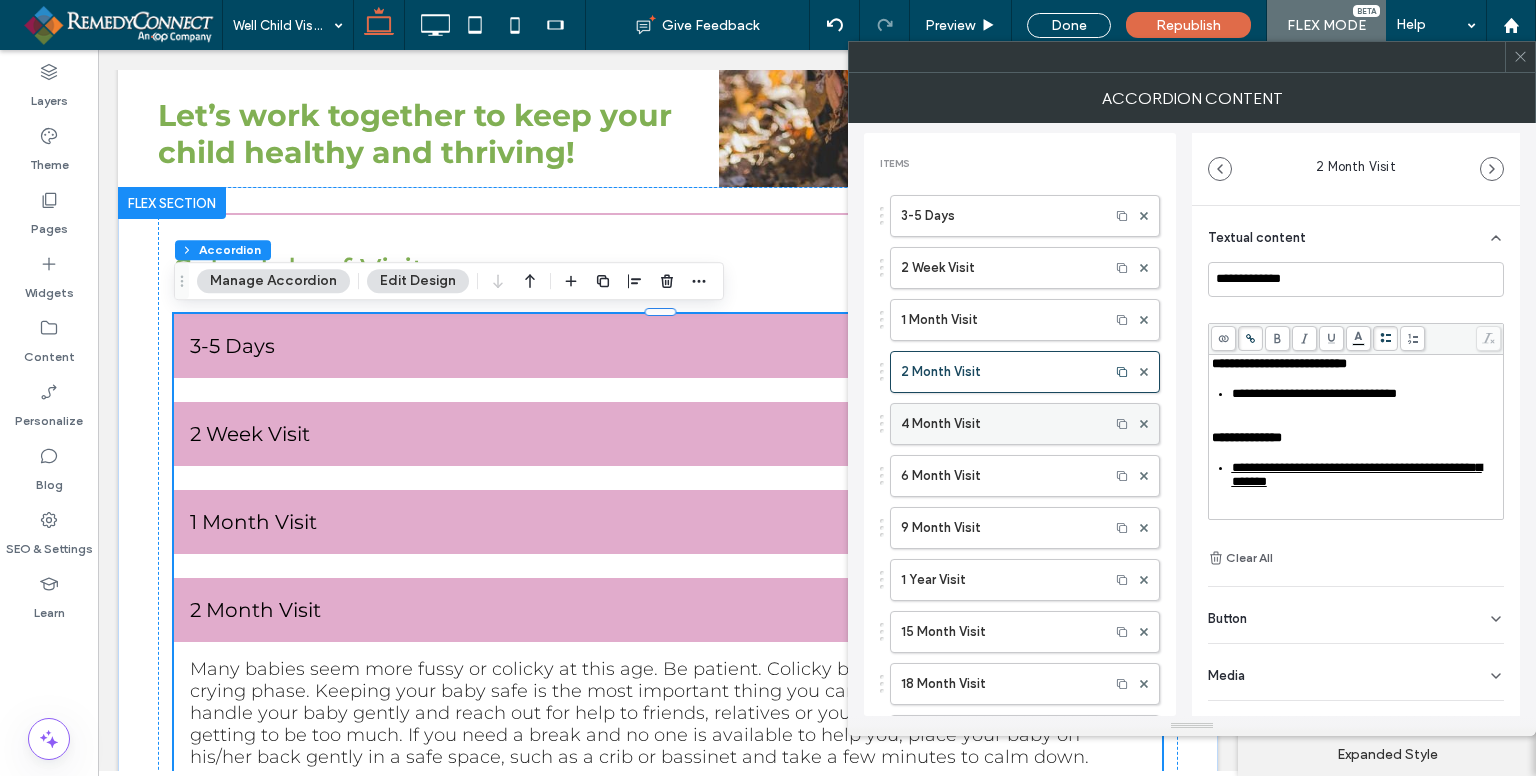 click on "4 Month Visit" at bounding box center (1000, 424) 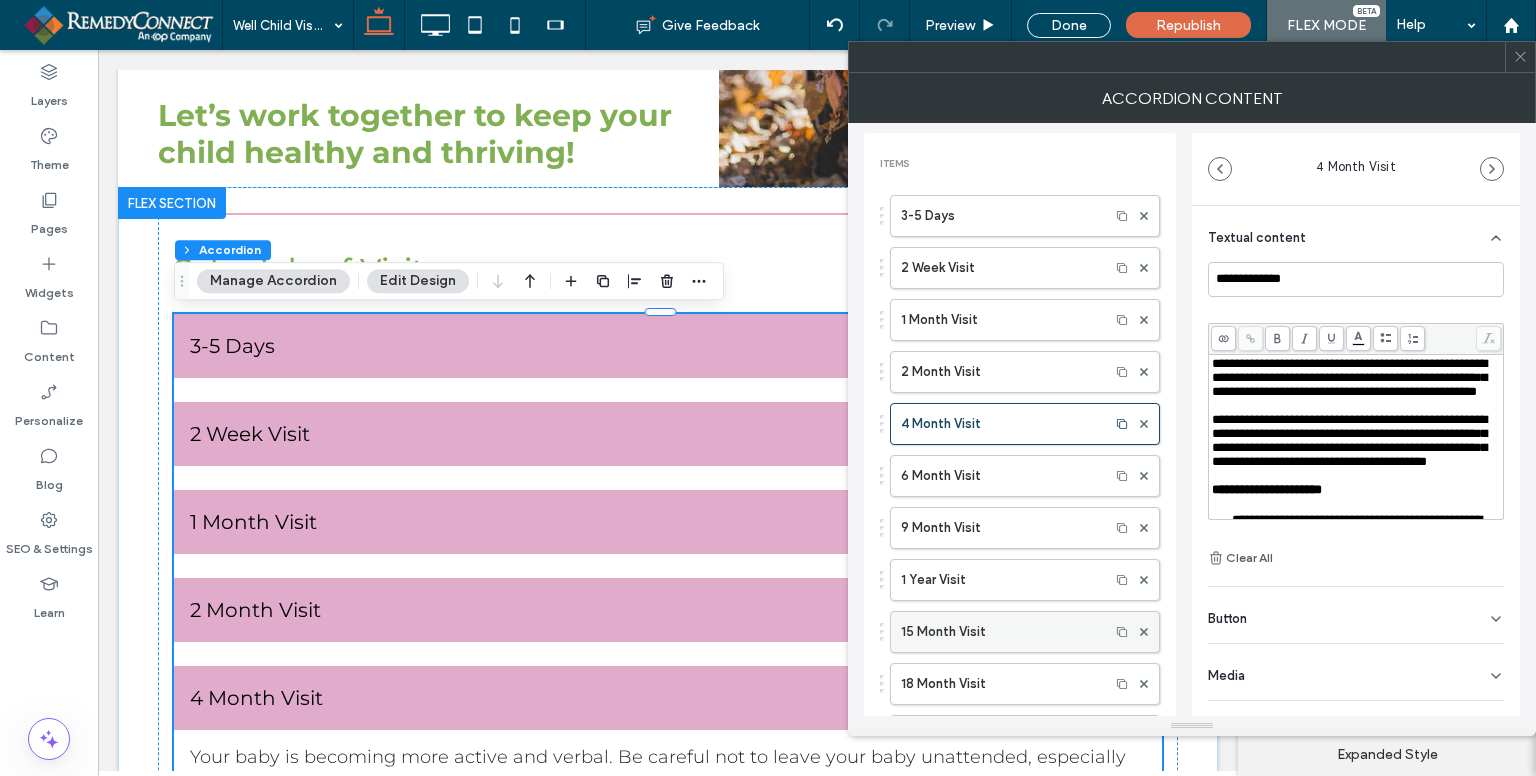 scroll, scrollTop: 200, scrollLeft: 0, axis: vertical 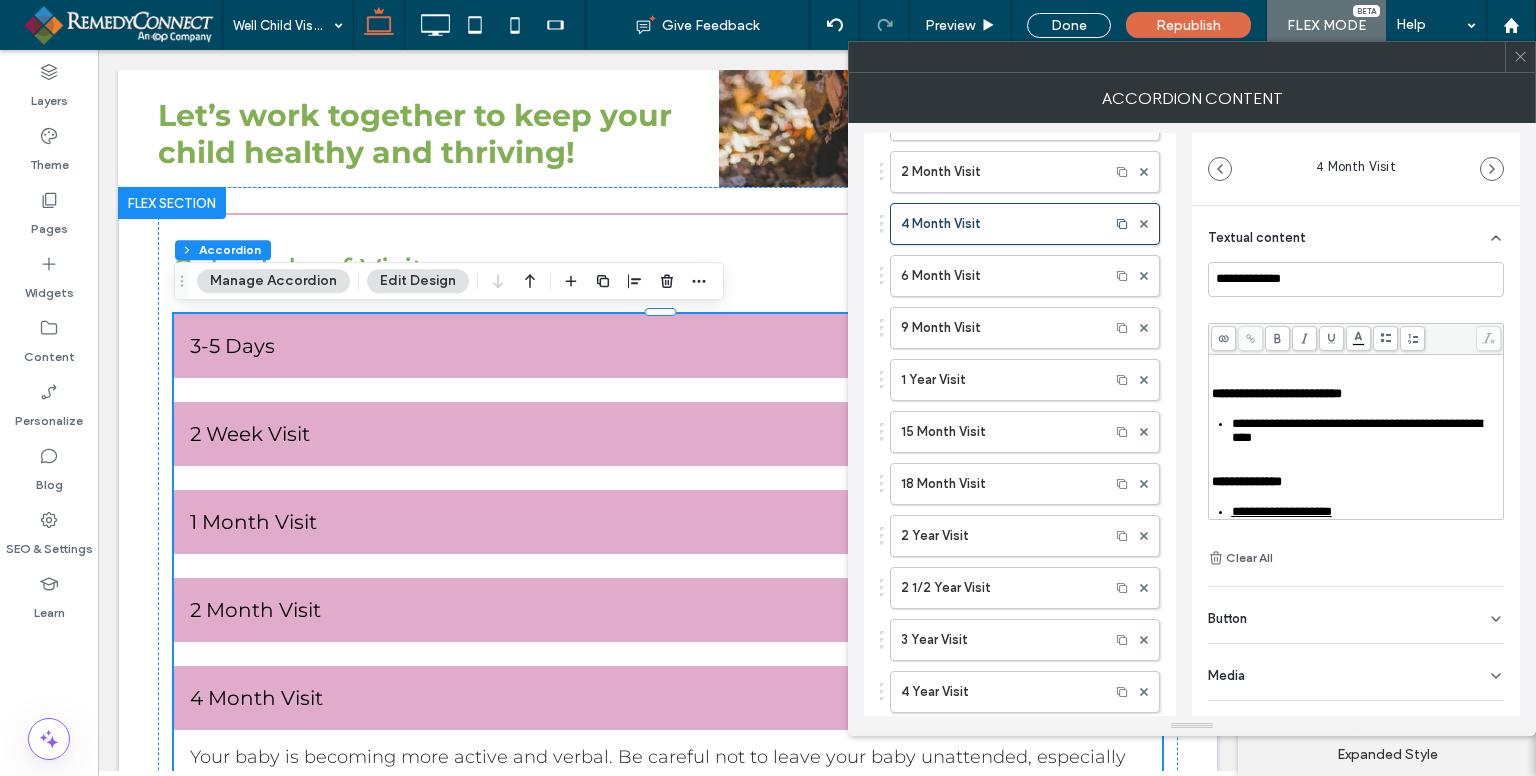 click on "**********" at bounding box center (1262, 349) 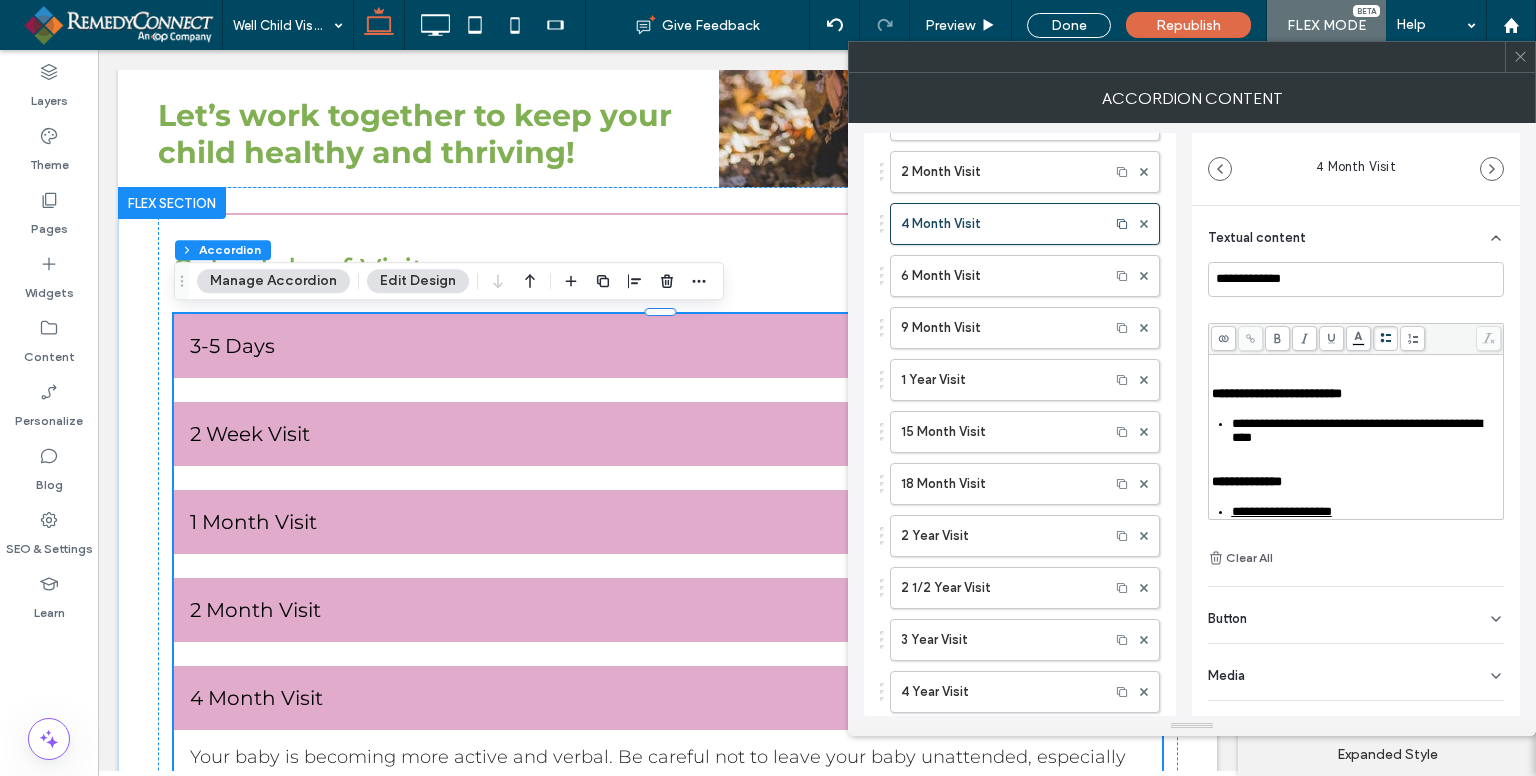 click on "*********" at bounding box center (1399, 349) 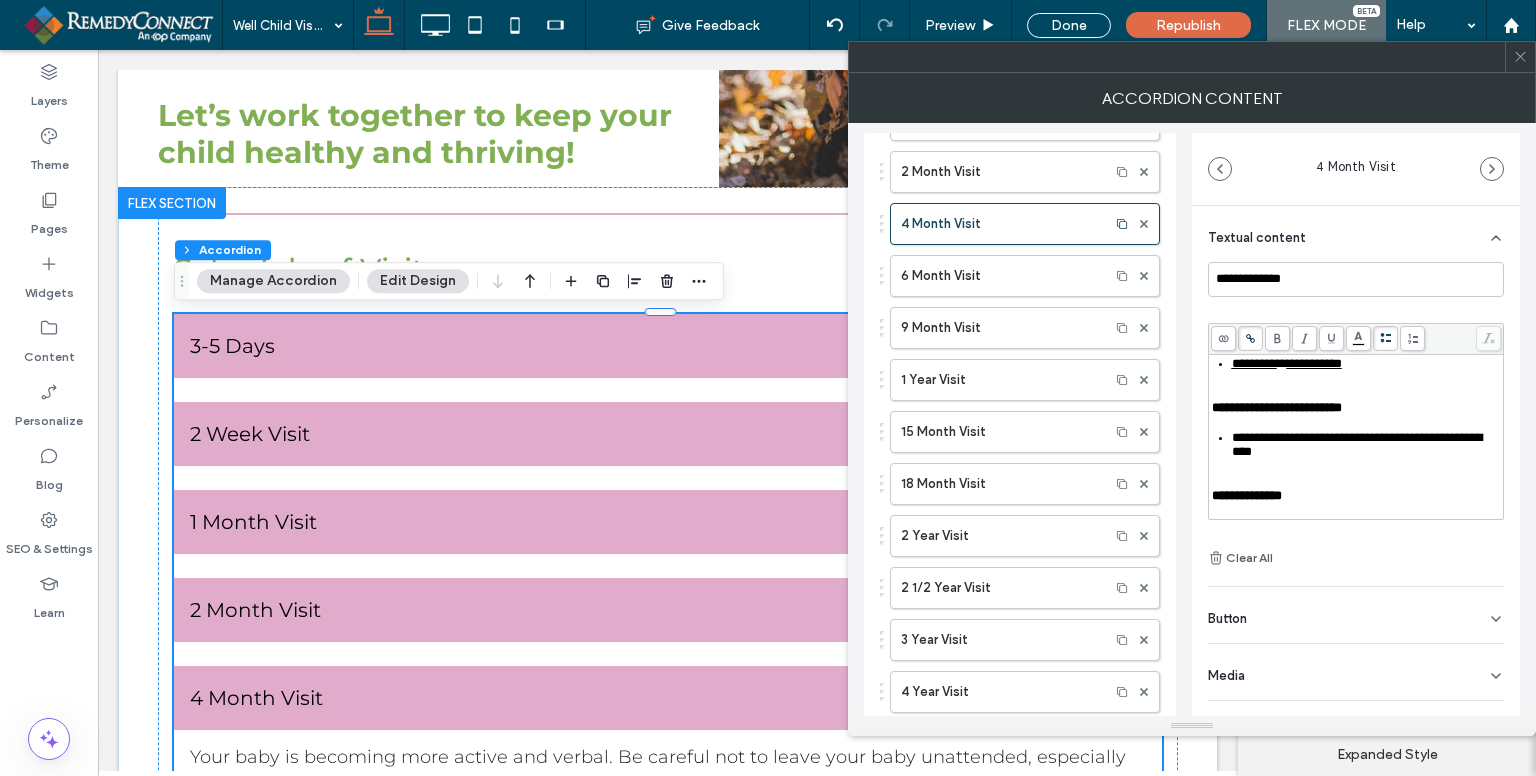 click on "**********" at bounding box center (1314, 363) 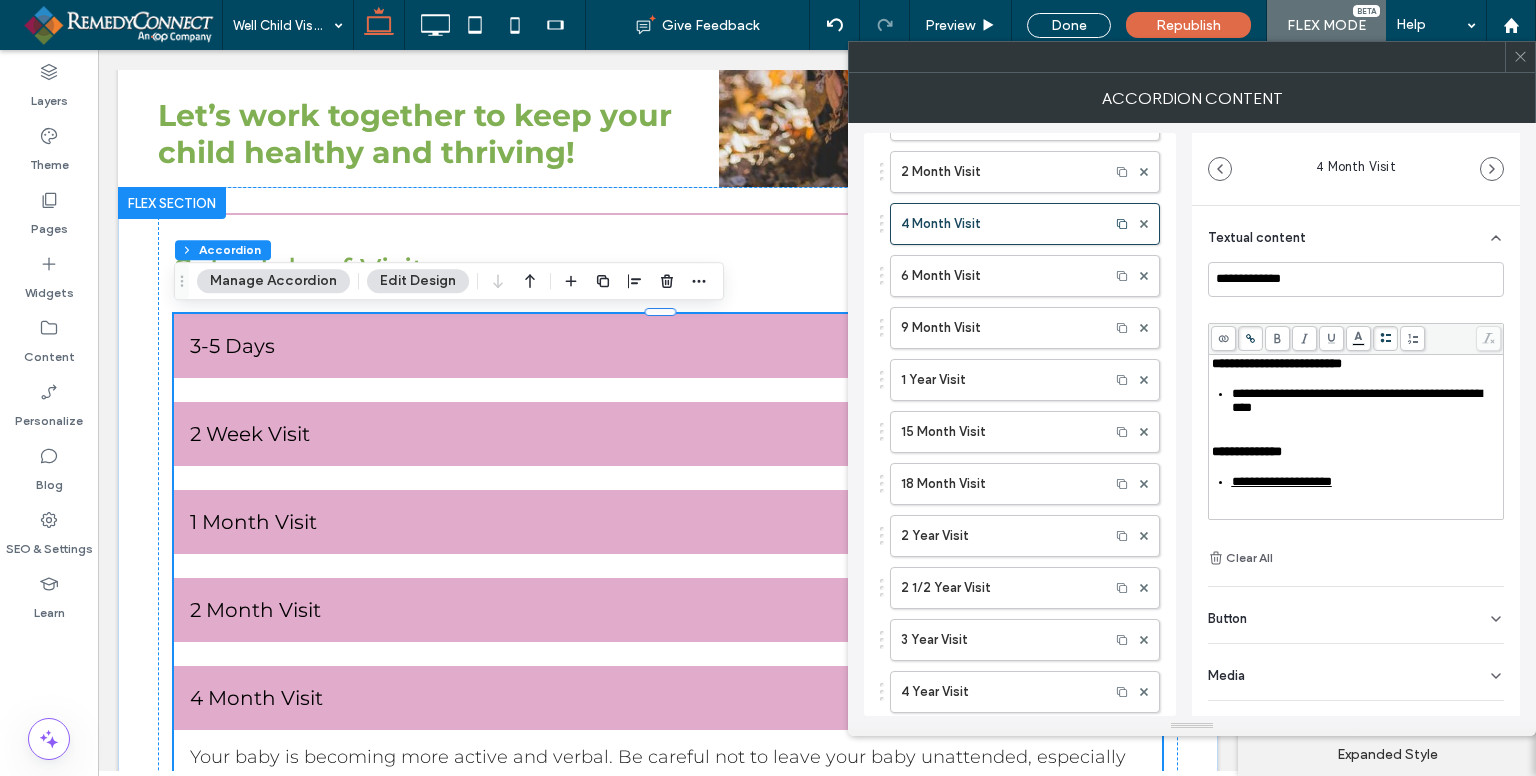 scroll, scrollTop: 476, scrollLeft: 0, axis: vertical 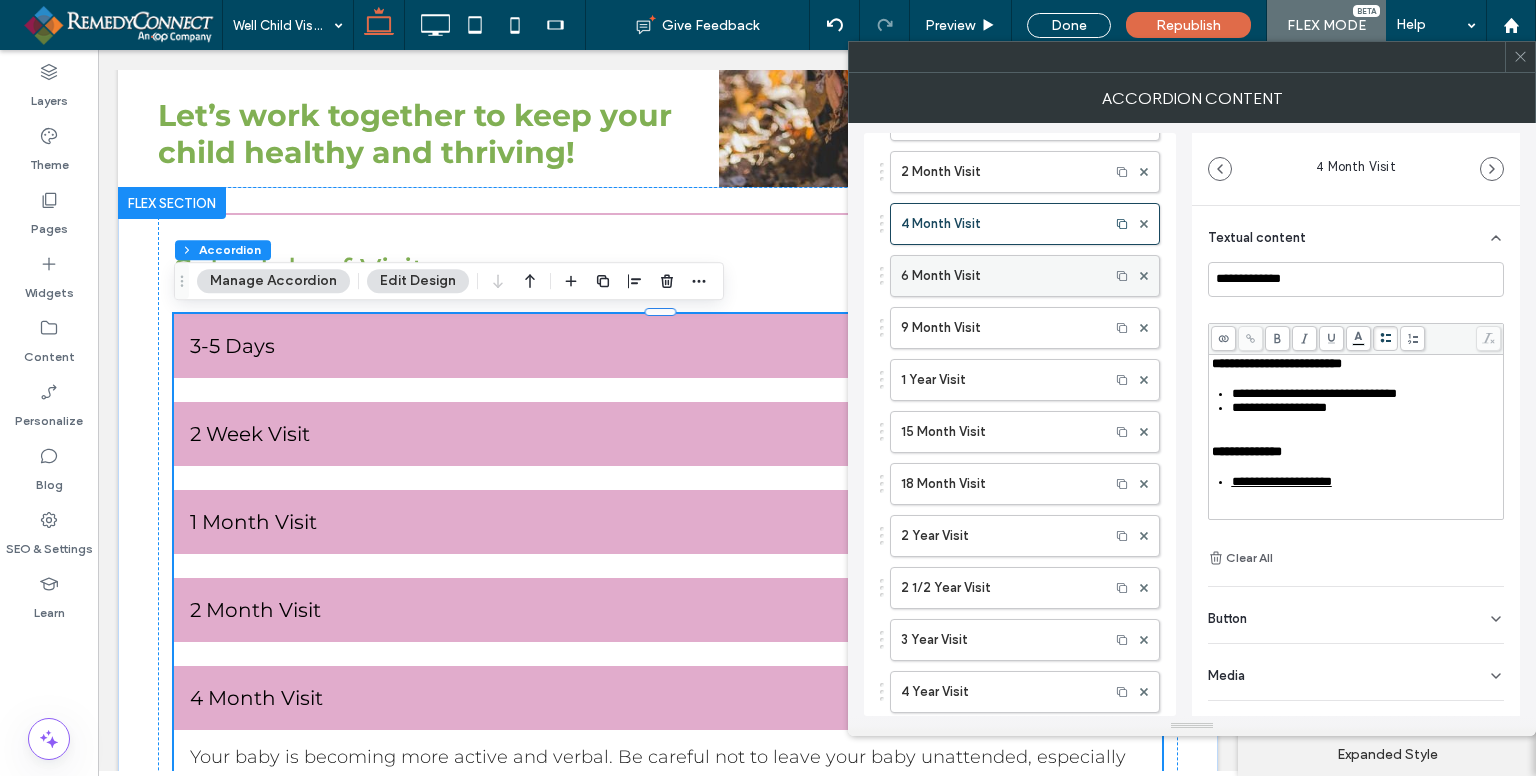 click on "6 Month Visit" at bounding box center [1000, 276] 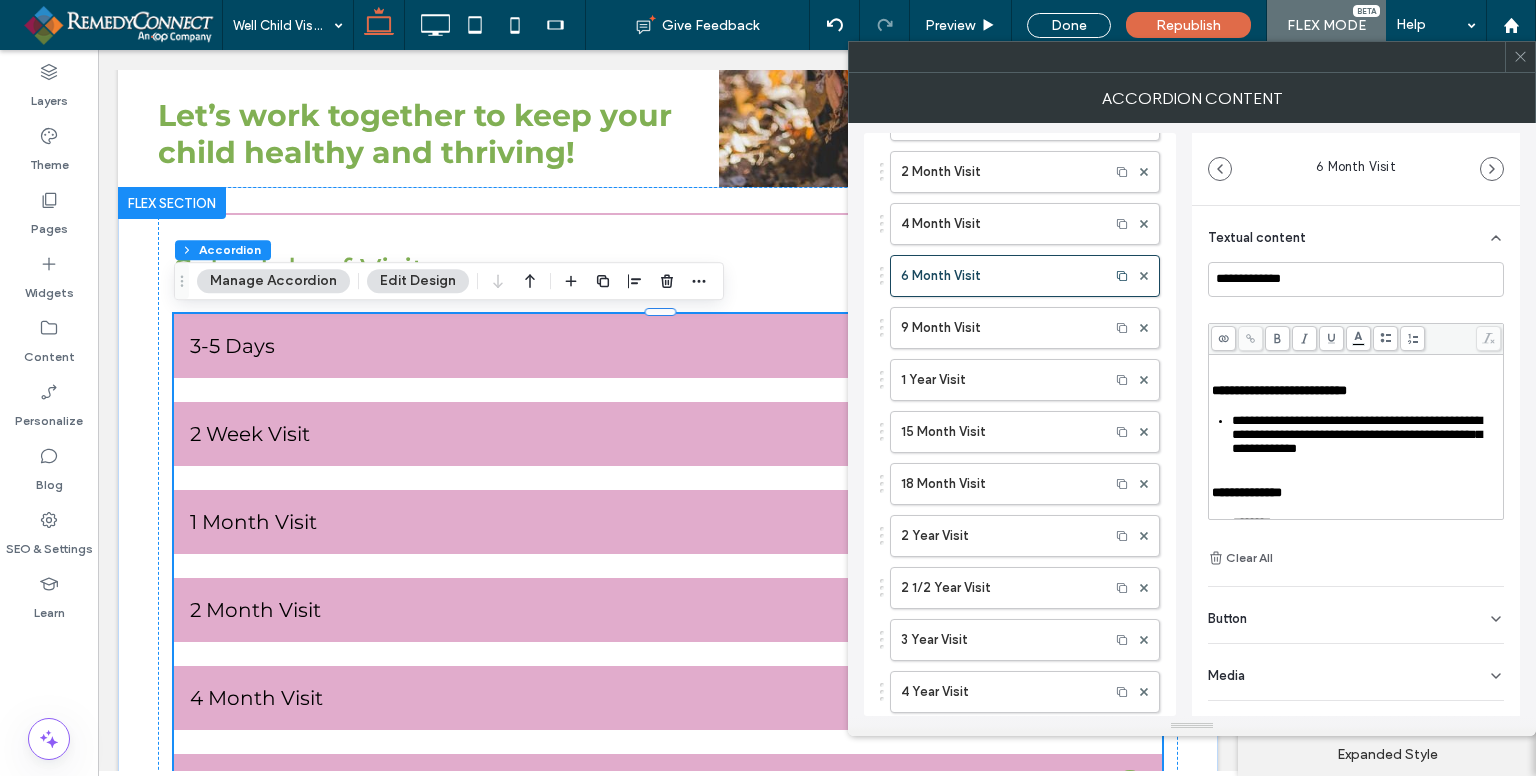 scroll, scrollTop: 300, scrollLeft: 0, axis: vertical 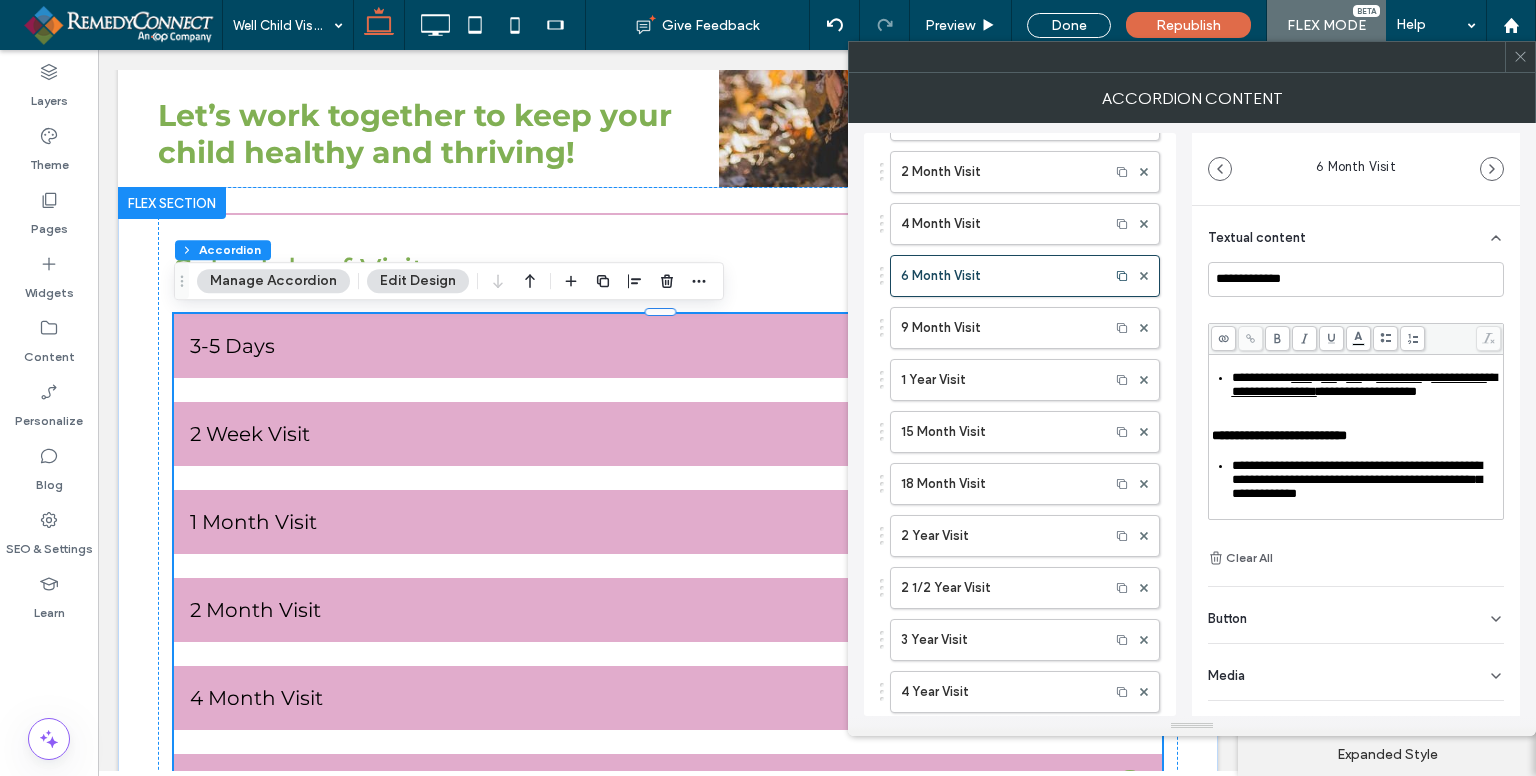 click on "*********" at bounding box center (1399, 377) 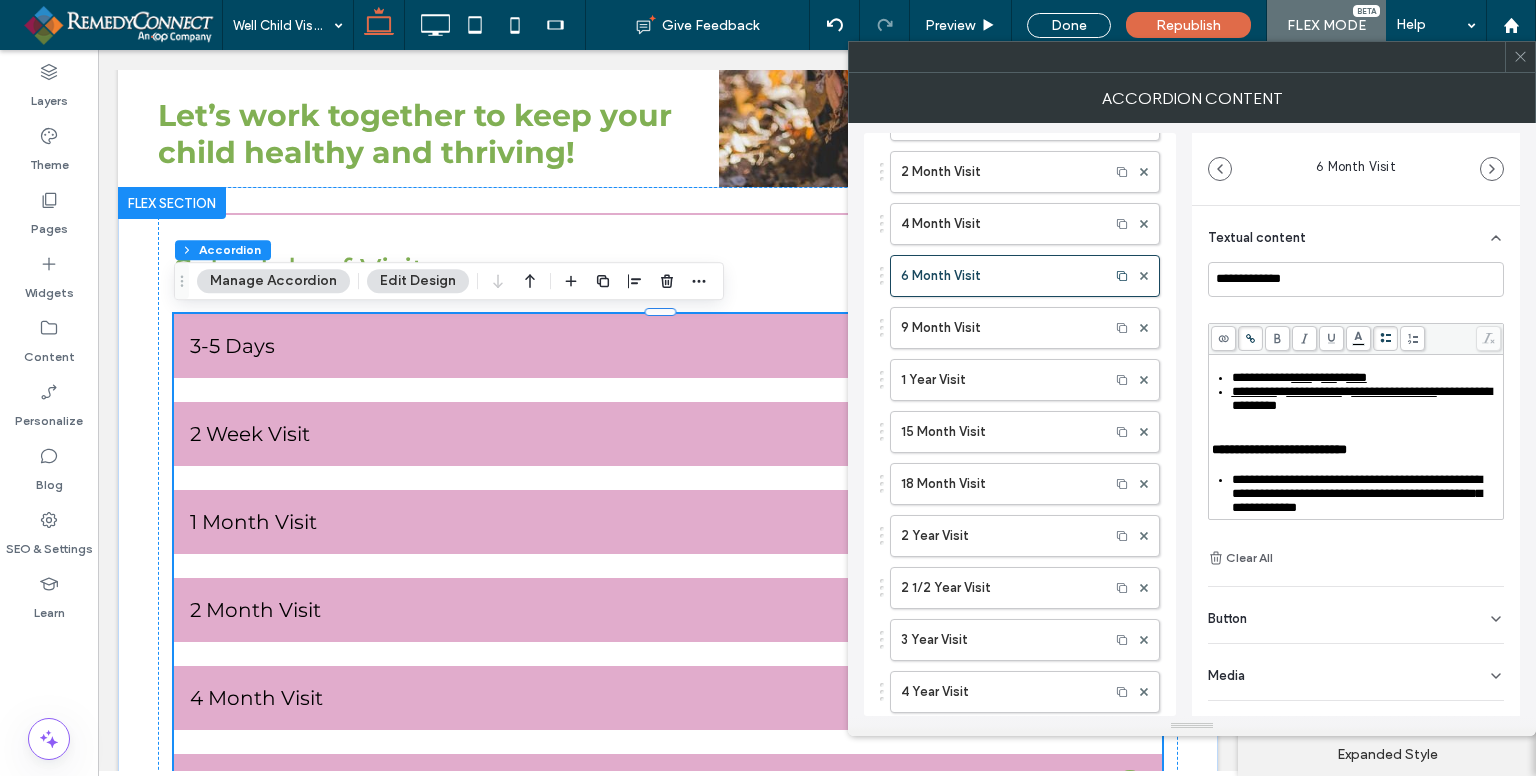 click on "**********" at bounding box center [1314, 391] 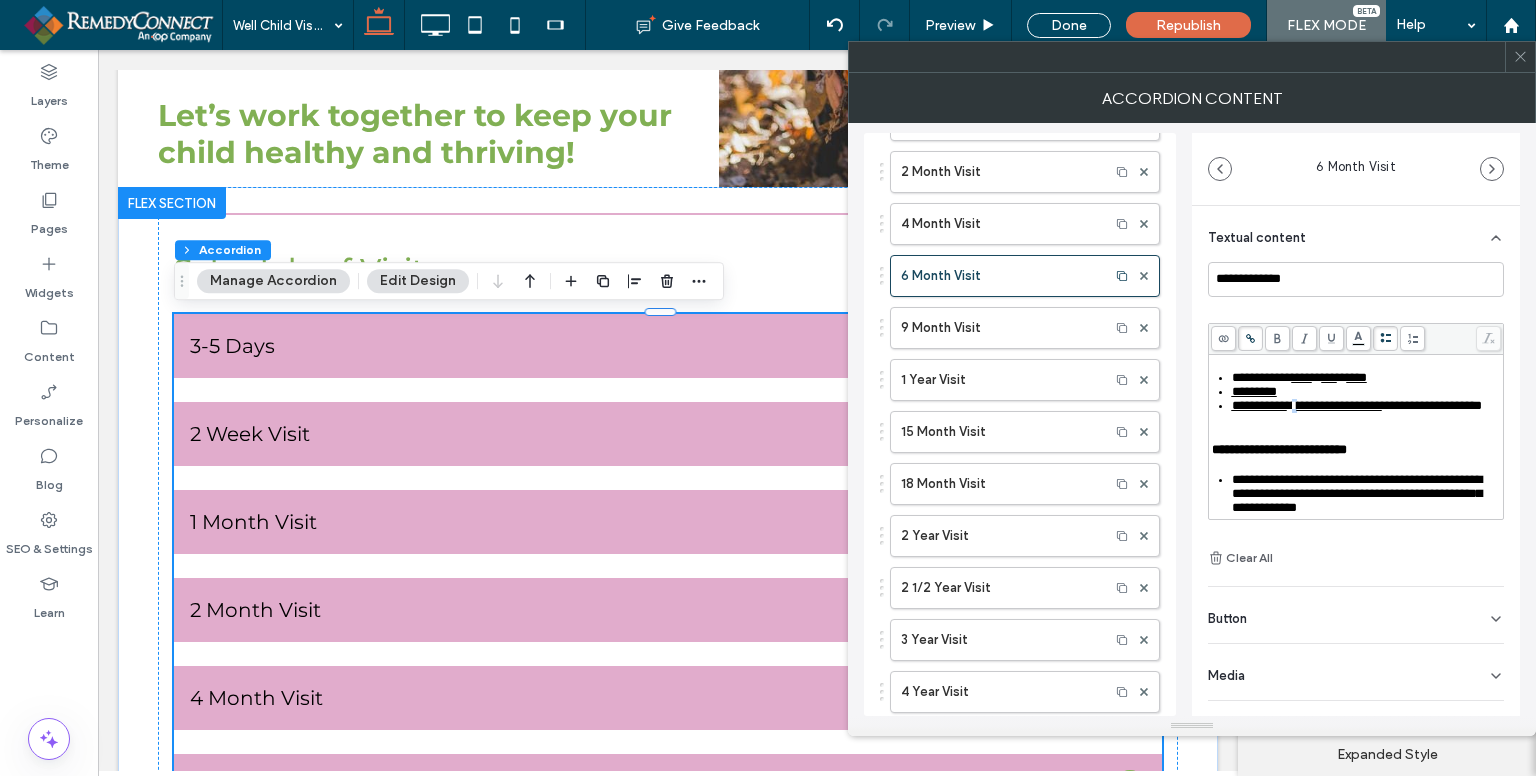 click on "**********" at bounding box center [1367, 406] 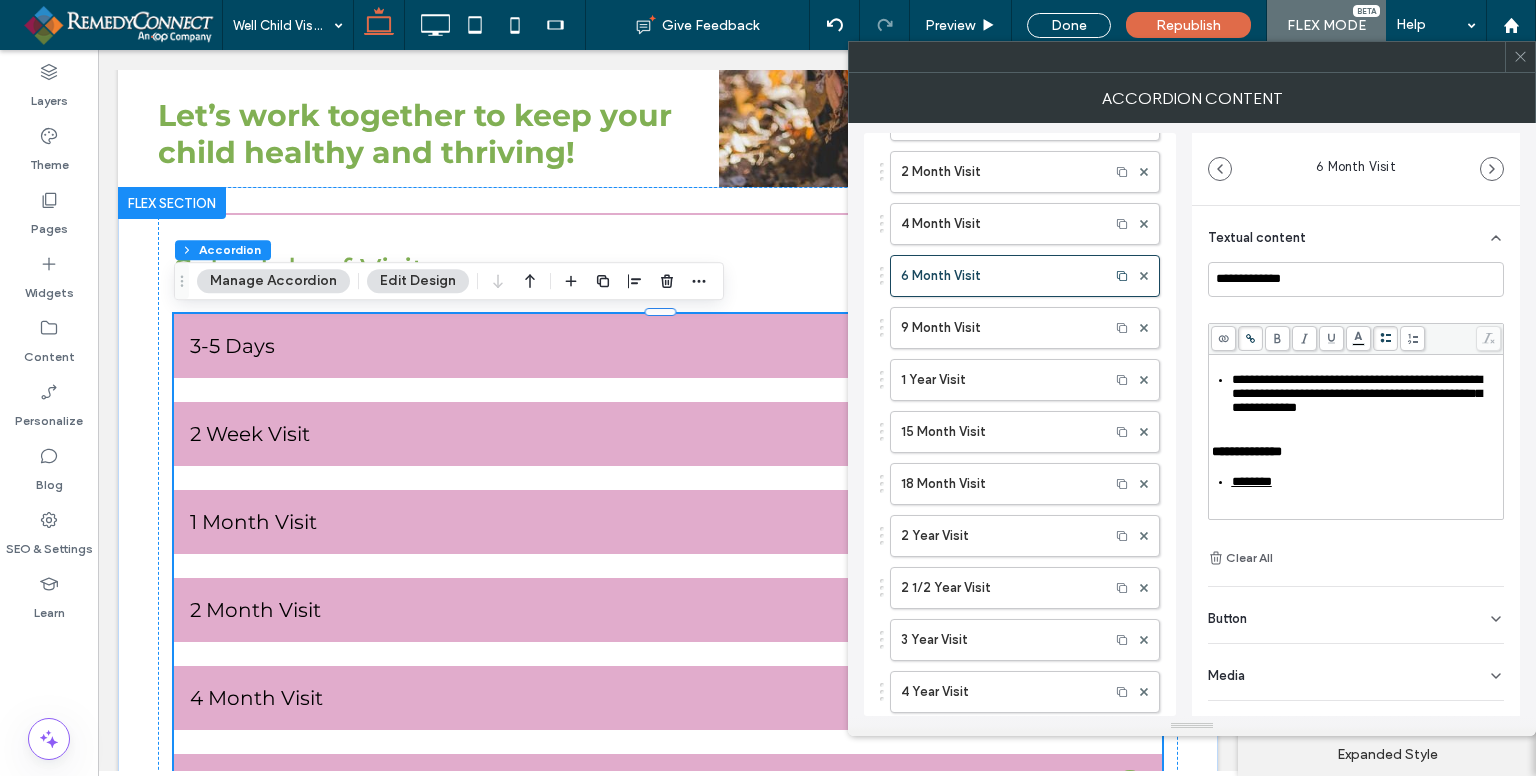 scroll, scrollTop: 500, scrollLeft: 0, axis: vertical 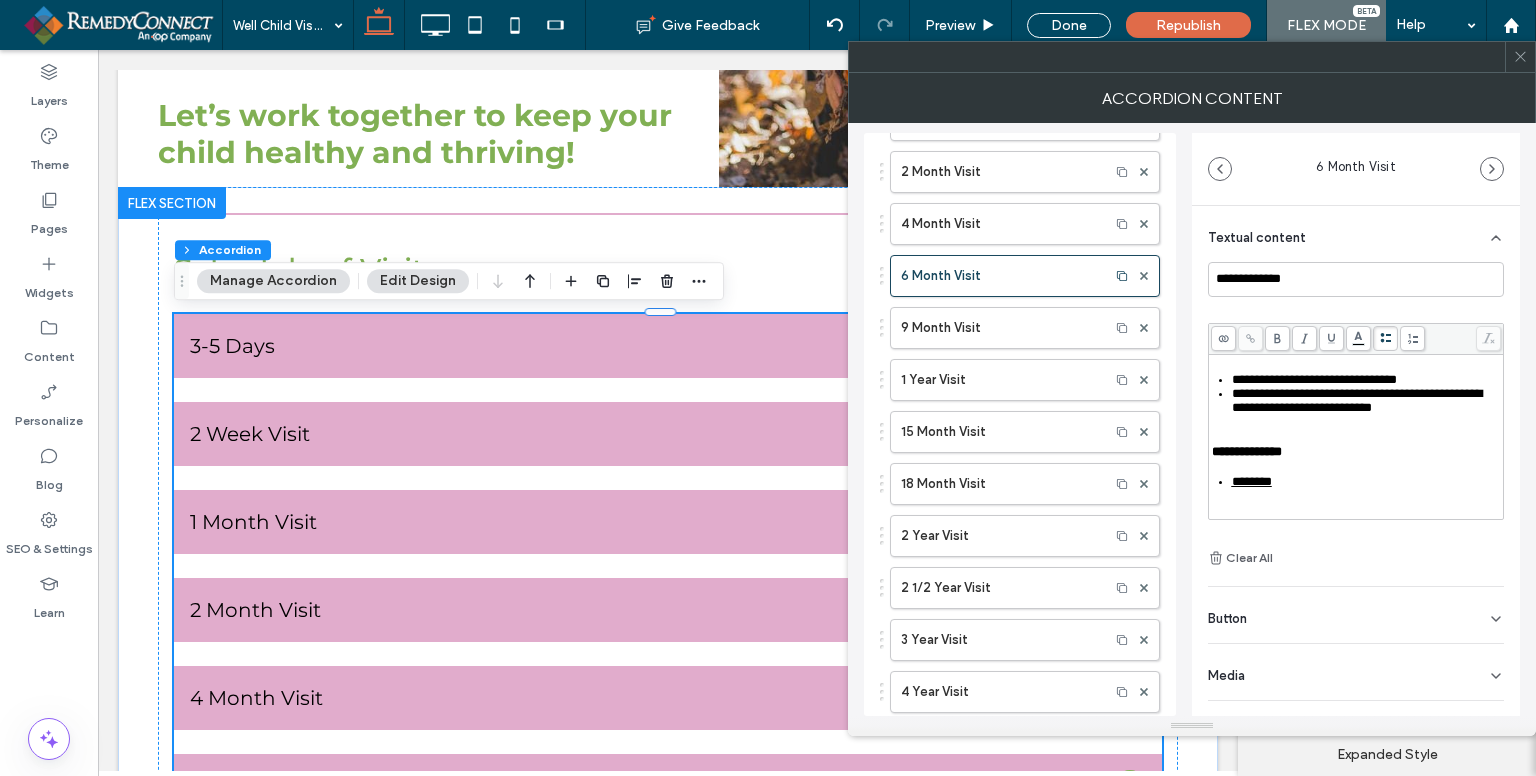click on "**********" at bounding box center [1357, 400] 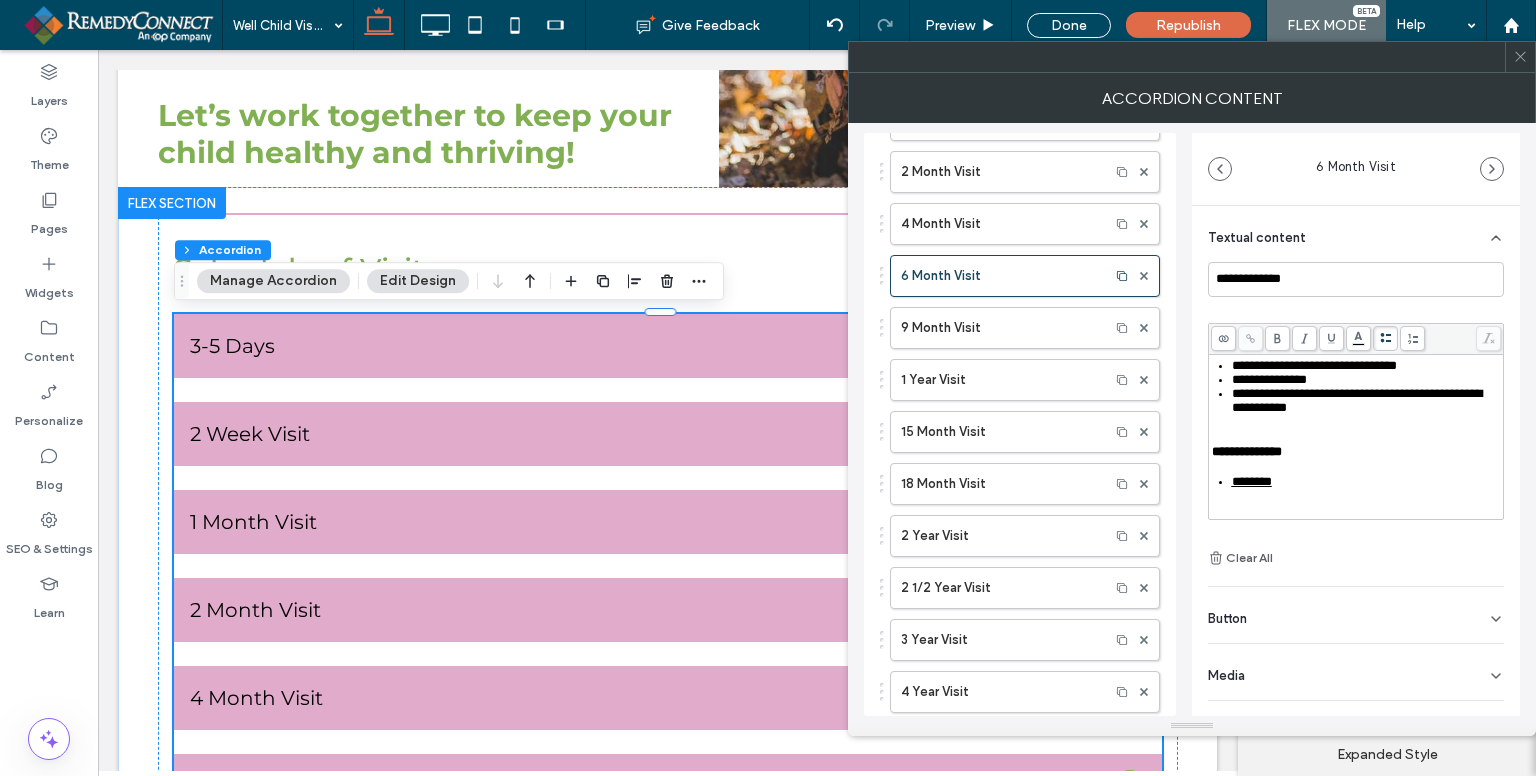 click on "**********" at bounding box center (1357, 400) 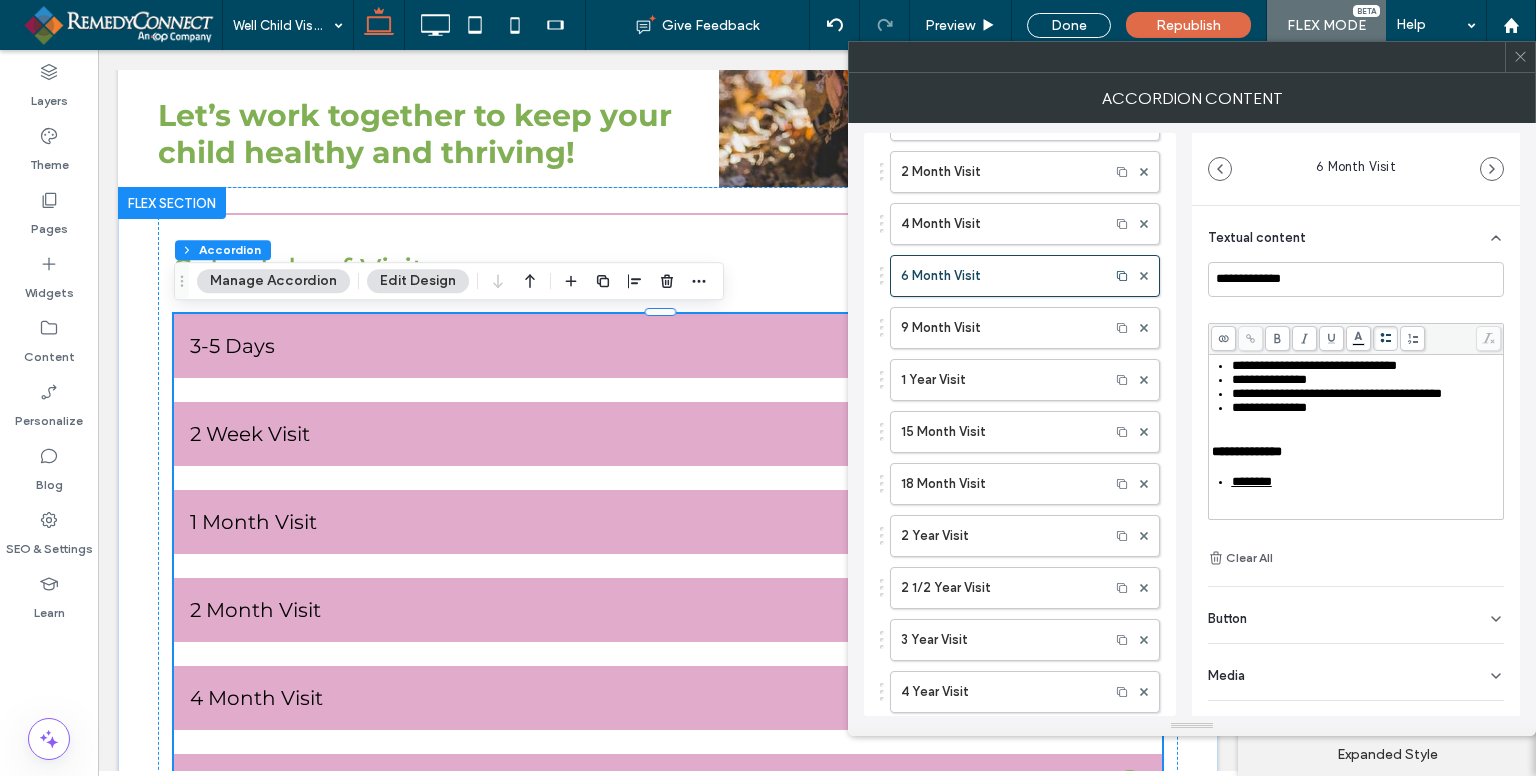 click on "**********" at bounding box center [1337, 393] 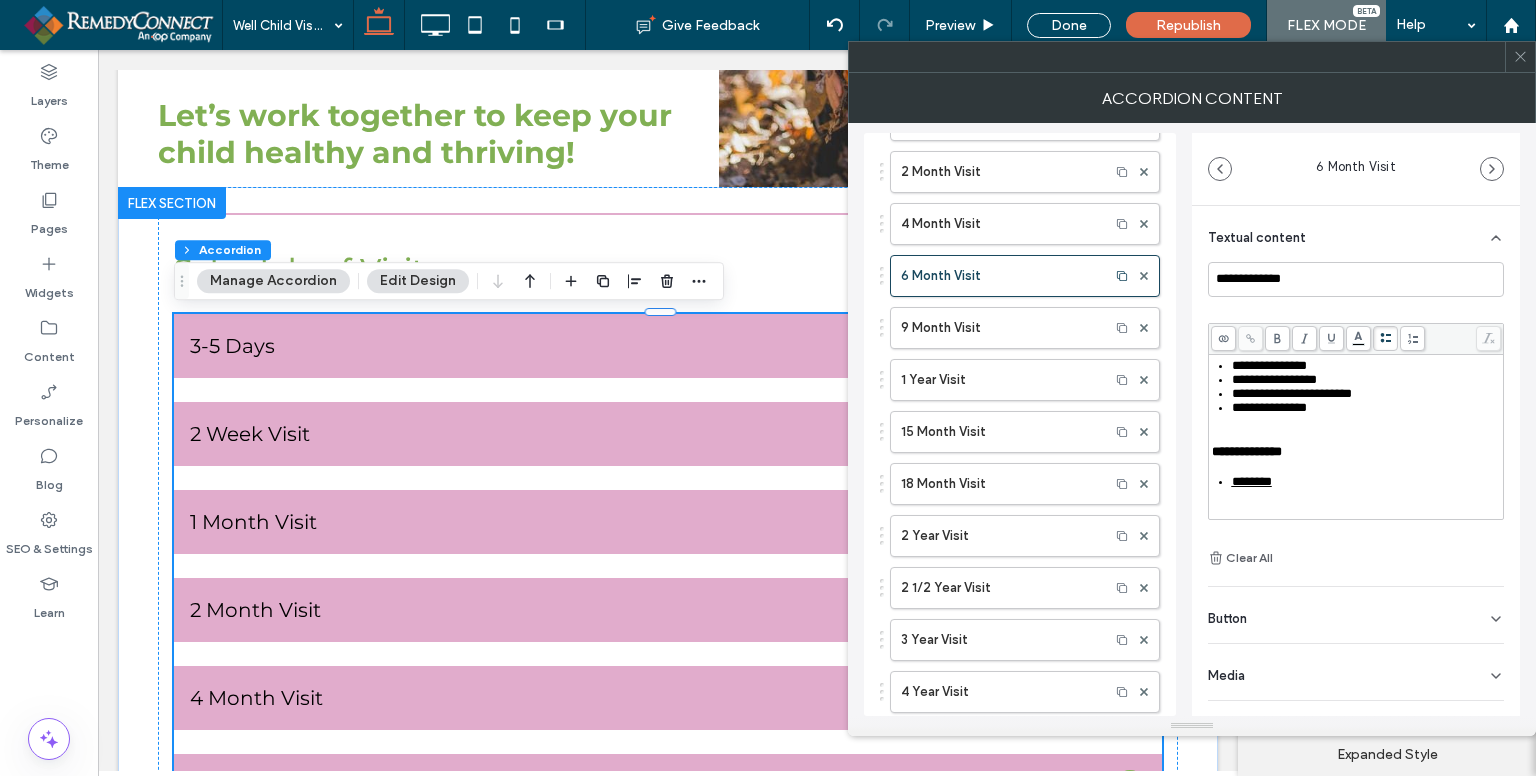 scroll, scrollTop: 556, scrollLeft: 0, axis: vertical 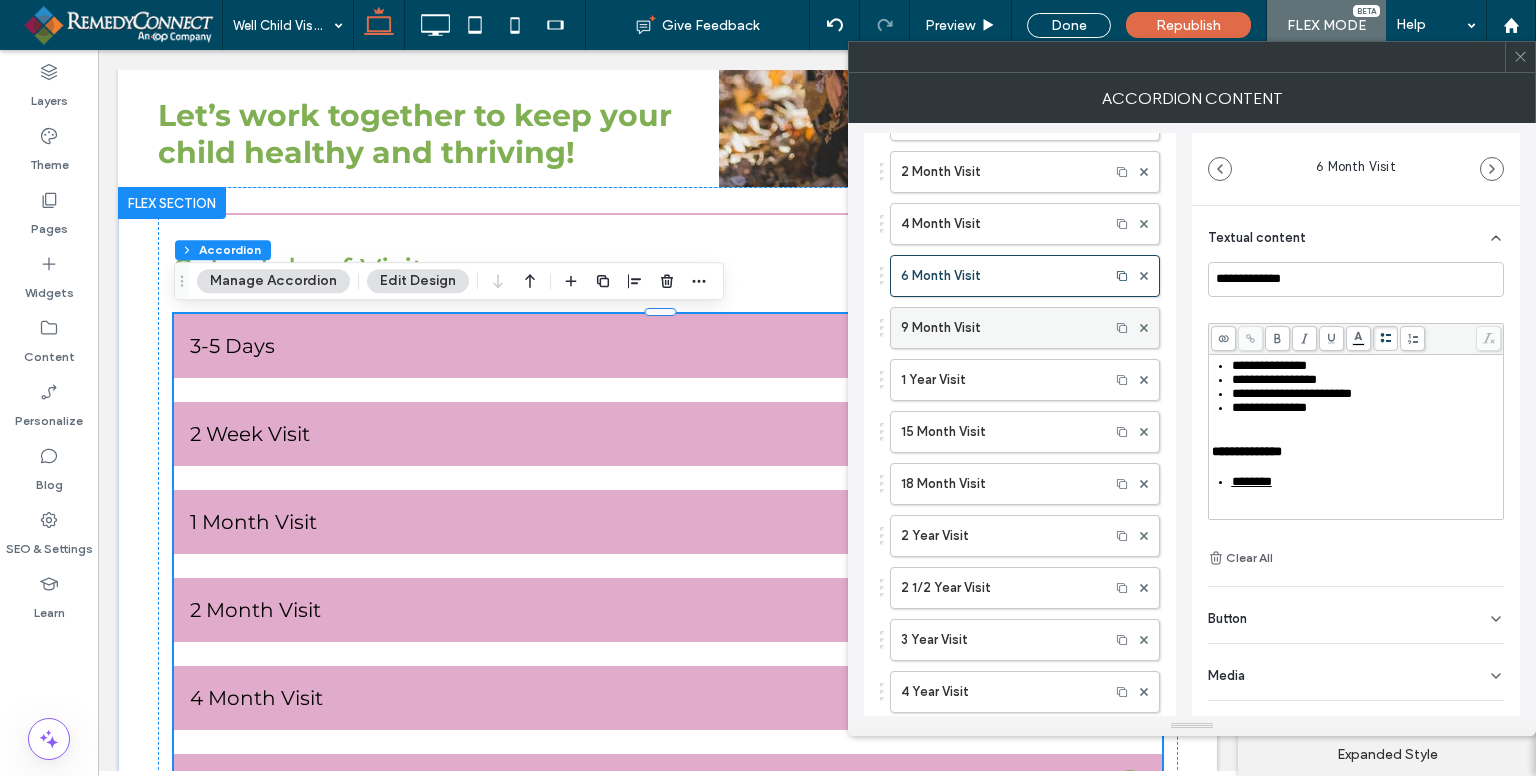click on "9 Month Visit" at bounding box center [1000, 328] 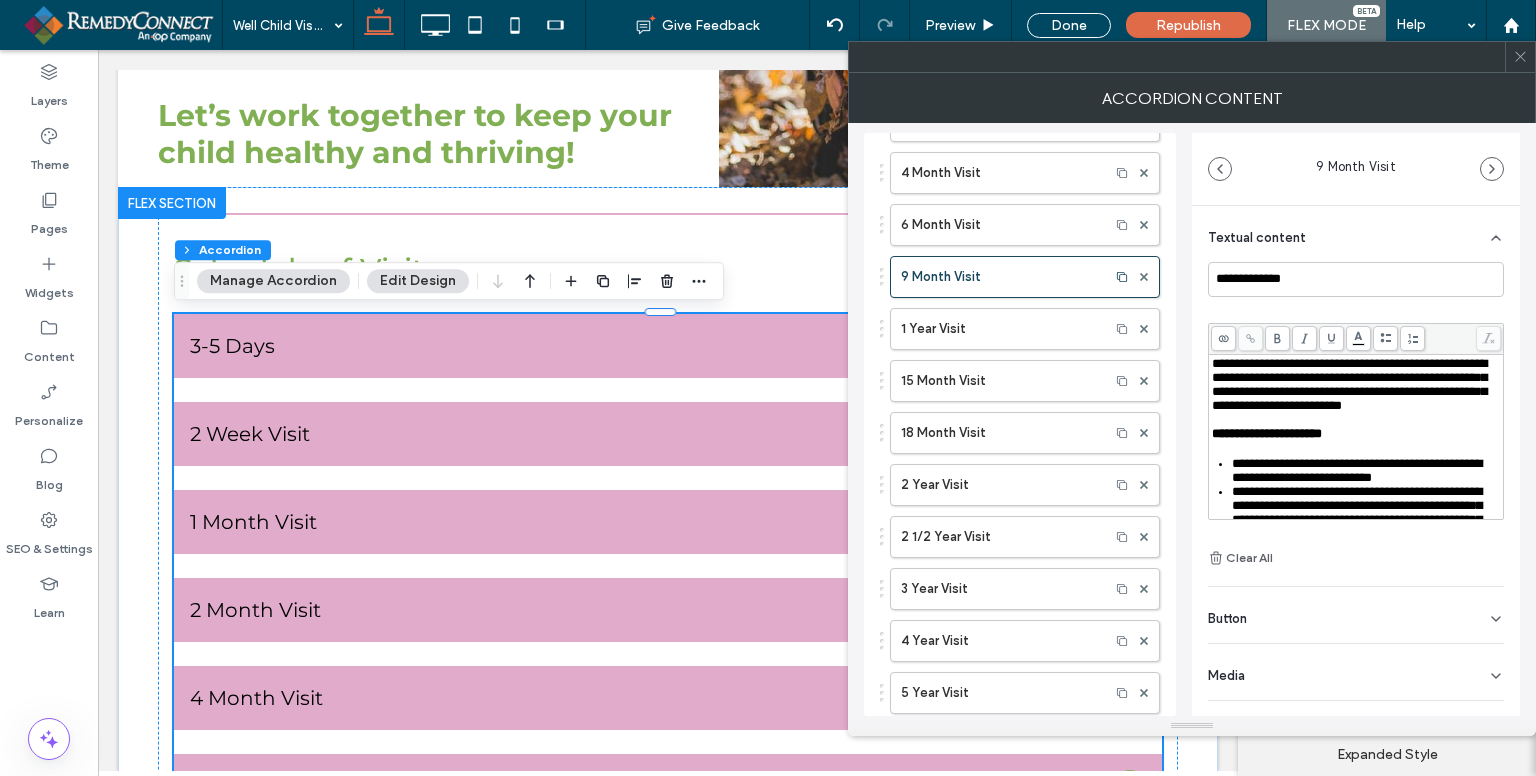 scroll, scrollTop: 300, scrollLeft: 0, axis: vertical 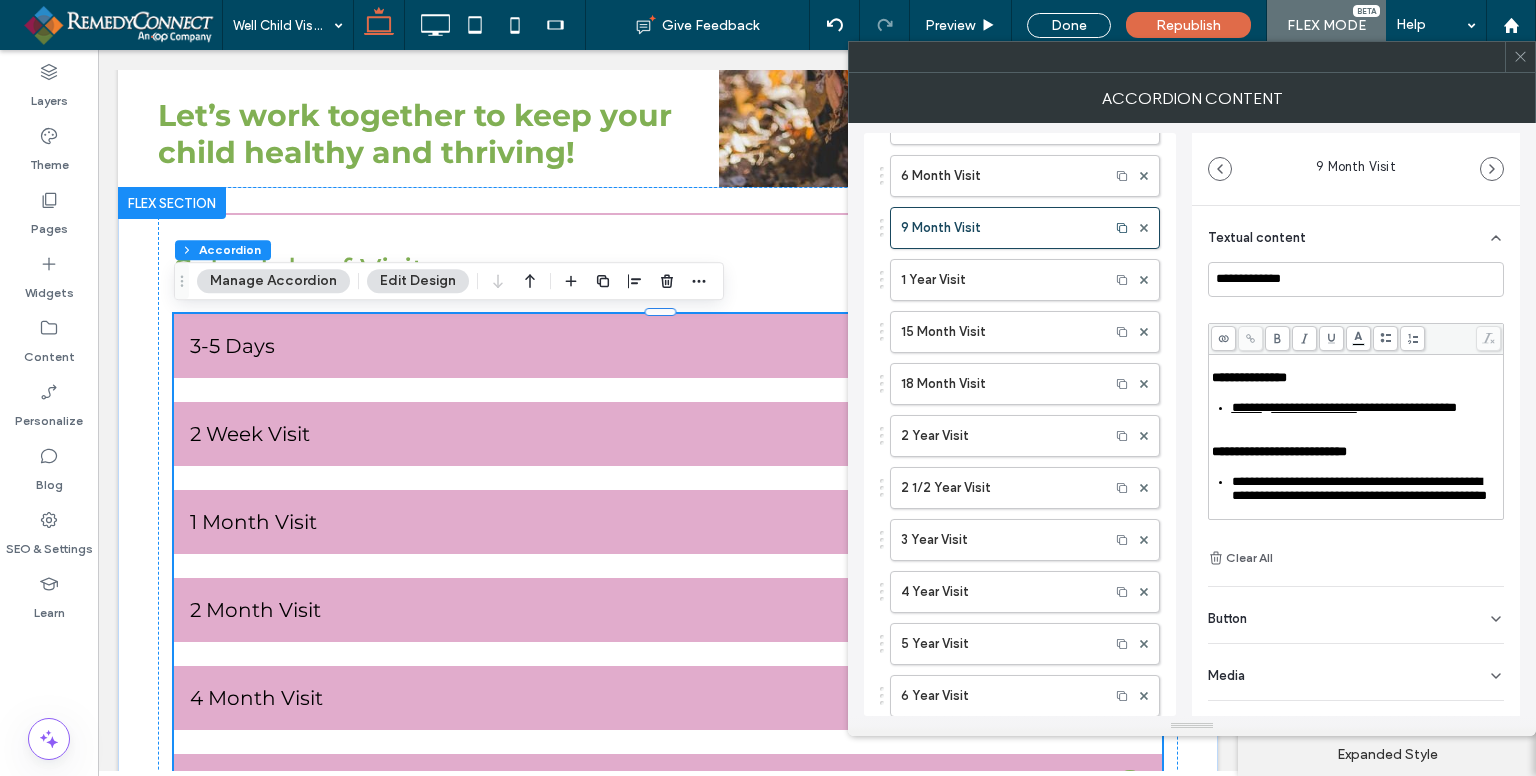 click on "**********" at bounding box center (1314, 407) 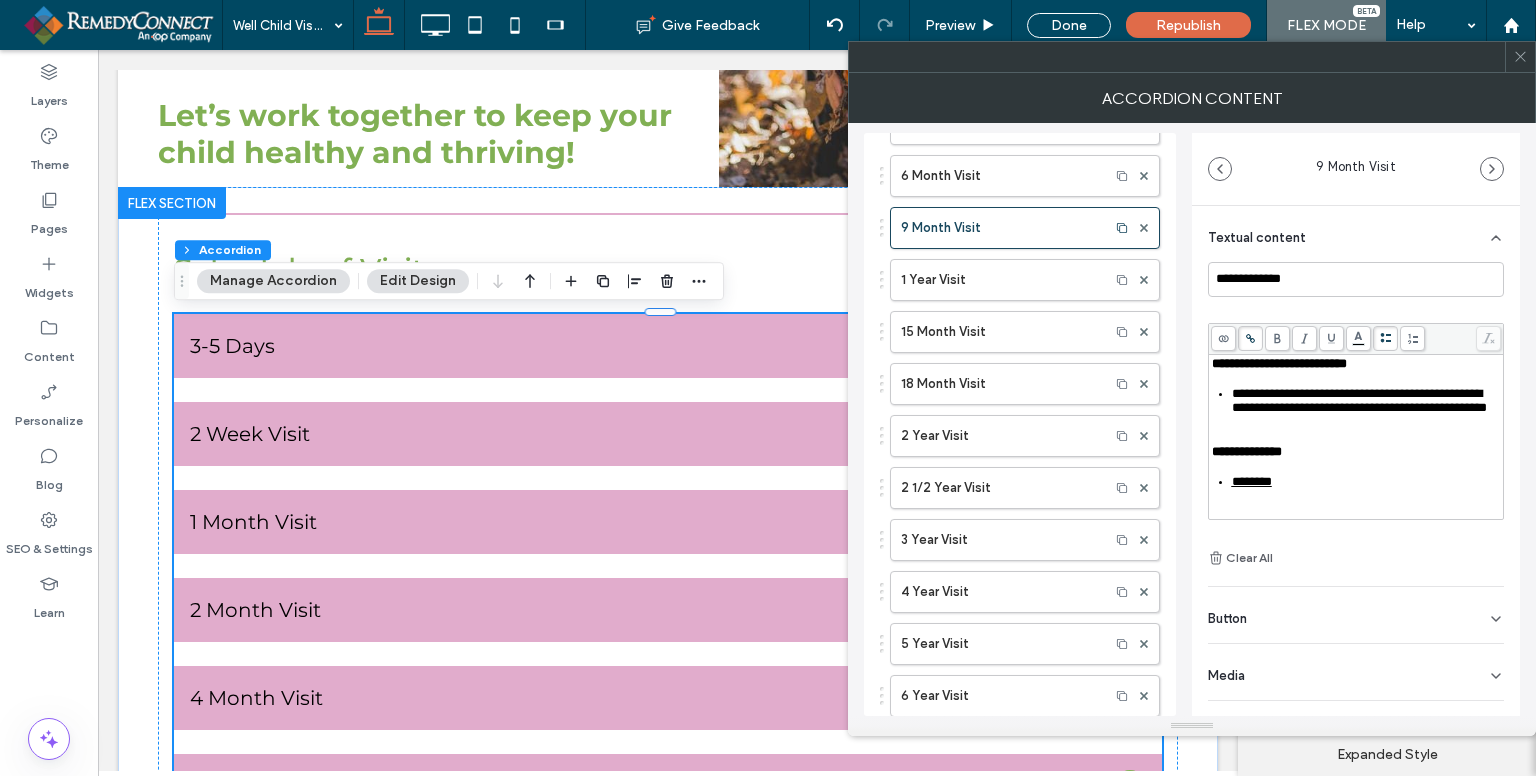 scroll, scrollTop: 400, scrollLeft: 0, axis: vertical 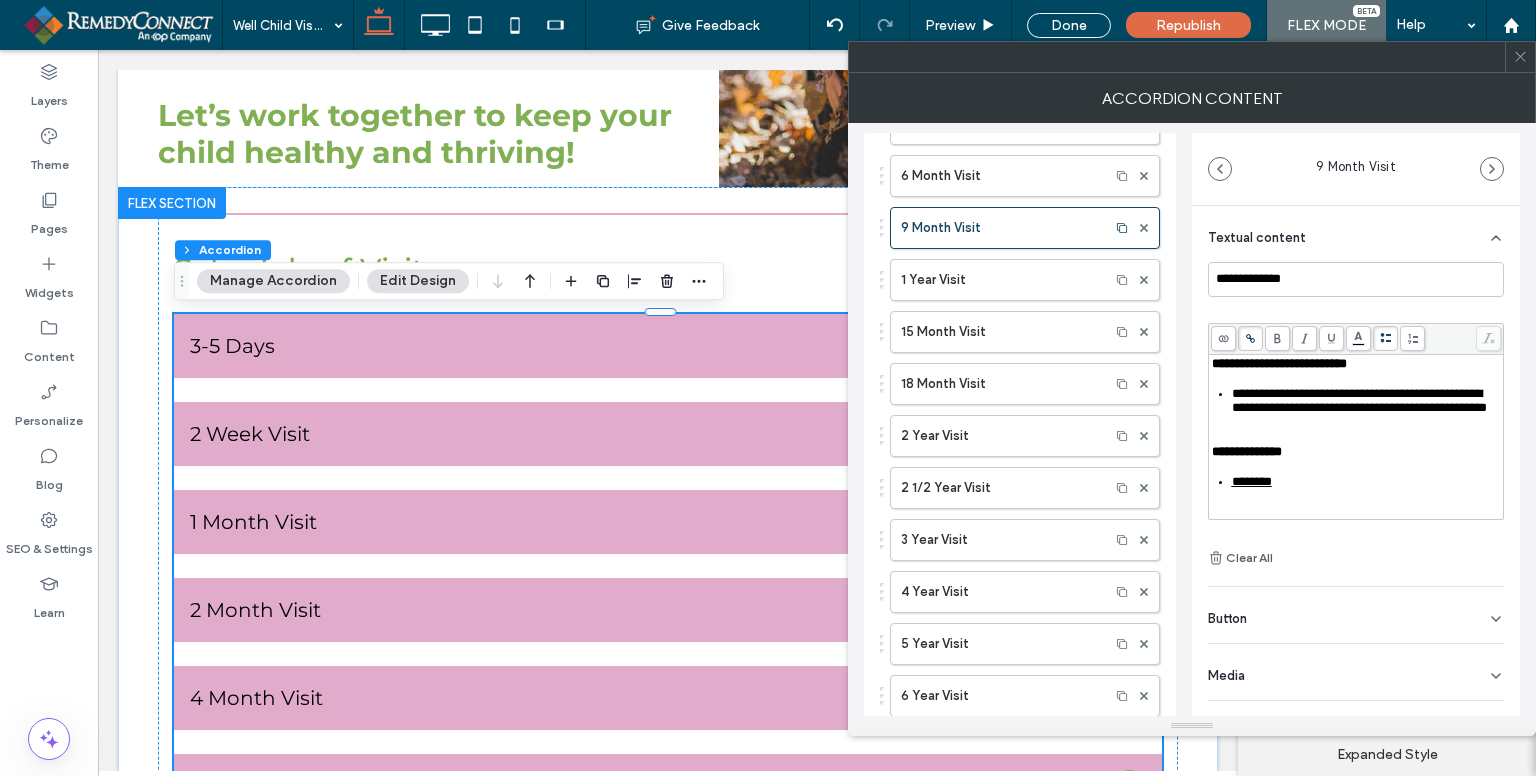 click on "**********" at bounding box center [1359, 400] 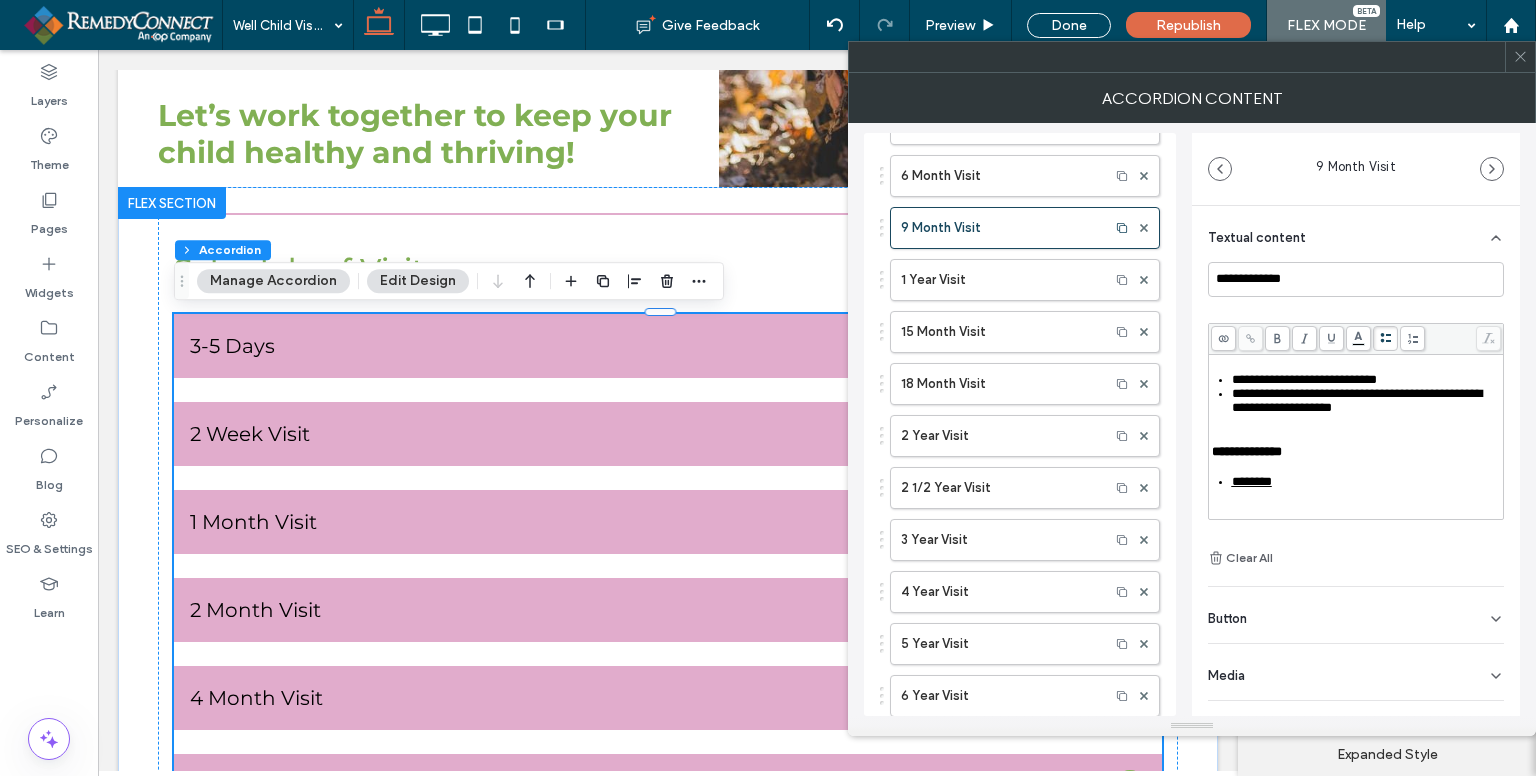 click on "**********" at bounding box center (1357, 400) 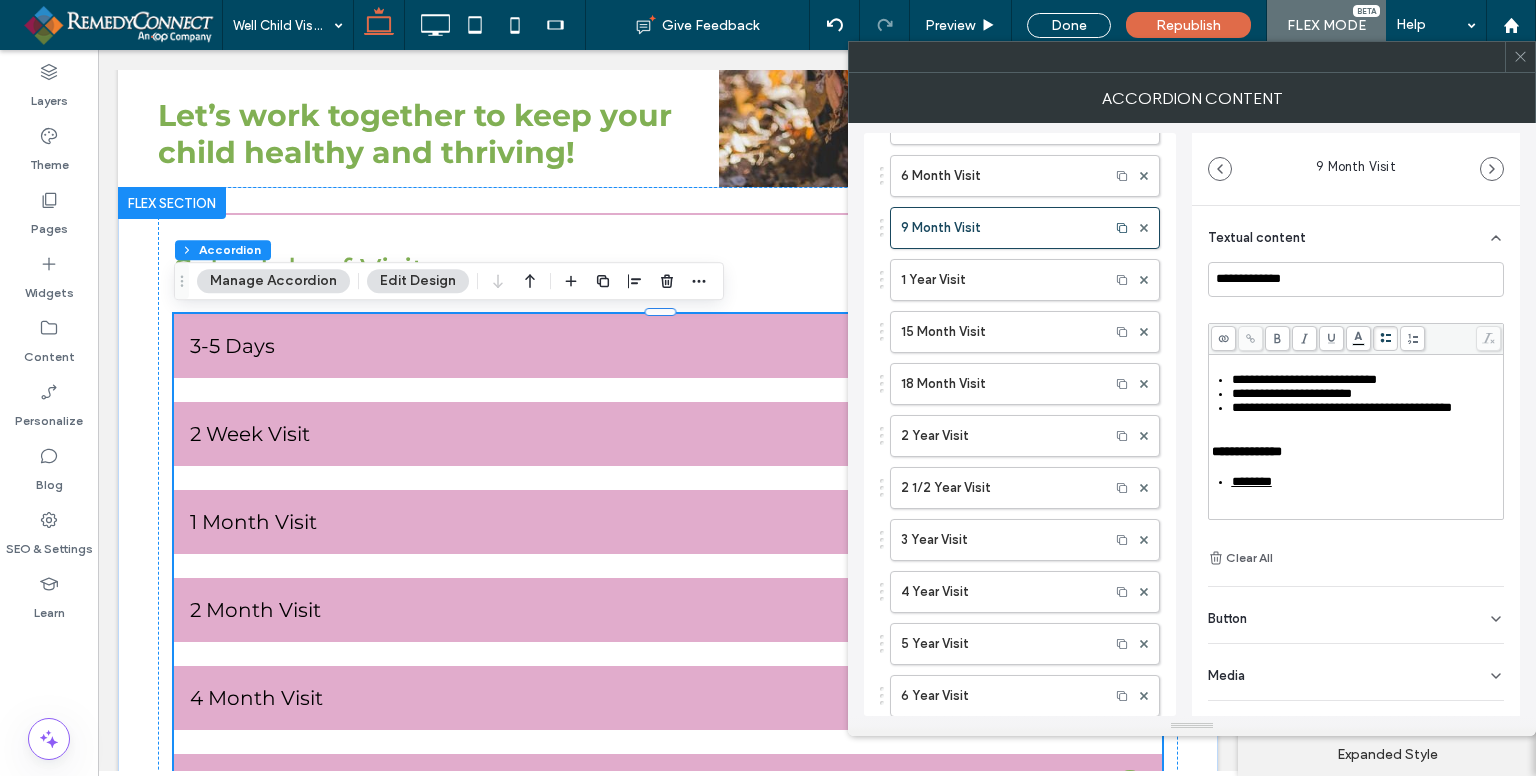 click on "**********" at bounding box center [1342, 407] 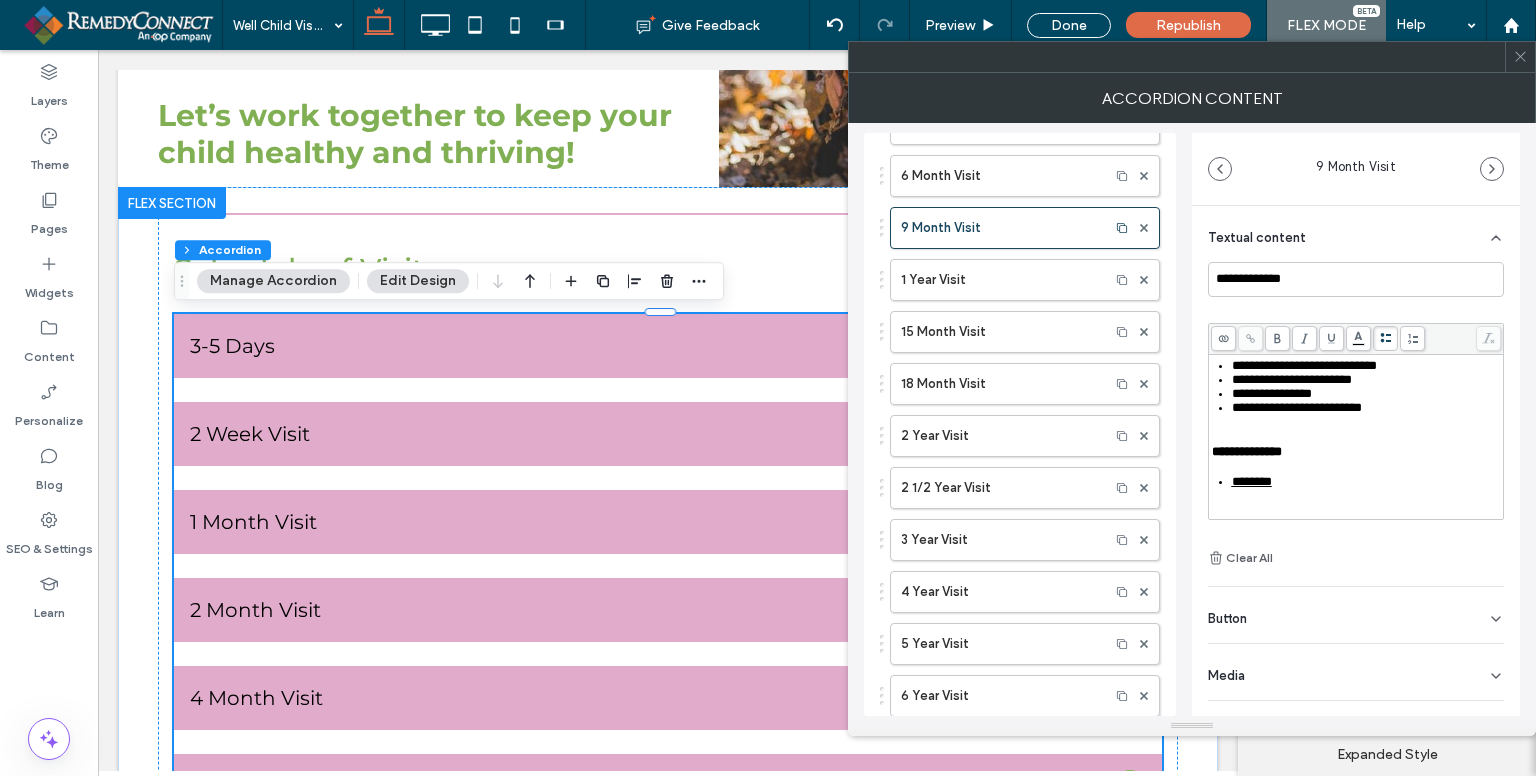 click on "**********" at bounding box center [1297, 407] 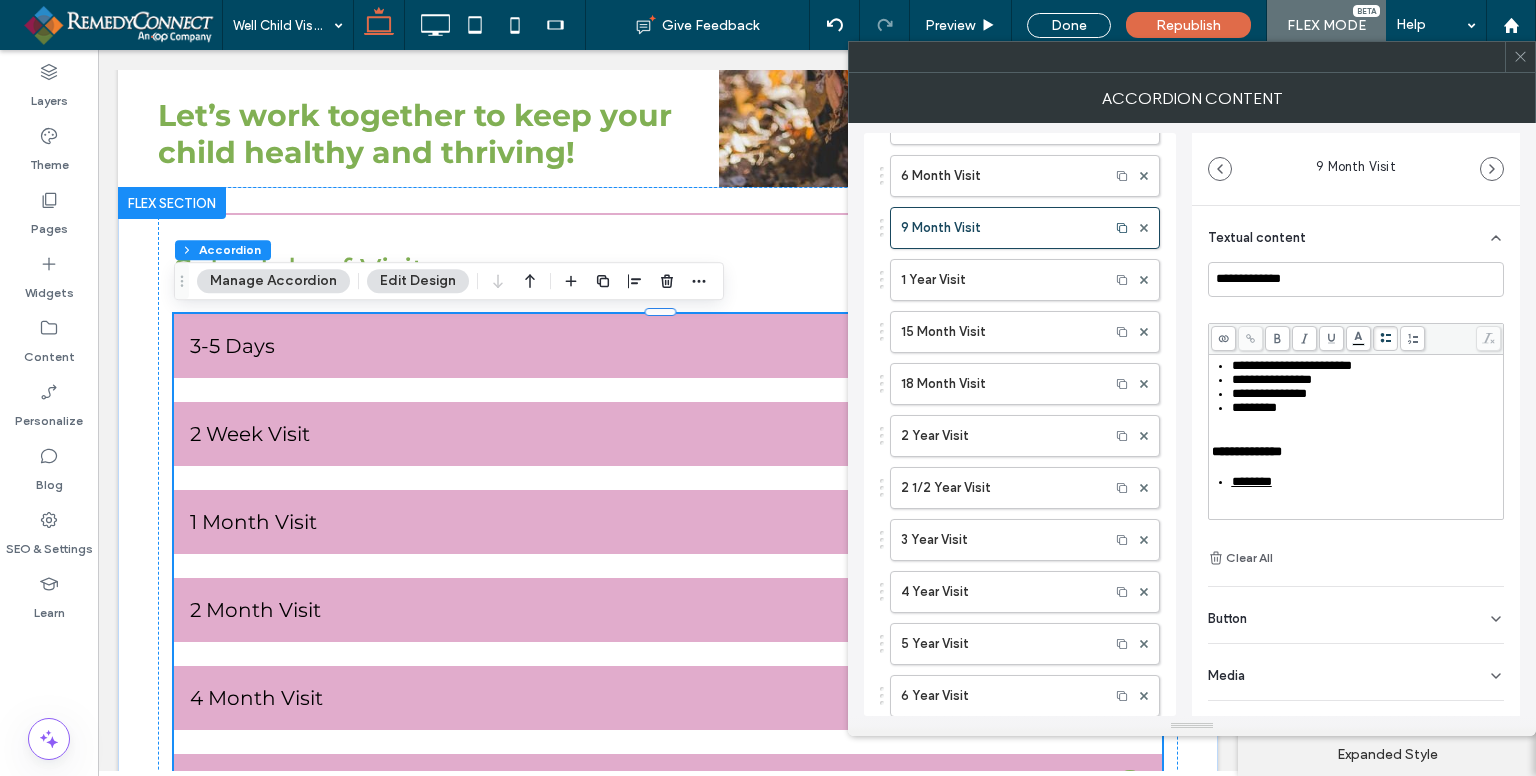scroll, scrollTop: 444, scrollLeft: 0, axis: vertical 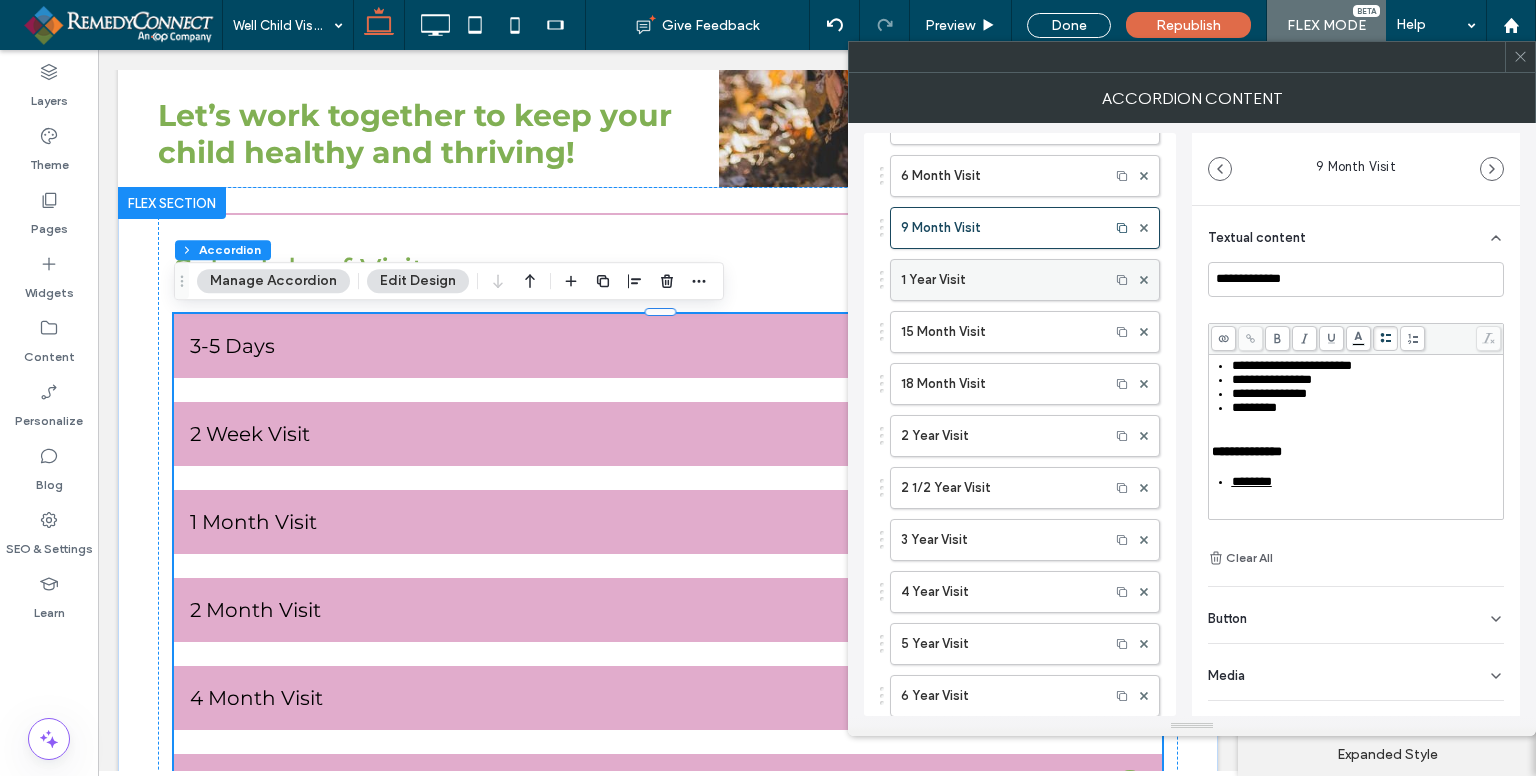 click on "1 Year Visit" at bounding box center (1000, 280) 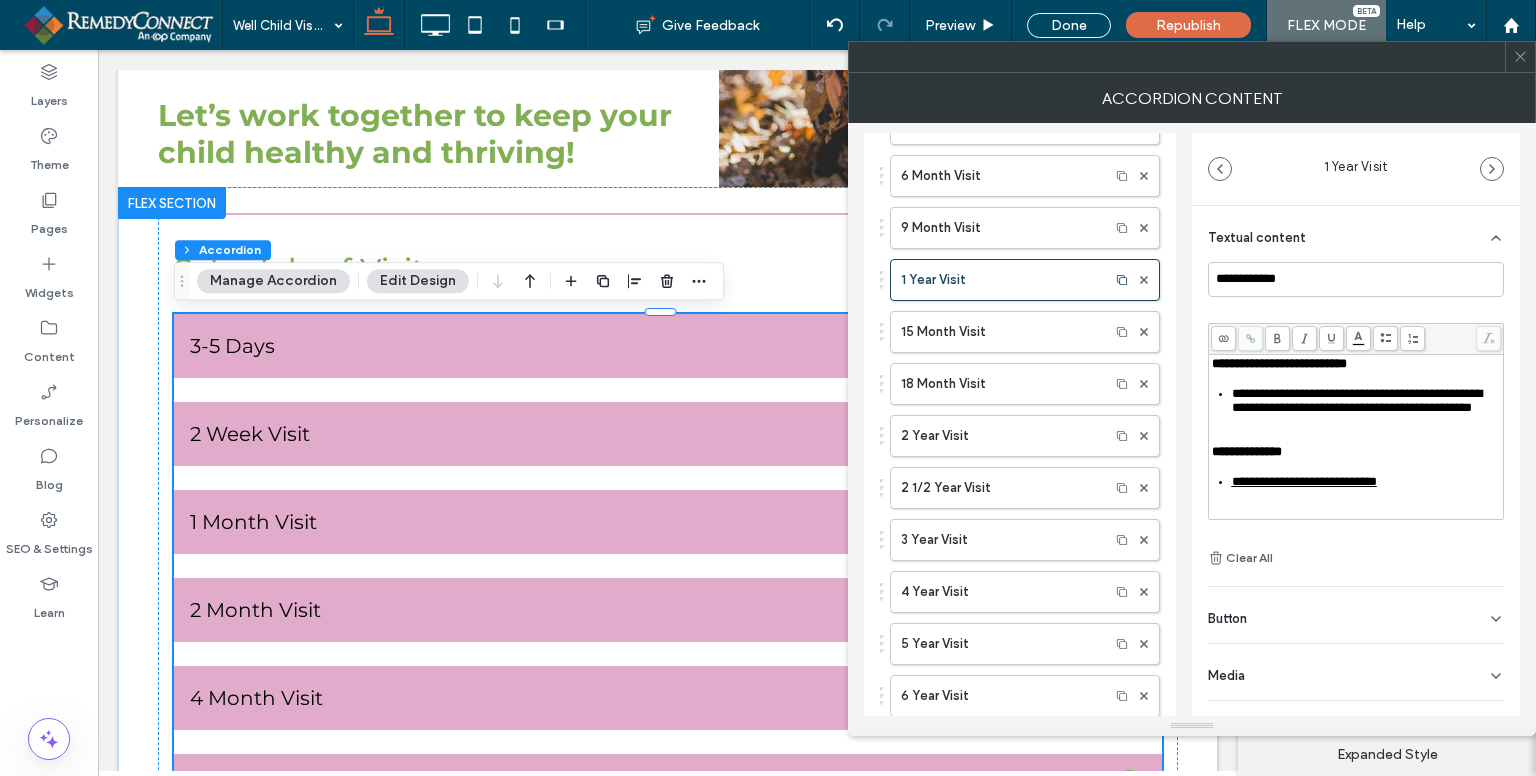 scroll, scrollTop: 500, scrollLeft: 0, axis: vertical 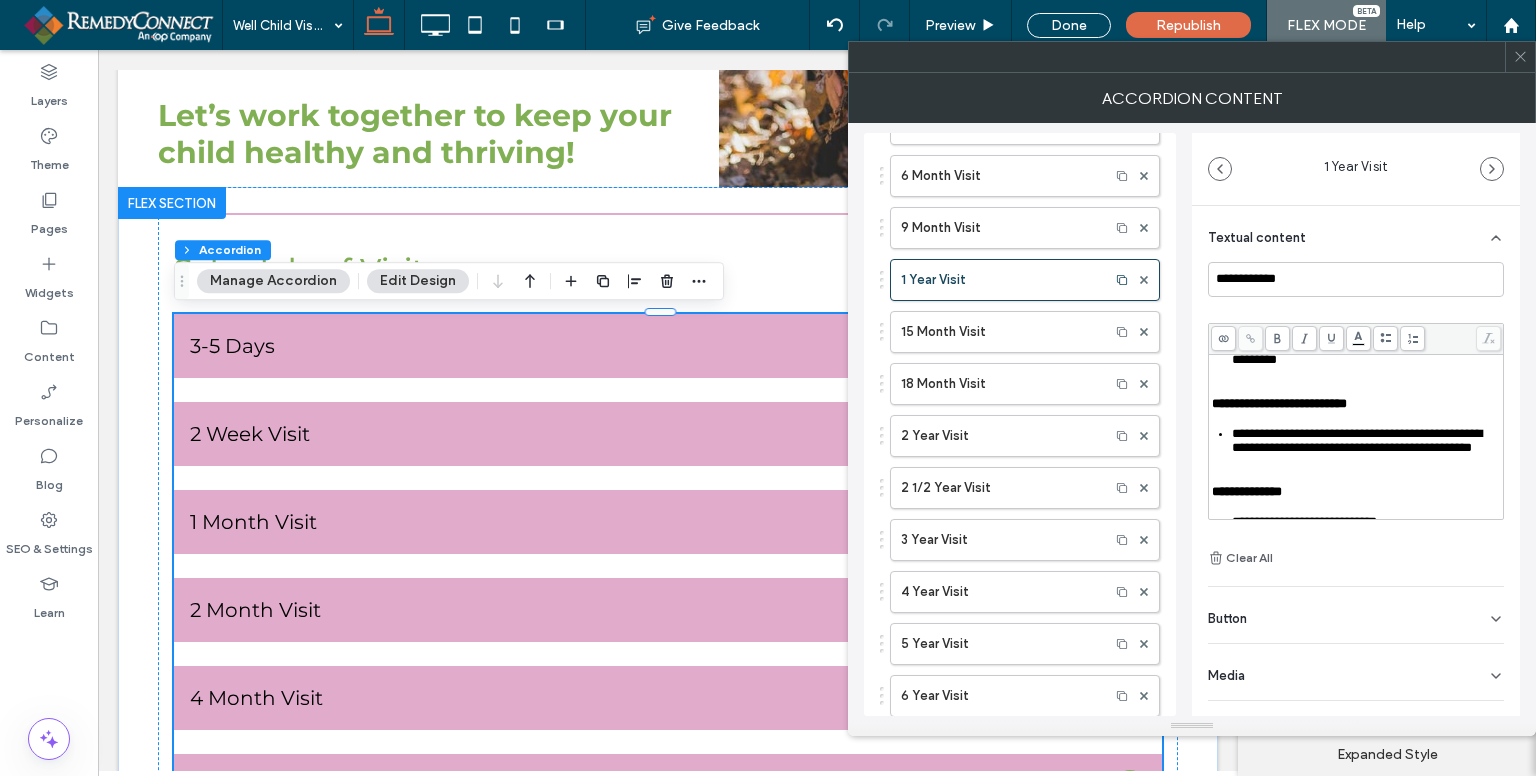 click on "*****" at bounding box center [1284, 345] 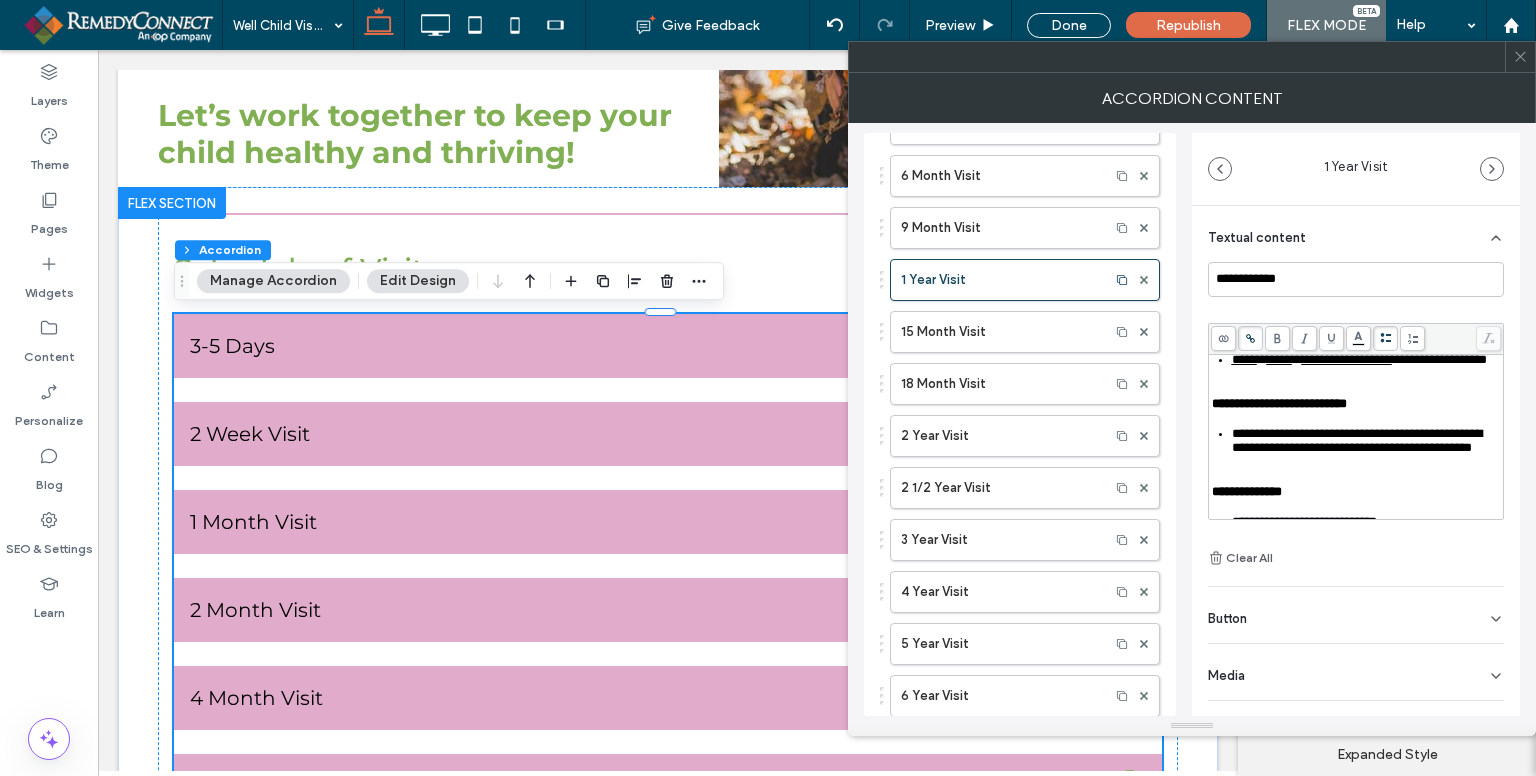 click on "*****" at bounding box center (1279, 359) 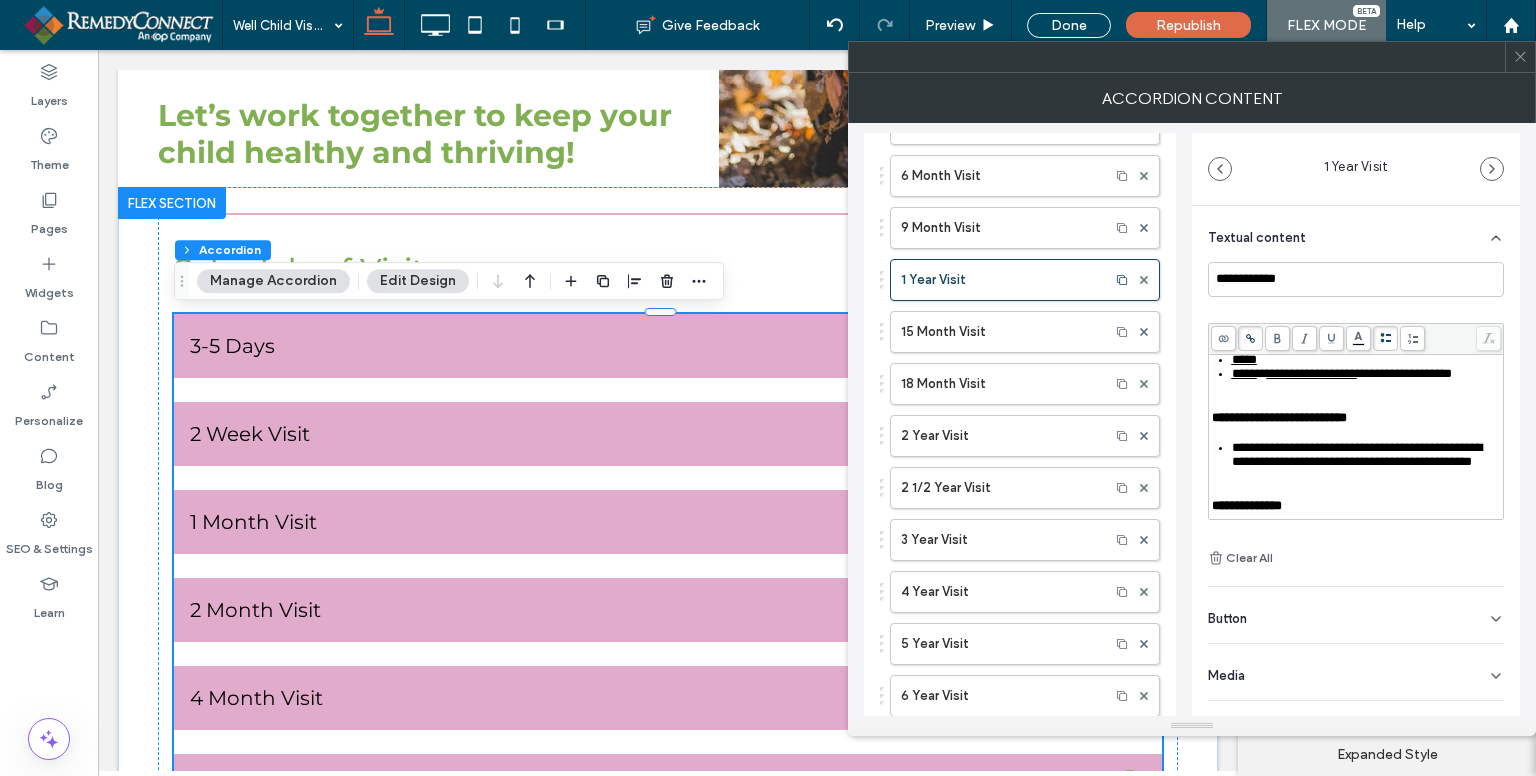 click on "*" at bounding box center (1262, 373) 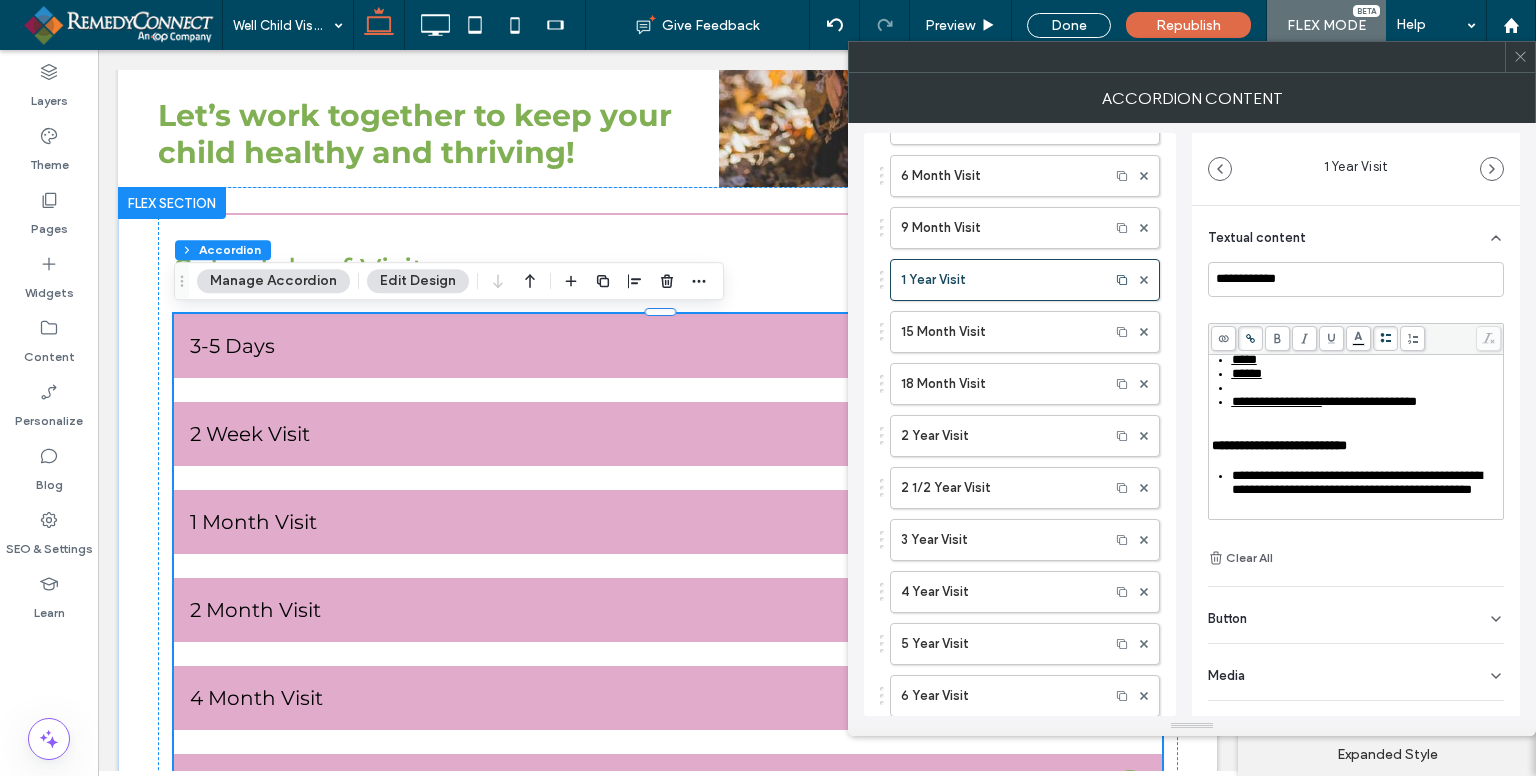 click on "***** *" at bounding box center (1367, 374) 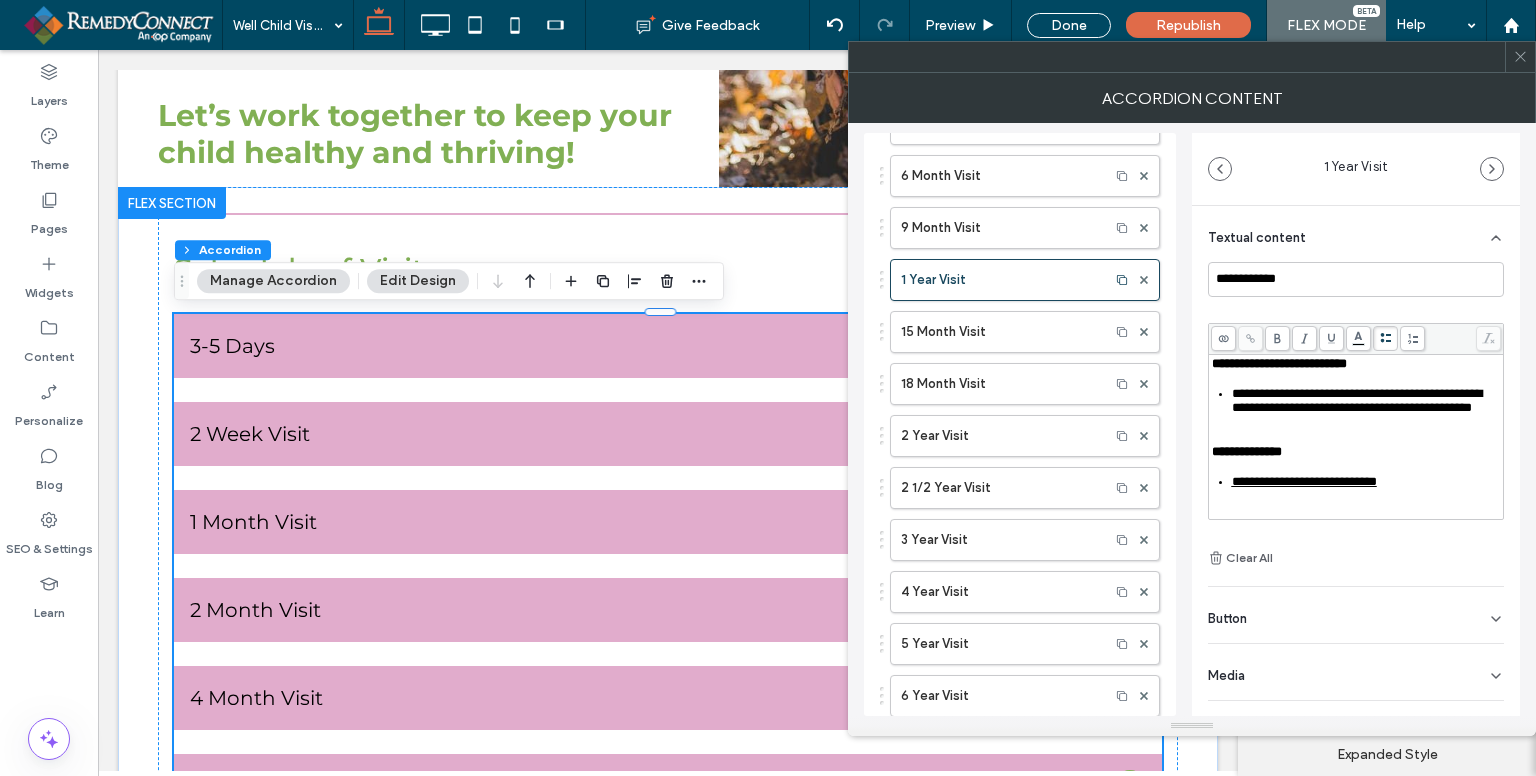 scroll, scrollTop: 600, scrollLeft: 0, axis: vertical 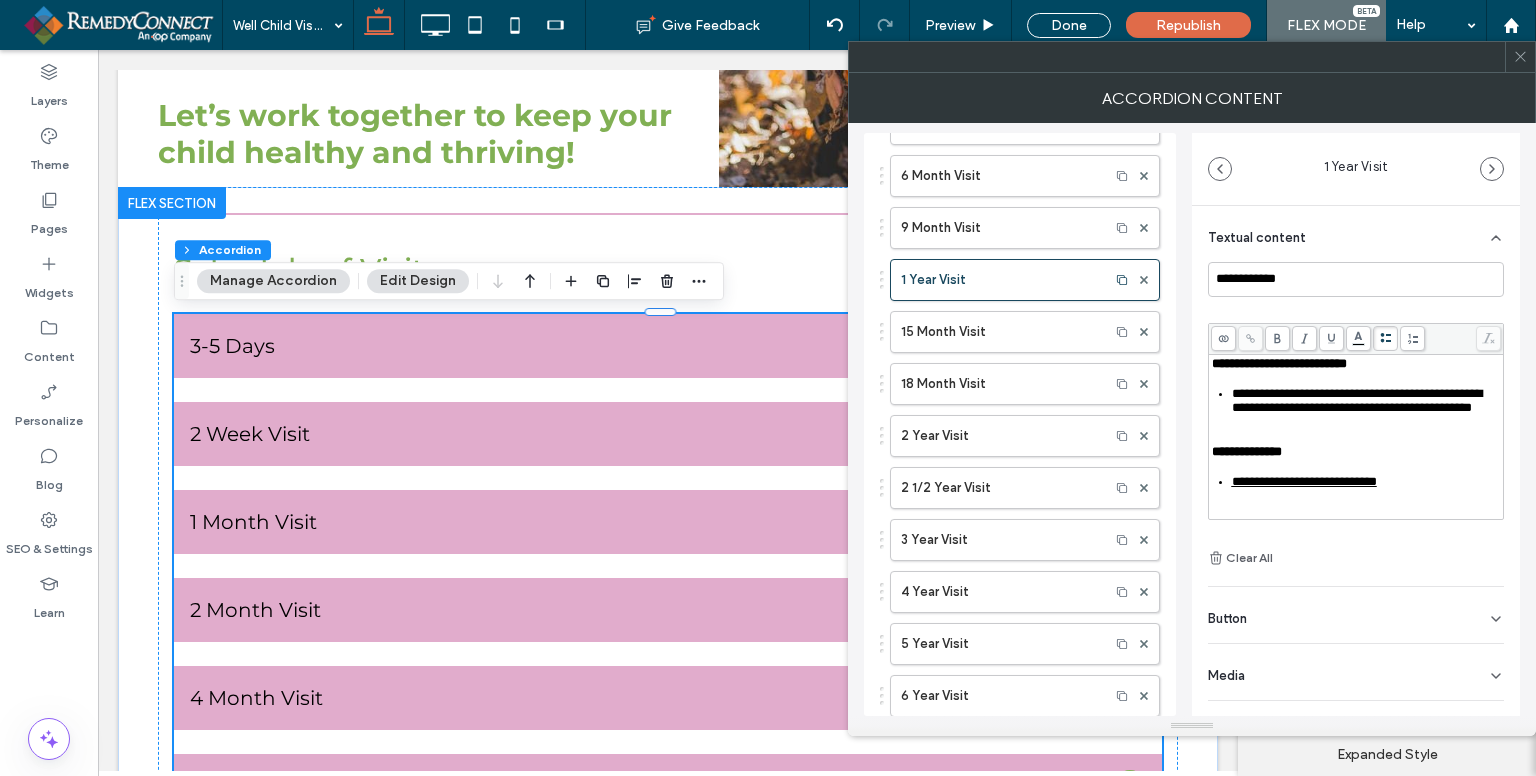 click on "**********" at bounding box center (1357, 400) 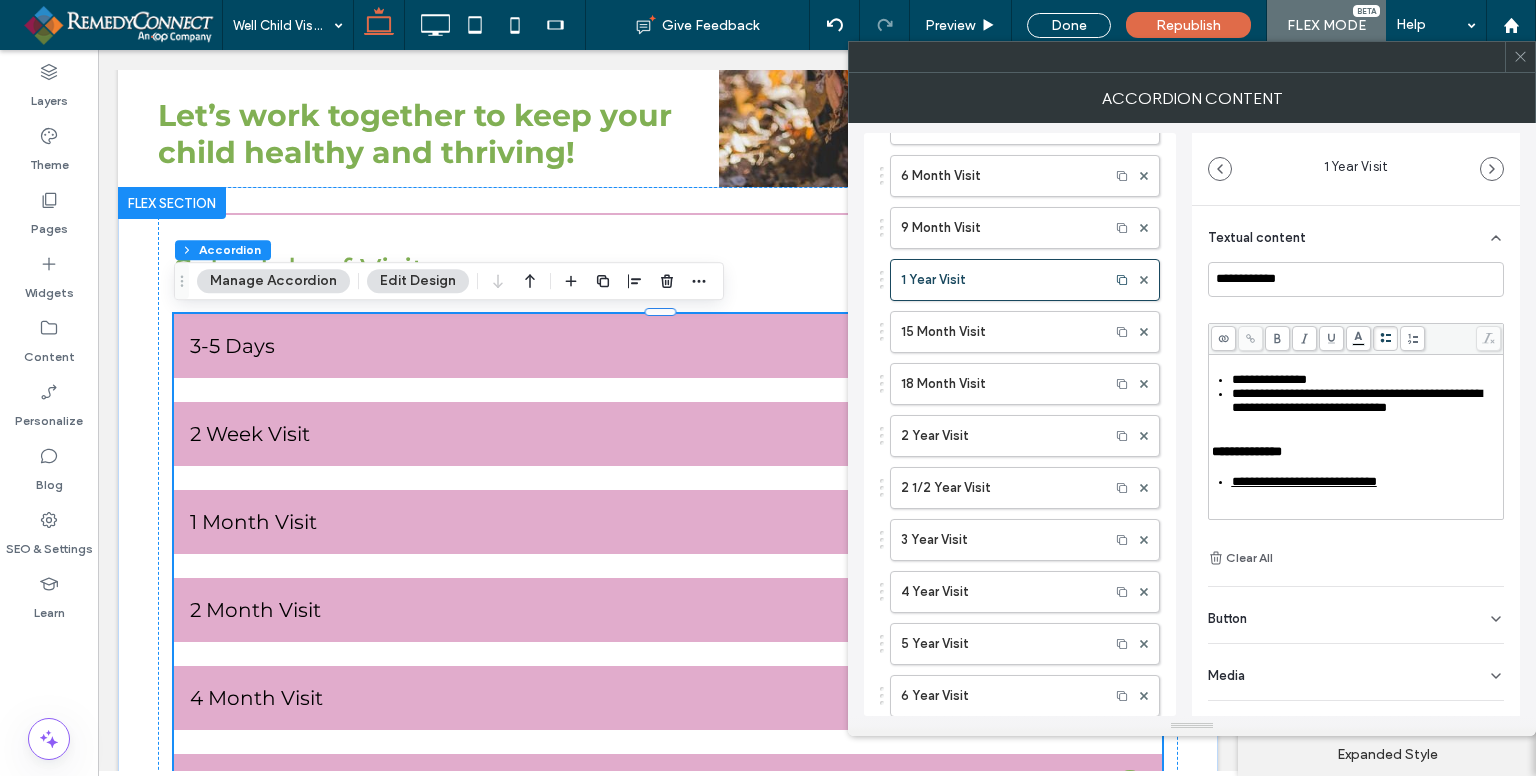 scroll, scrollTop: 700, scrollLeft: 0, axis: vertical 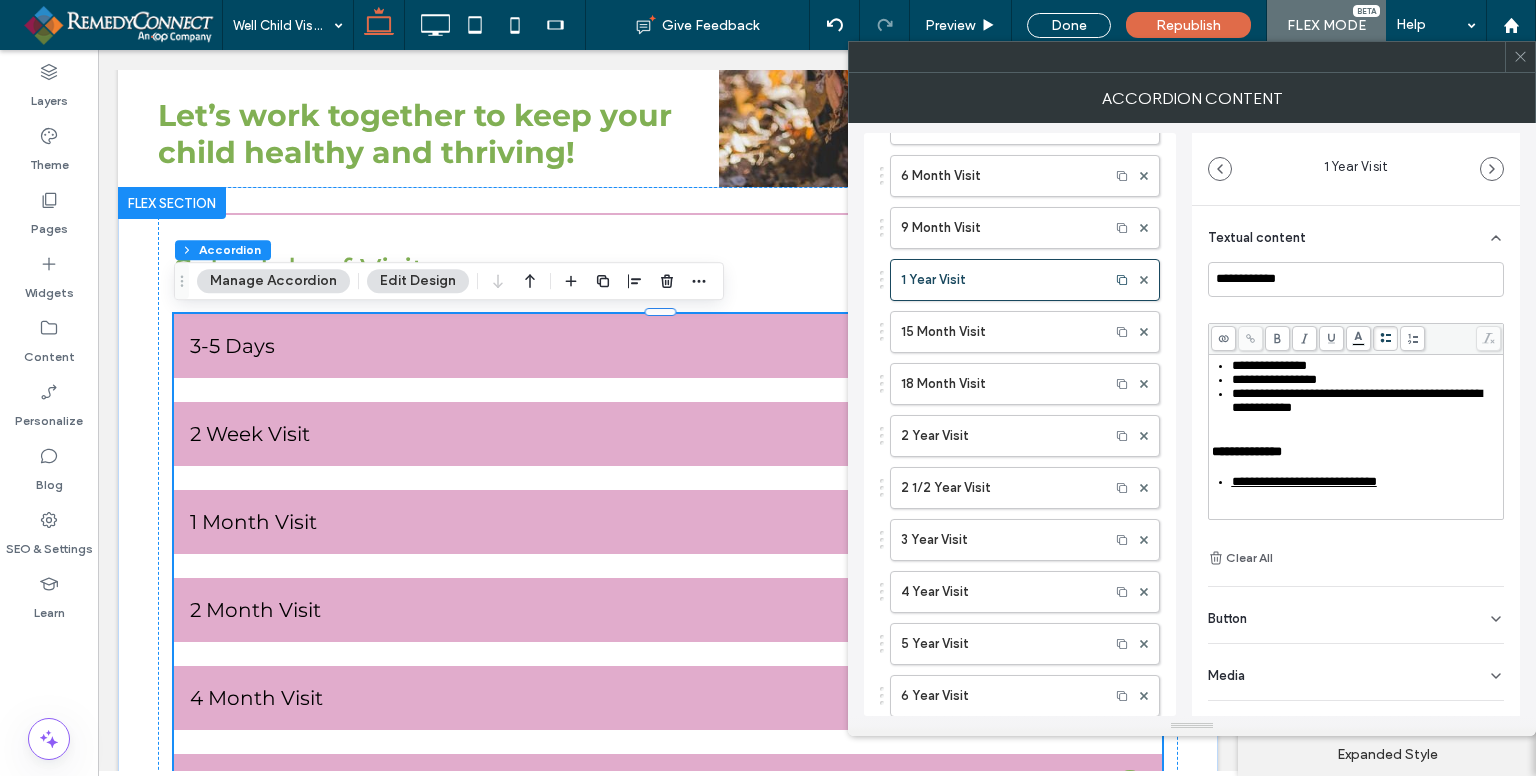 drag, startPoint x: 1384, startPoint y: 397, endPoint x: 1409, endPoint y: 393, distance: 25.317978 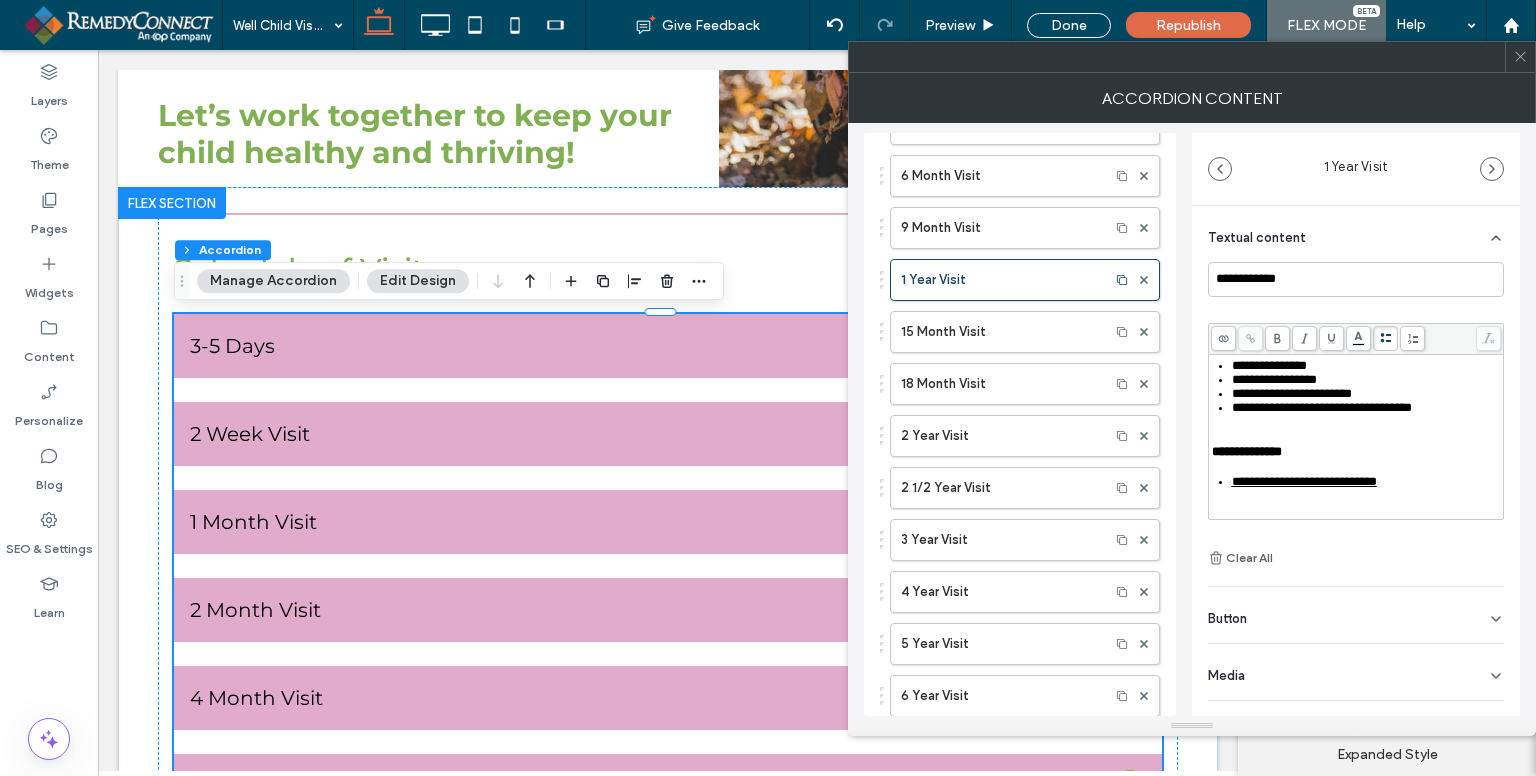 click on "**********" at bounding box center (1322, 407) 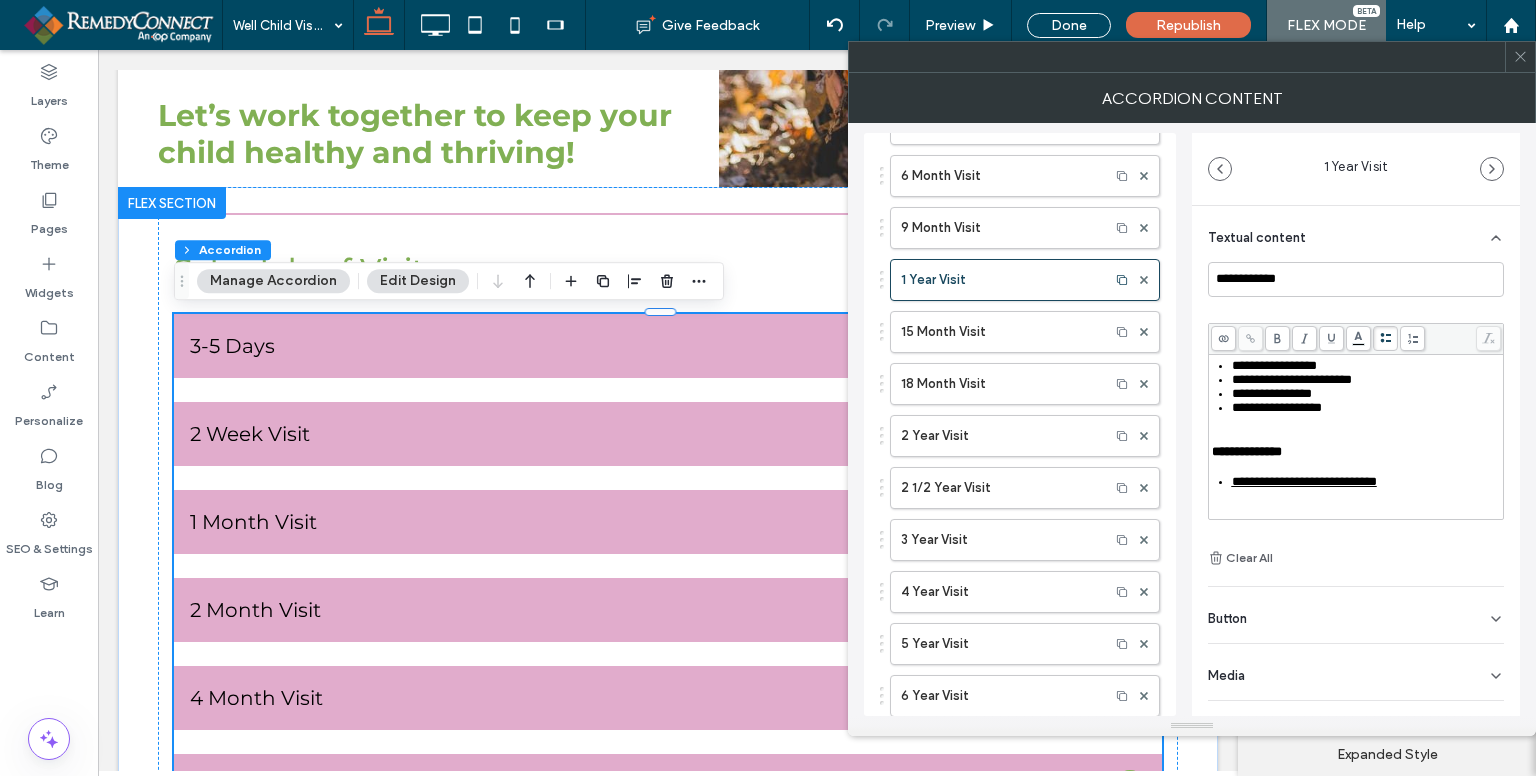 scroll, scrollTop: 748, scrollLeft: 0, axis: vertical 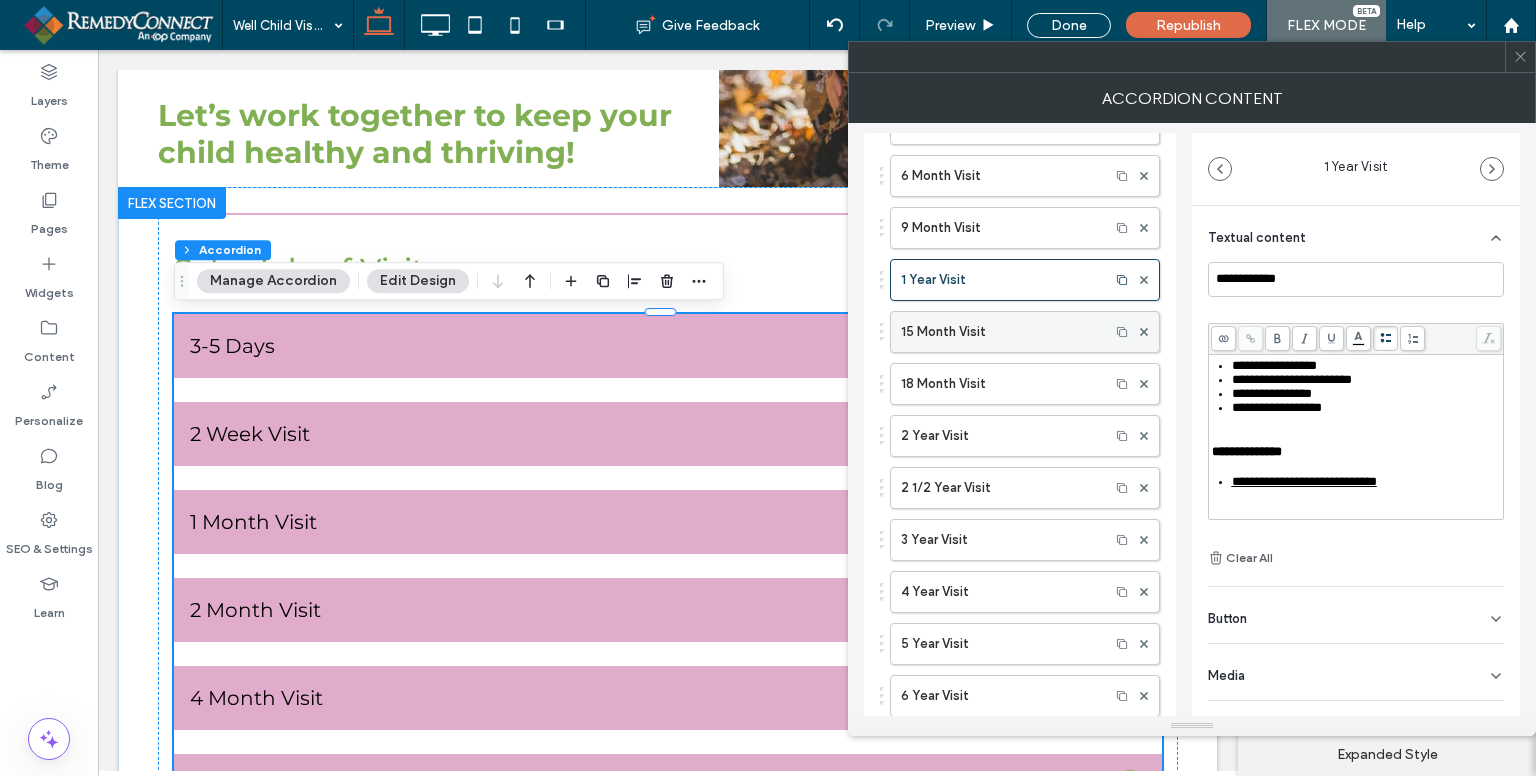 click on "15 Month Visit" at bounding box center (1000, 332) 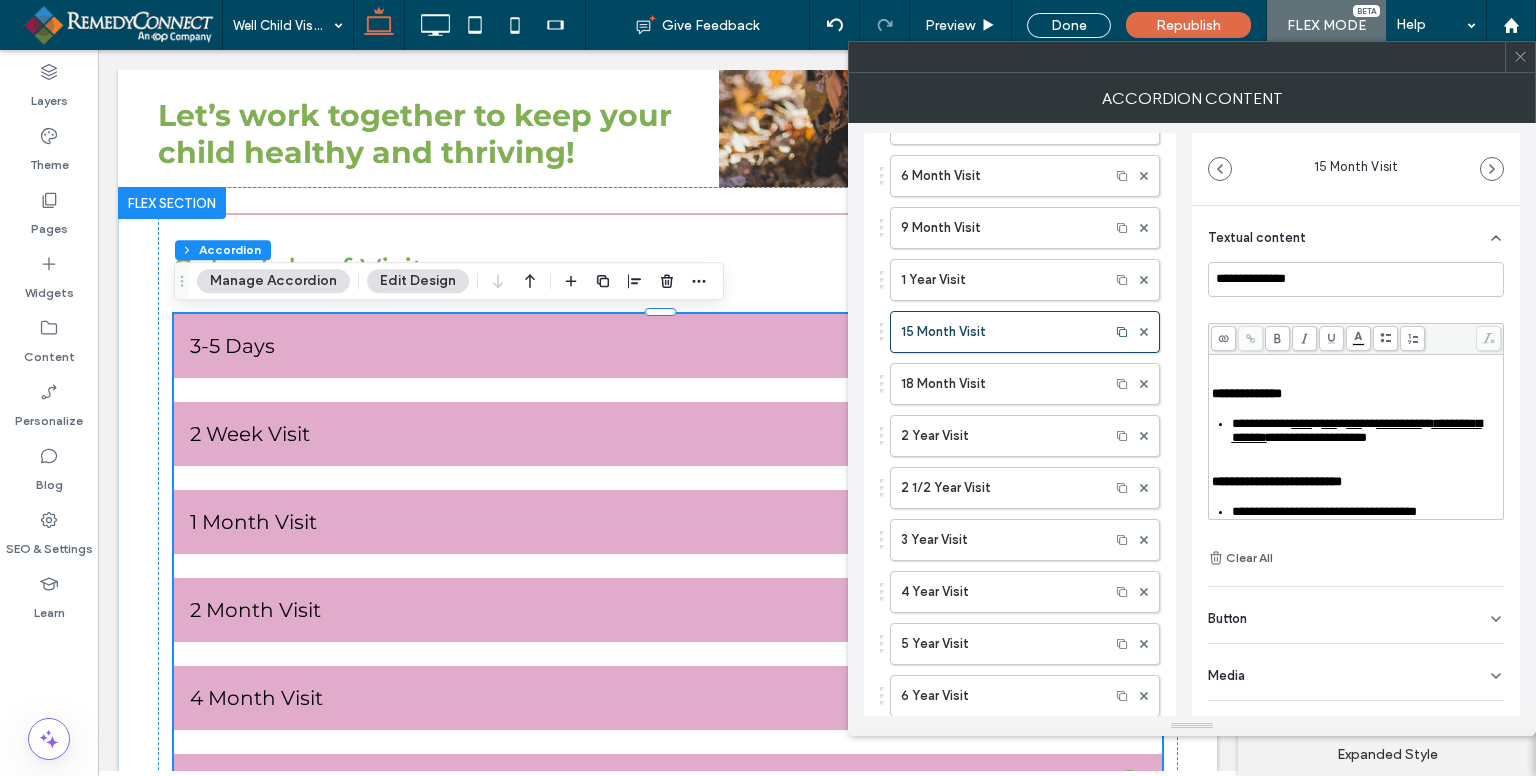 scroll, scrollTop: 200, scrollLeft: 0, axis: vertical 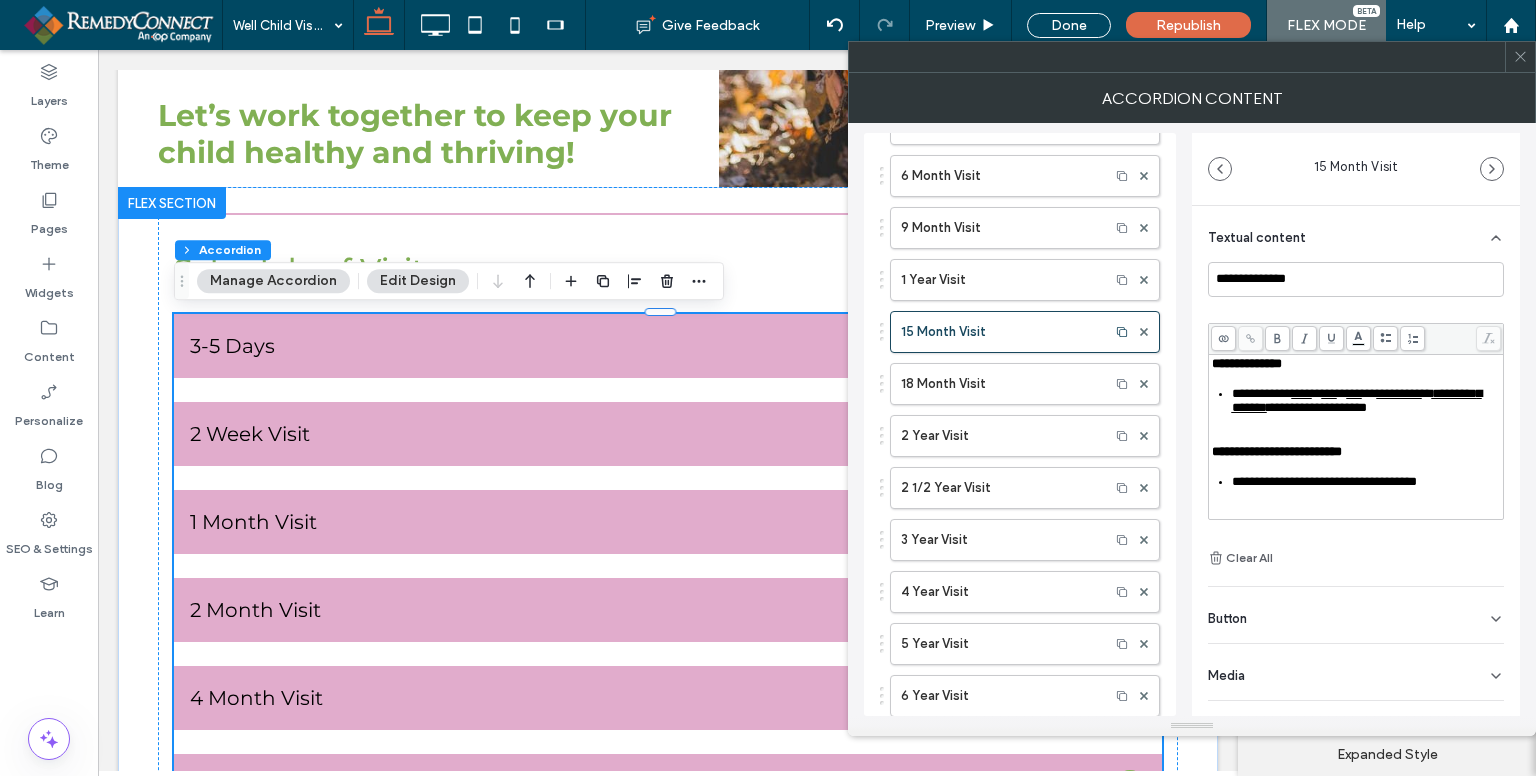 click on "*********" at bounding box center [1399, 393] 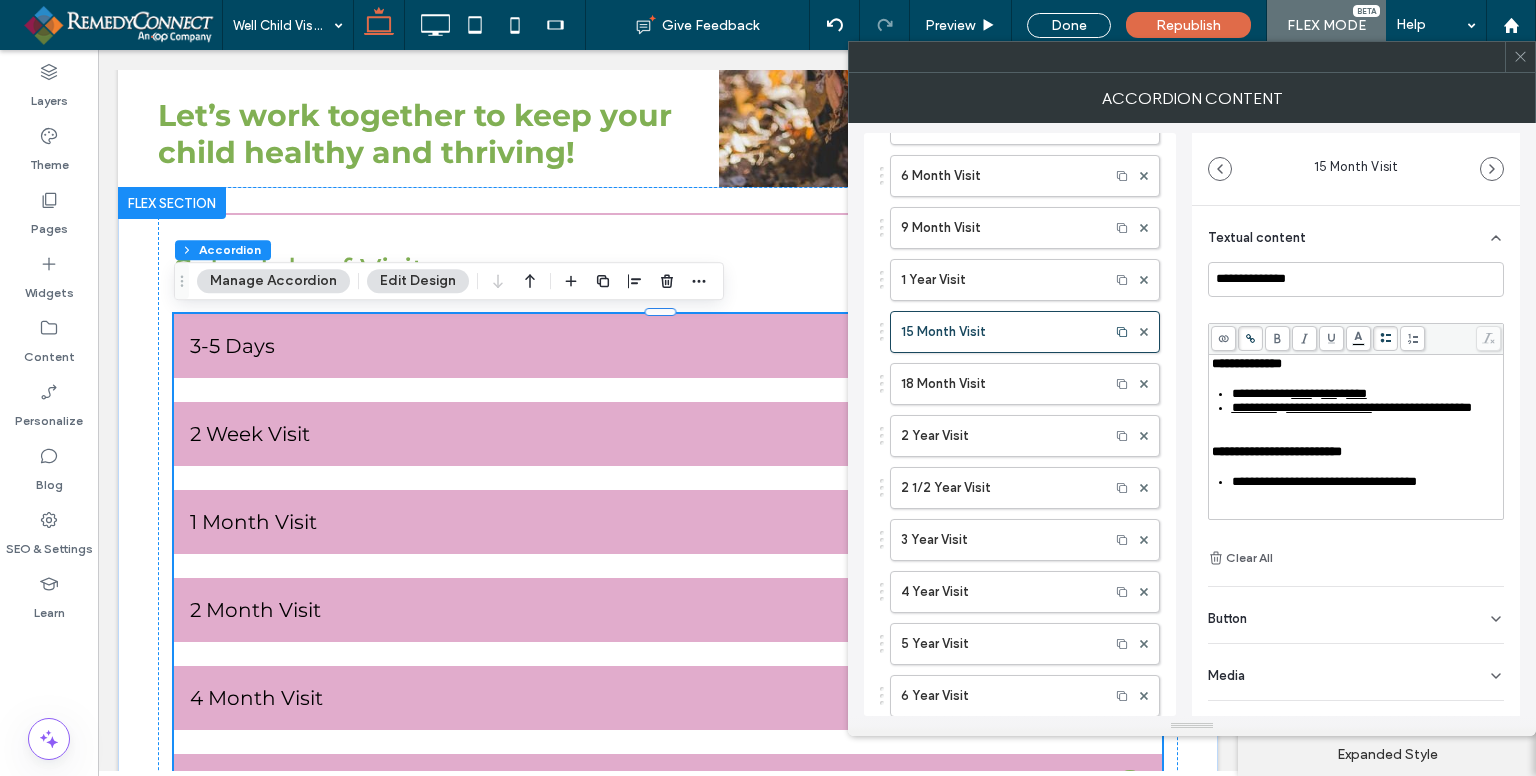 click on "**********" at bounding box center [1329, 407] 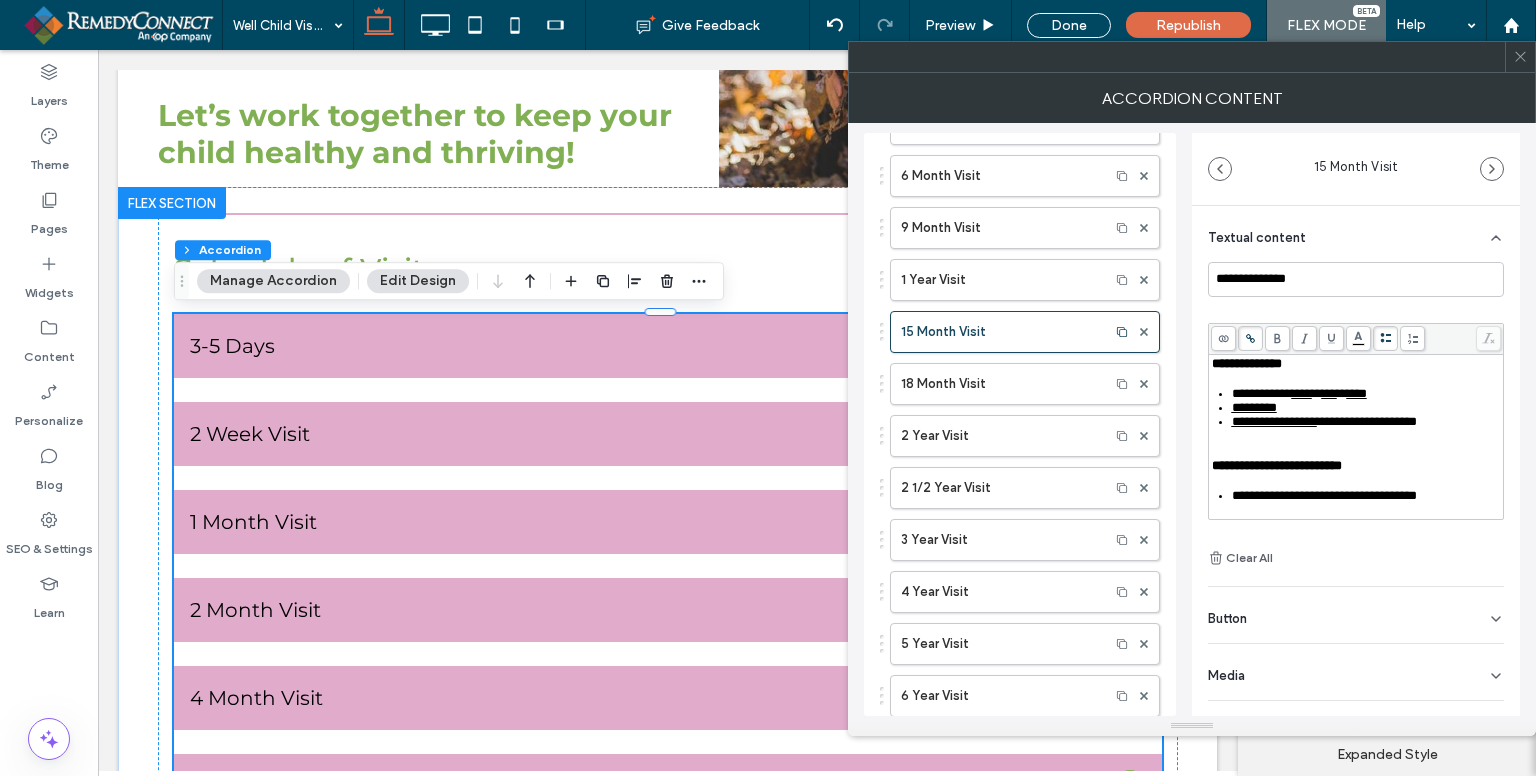 scroll, scrollTop: 300, scrollLeft: 0, axis: vertical 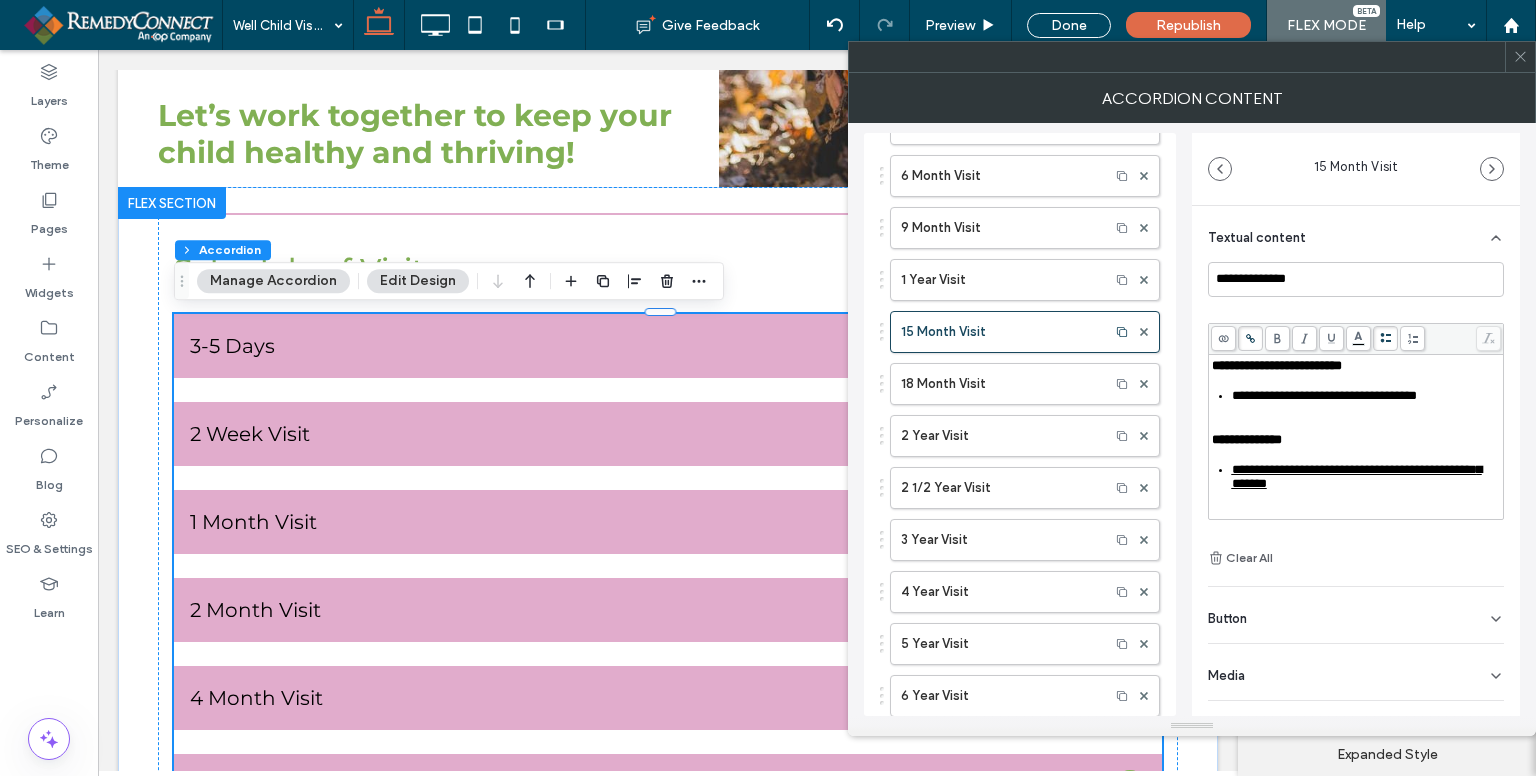 click on "**********" at bounding box center (1324, 395) 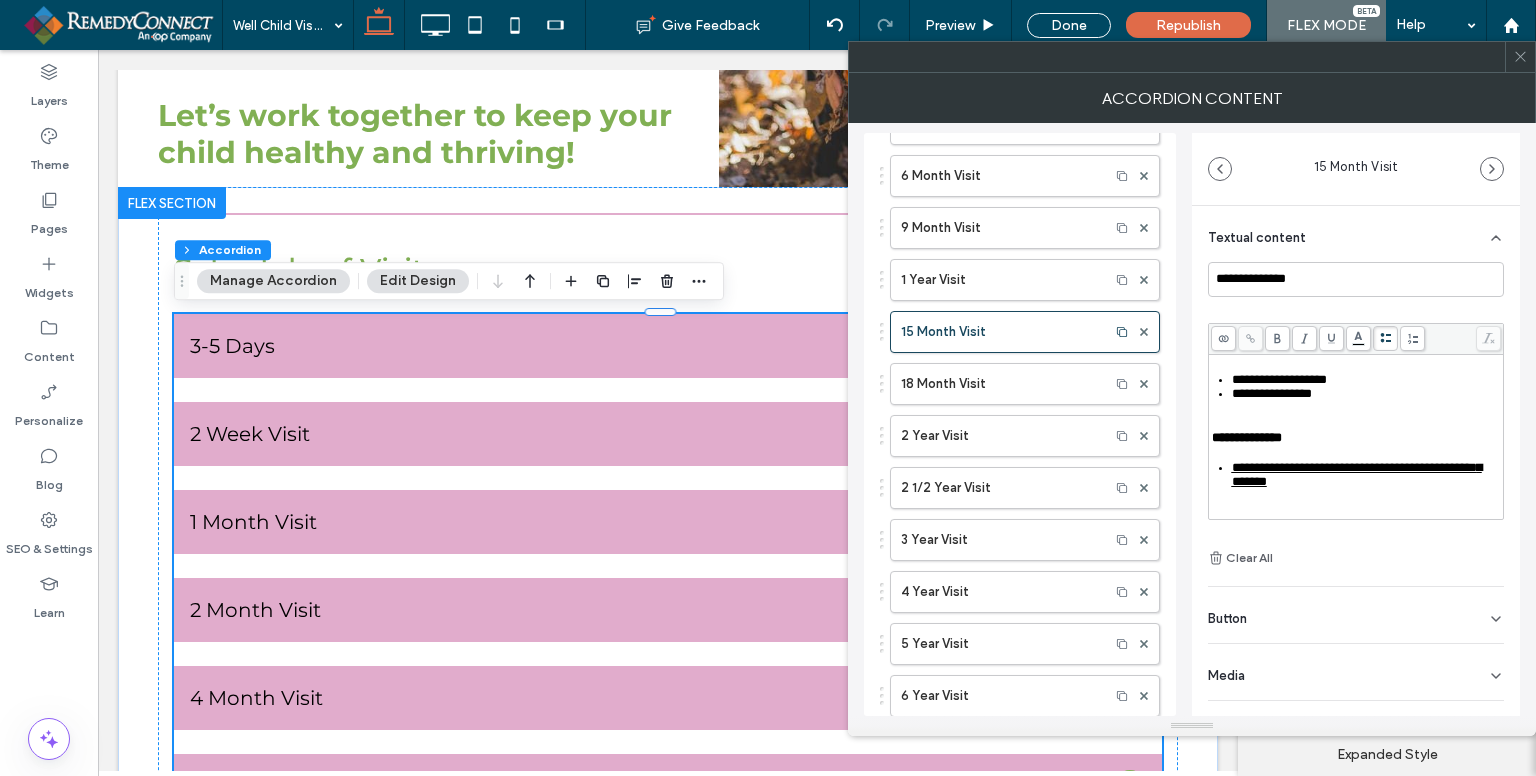 scroll, scrollTop: 380, scrollLeft: 0, axis: vertical 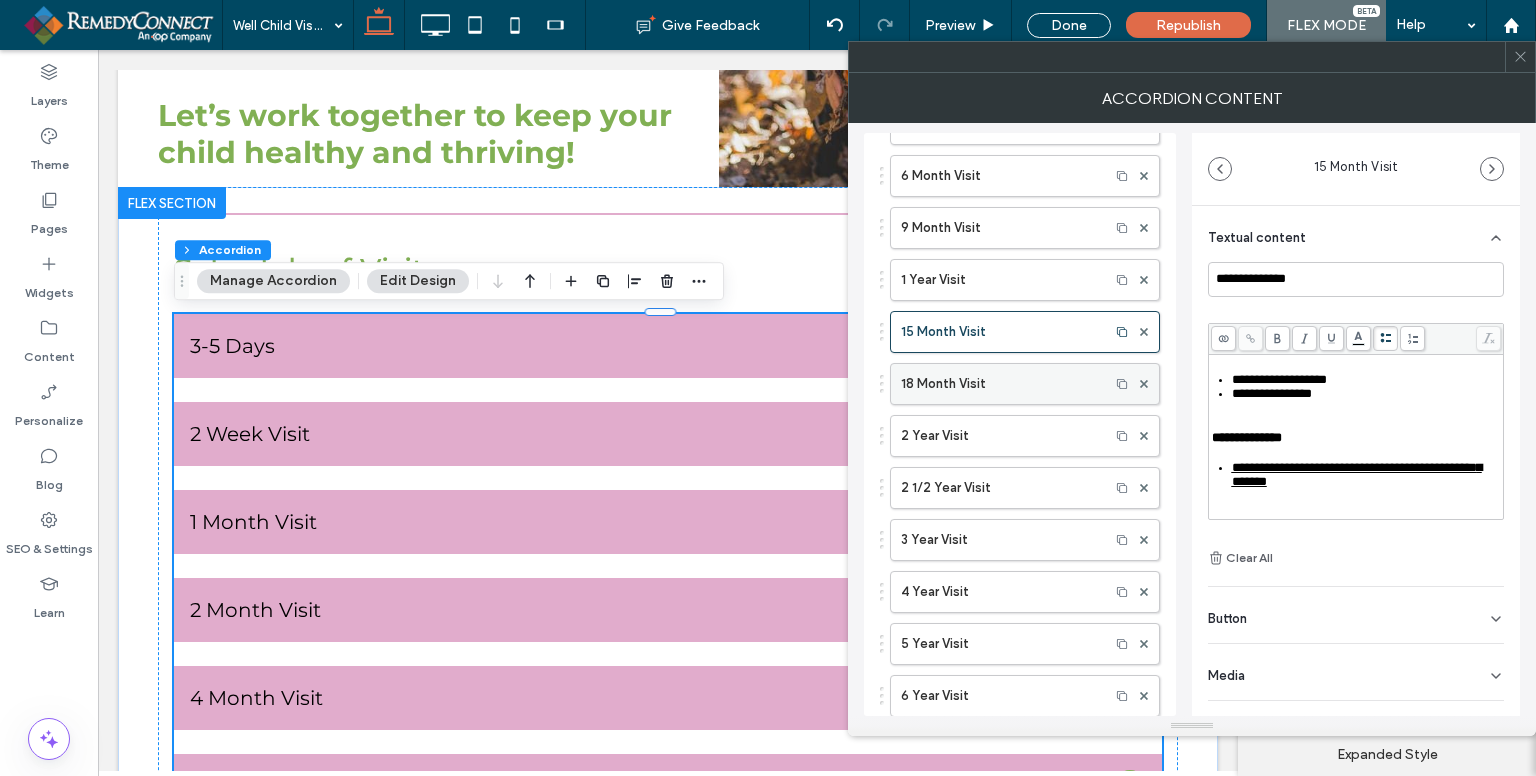 click on "18 Month Visit" at bounding box center [1000, 384] 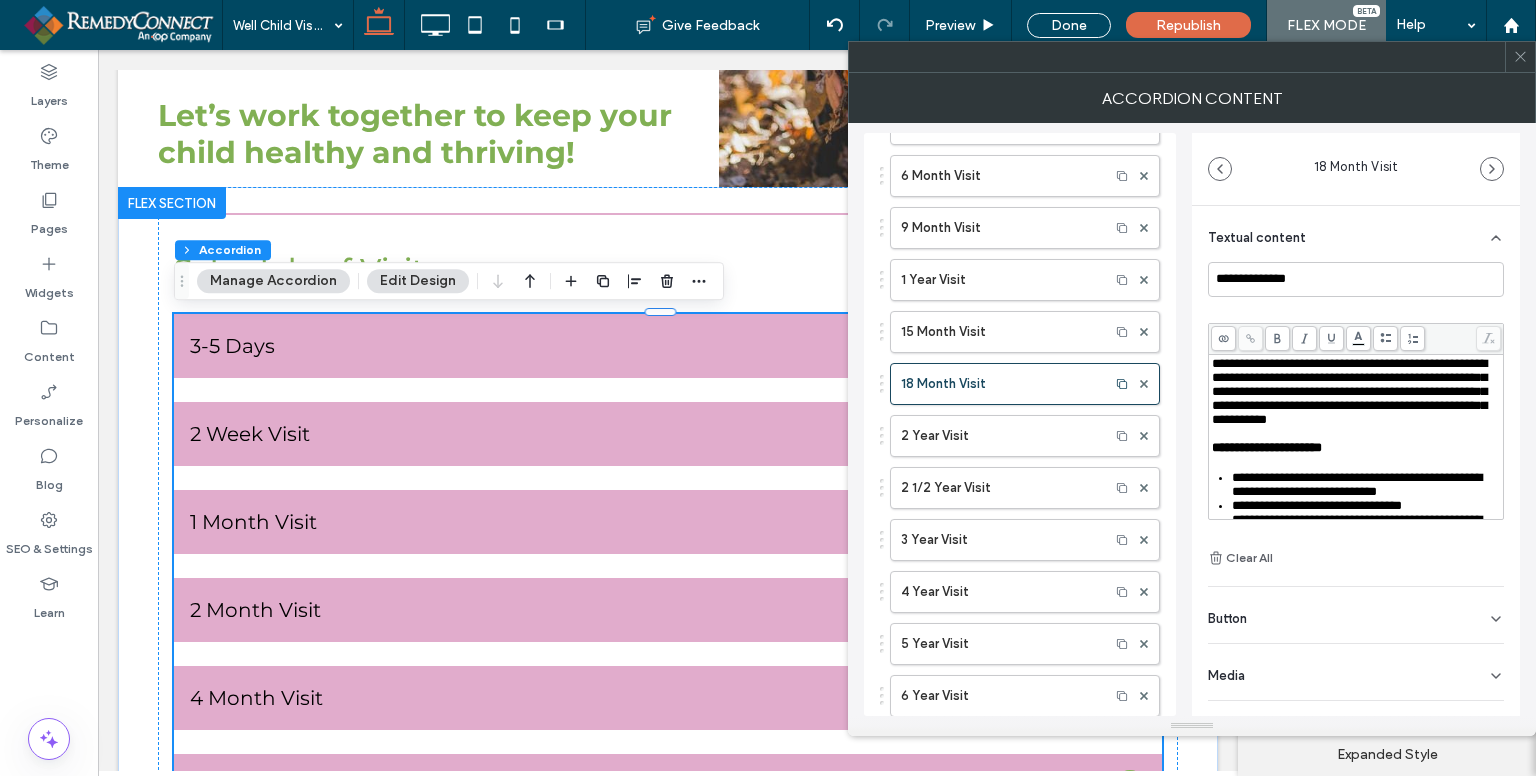 scroll, scrollTop: 400, scrollLeft: 0, axis: vertical 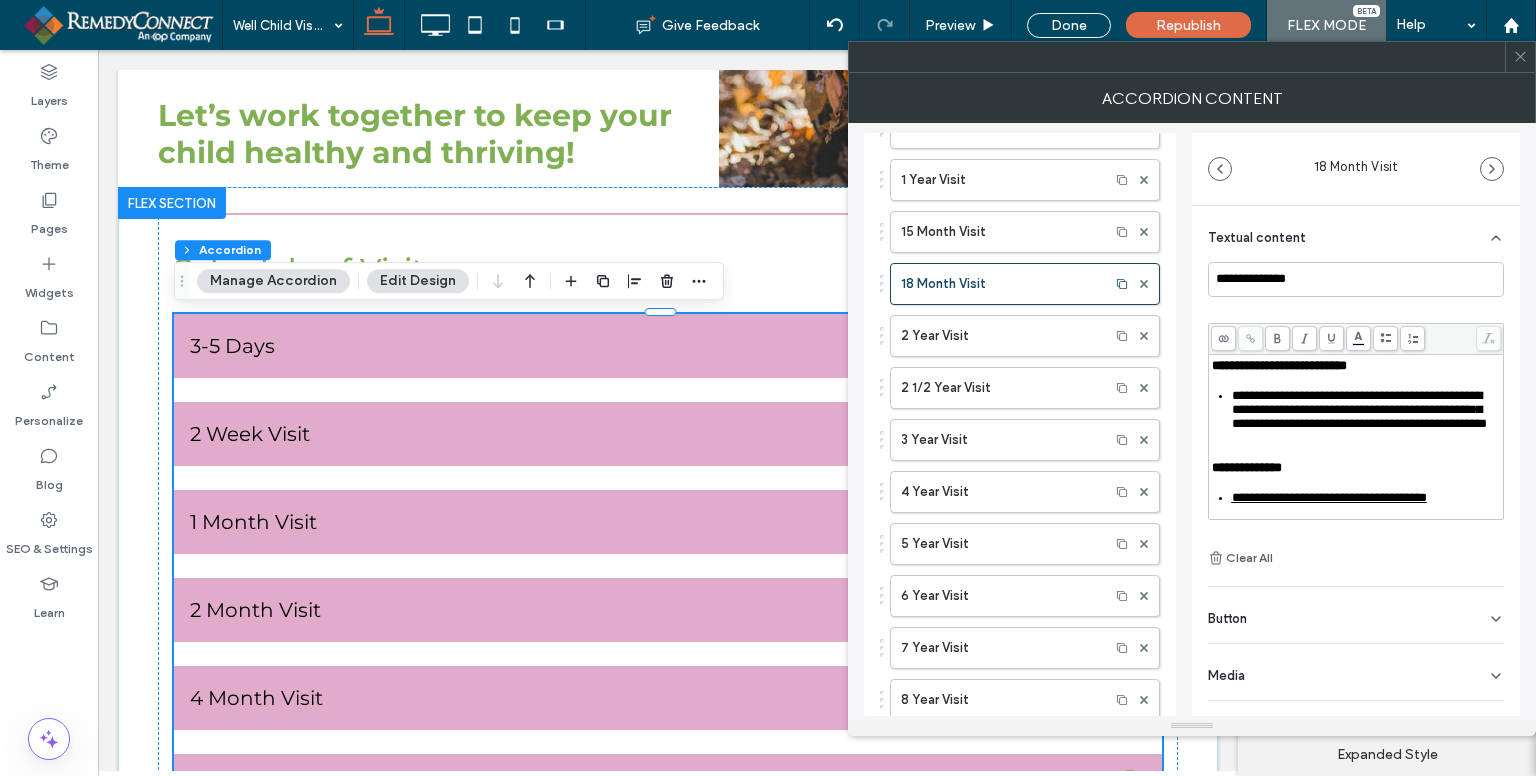 click on "**********" at bounding box center (1359, 409) 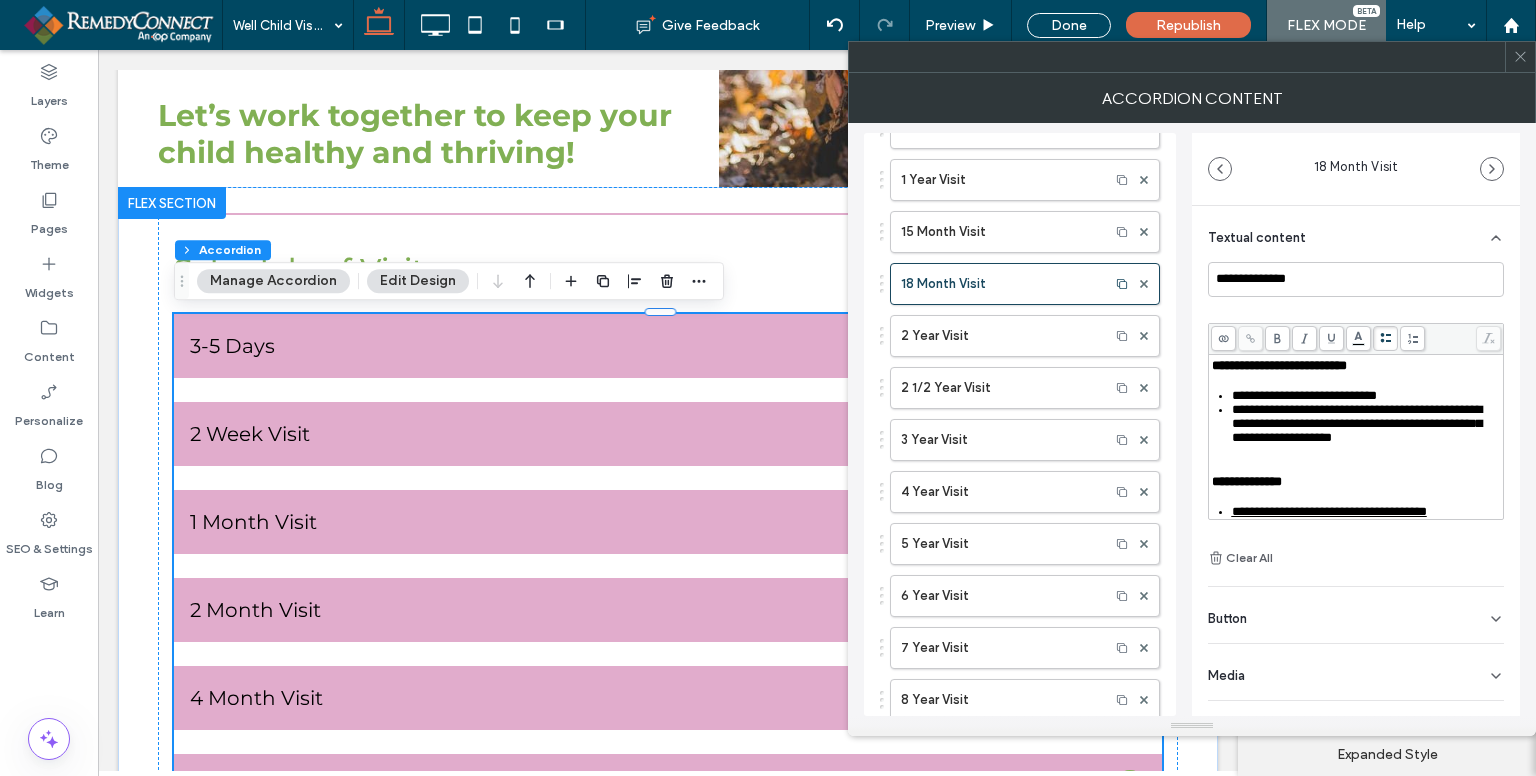 click on "**********" at bounding box center [1357, 423] 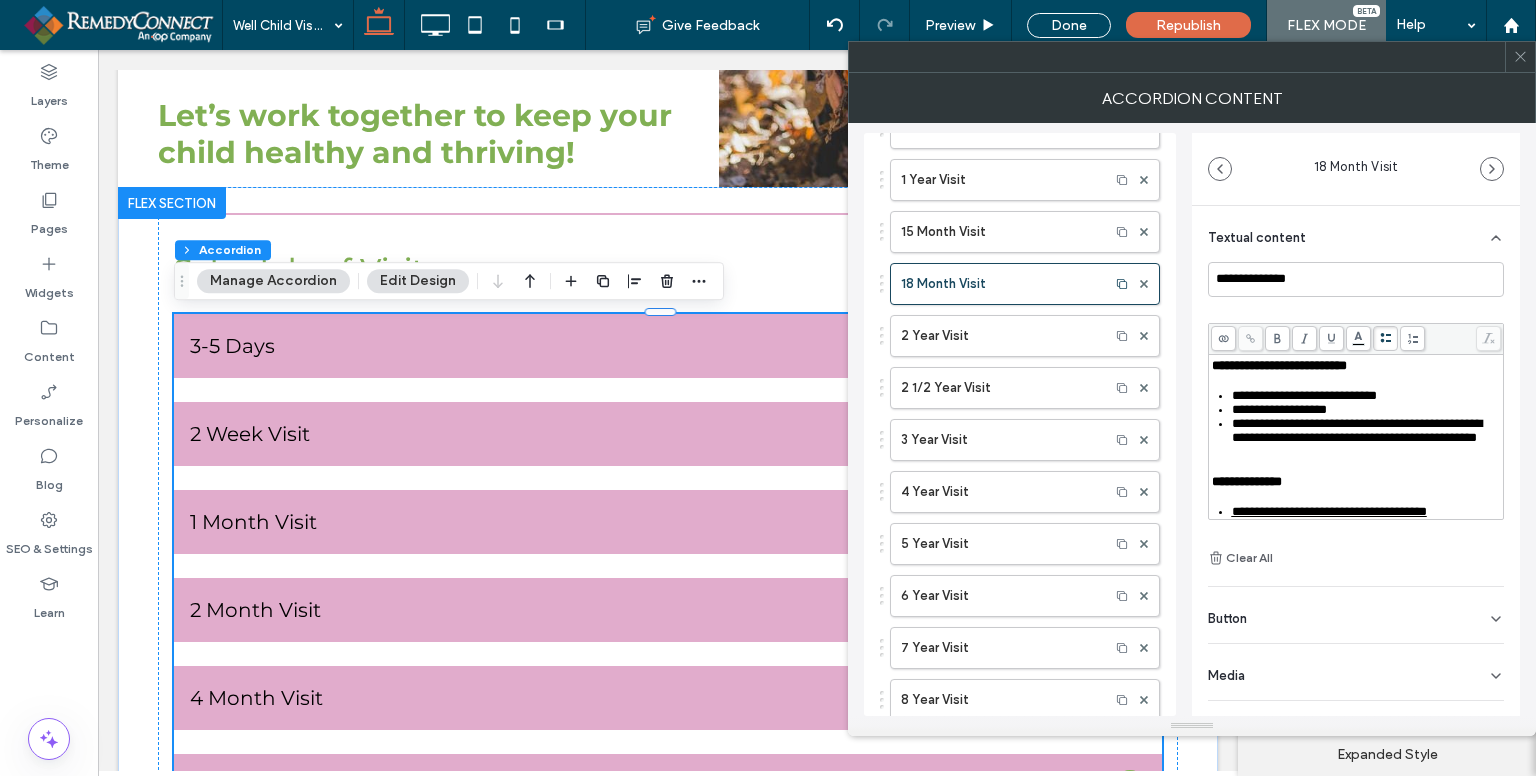 click on "**********" at bounding box center (1357, 430) 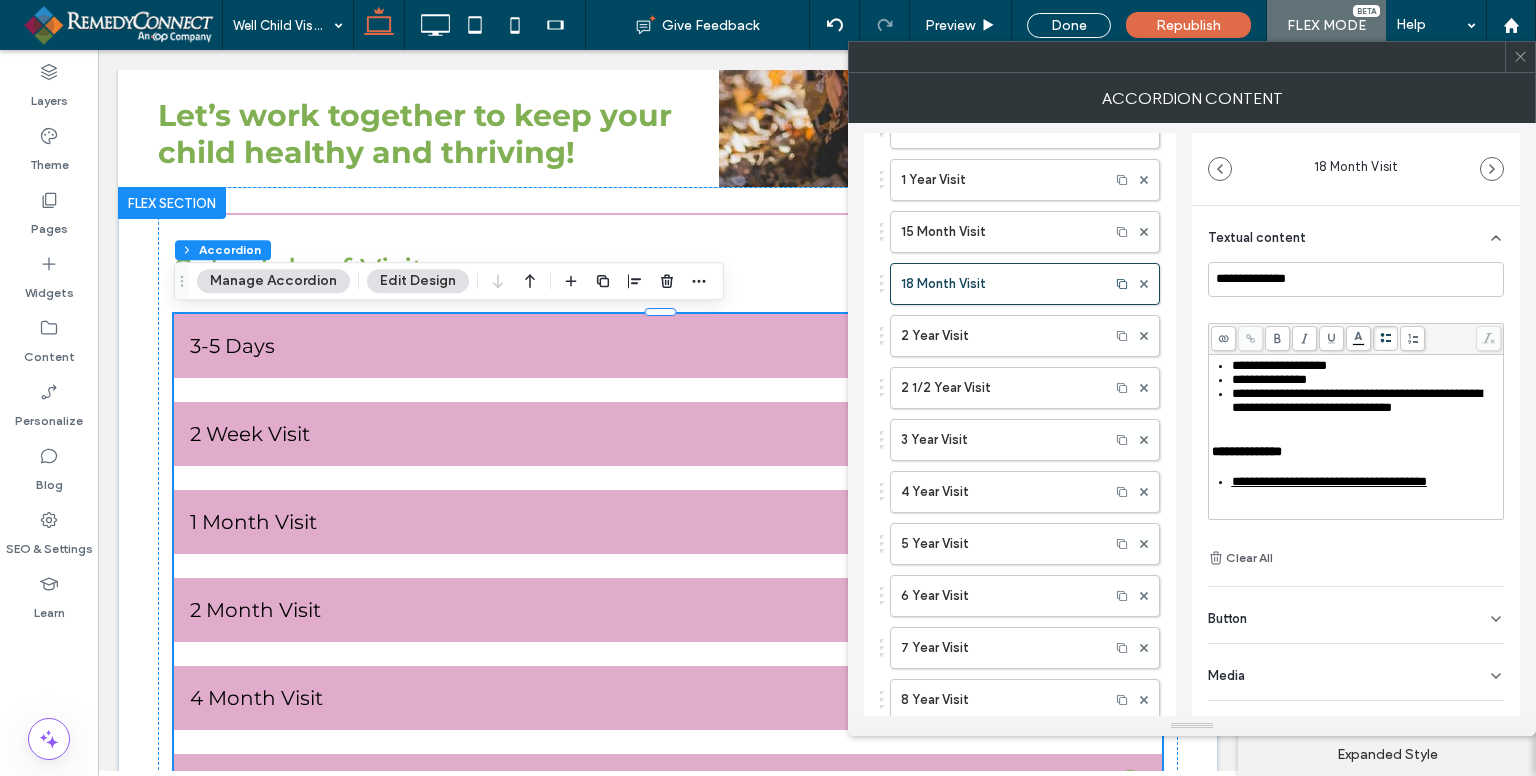 scroll, scrollTop: 400, scrollLeft: 0, axis: vertical 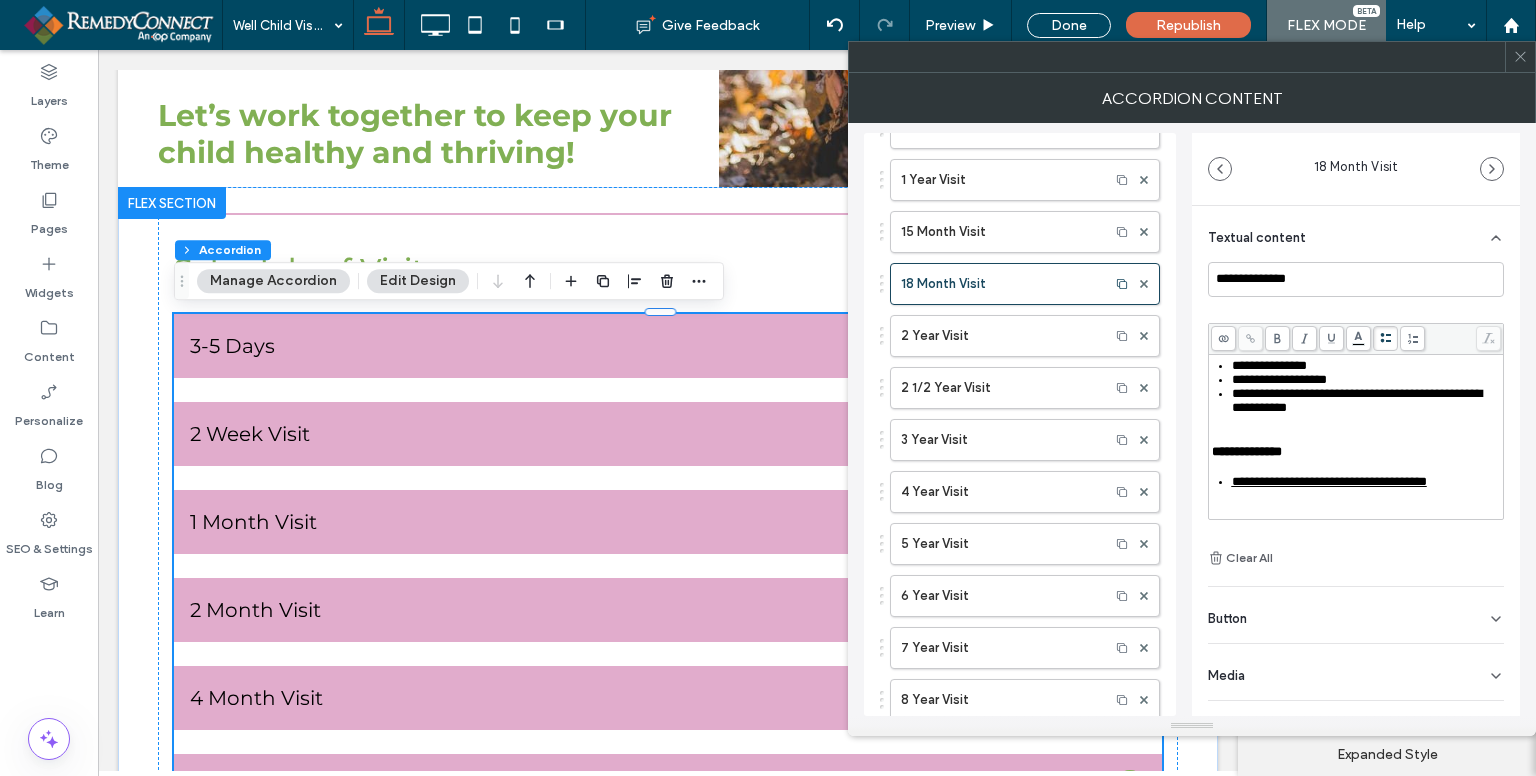 click on "**********" at bounding box center [1357, 400] 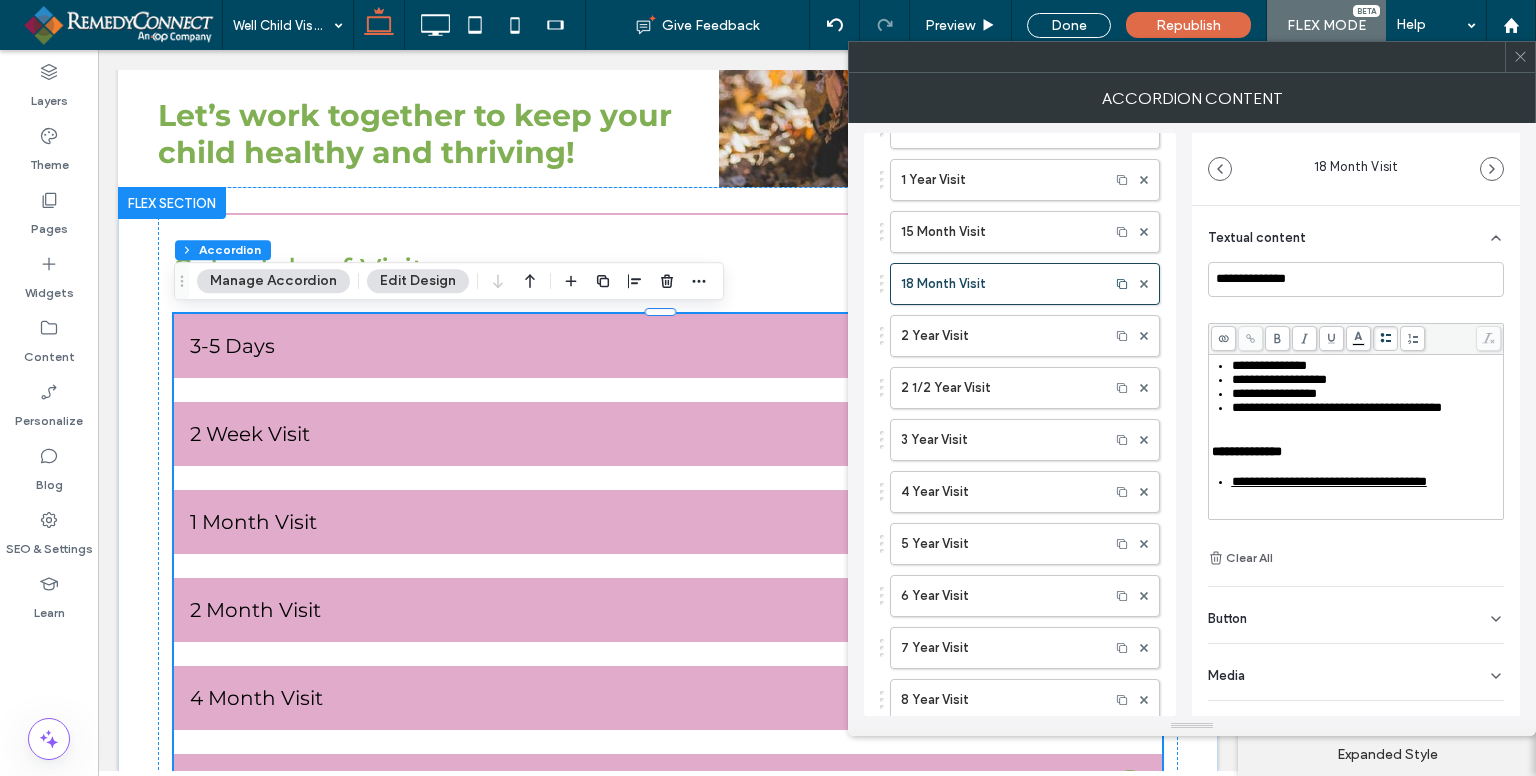 click on "**********" at bounding box center [1337, 407] 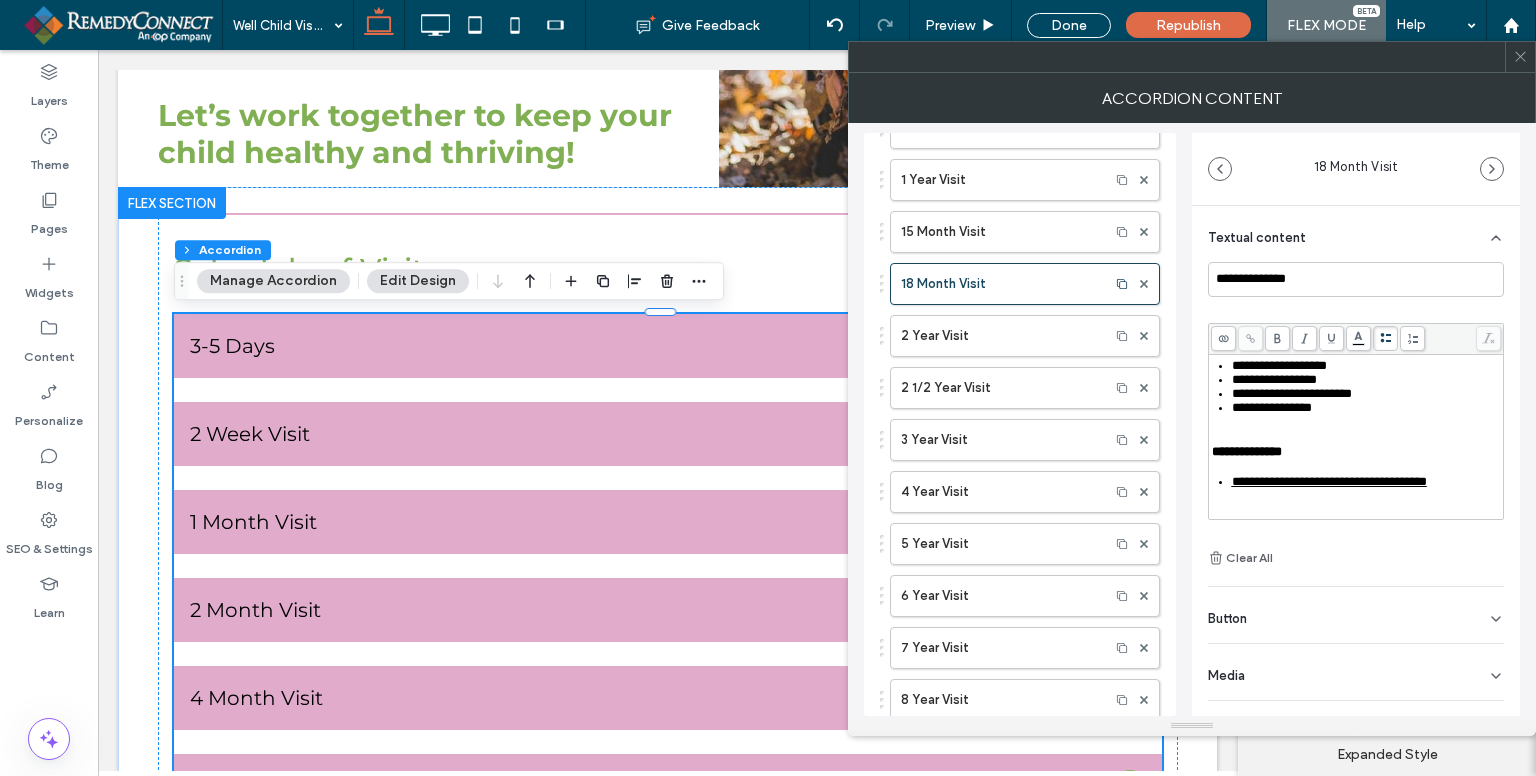 scroll, scrollTop: 460, scrollLeft: 0, axis: vertical 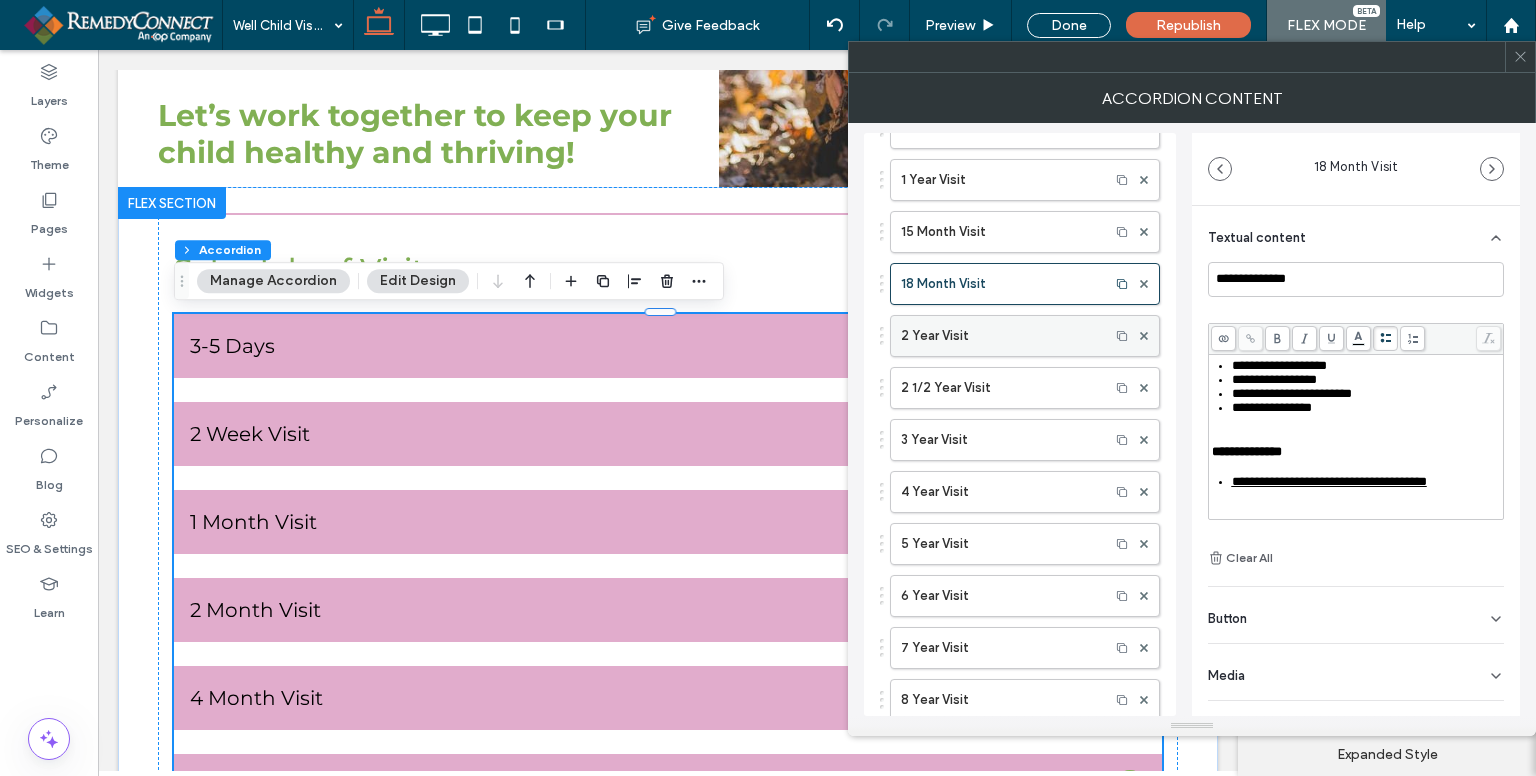 click on "2 Year Visit" at bounding box center (1000, 336) 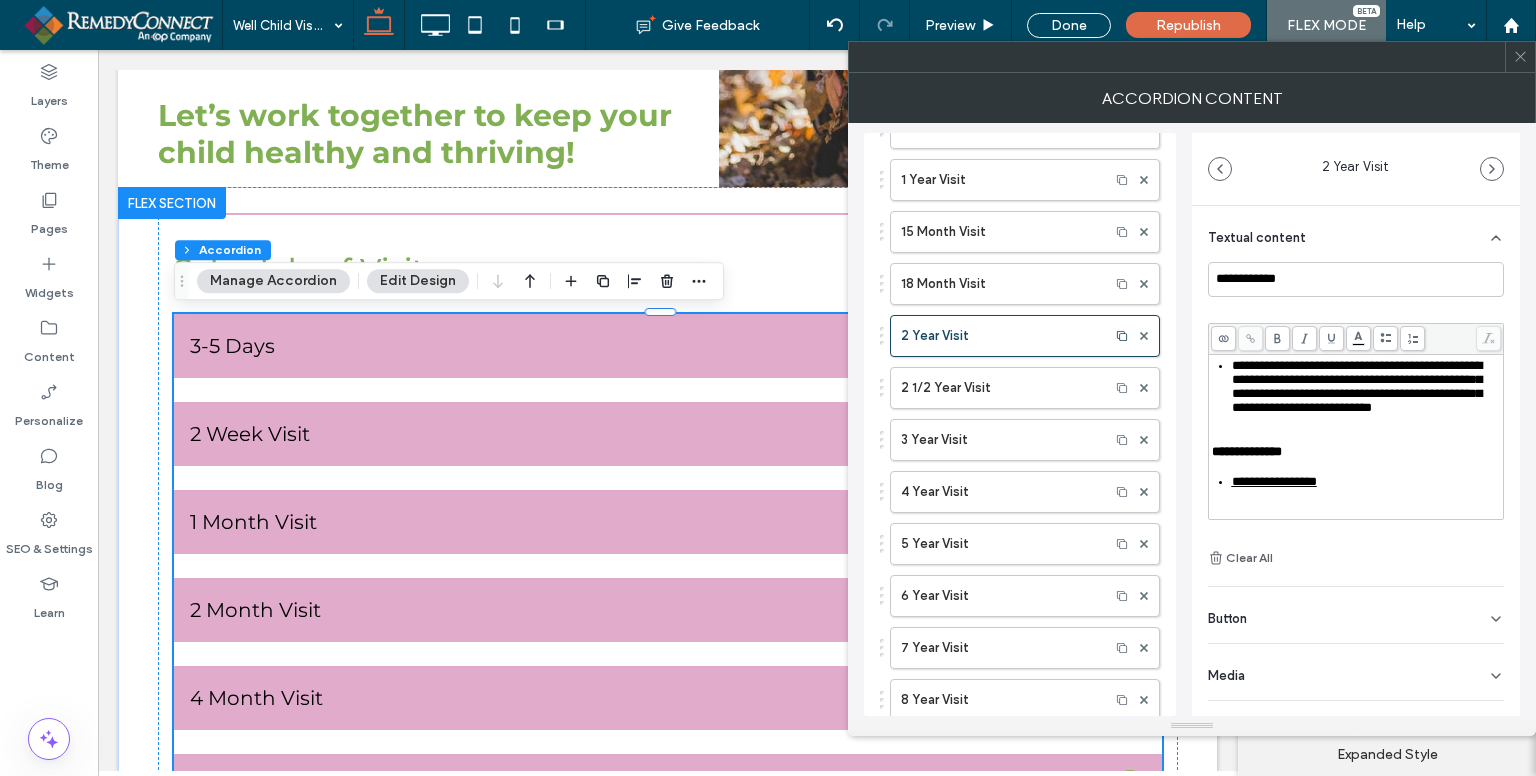 scroll, scrollTop: 400, scrollLeft: 0, axis: vertical 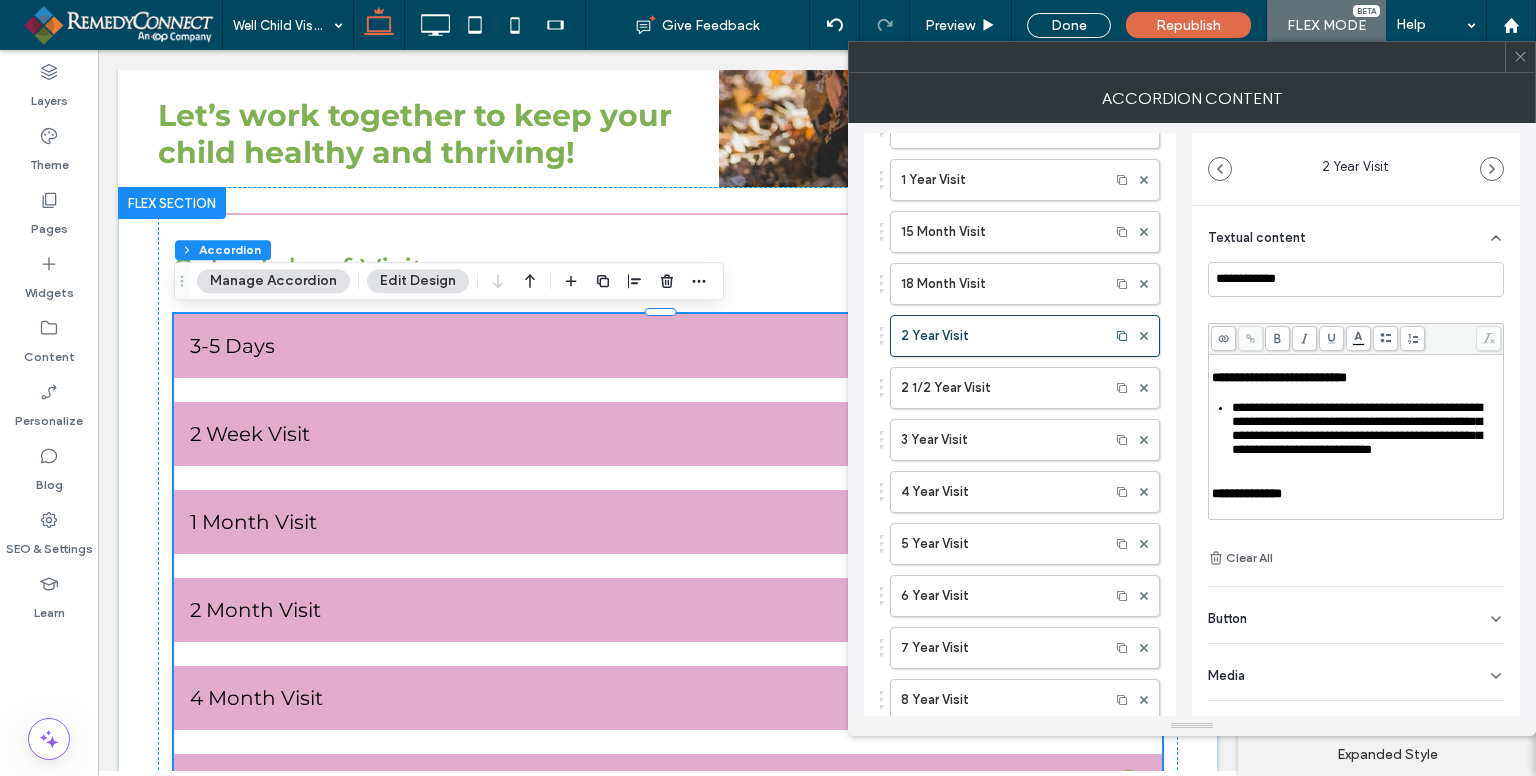 click on "**********" at bounding box center [1302, 333] 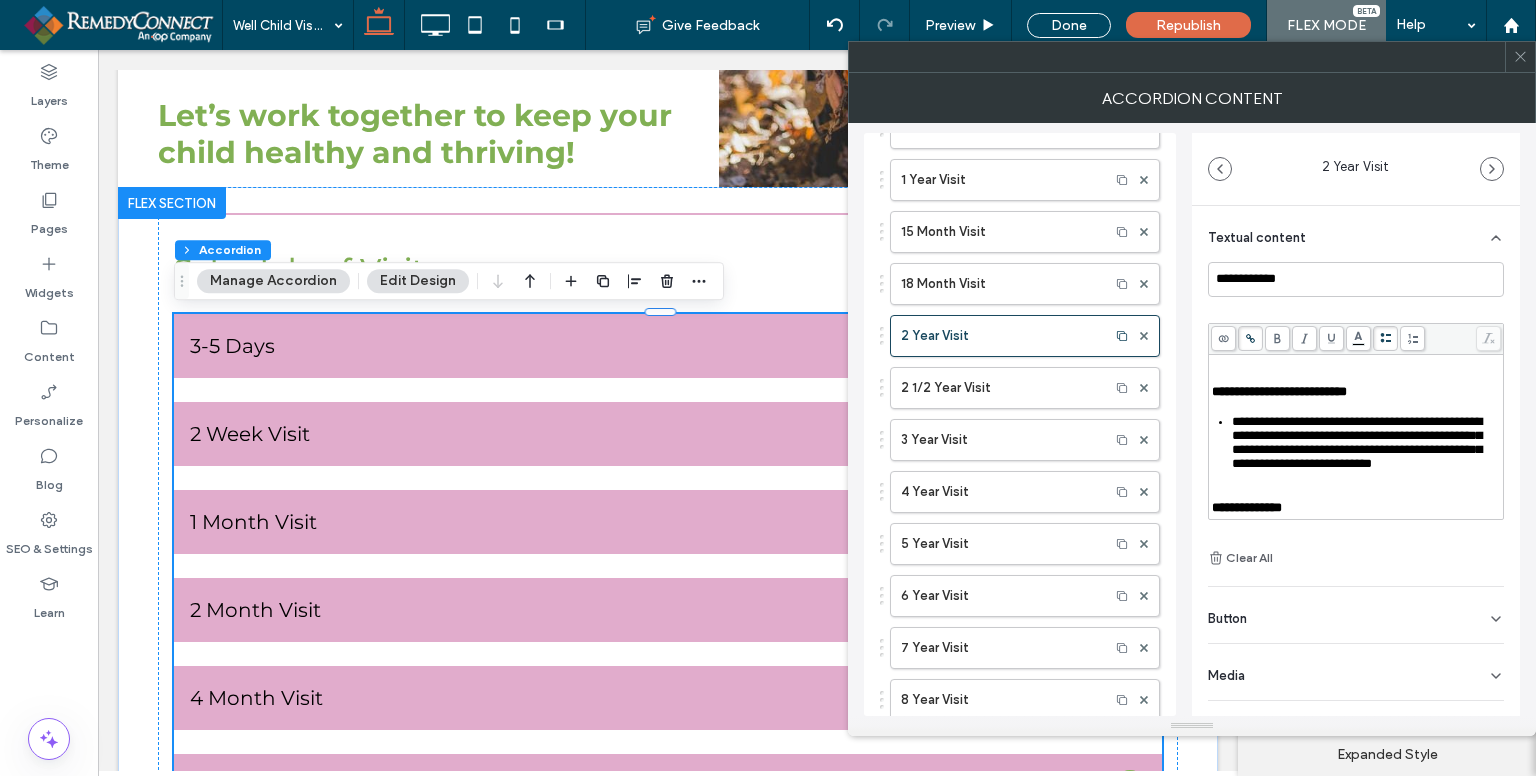 scroll, scrollTop: 500, scrollLeft: 0, axis: vertical 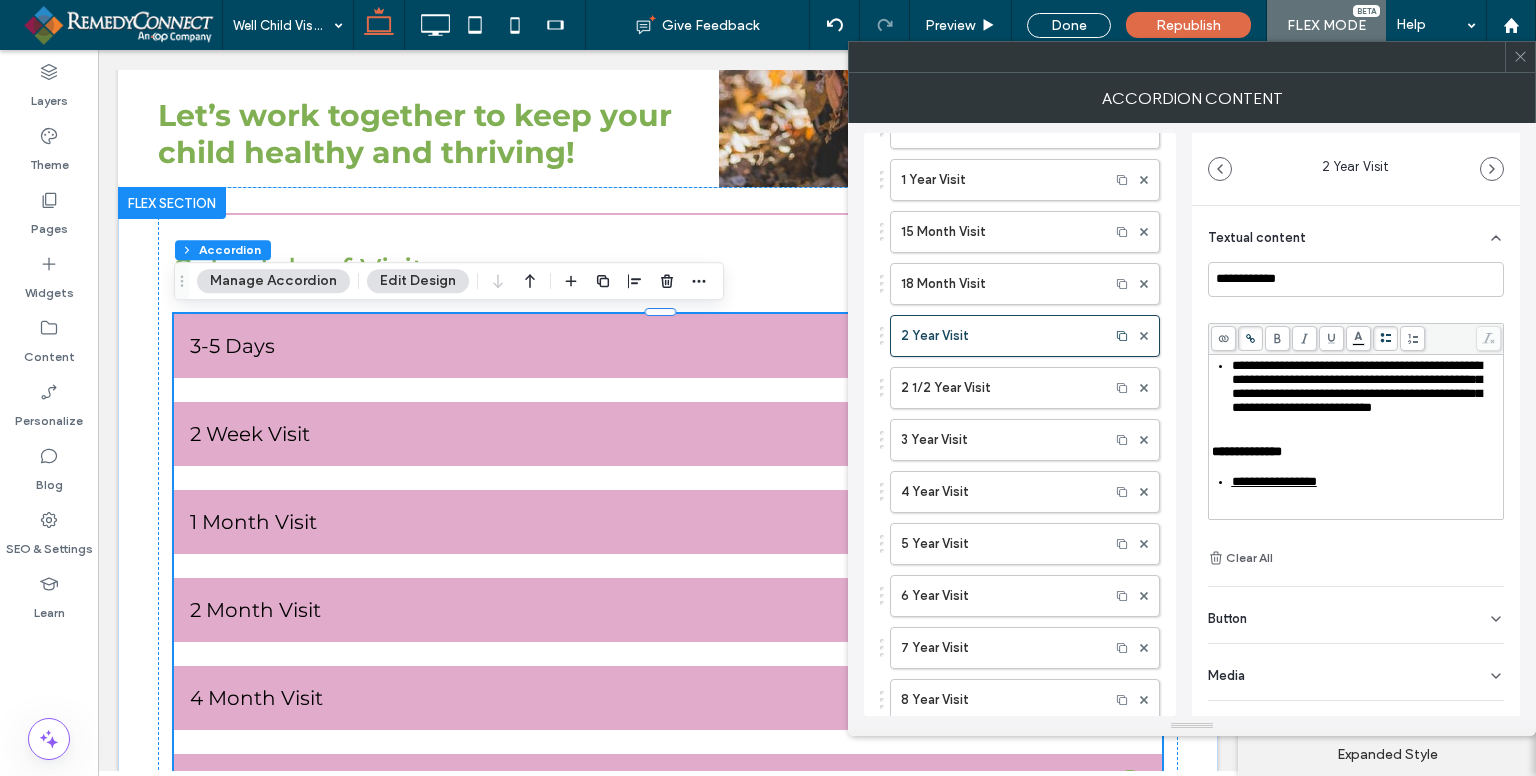 click on "**********" at bounding box center (1357, 386) 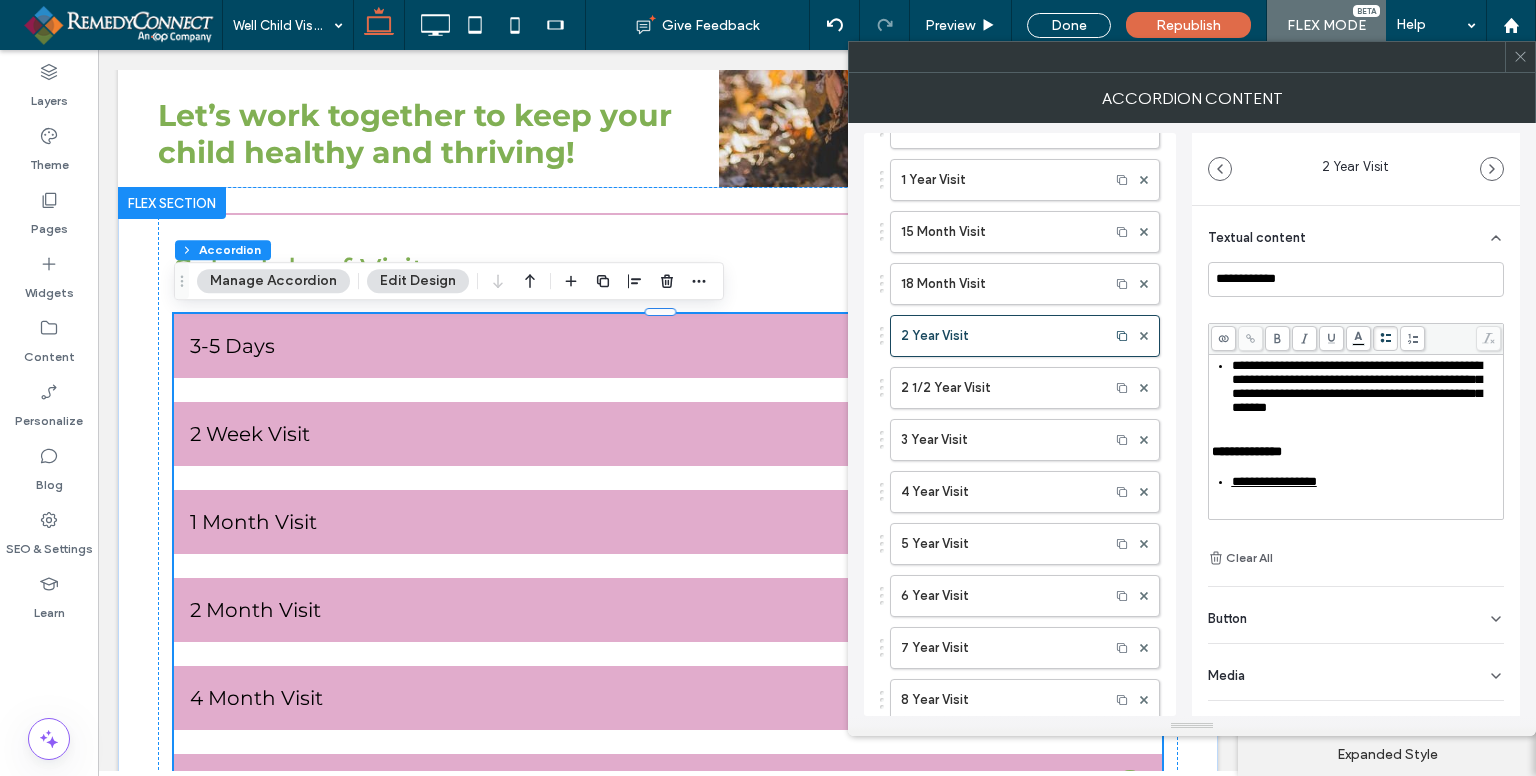 click on "**********" at bounding box center [1357, 386] 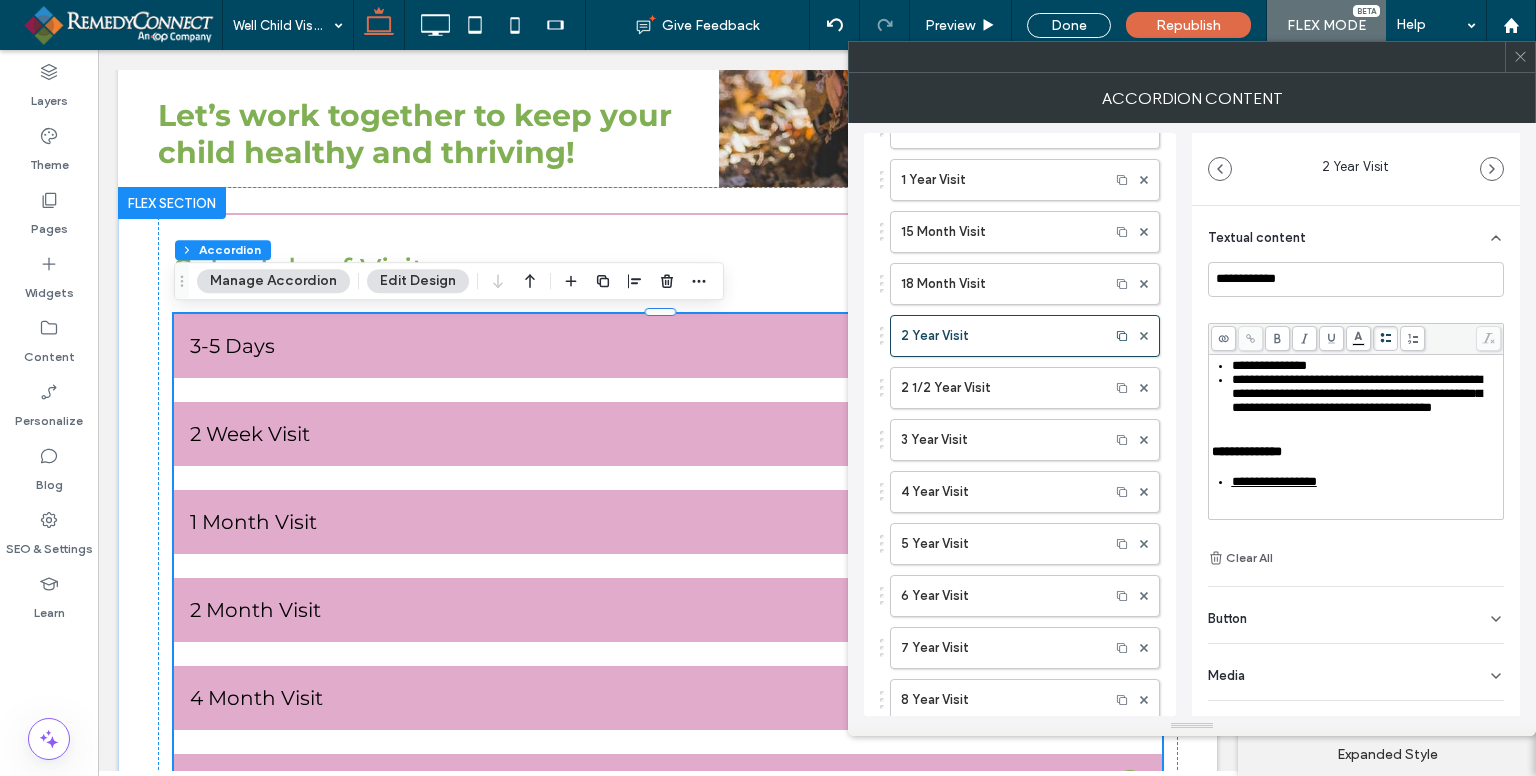 click on "**********" at bounding box center (1357, 393) 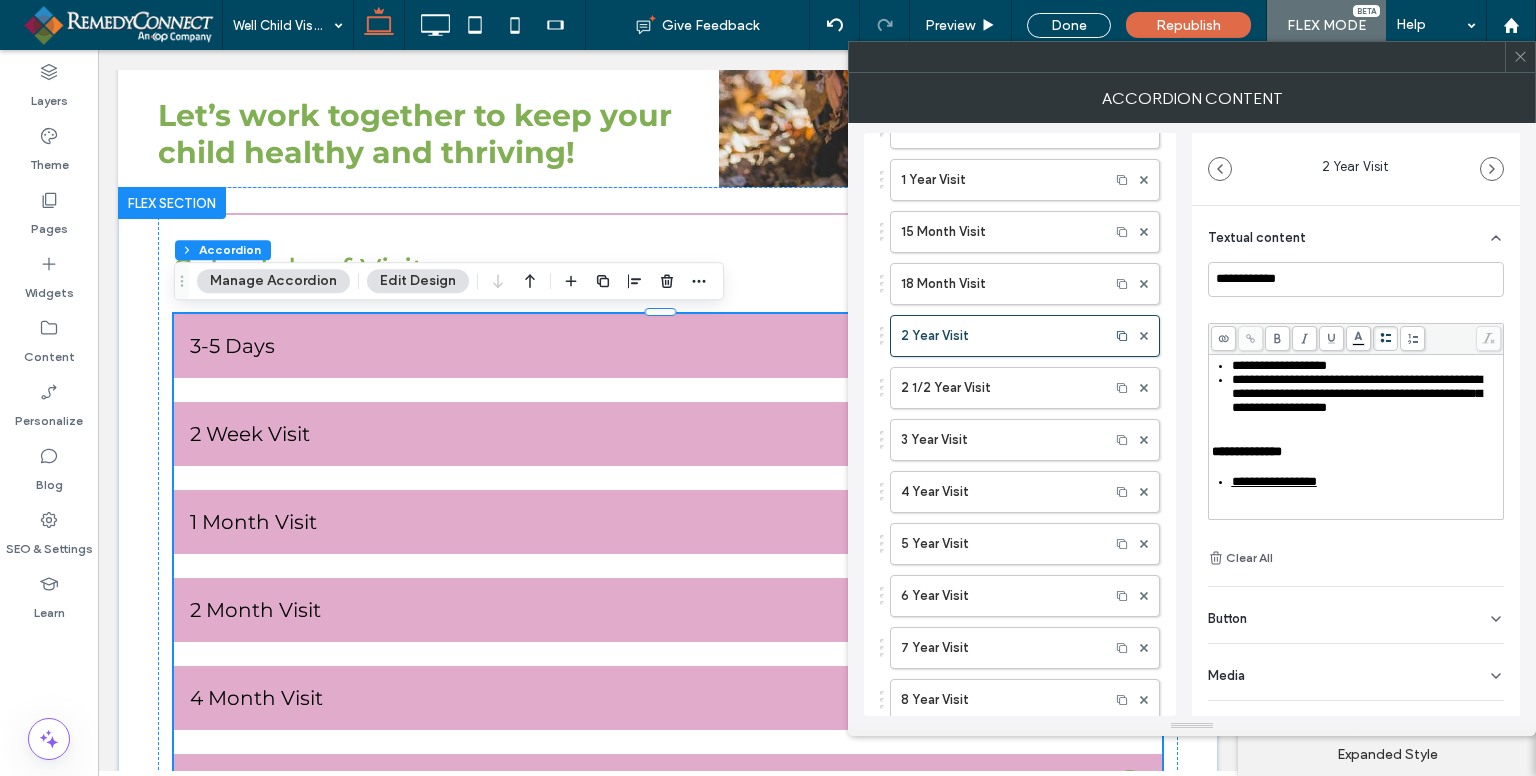 scroll, scrollTop: 600, scrollLeft: 0, axis: vertical 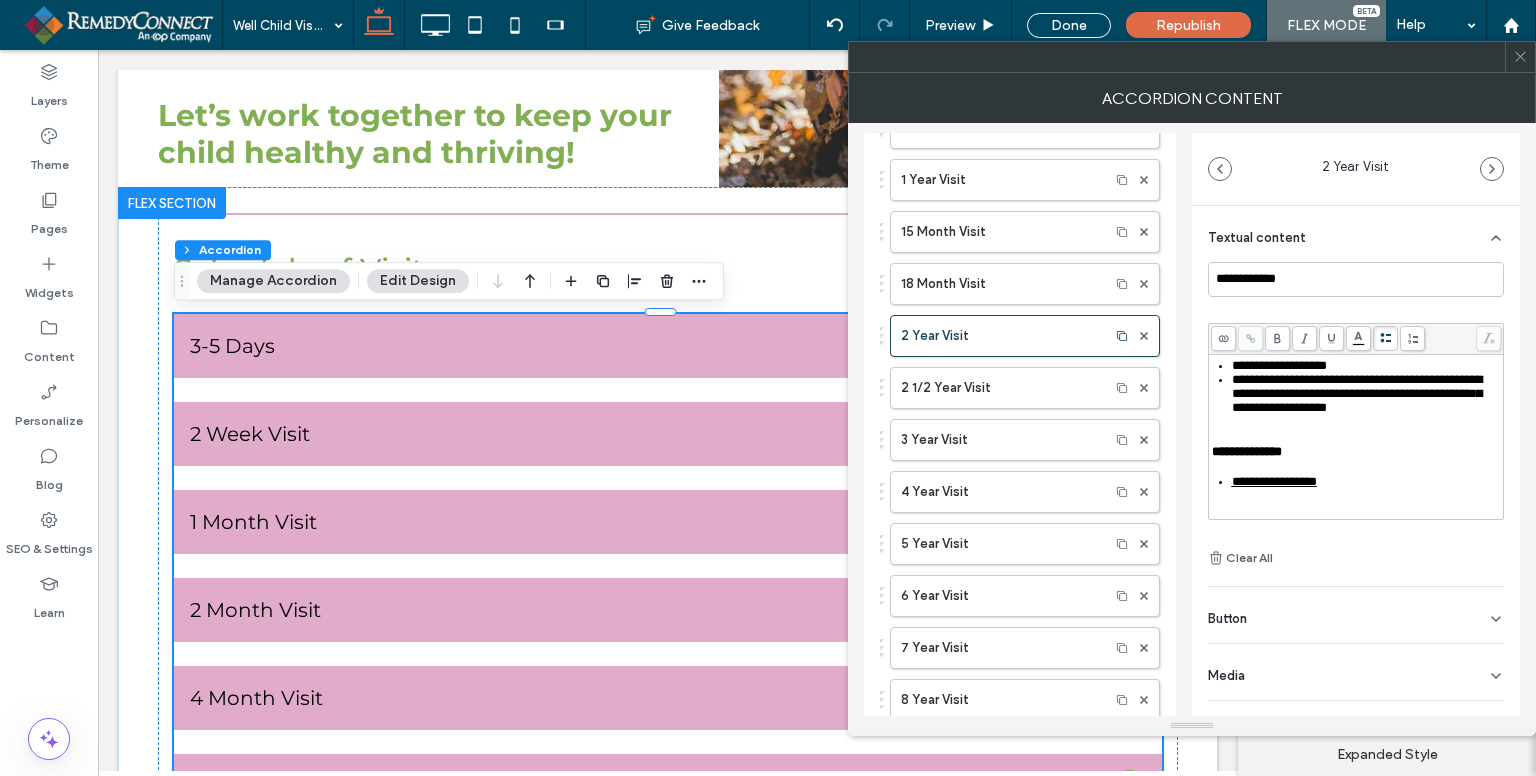 click on "**********" at bounding box center (1357, 393) 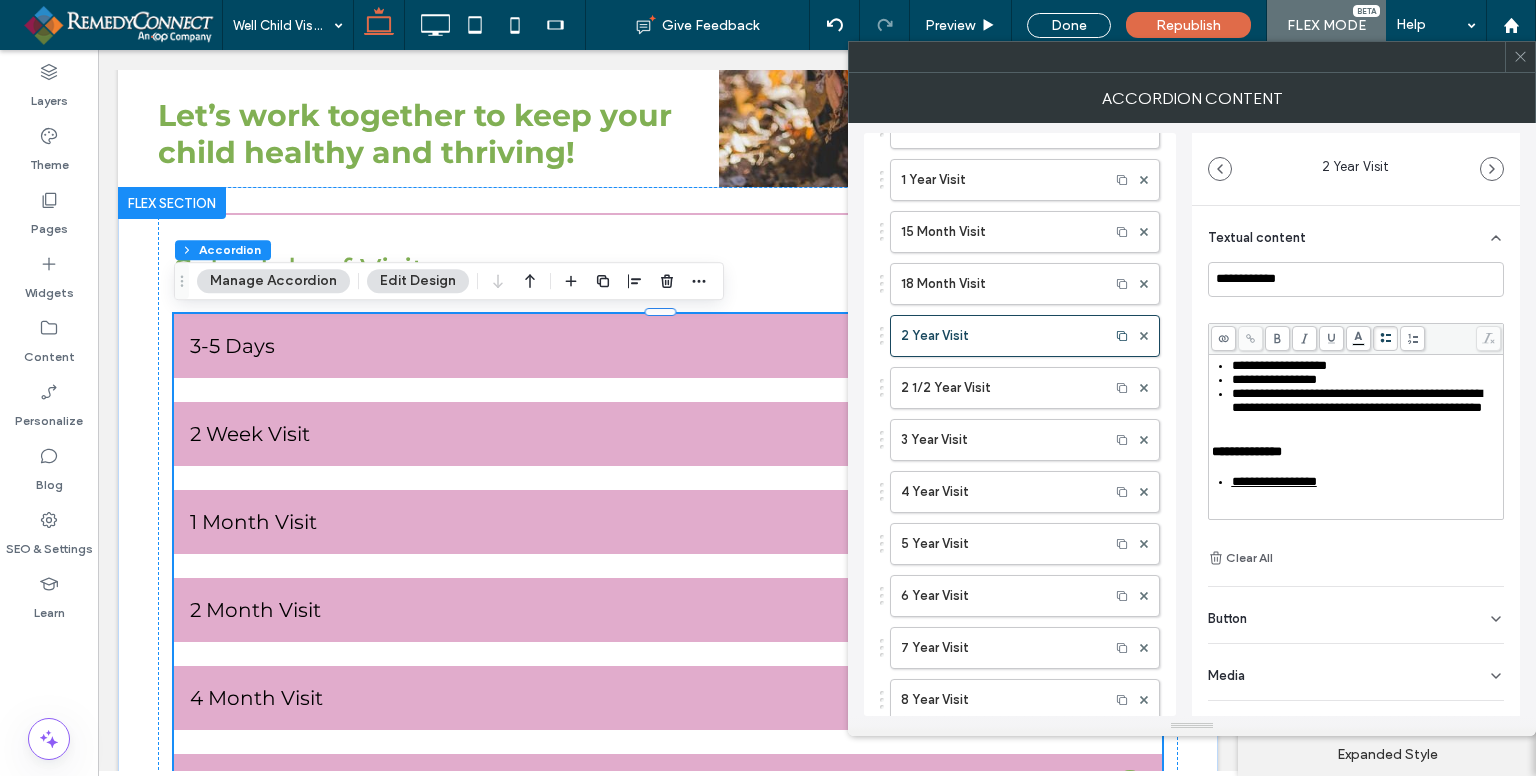 click on "**********" at bounding box center [1357, 400] 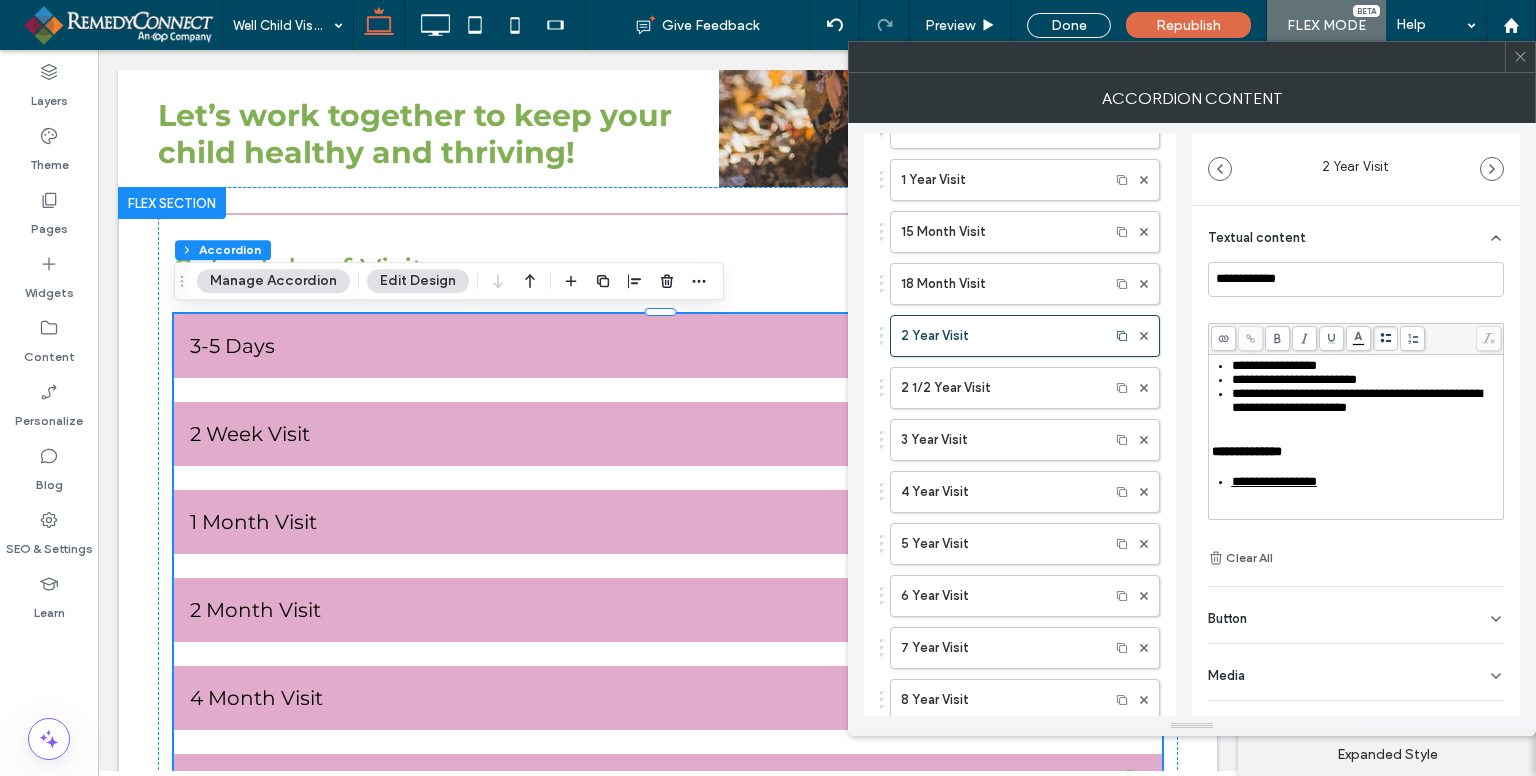 click on "**********" at bounding box center [1357, 400] 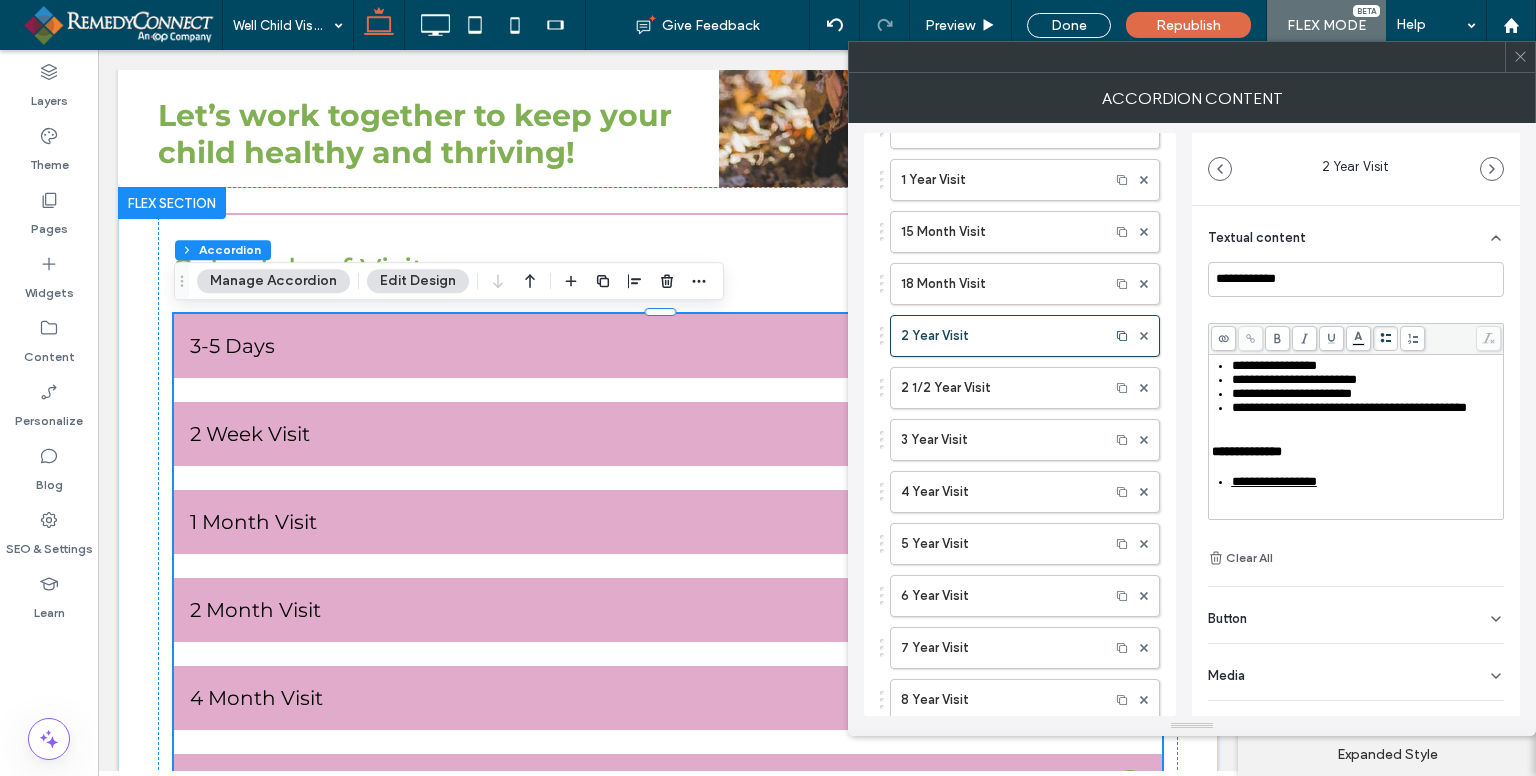 click on "**********" at bounding box center [1349, 407] 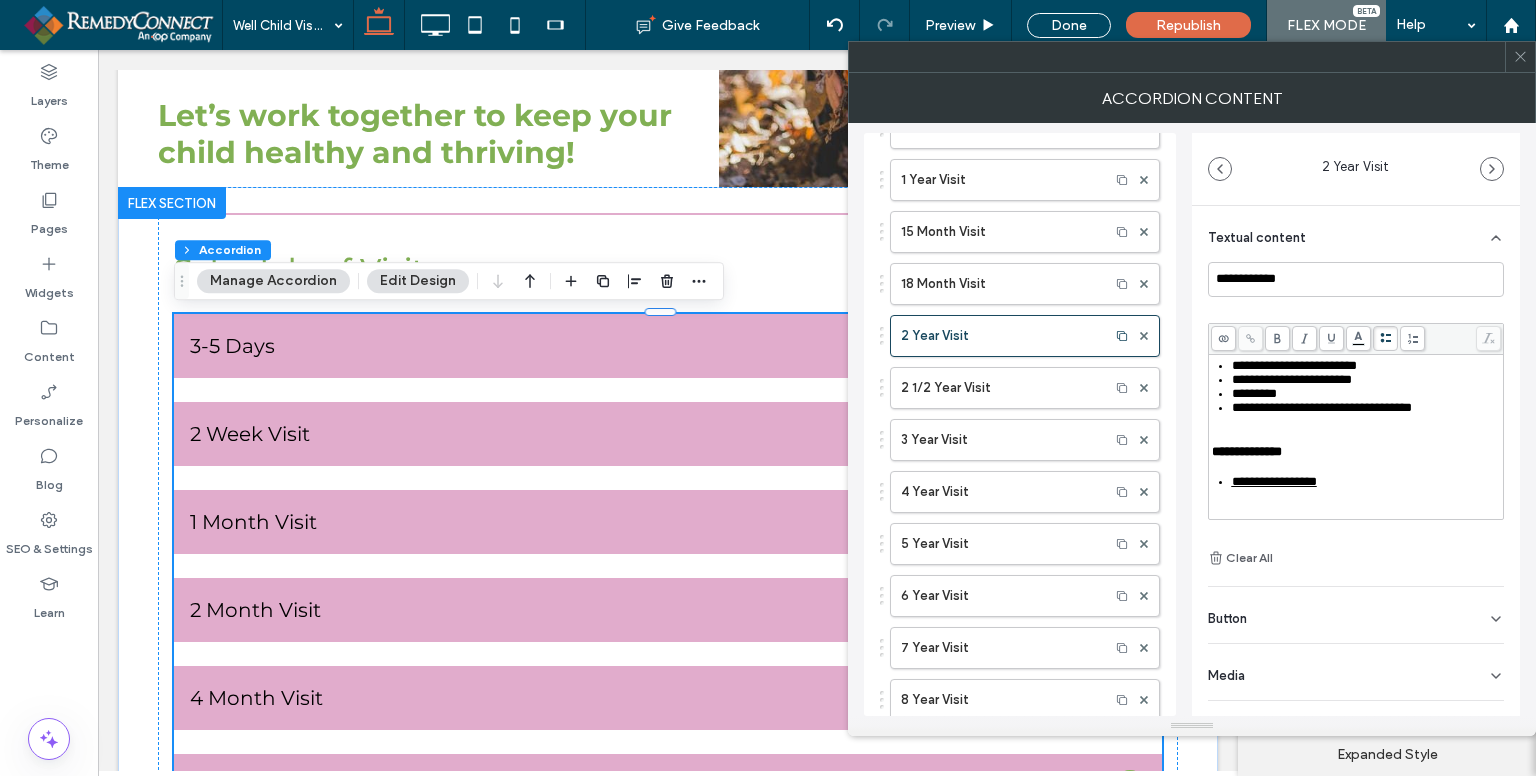click on "**********" at bounding box center [1322, 407] 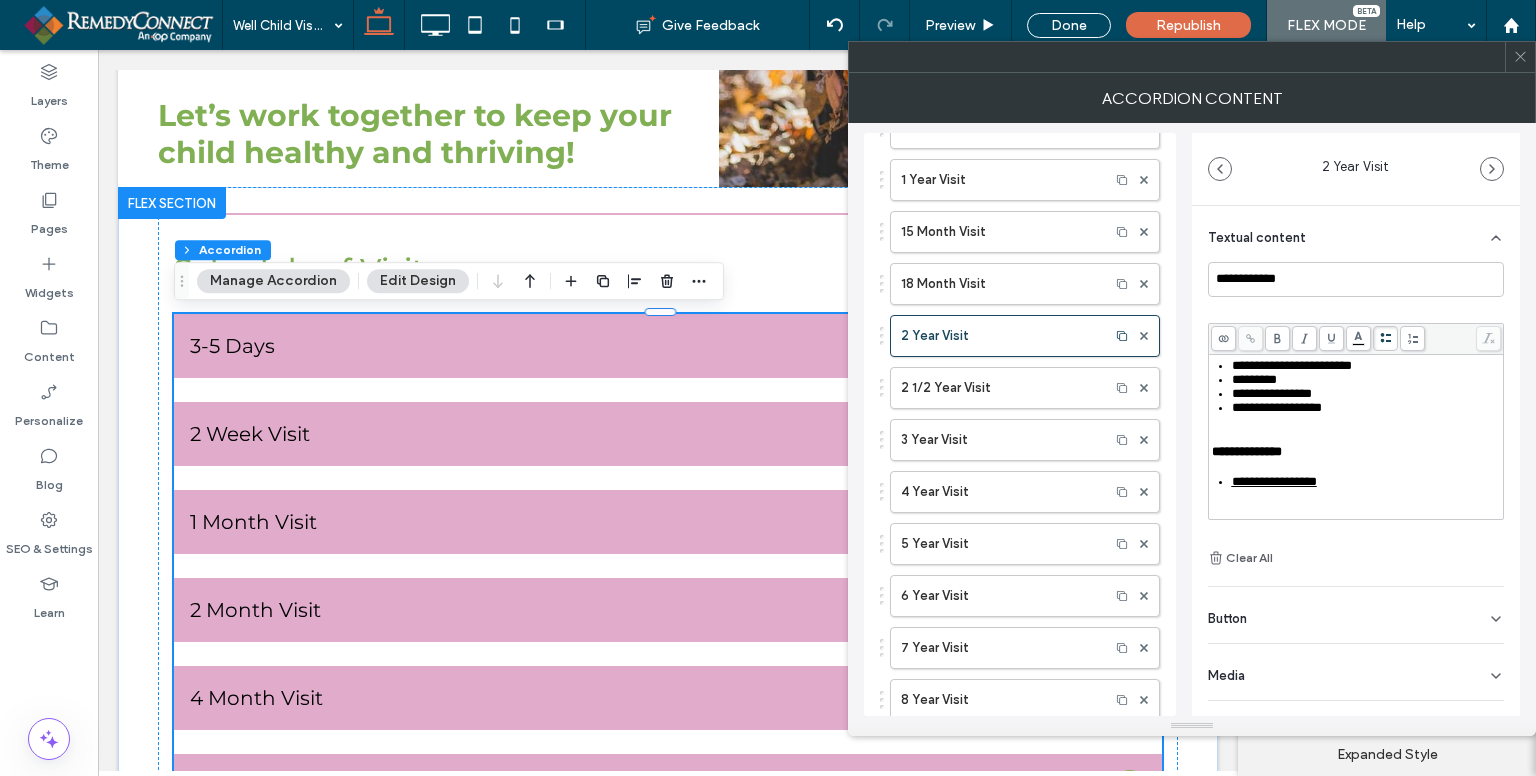 scroll, scrollTop: 684, scrollLeft: 0, axis: vertical 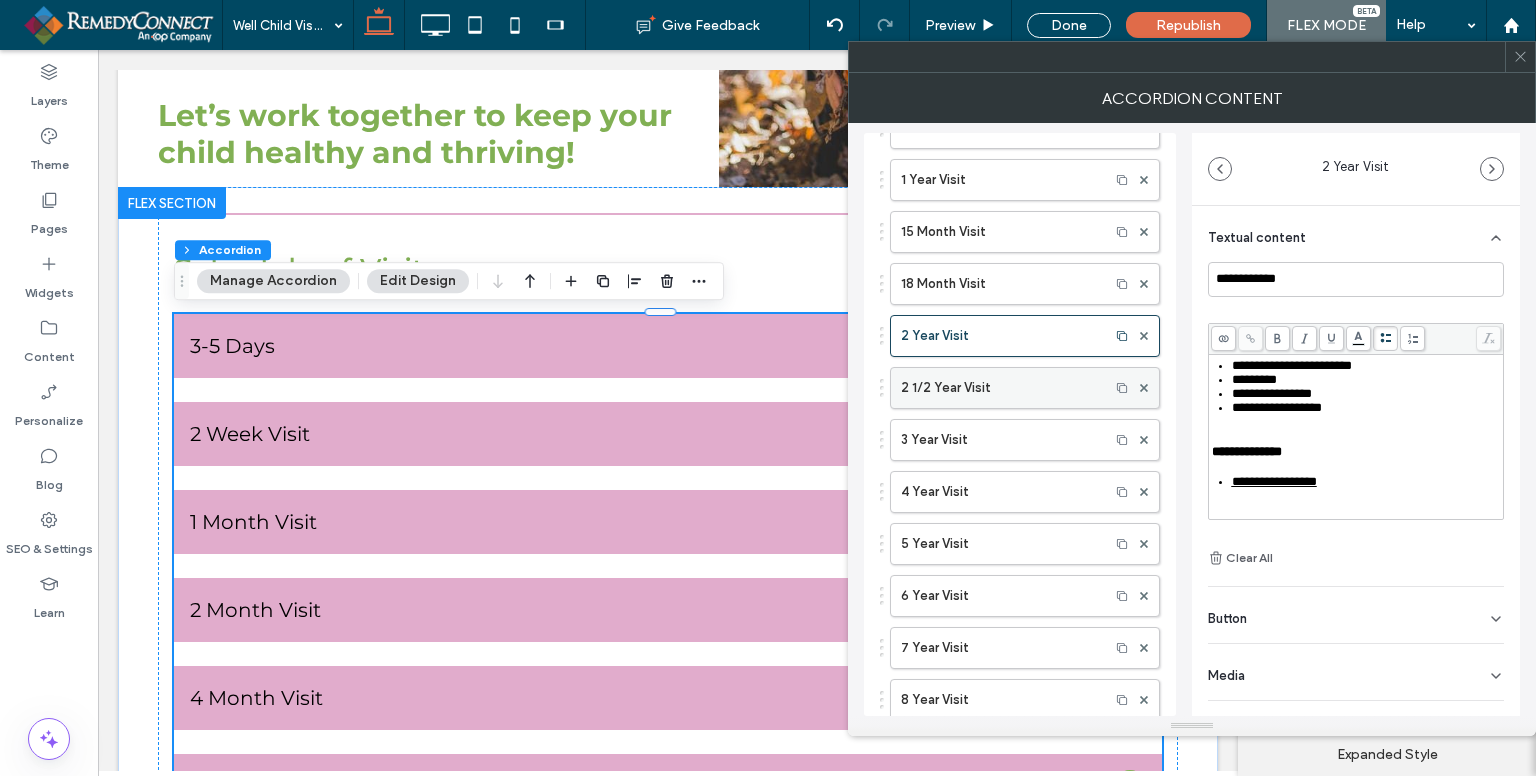 click on "2 1/2 Year Visit" at bounding box center [1000, 388] 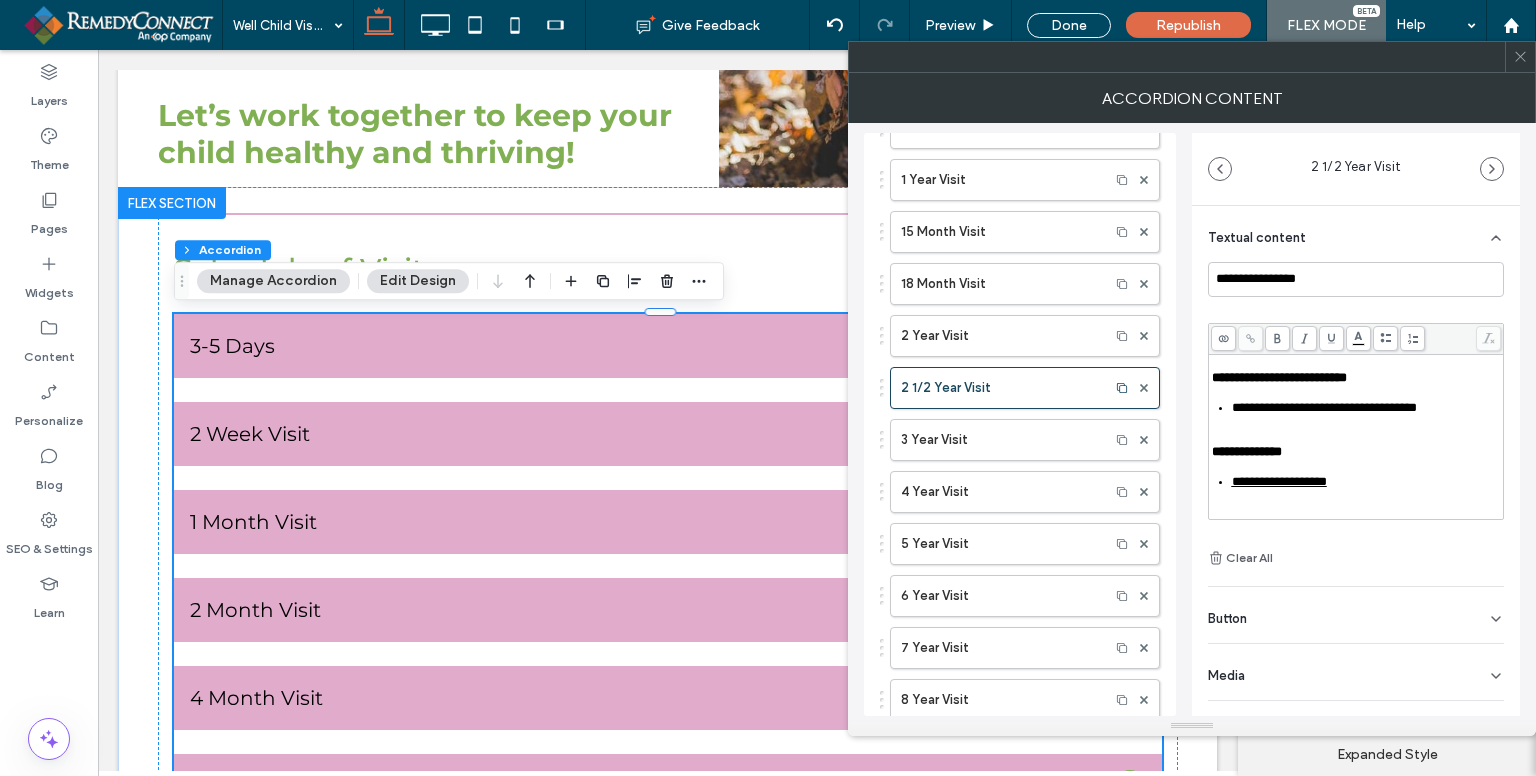 scroll, scrollTop: 428, scrollLeft: 0, axis: vertical 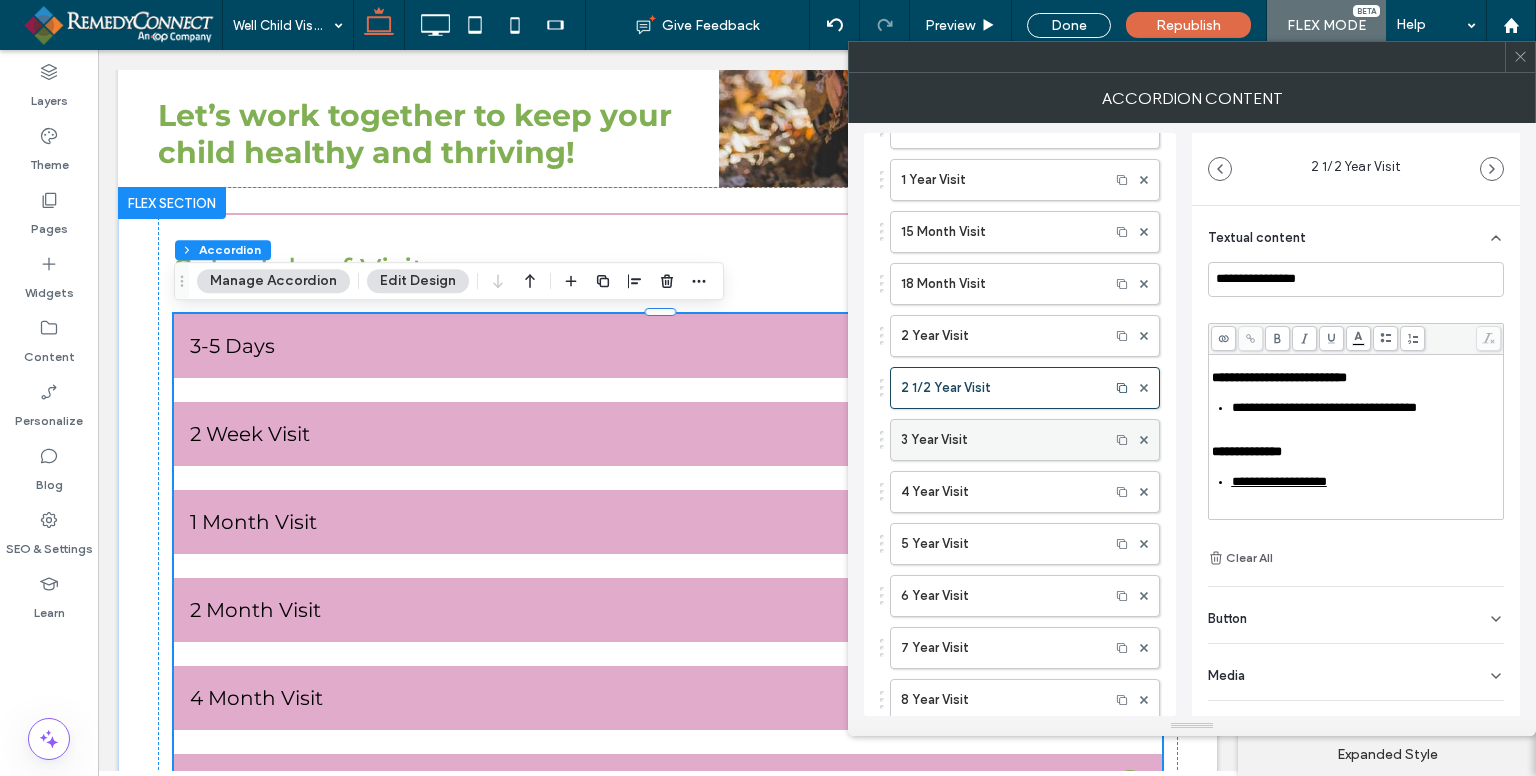 click on "3 Year Visit" at bounding box center [1000, 440] 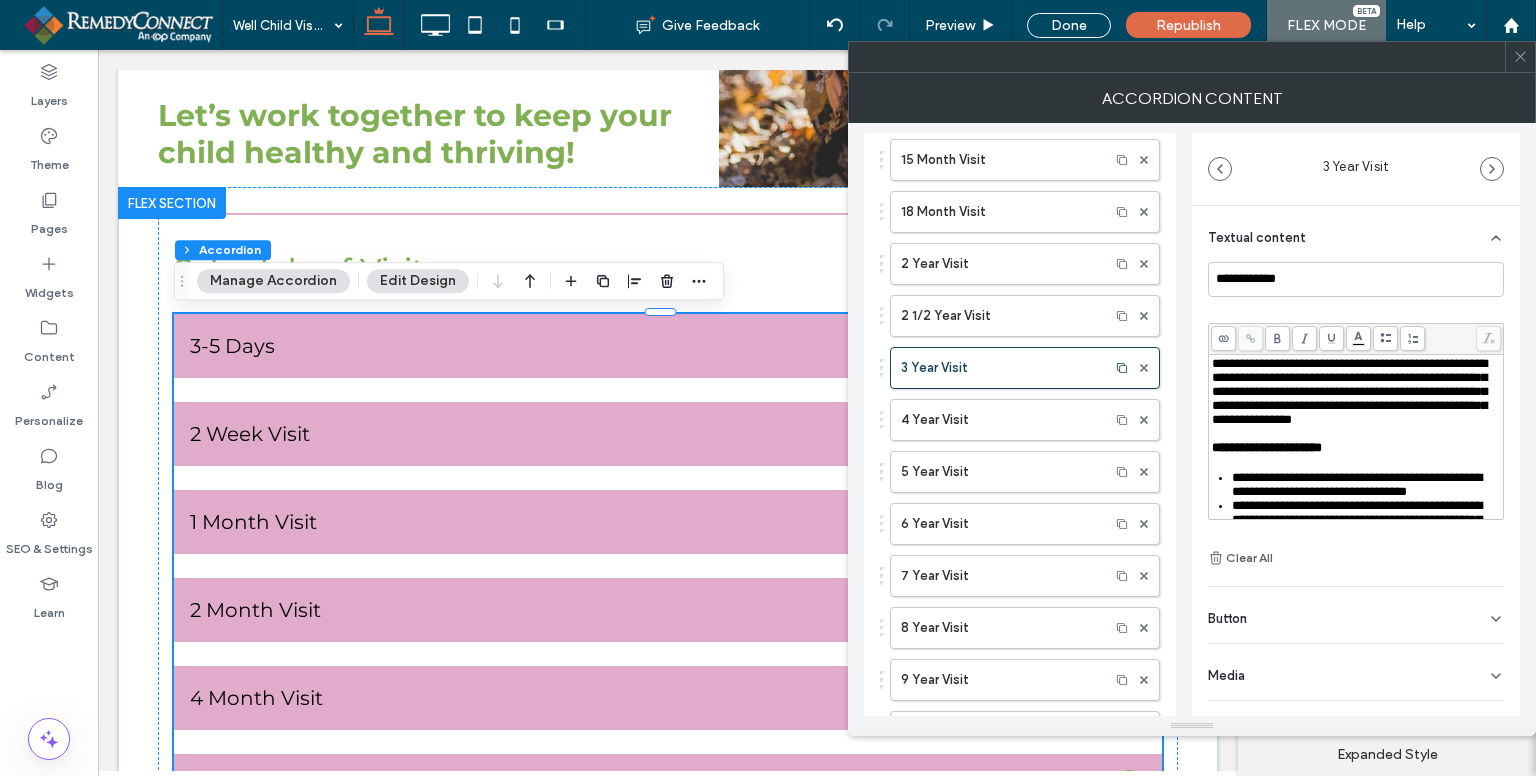 scroll, scrollTop: 500, scrollLeft: 0, axis: vertical 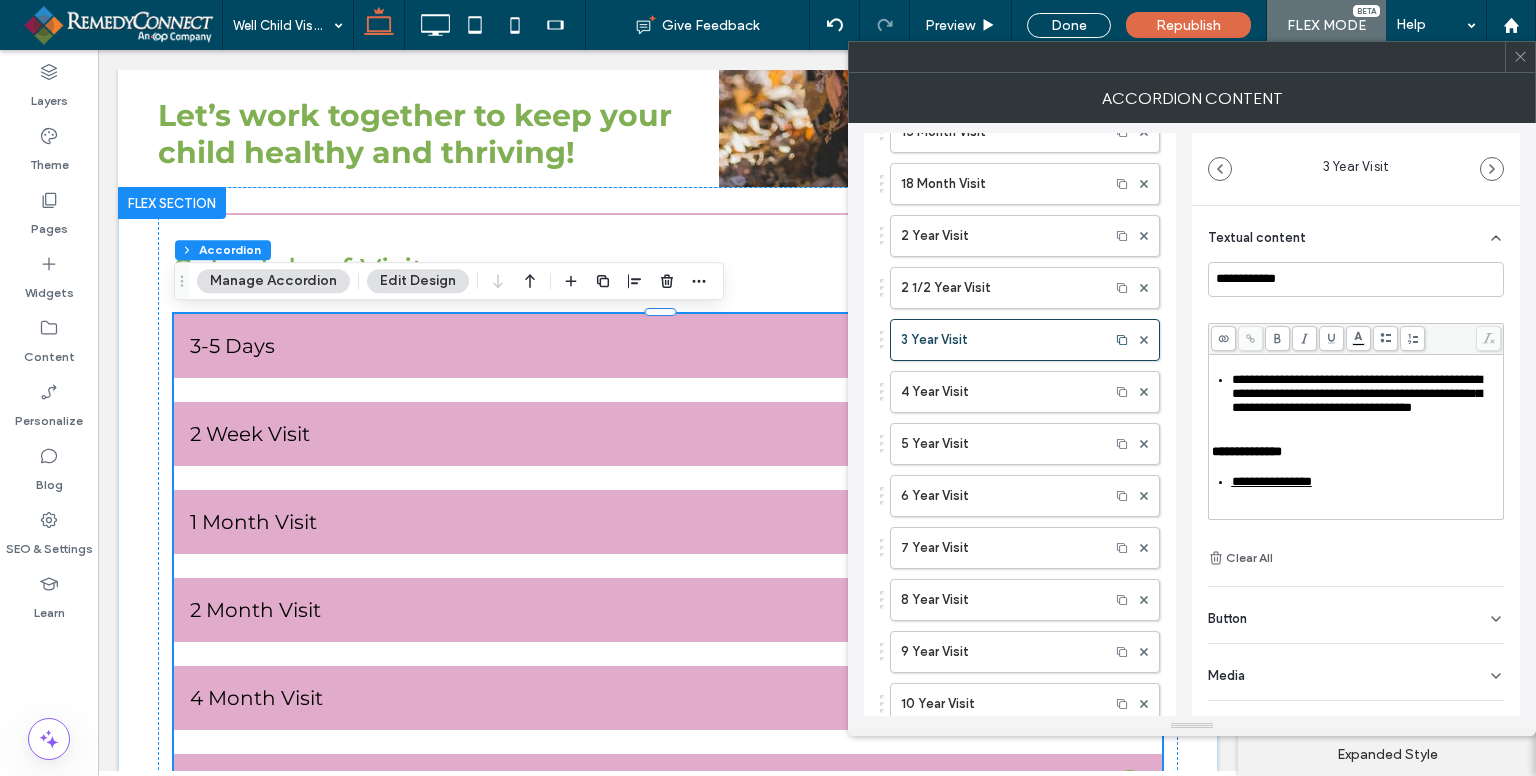 click on "**********" at bounding box center [1357, 393] 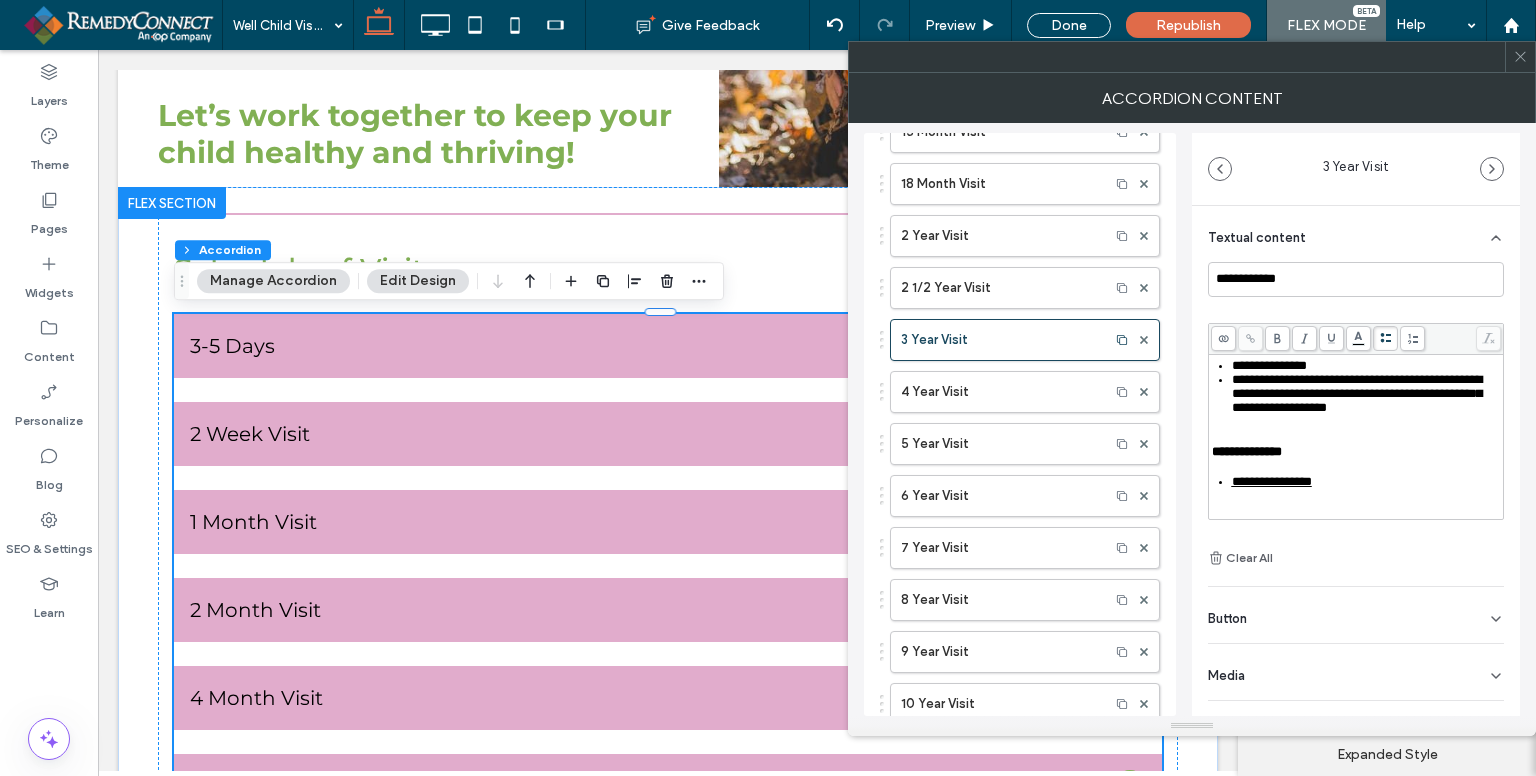 click on "**********" at bounding box center [1357, 393] 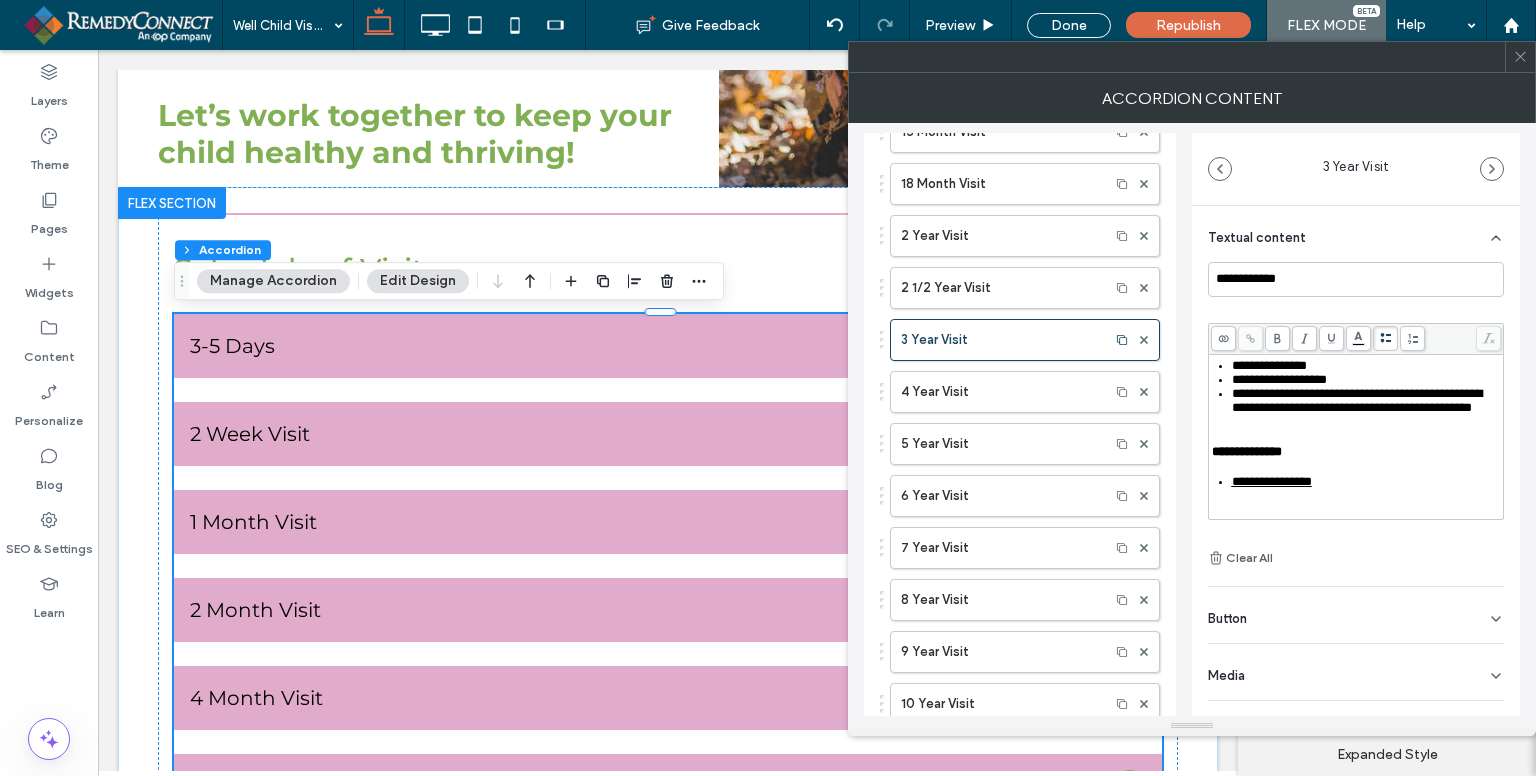 click on "**********" at bounding box center [1357, 400] 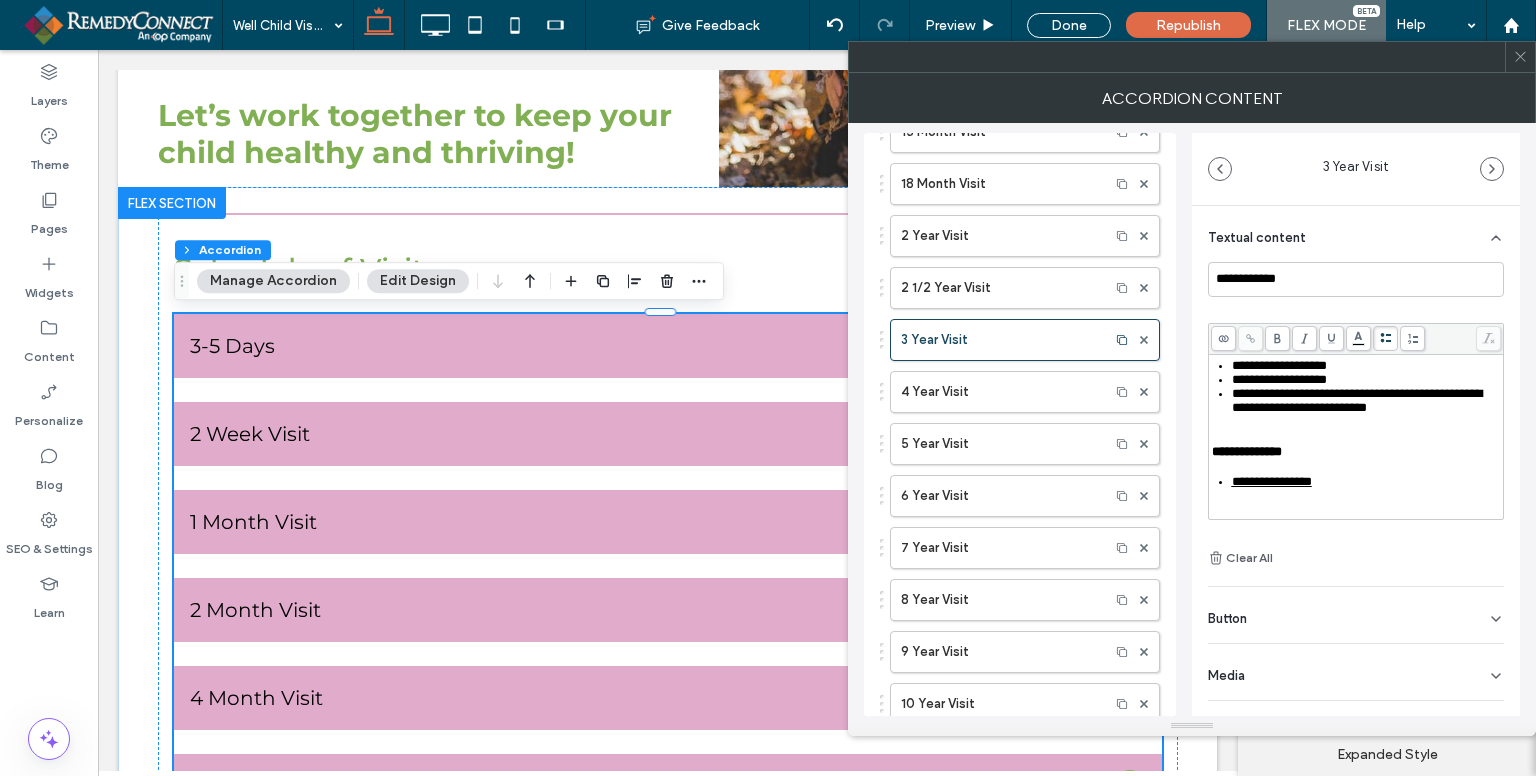 click on "**********" at bounding box center (1357, 400) 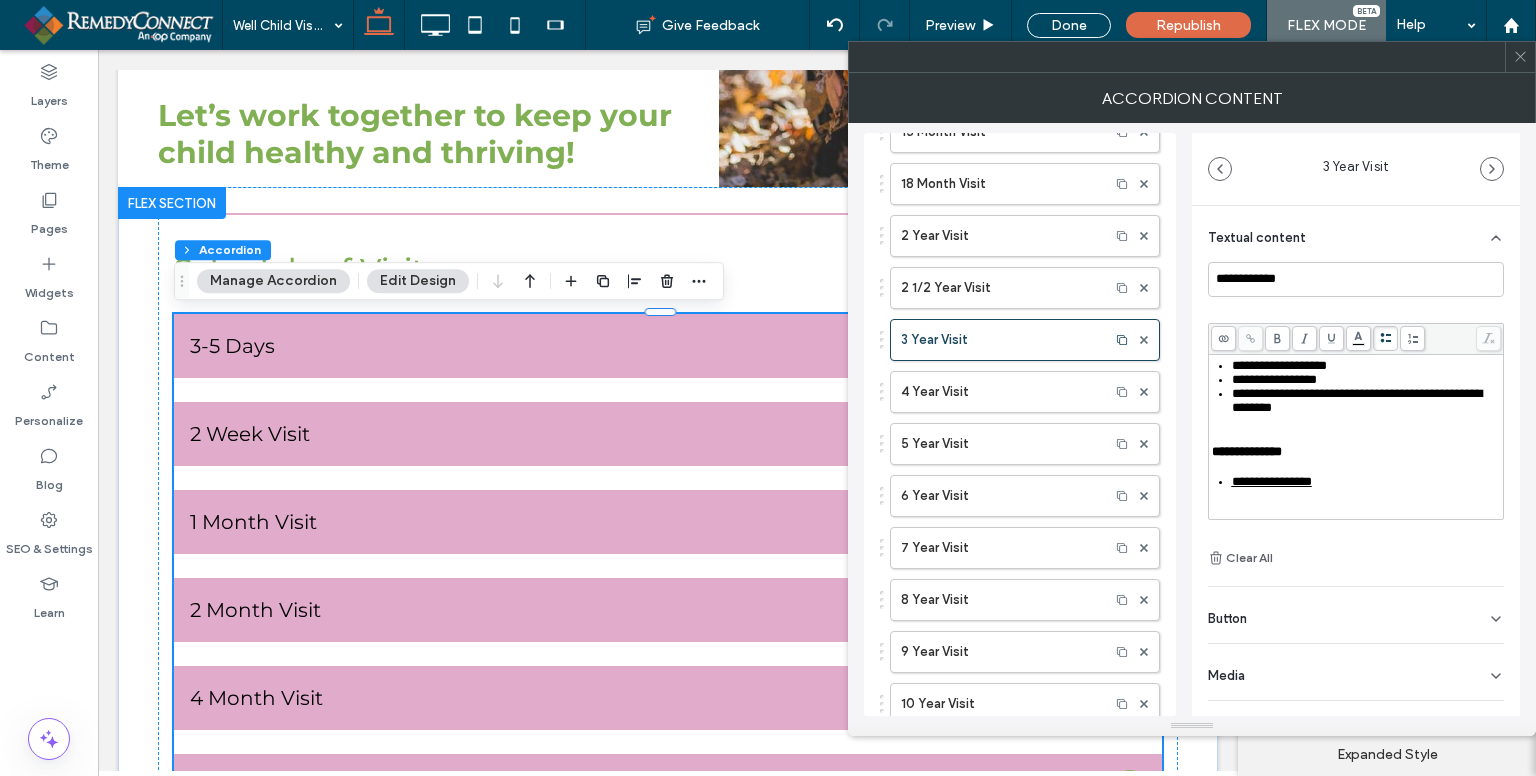 click on "**********" at bounding box center [1357, 400] 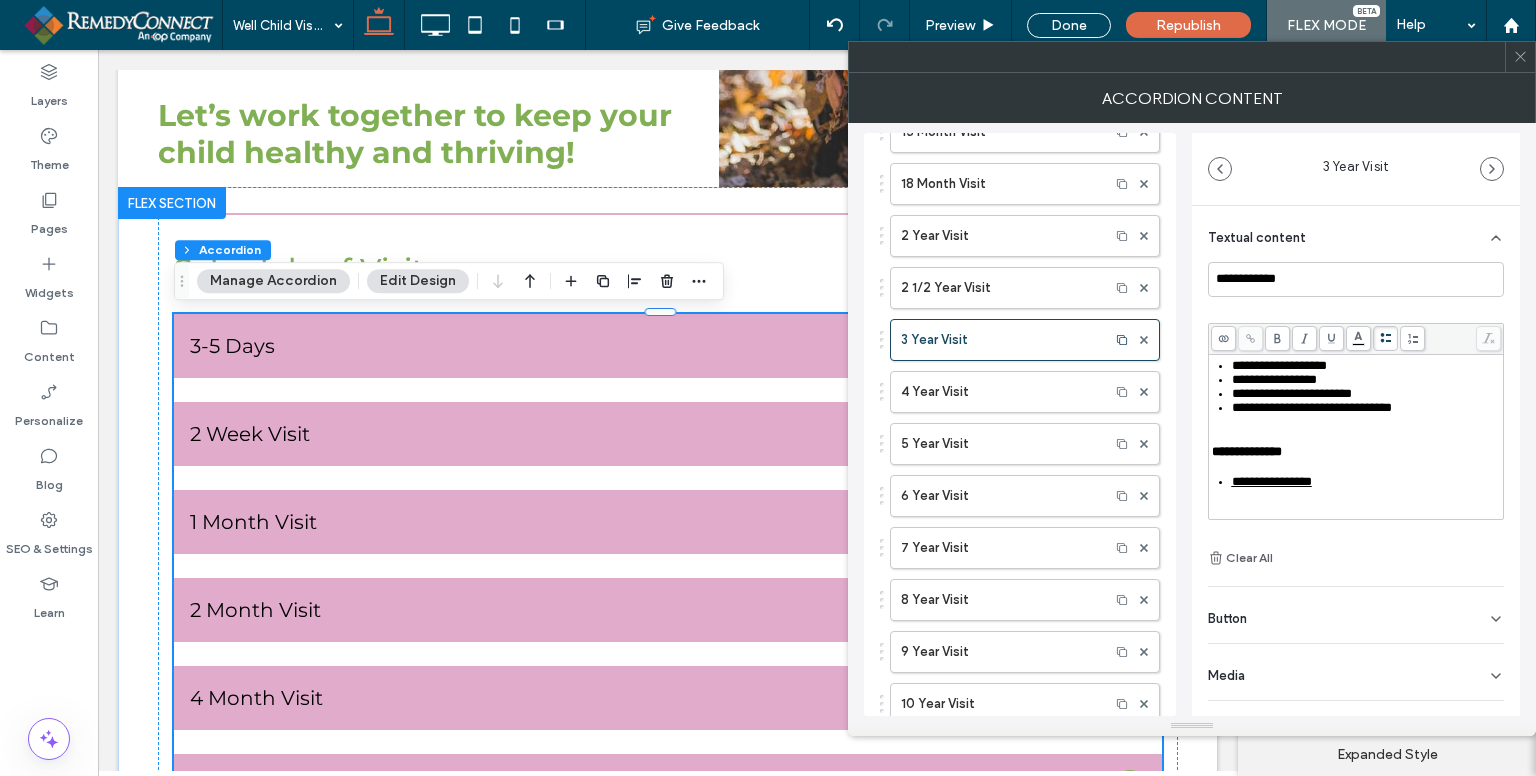 click on "**********" at bounding box center (1312, 407) 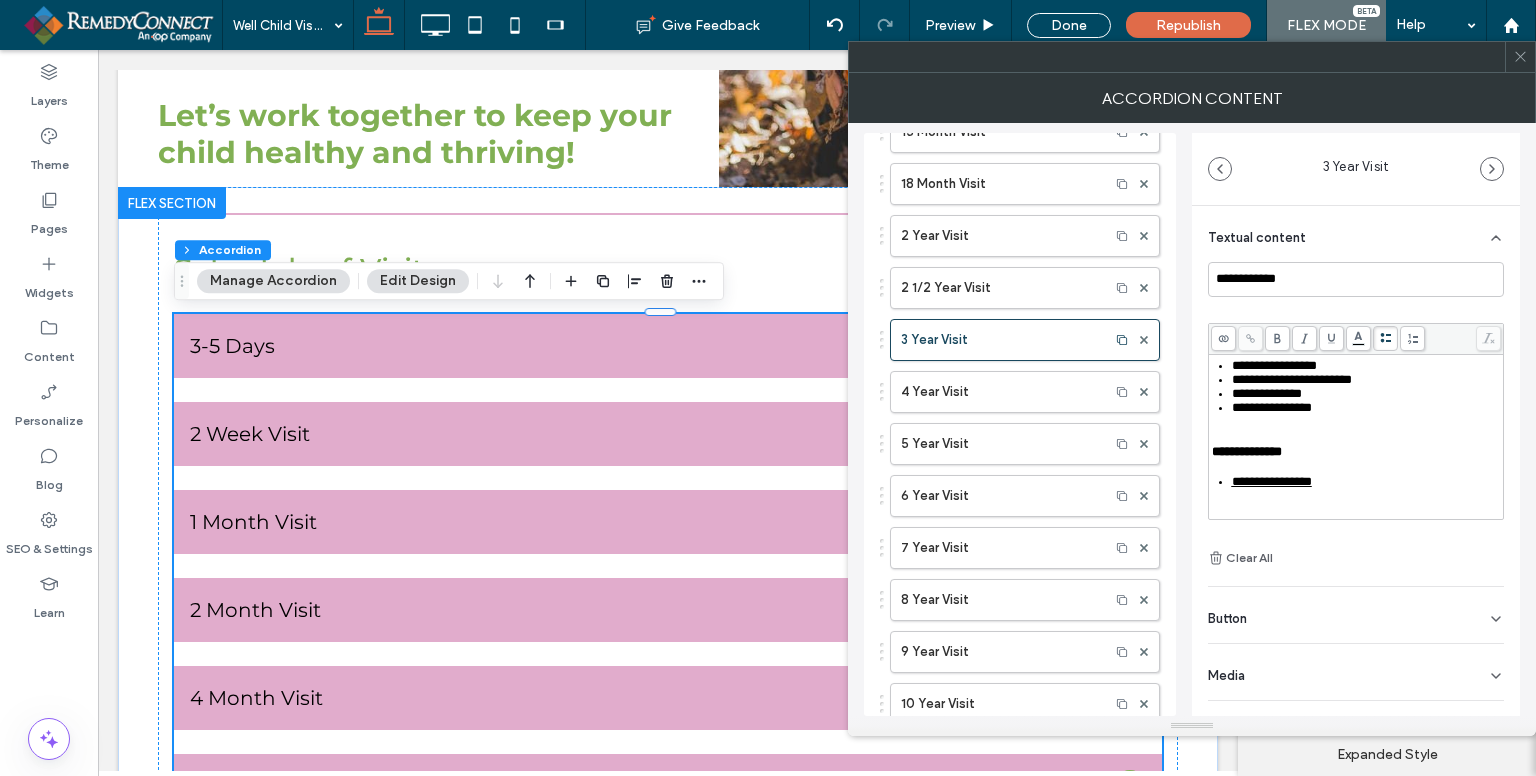 scroll, scrollTop: 508, scrollLeft: 0, axis: vertical 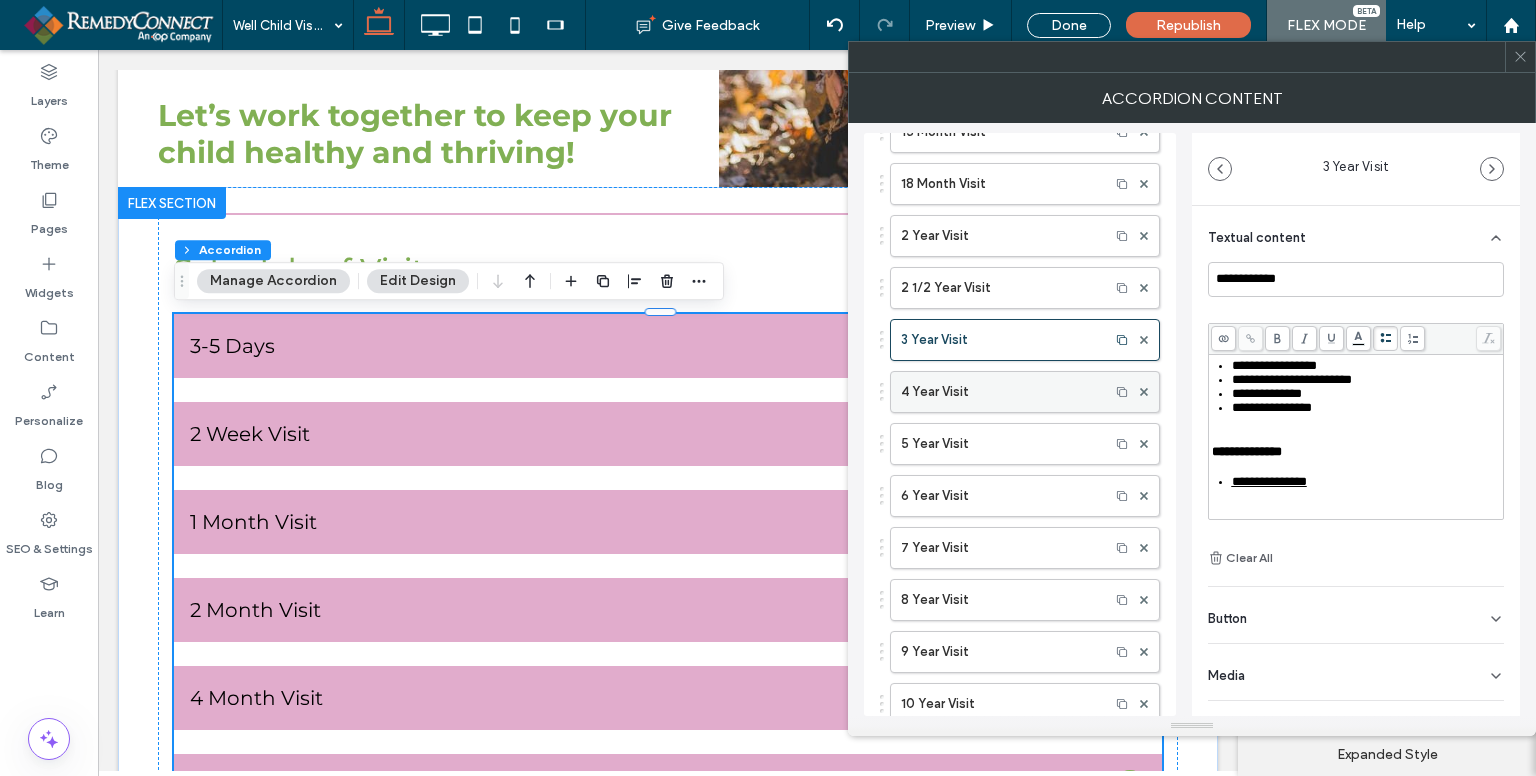 click on "4 Year Visit" at bounding box center [1000, 392] 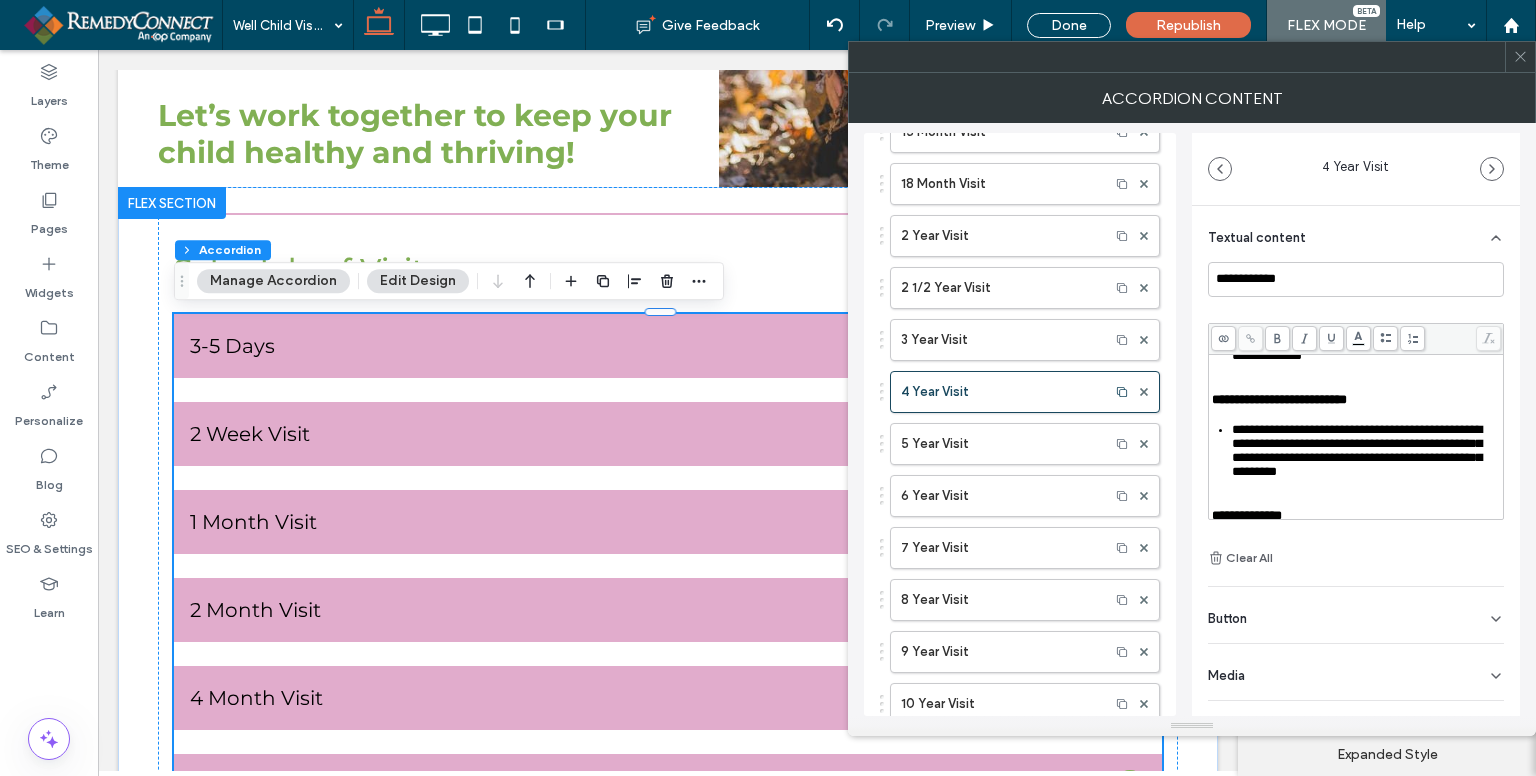 scroll, scrollTop: 300, scrollLeft: 0, axis: vertical 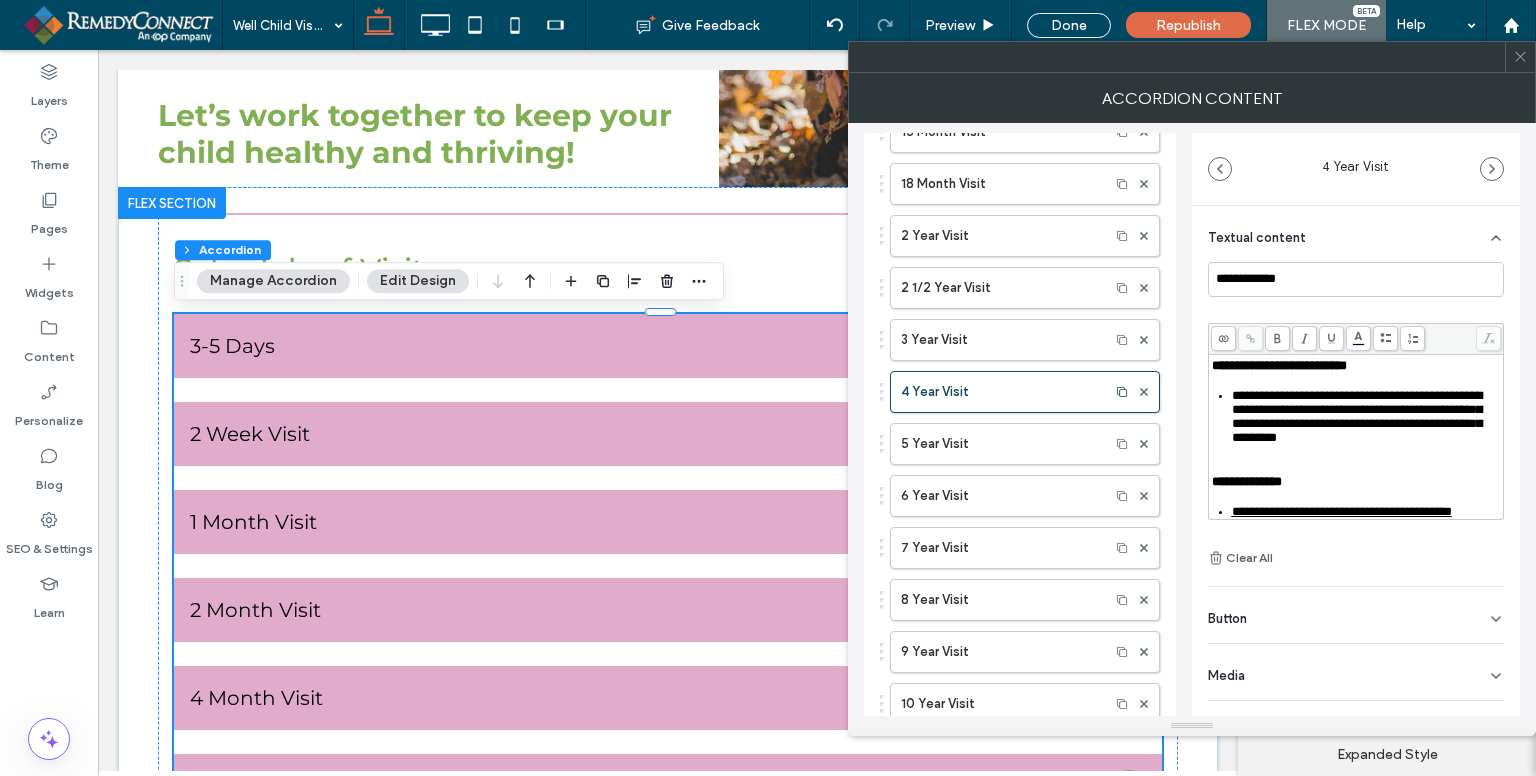click on "*****" at bounding box center (1279, 307) 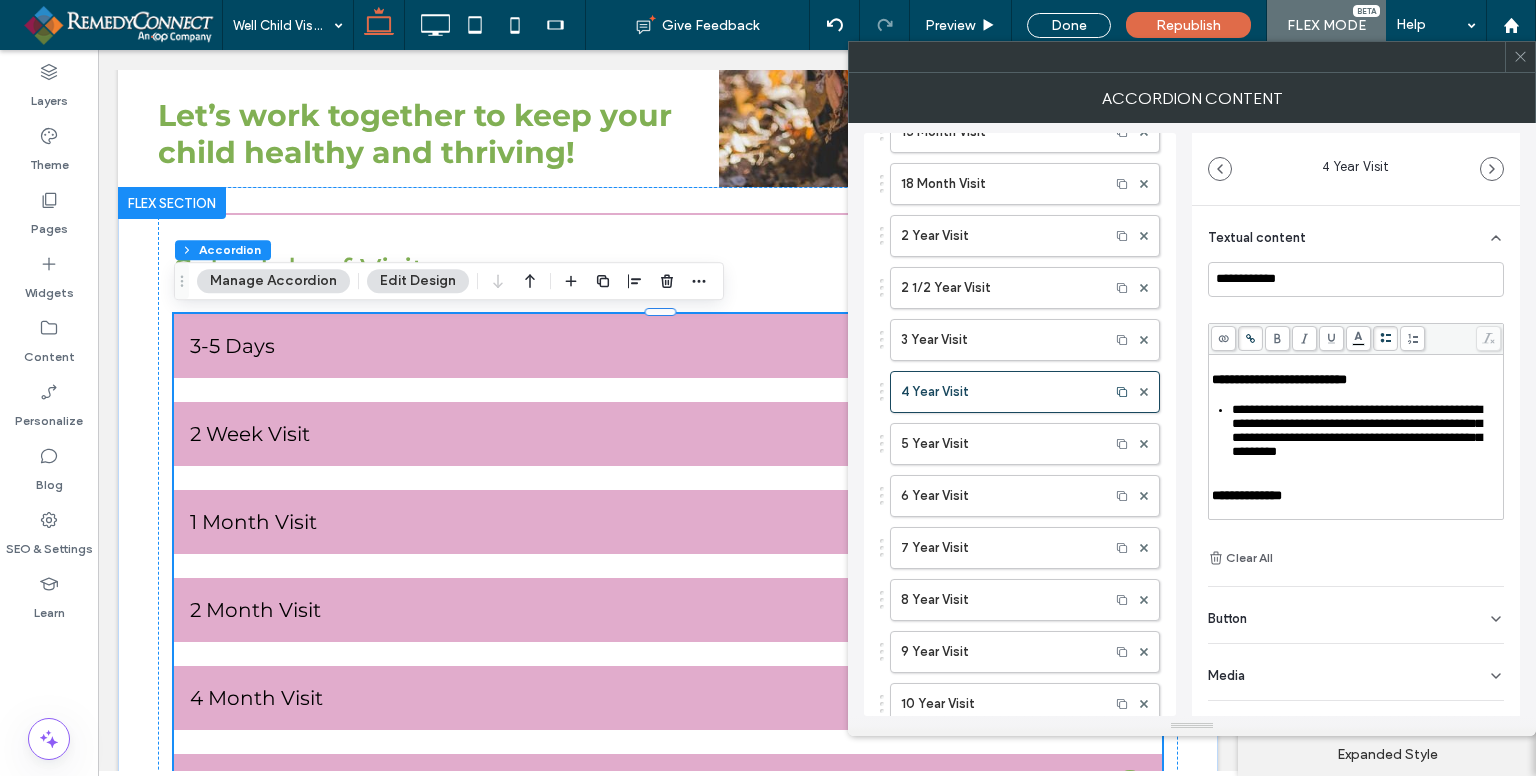 click on "**********" at bounding box center [1289, 321] 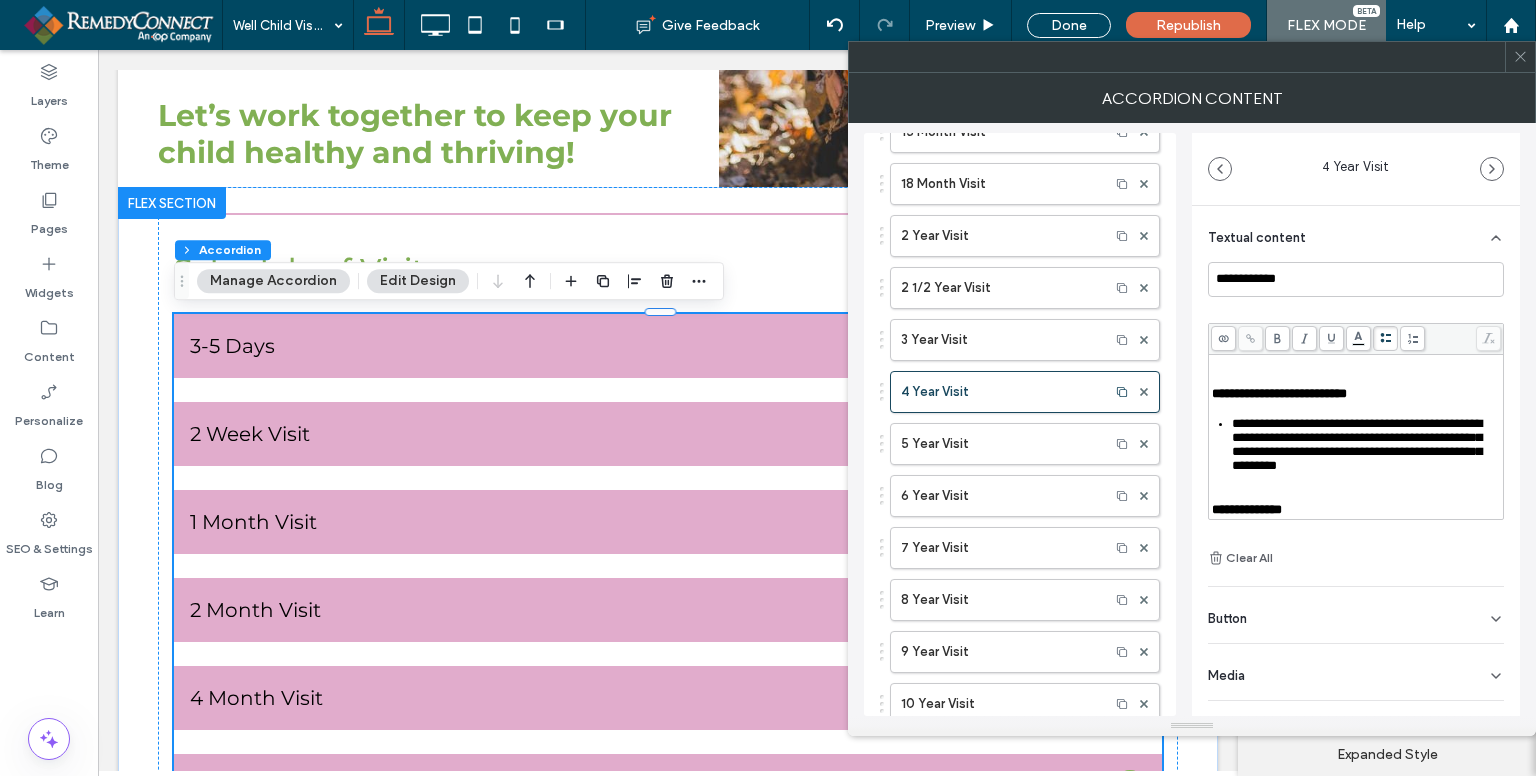 click on "**********" at bounding box center (1374, 335) 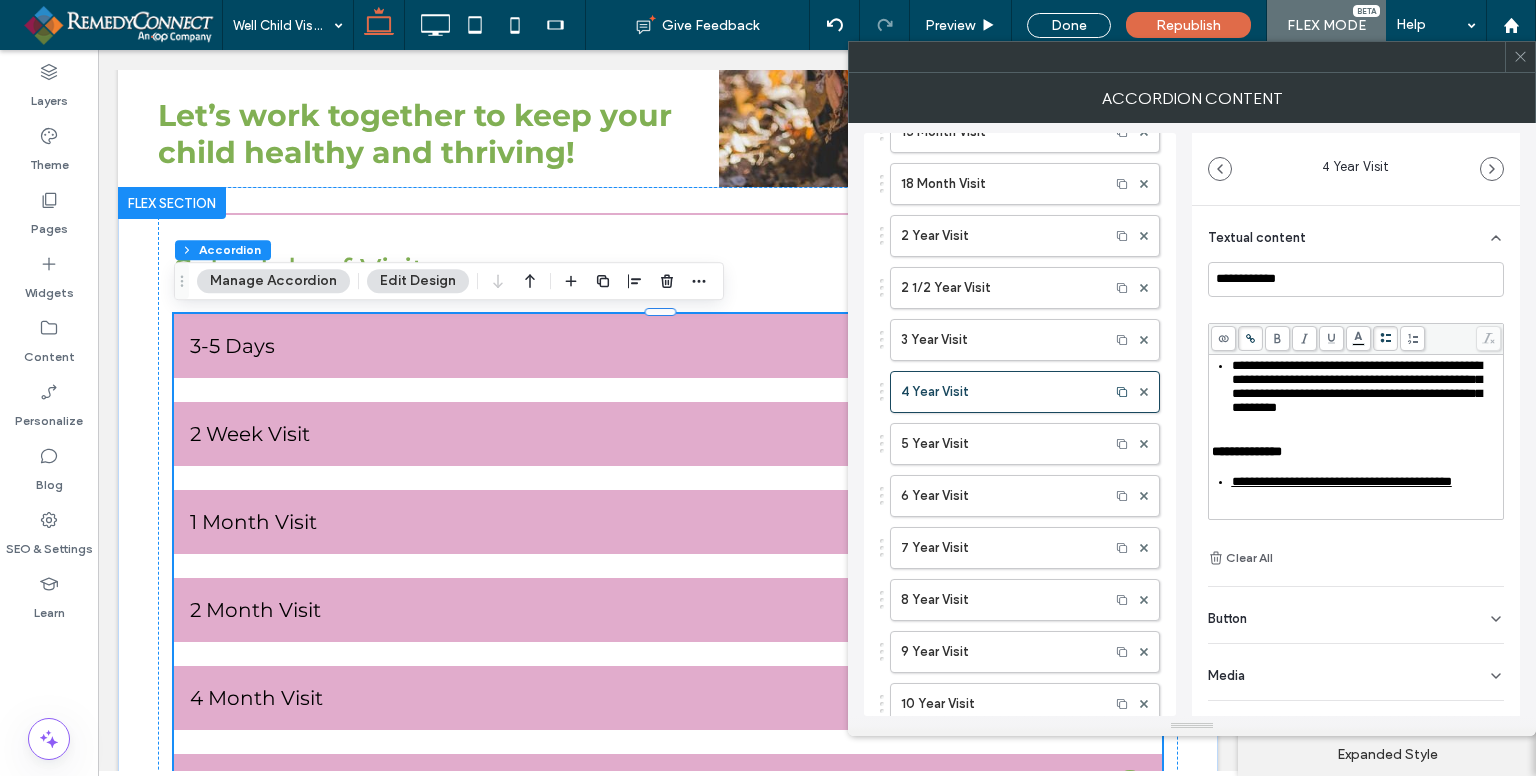 scroll, scrollTop: 400, scrollLeft: 0, axis: vertical 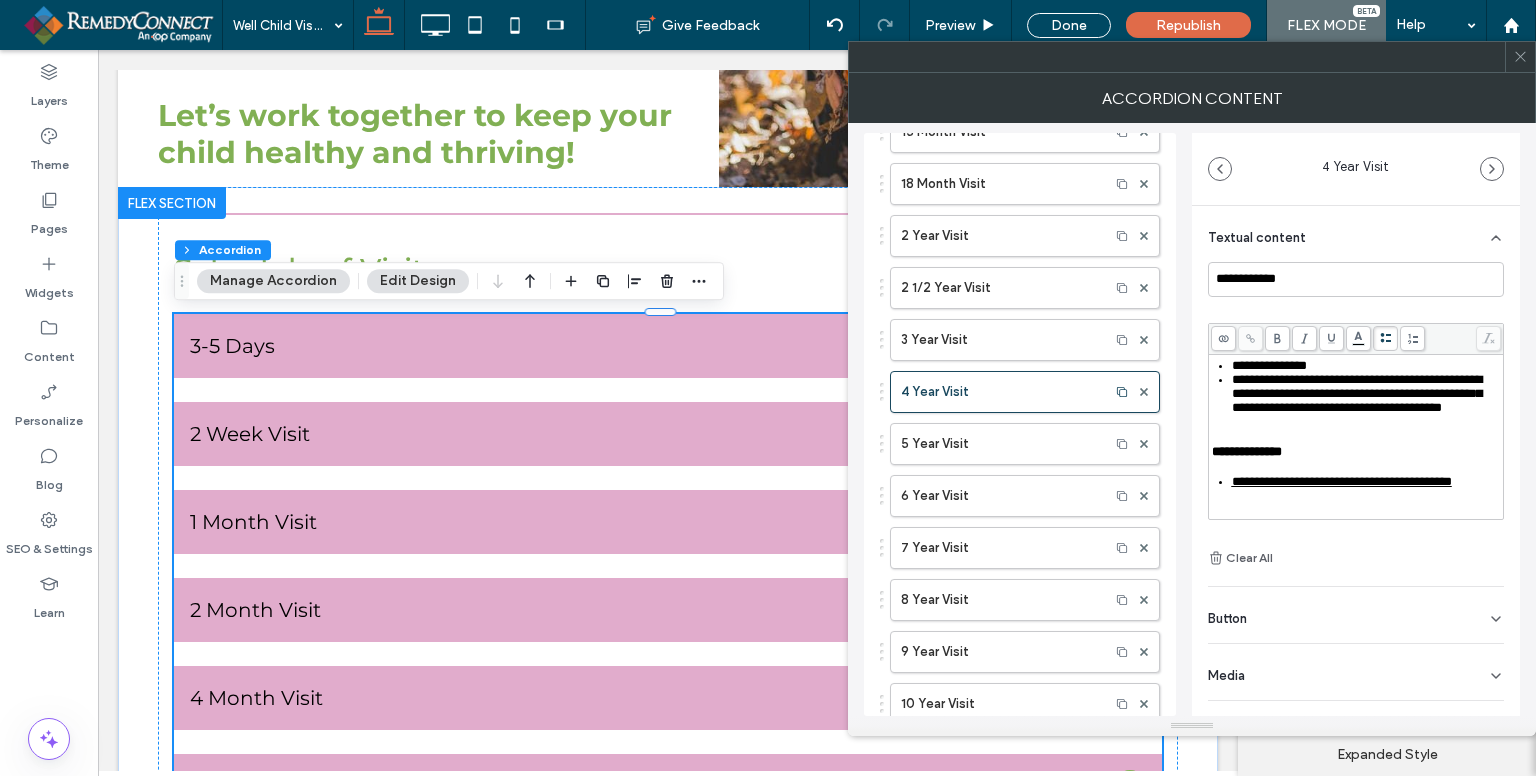 click on "**********" at bounding box center [1357, 393] 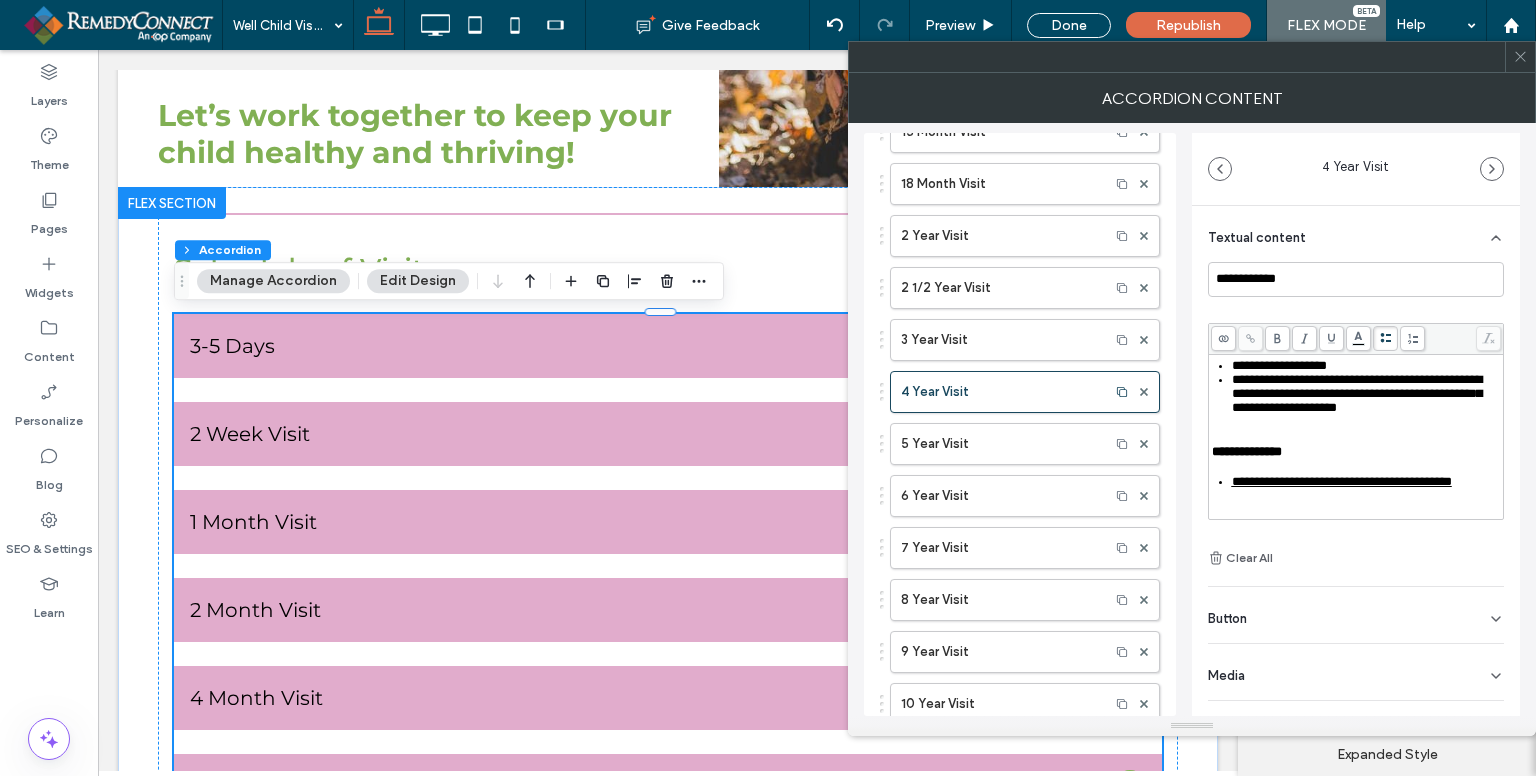 click on "**********" at bounding box center [1357, 393] 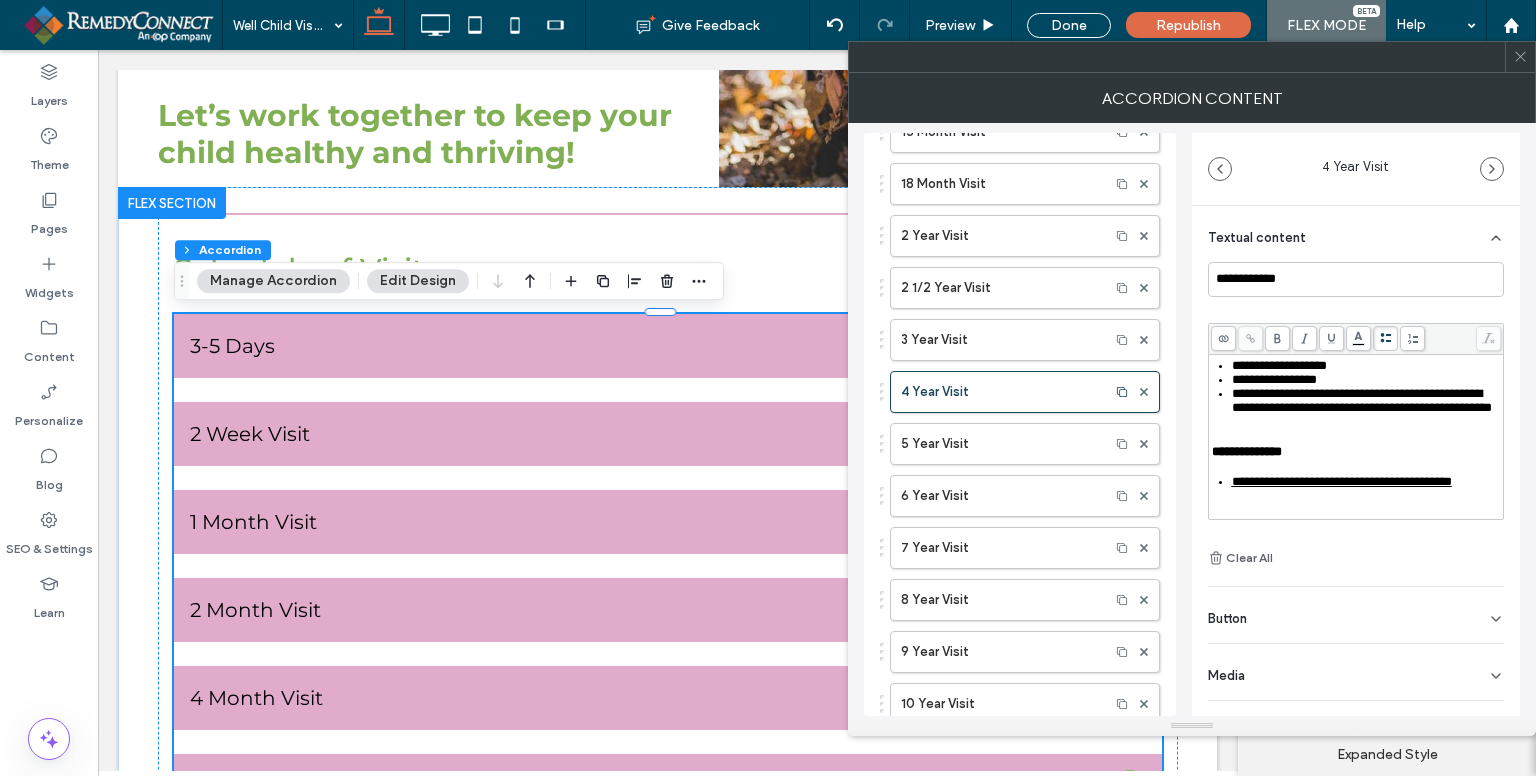click on "**********" at bounding box center [1362, 400] 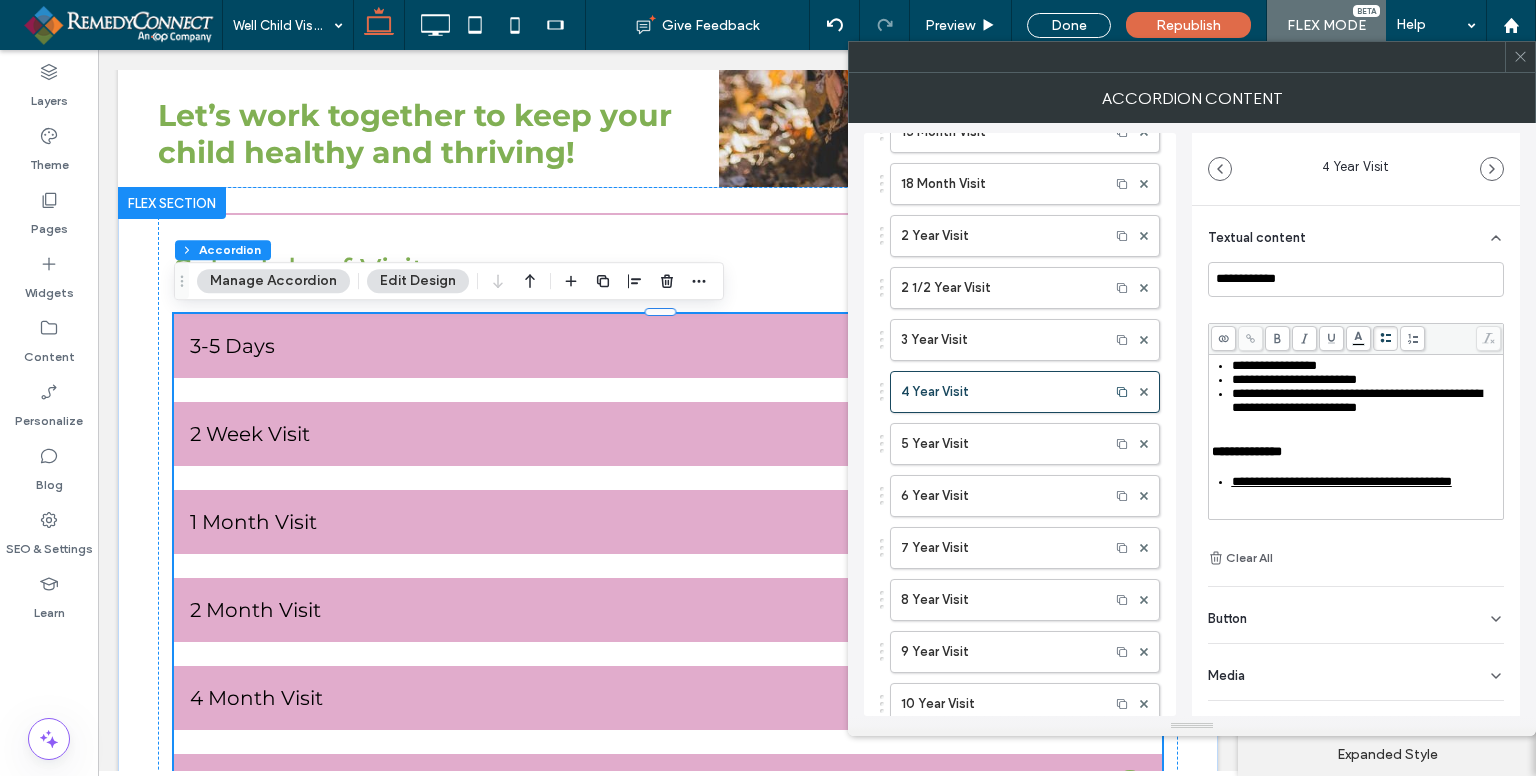 click on "**********" at bounding box center [1357, 400] 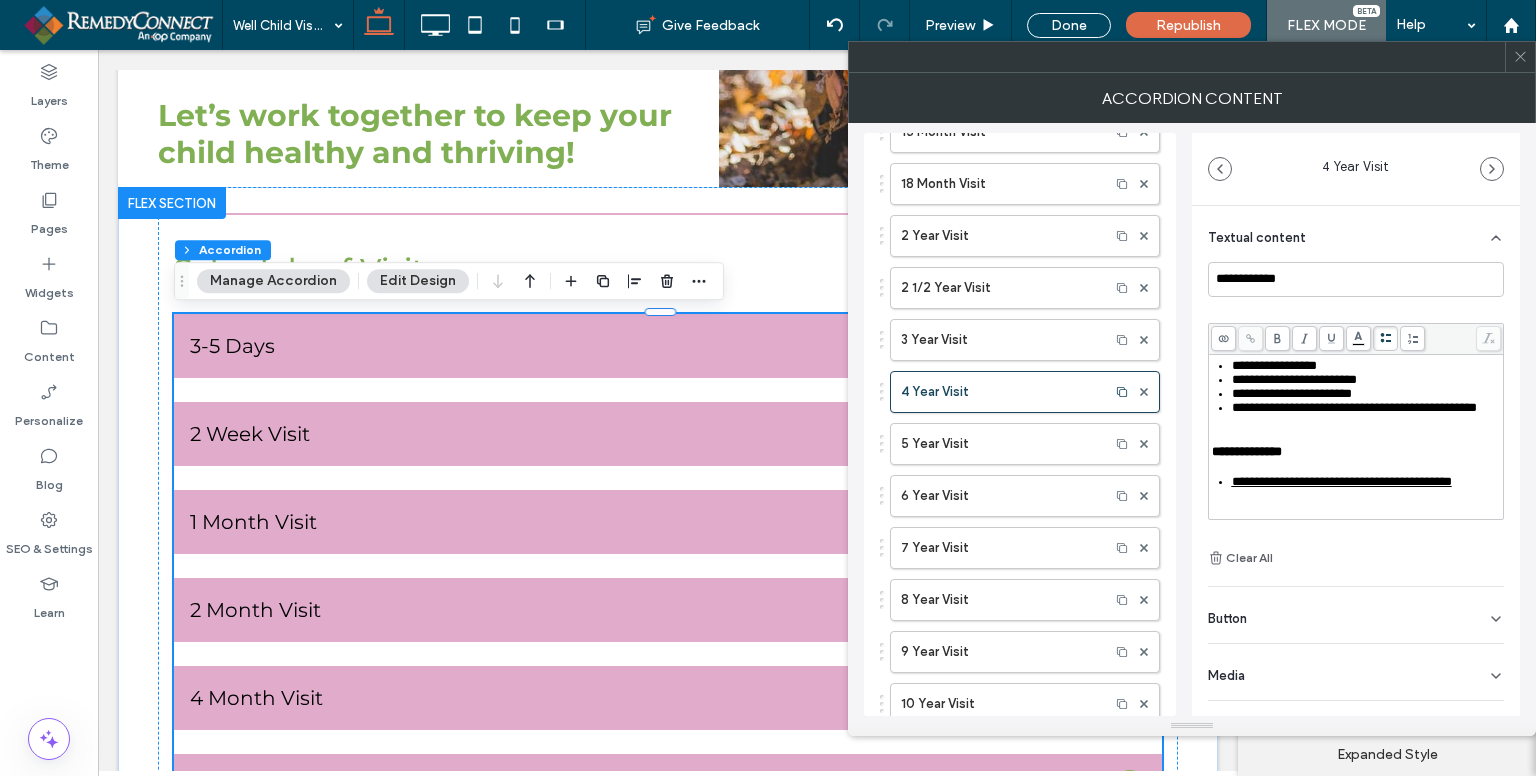 click on "**********" at bounding box center (1354, 407) 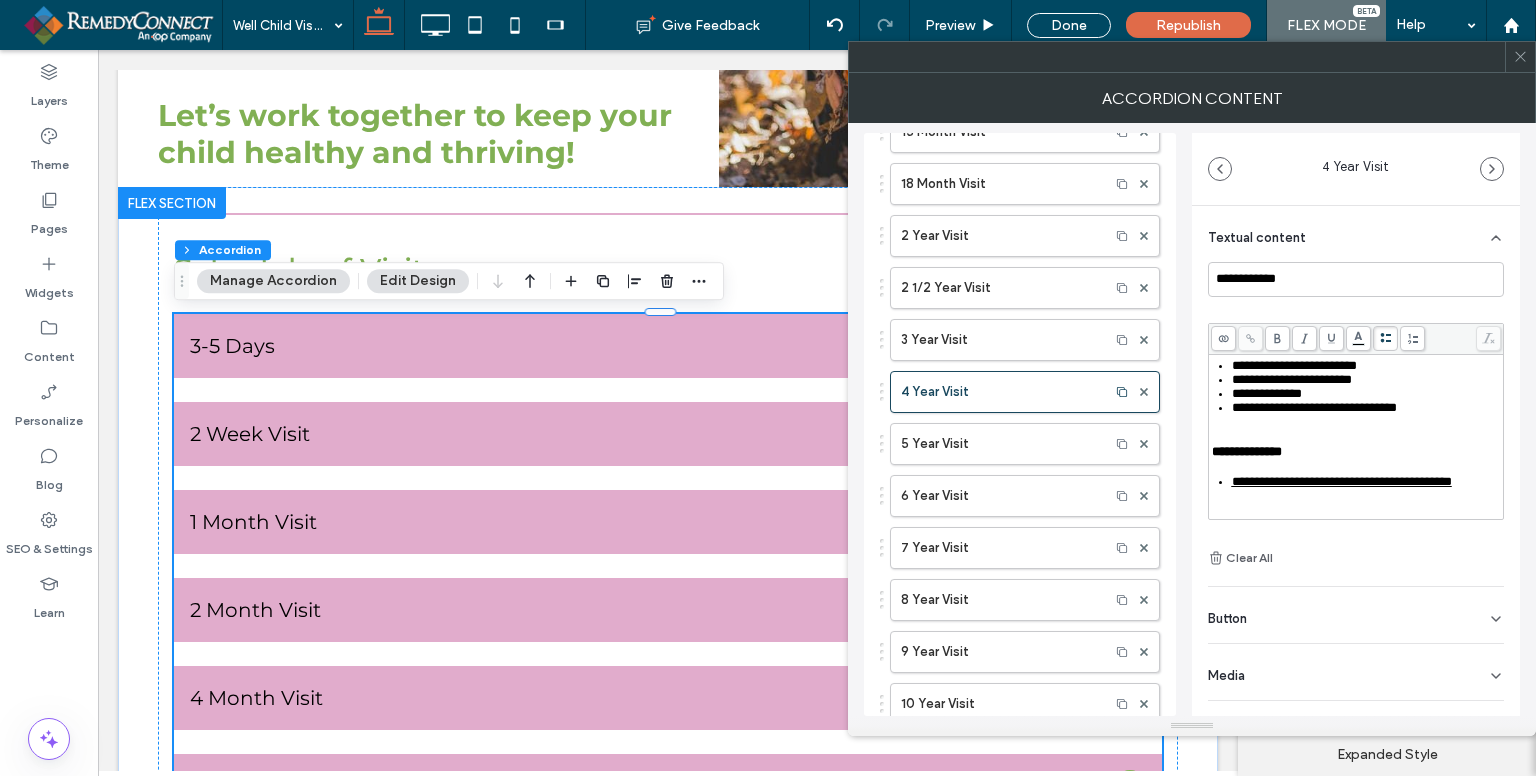 click on "**********" at bounding box center [1314, 407] 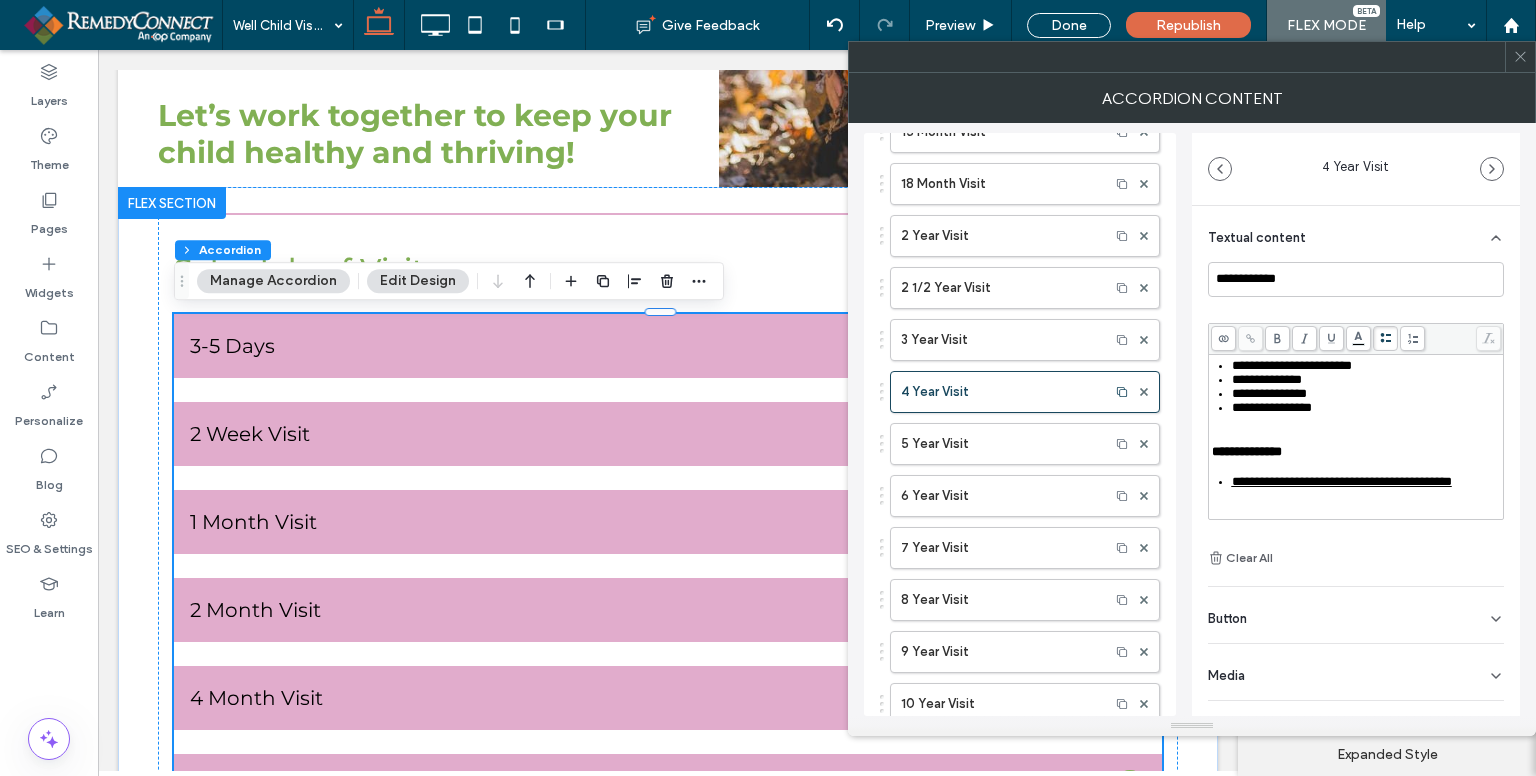 scroll, scrollTop: 540, scrollLeft: 0, axis: vertical 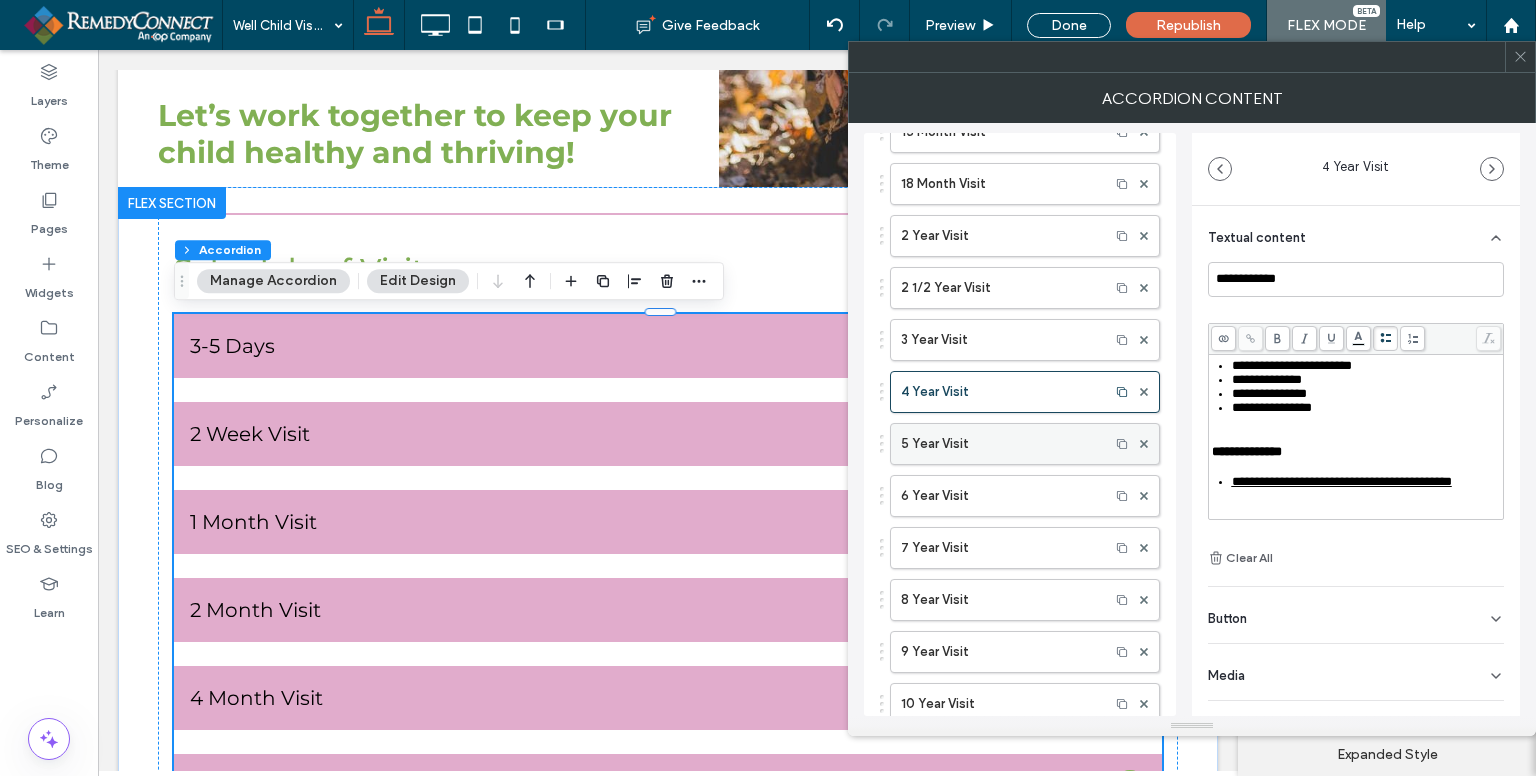 click on "5 Year Visit" at bounding box center [1000, 444] 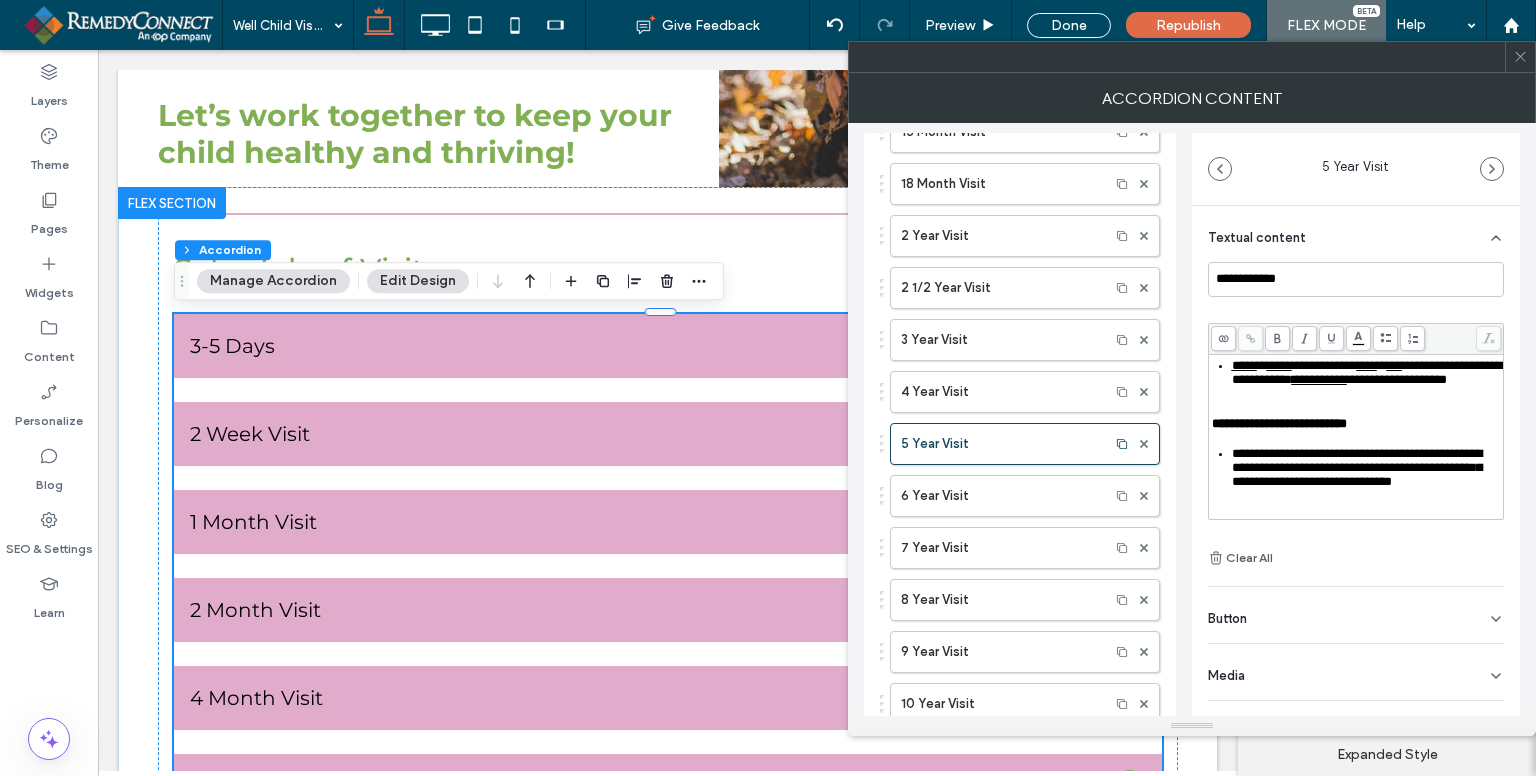 scroll, scrollTop: 300, scrollLeft: 0, axis: vertical 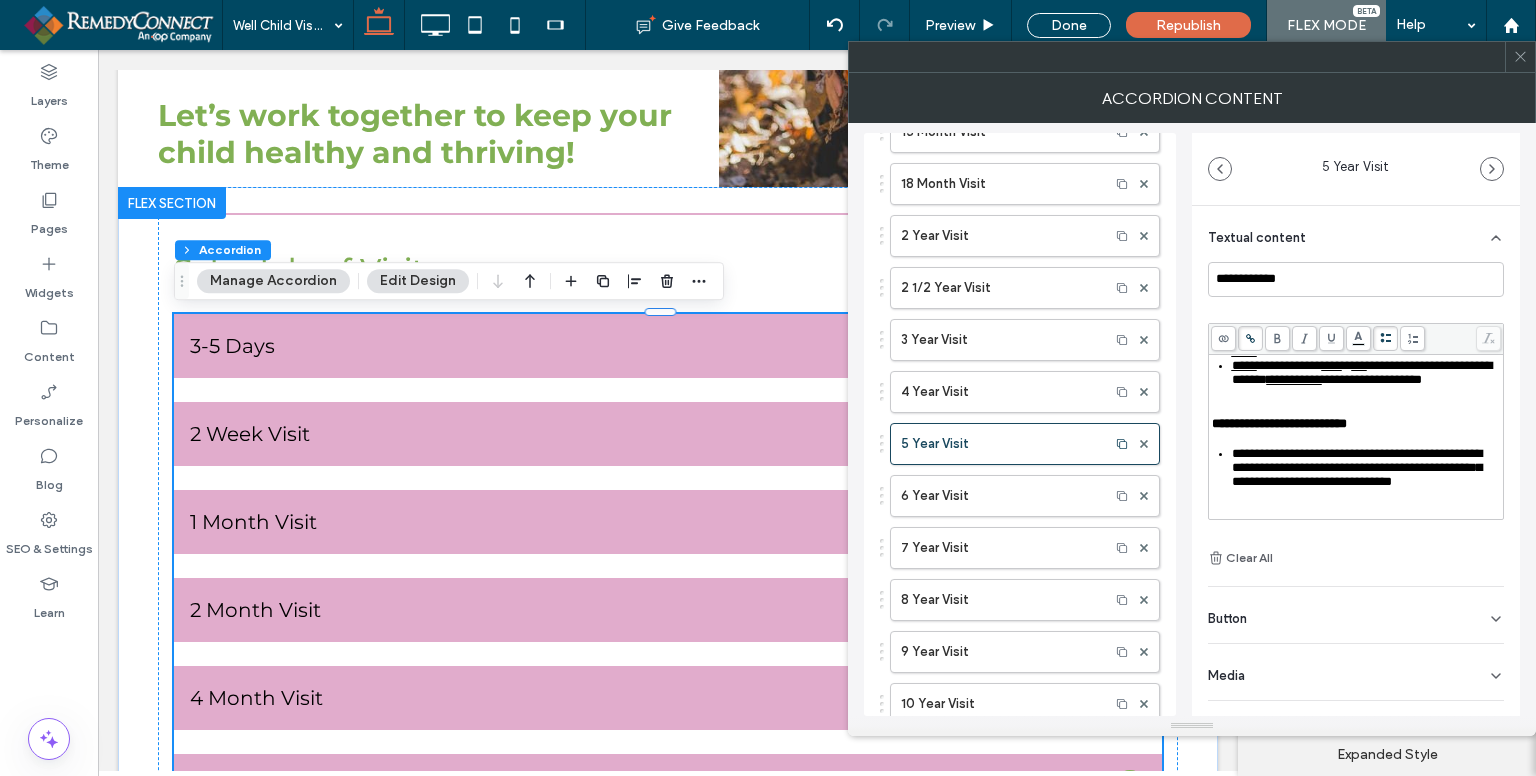 click on "**********" at bounding box center (1289, 365) 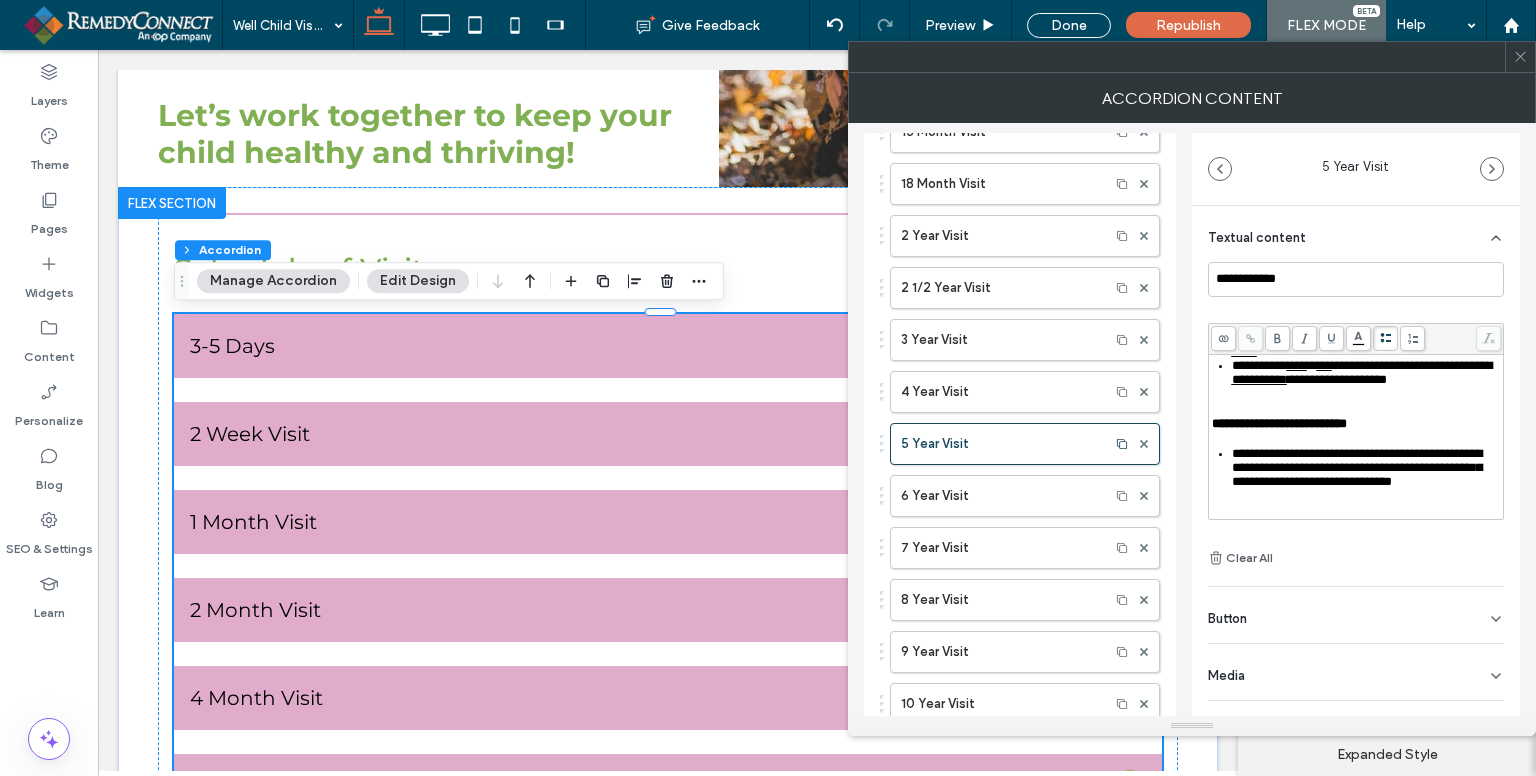 click on "**********" at bounding box center [1412, 365] 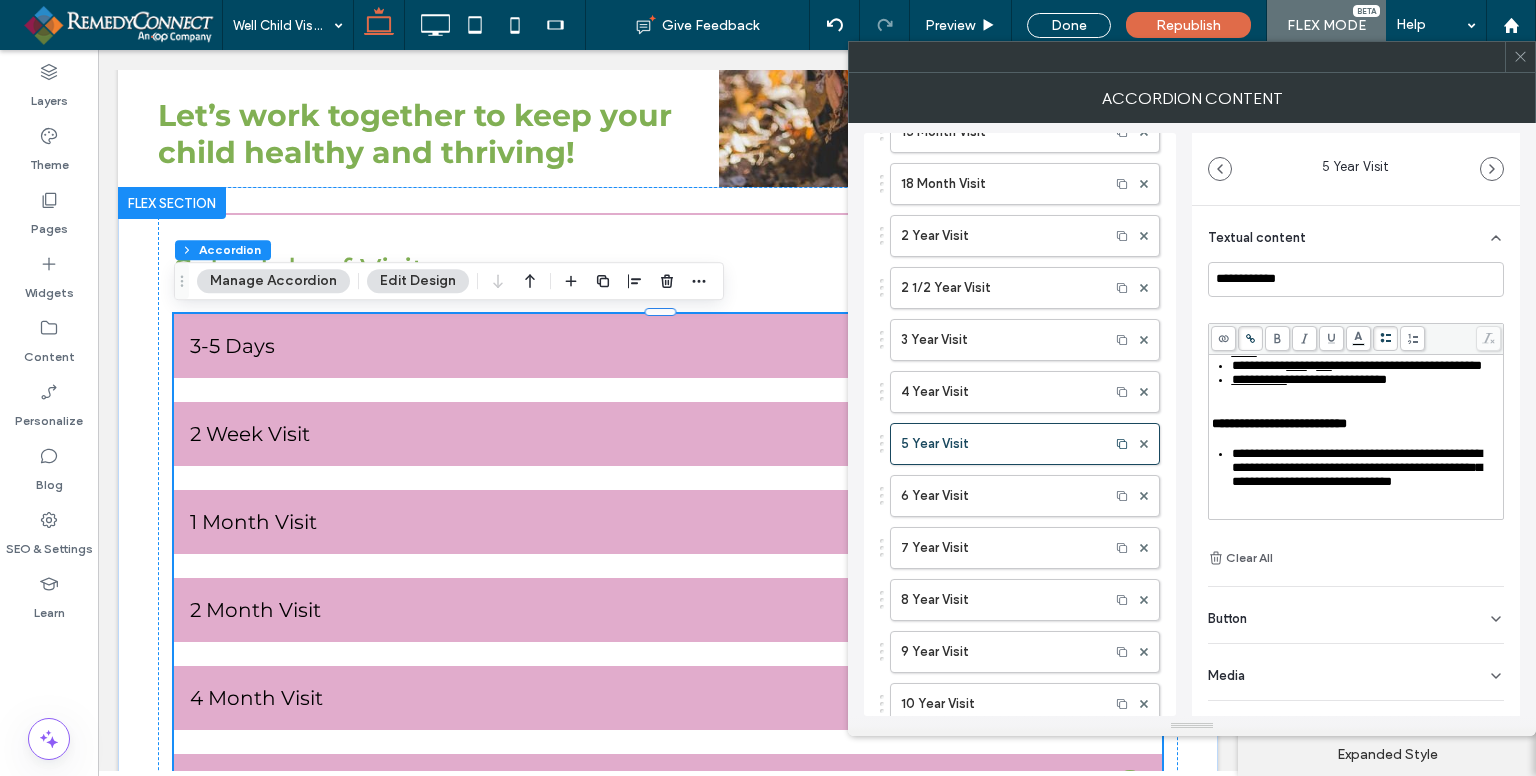 scroll, scrollTop: 400, scrollLeft: 0, axis: vertical 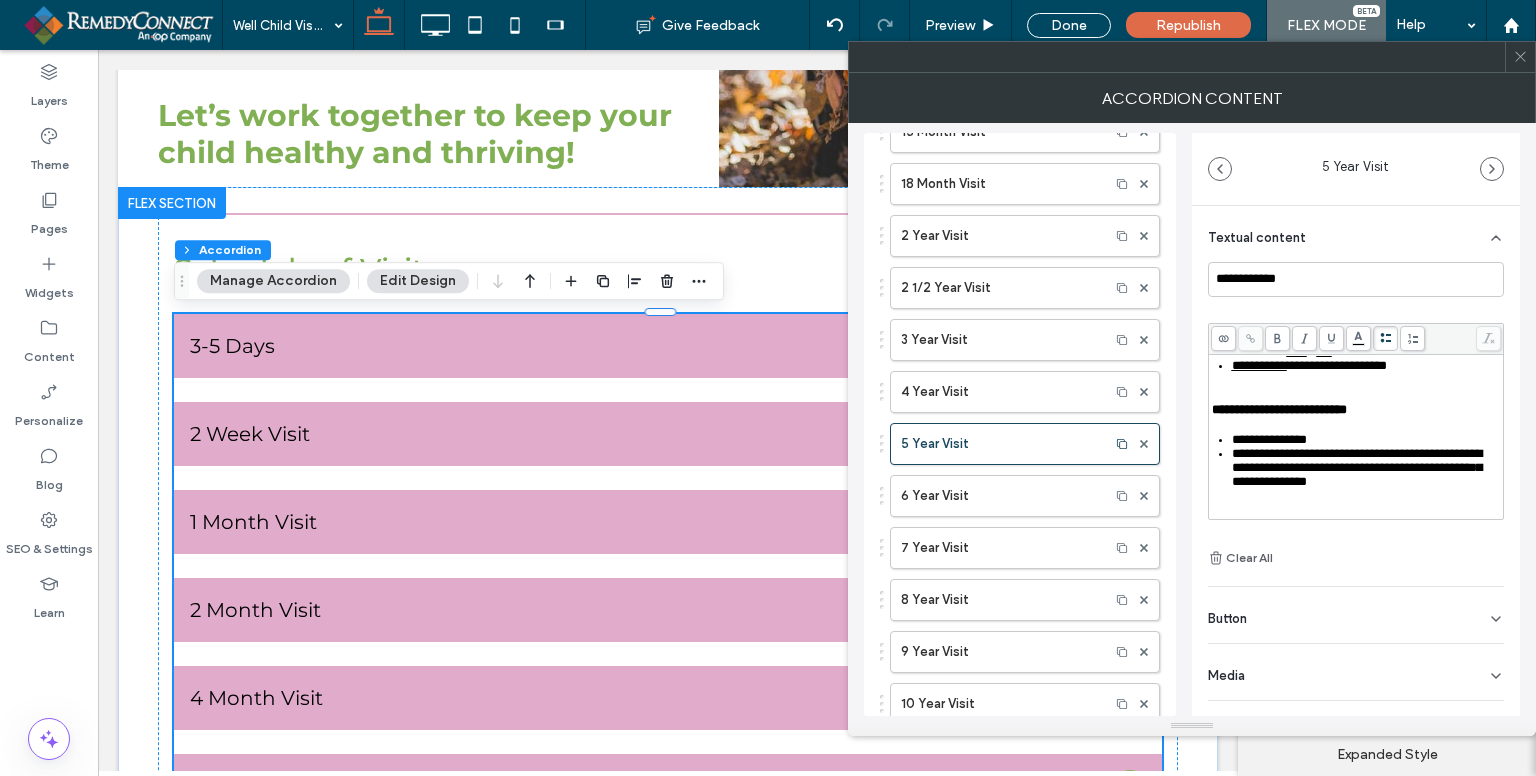 click on "**********" at bounding box center [1357, 467] 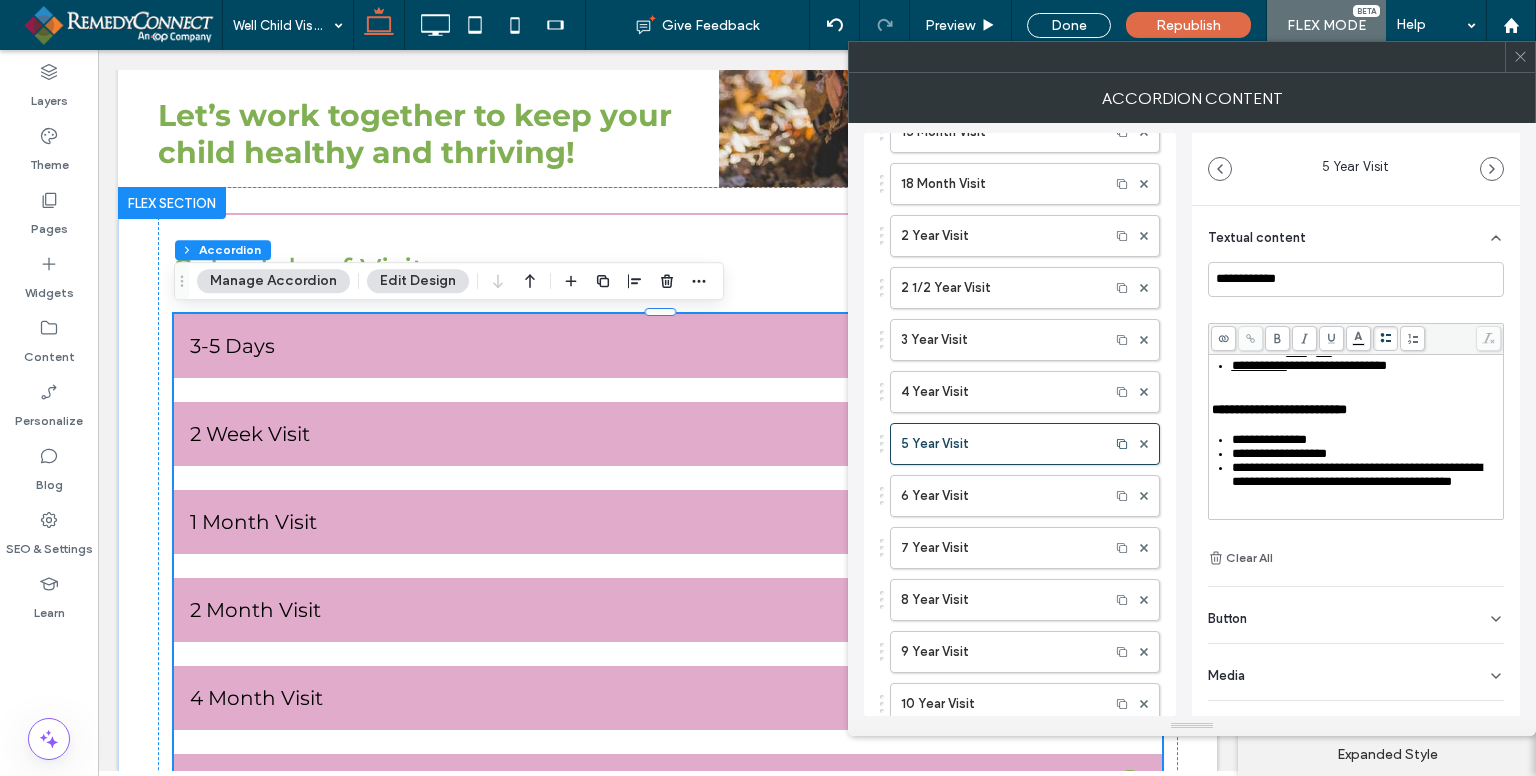 scroll, scrollTop: 460, scrollLeft: 0, axis: vertical 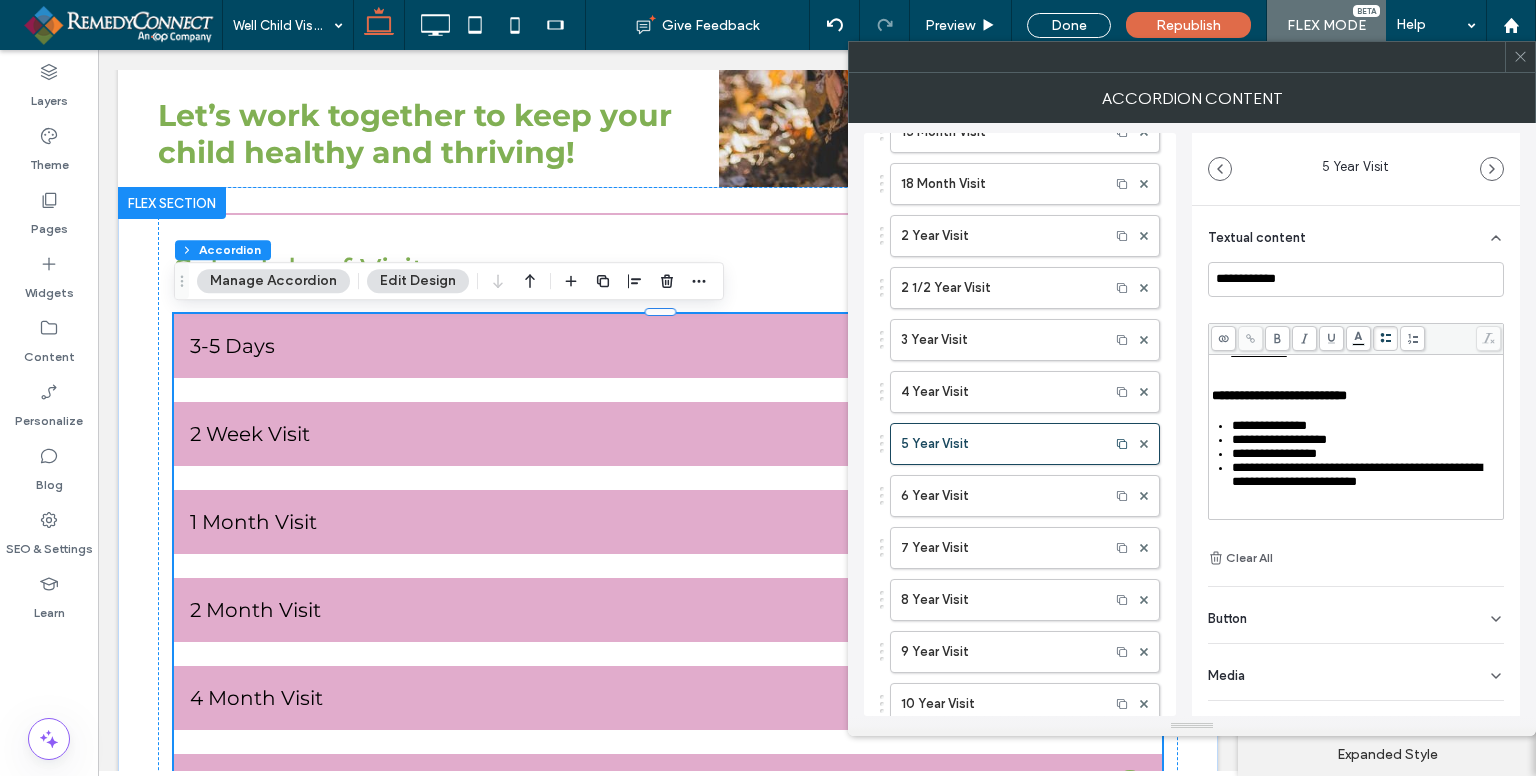 click on "**********" at bounding box center [1357, 474] 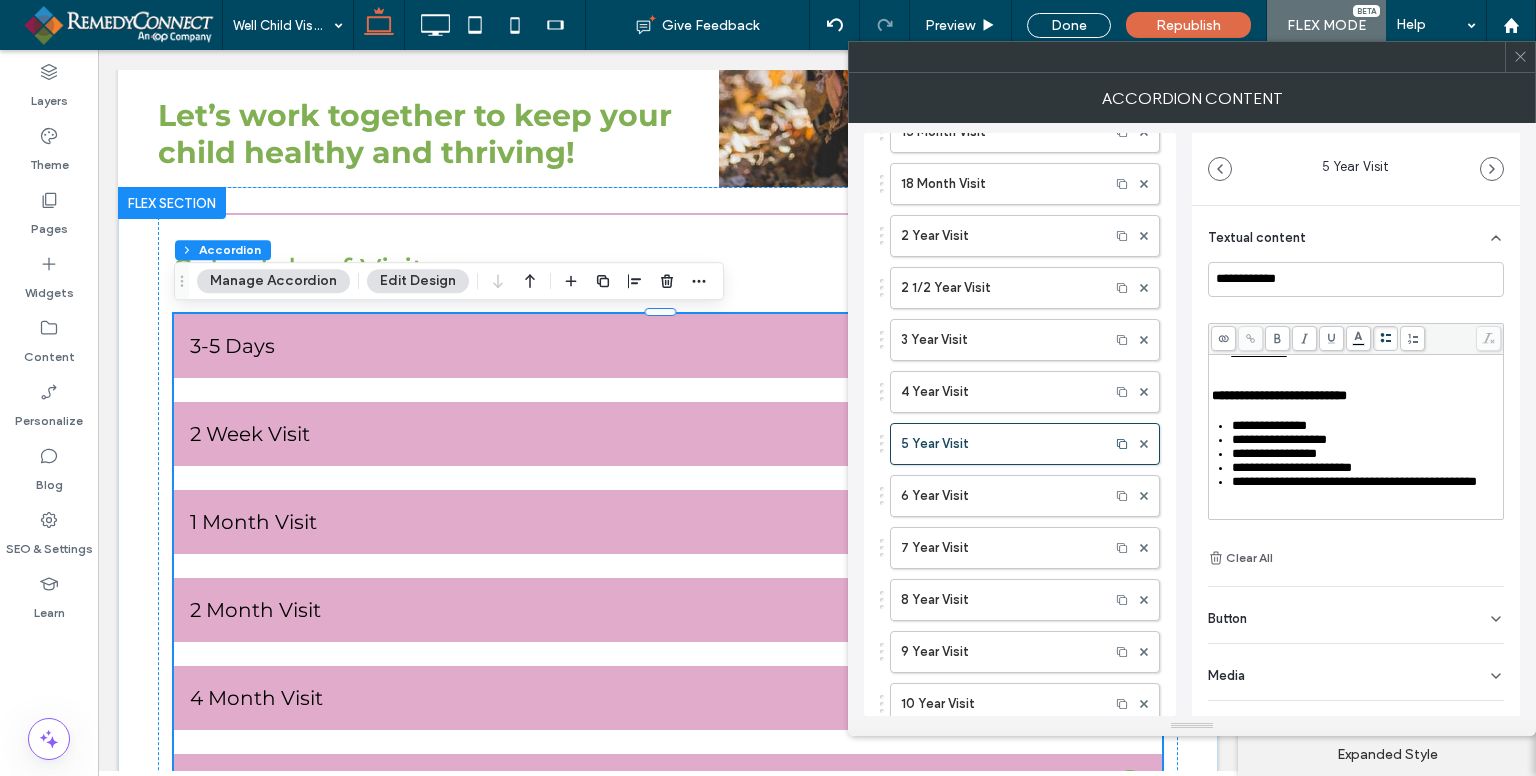 click on "**********" at bounding box center [1354, 481] 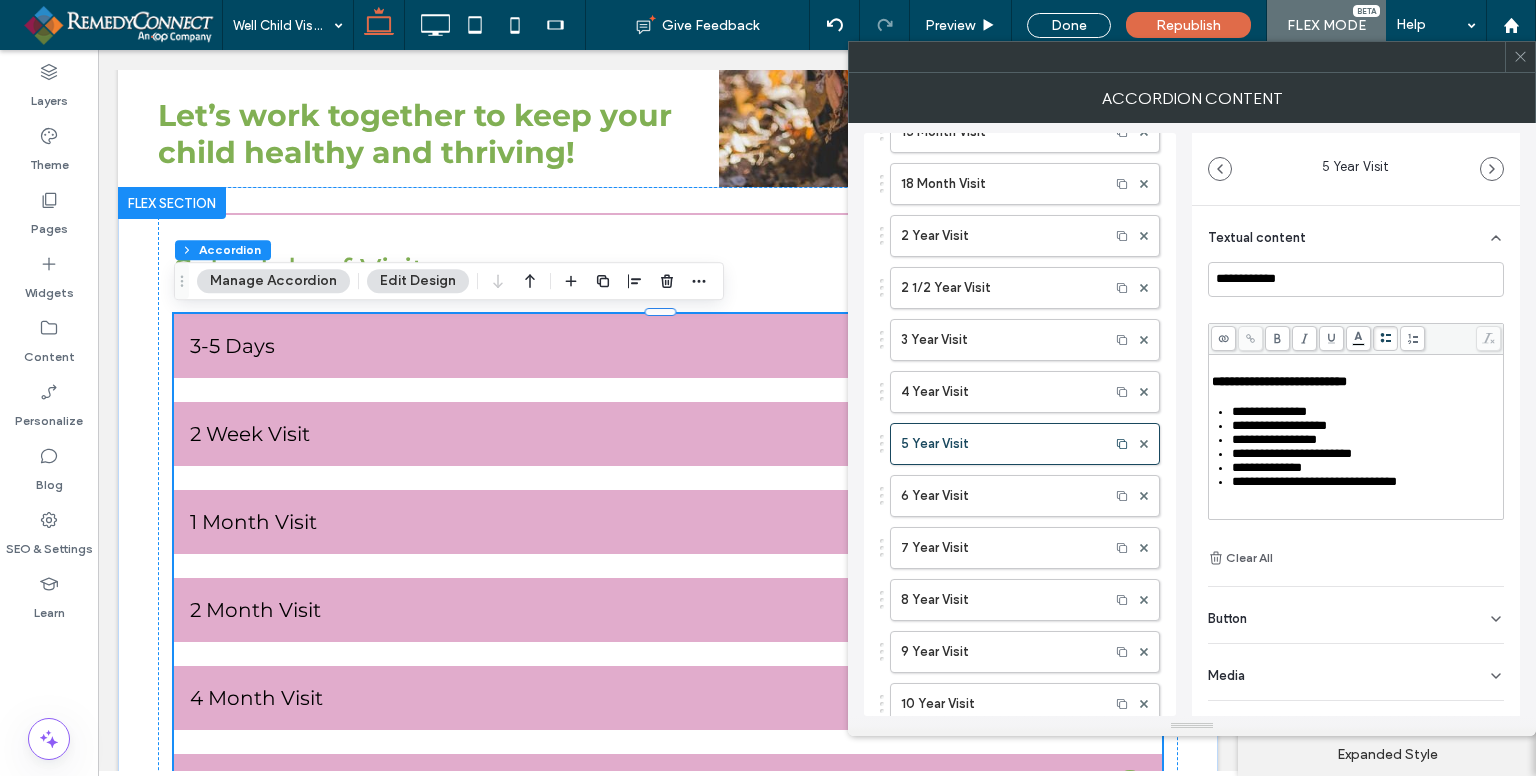 click on "**********" at bounding box center [1314, 481] 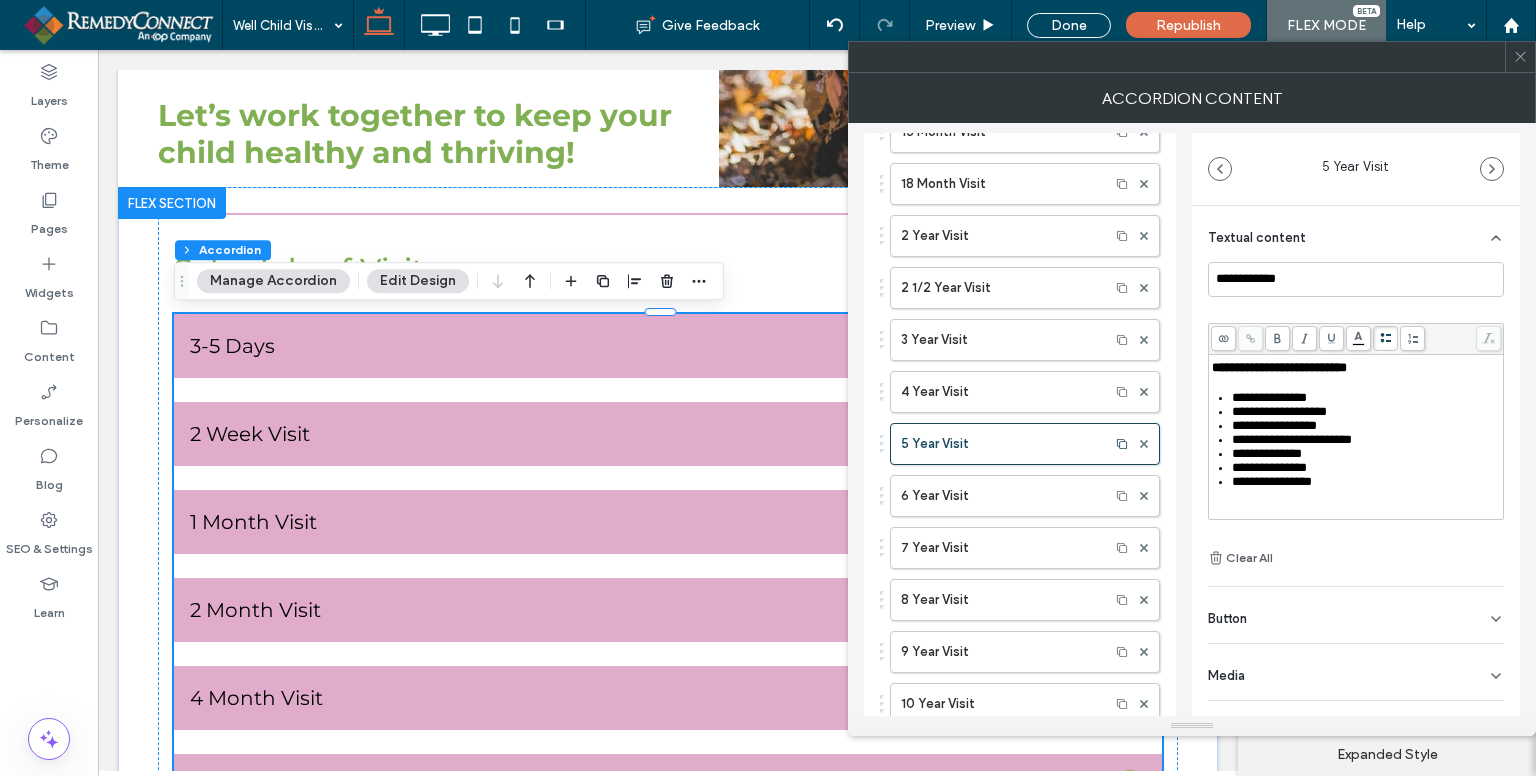 scroll, scrollTop: 492, scrollLeft: 0, axis: vertical 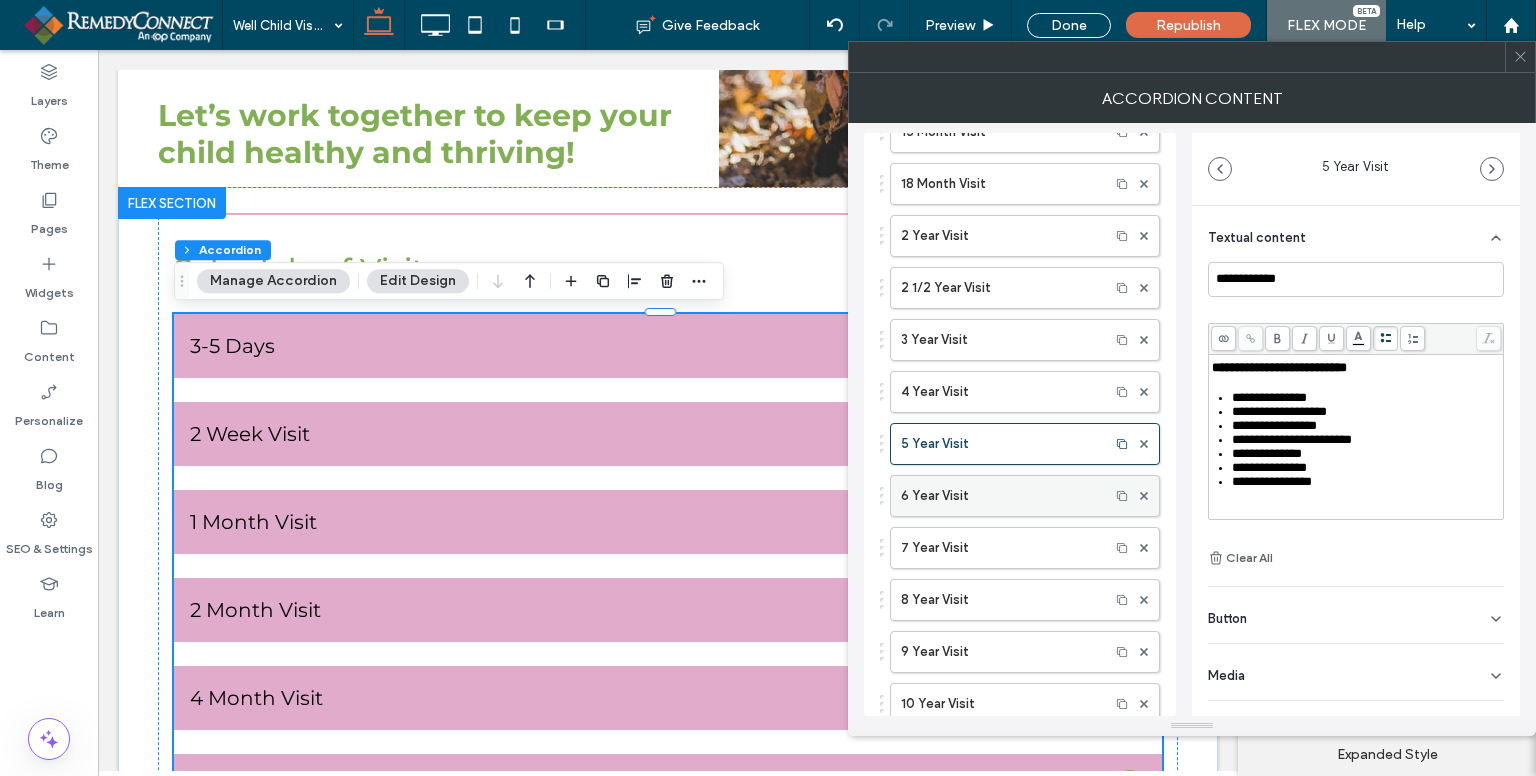 click on "6 Year Visit" at bounding box center (1000, 496) 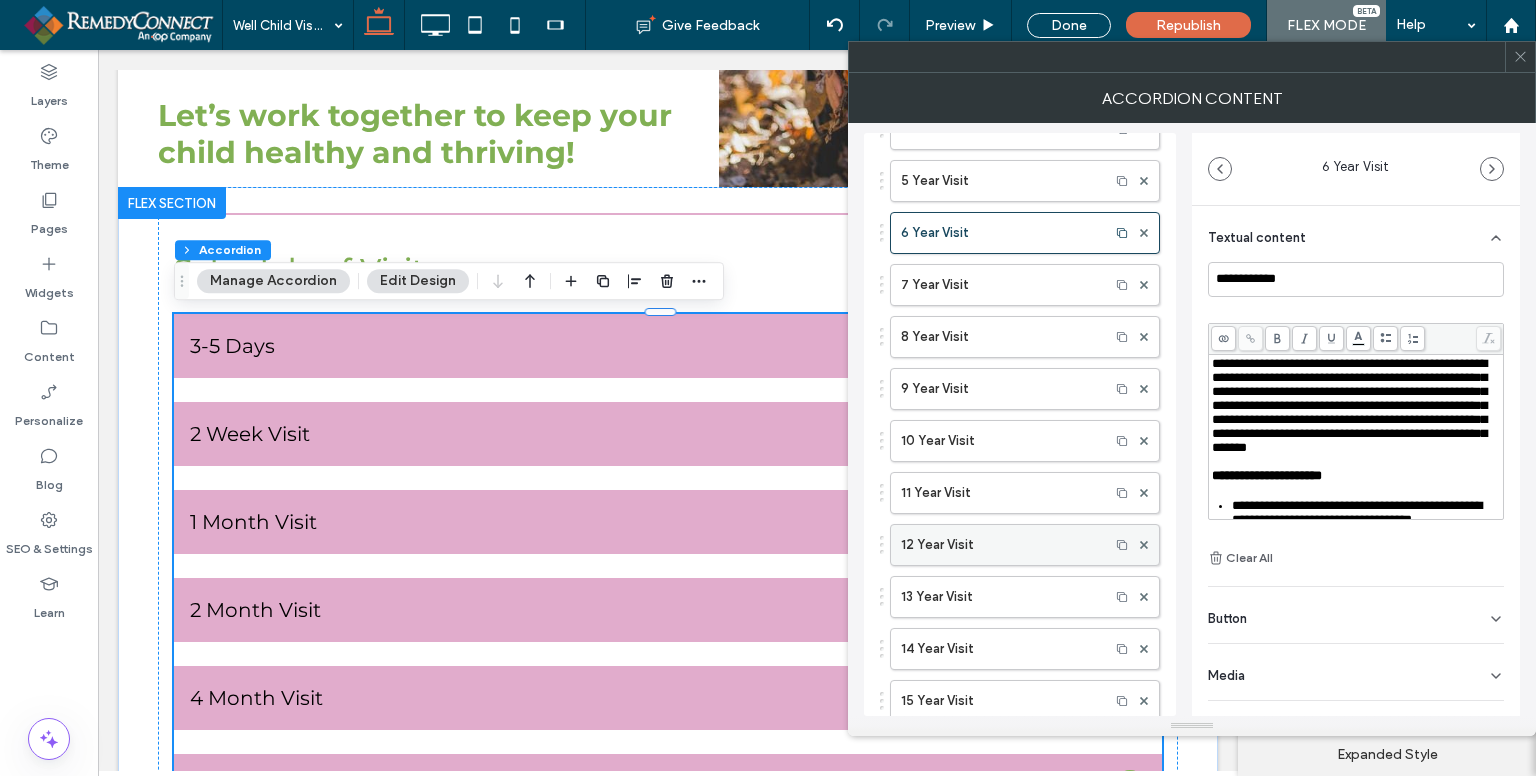 scroll, scrollTop: 800, scrollLeft: 0, axis: vertical 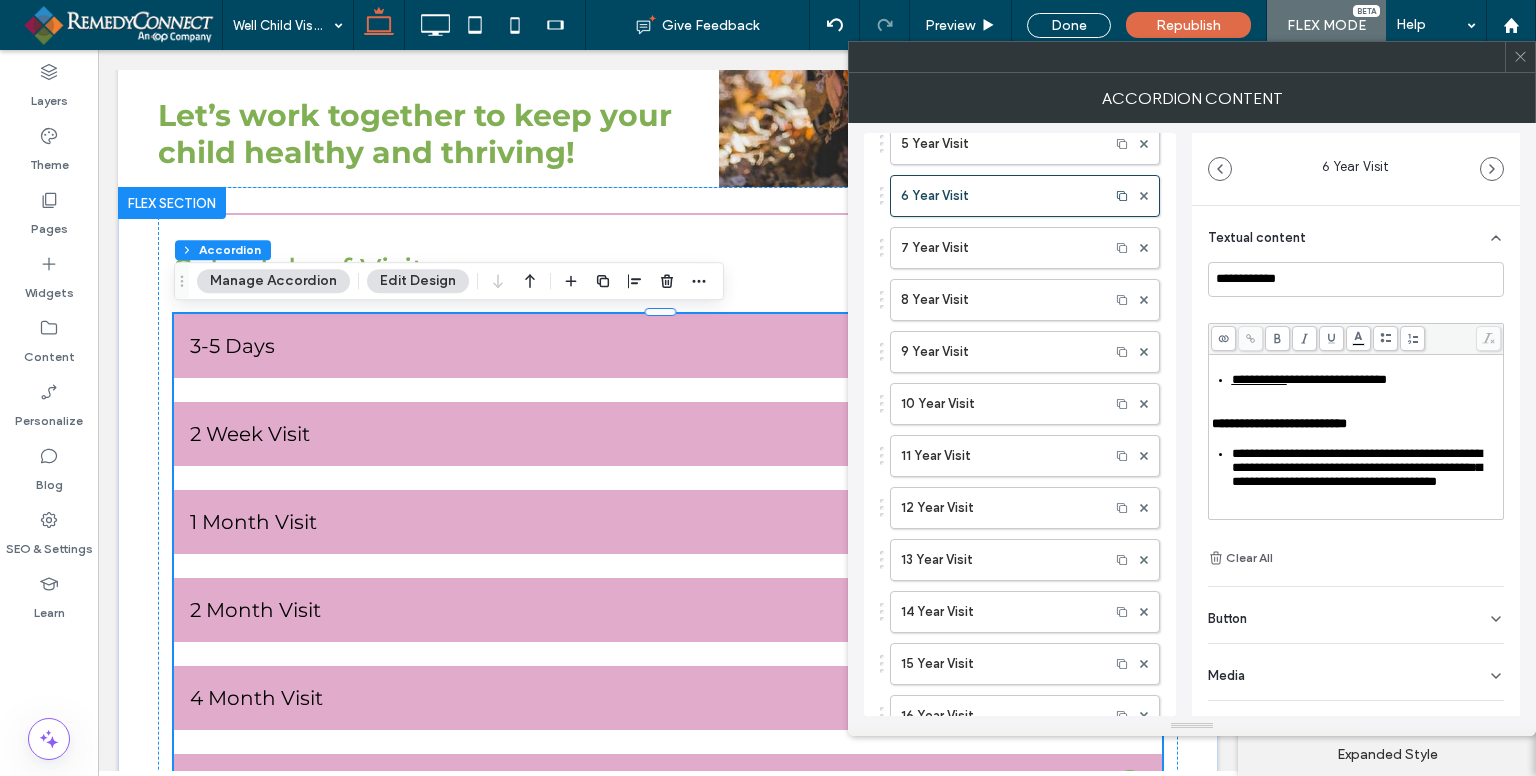 click on "**********" at bounding box center [1357, 467] 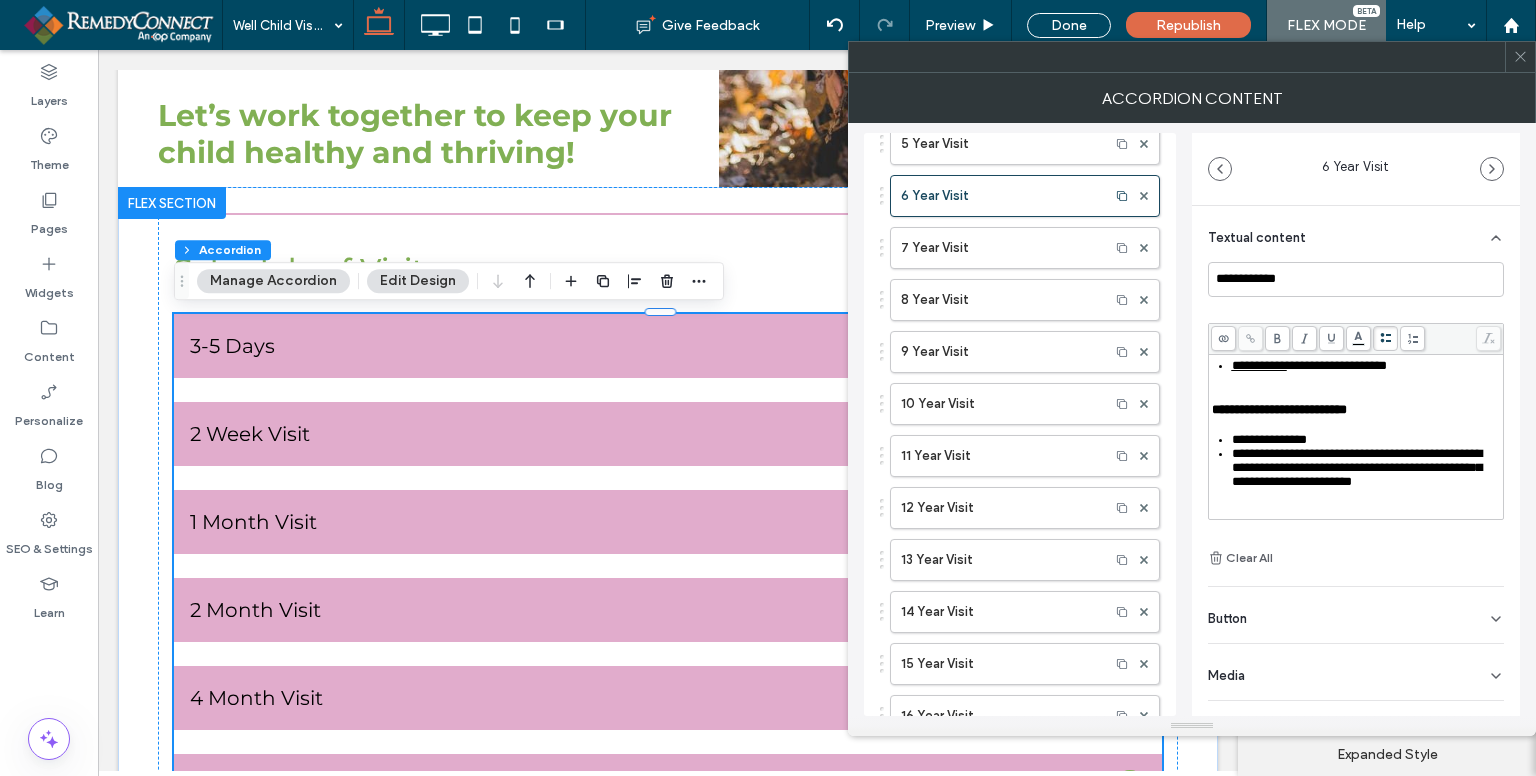 click on "**********" at bounding box center (1357, 467) 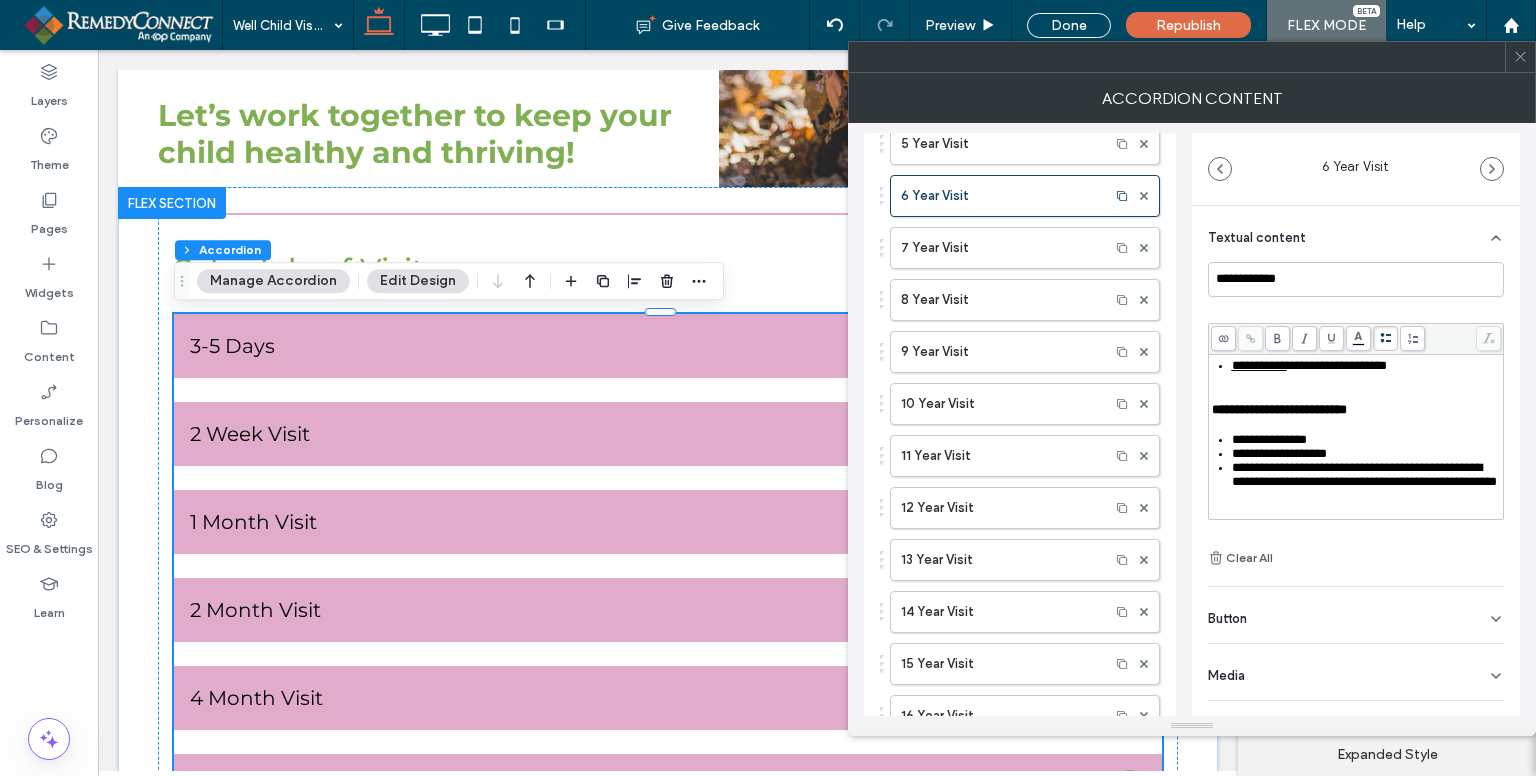 click on "**********" at bounding box center [1364, 474] 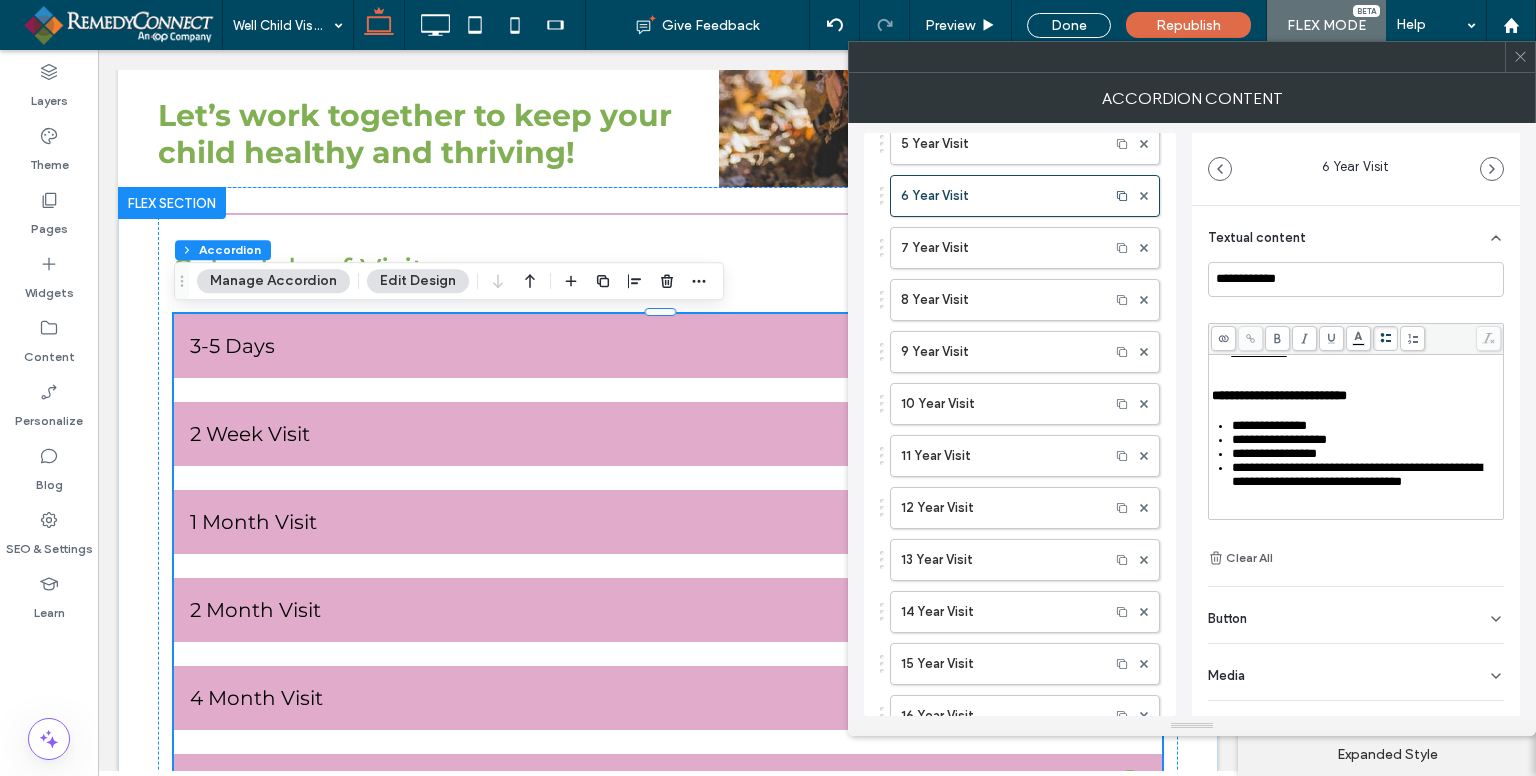 click on "**********" at bounding box center [1357, 474] 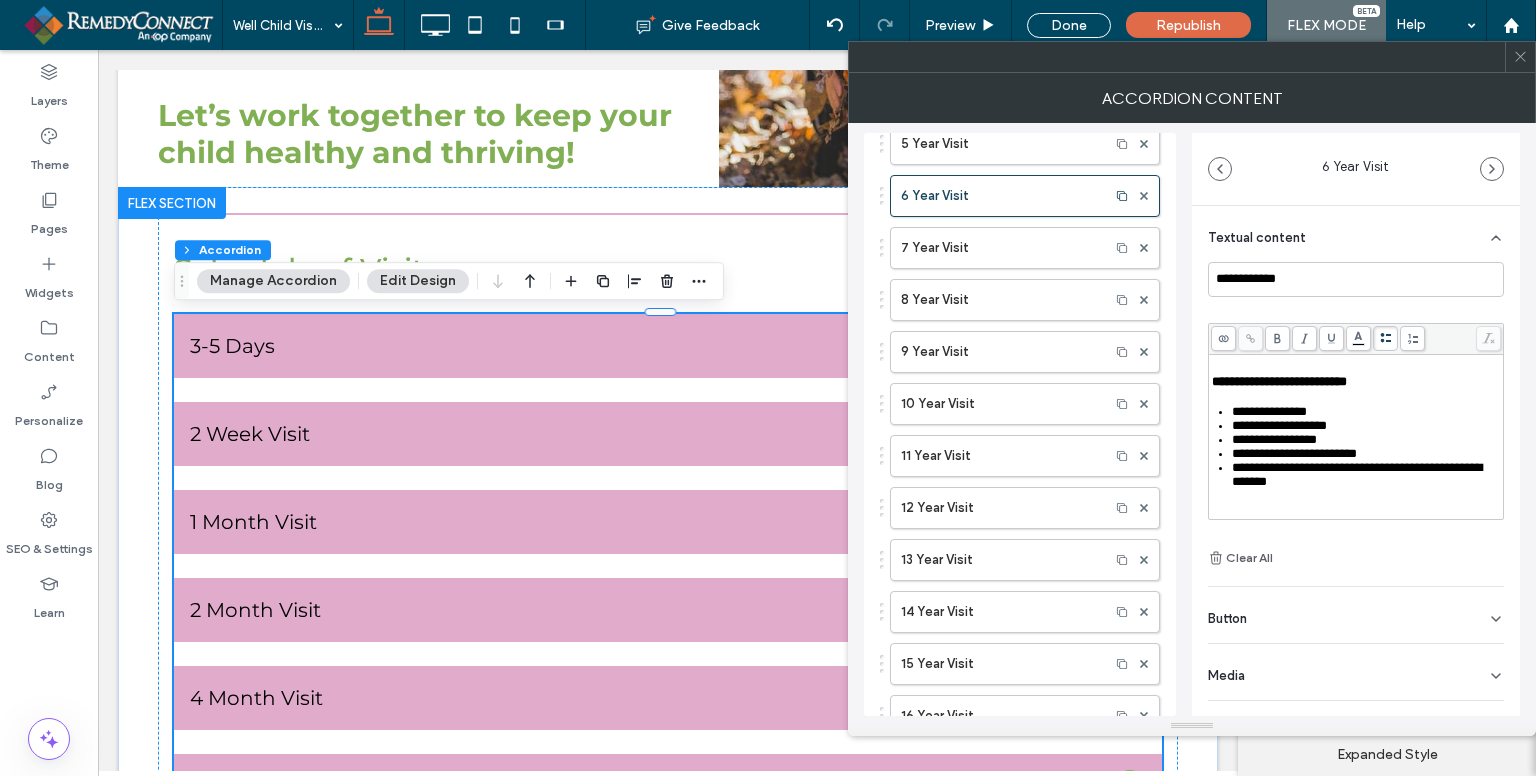 click on "**********" at bounding box center (1357, 474) 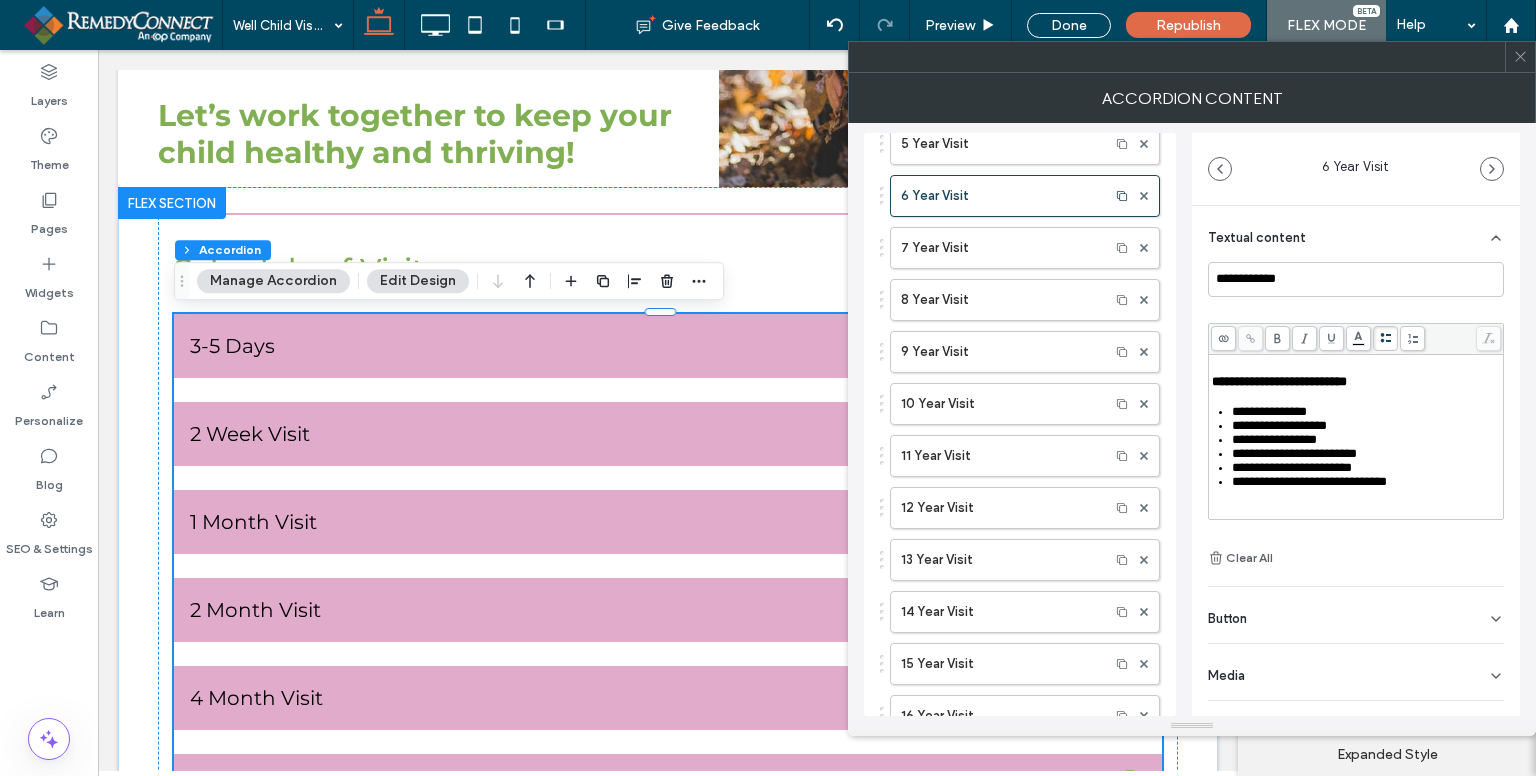 click on "**********" at bounding box center (1309, 481) 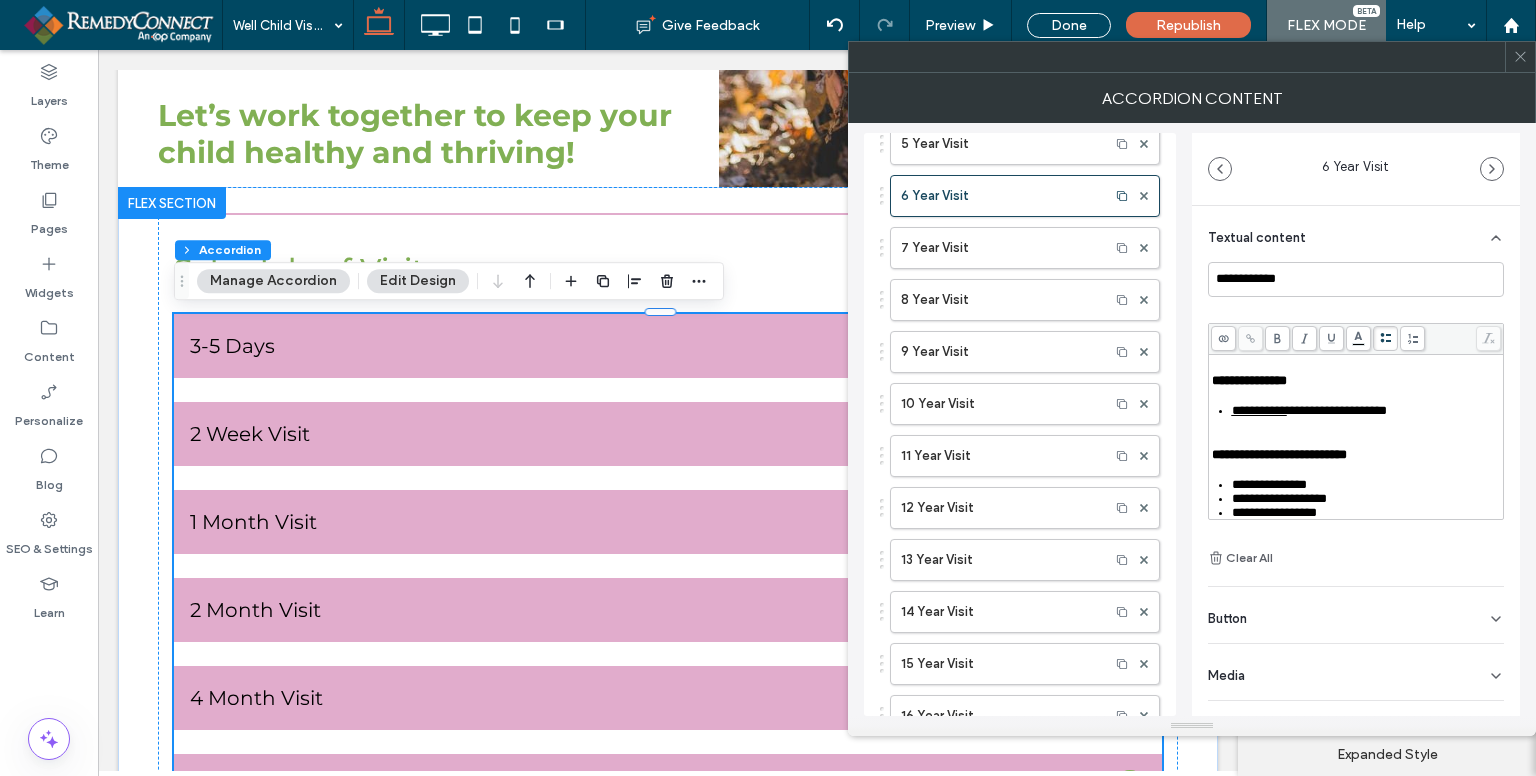scroll, scrollTop: 144, scrollLeft: 0, axis: vertical 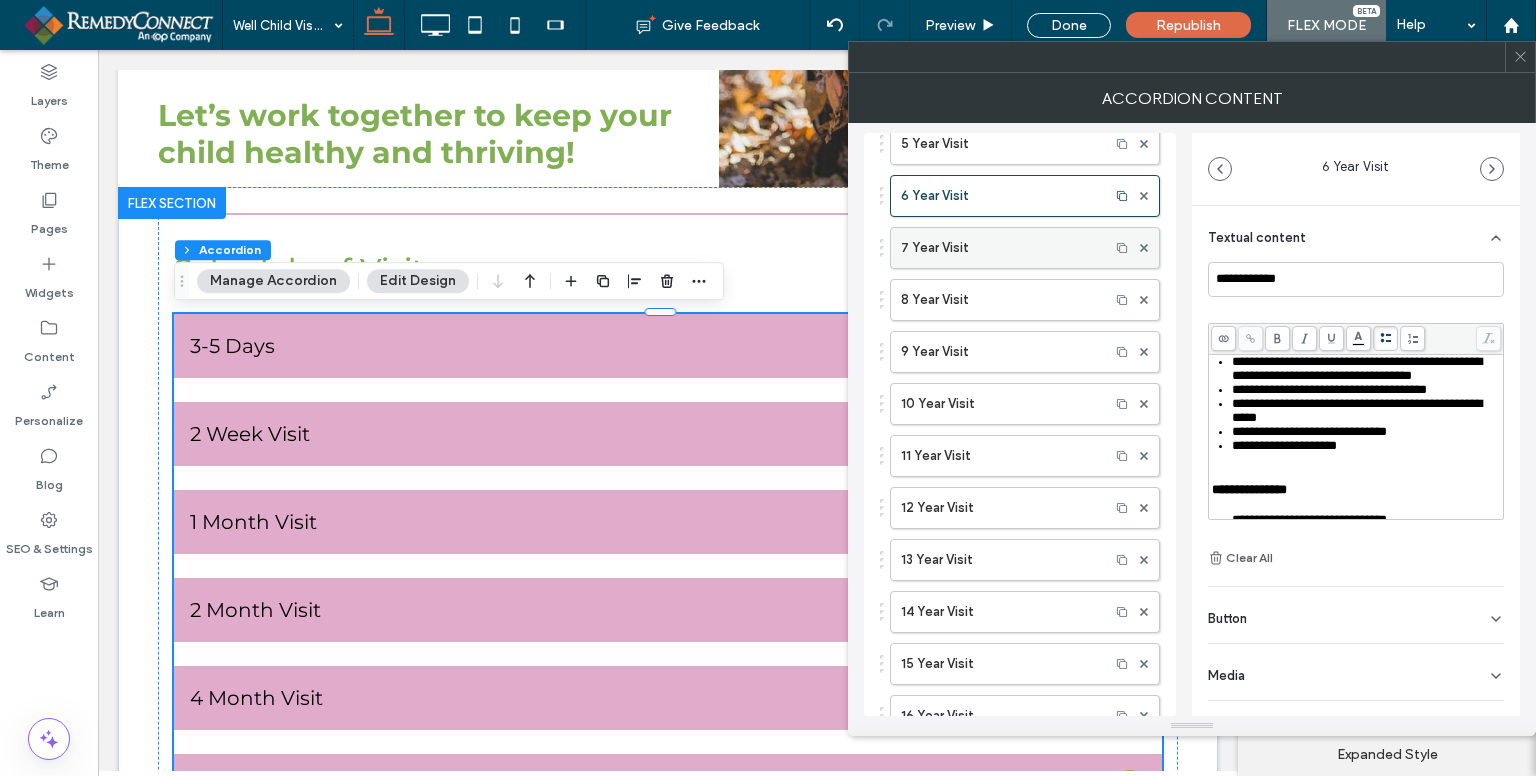 click on "7 Year Visit" at bounding box center [1000, 248] 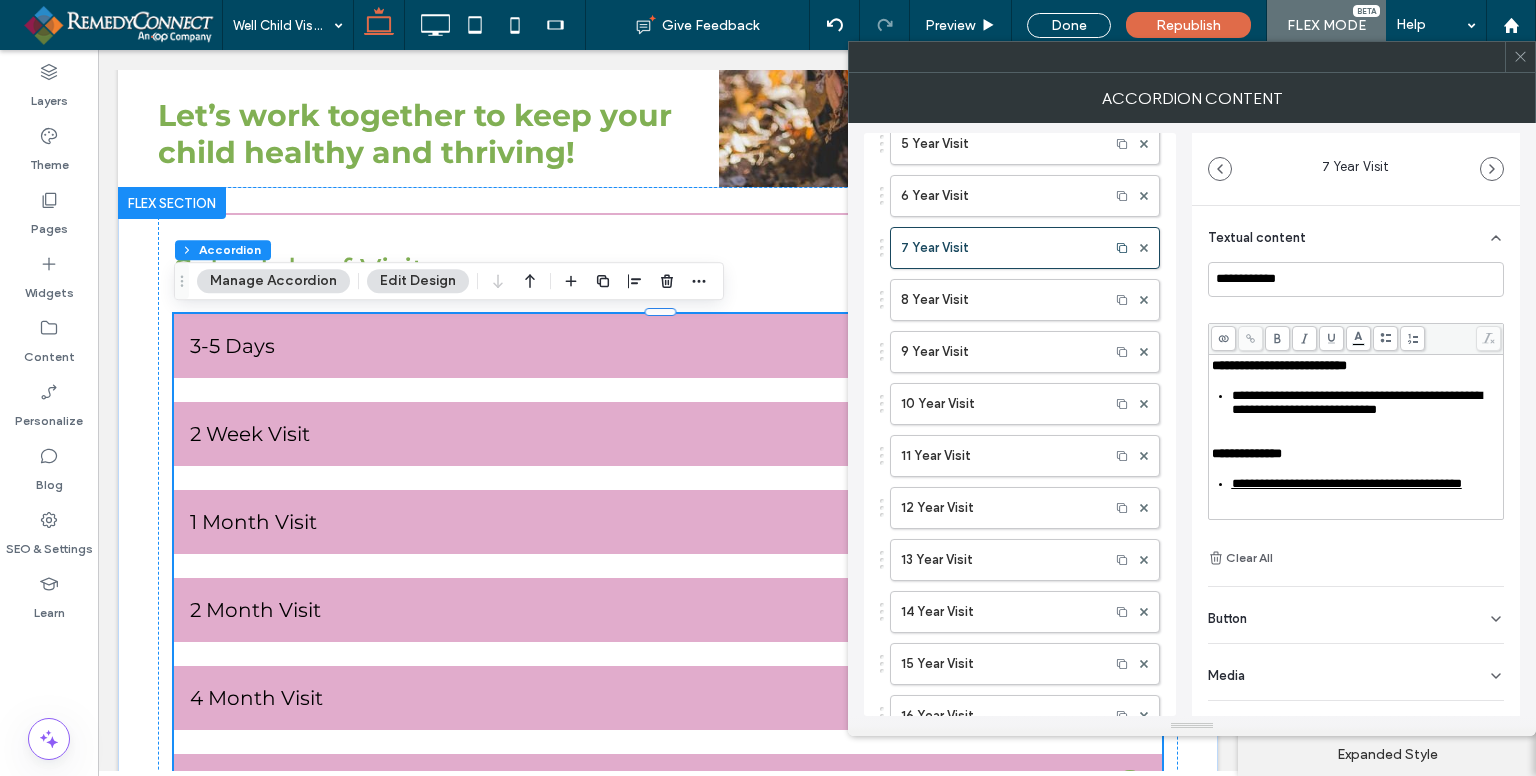 scroll, scrollTop: 400, scrollLeft: 0, axis: vertical 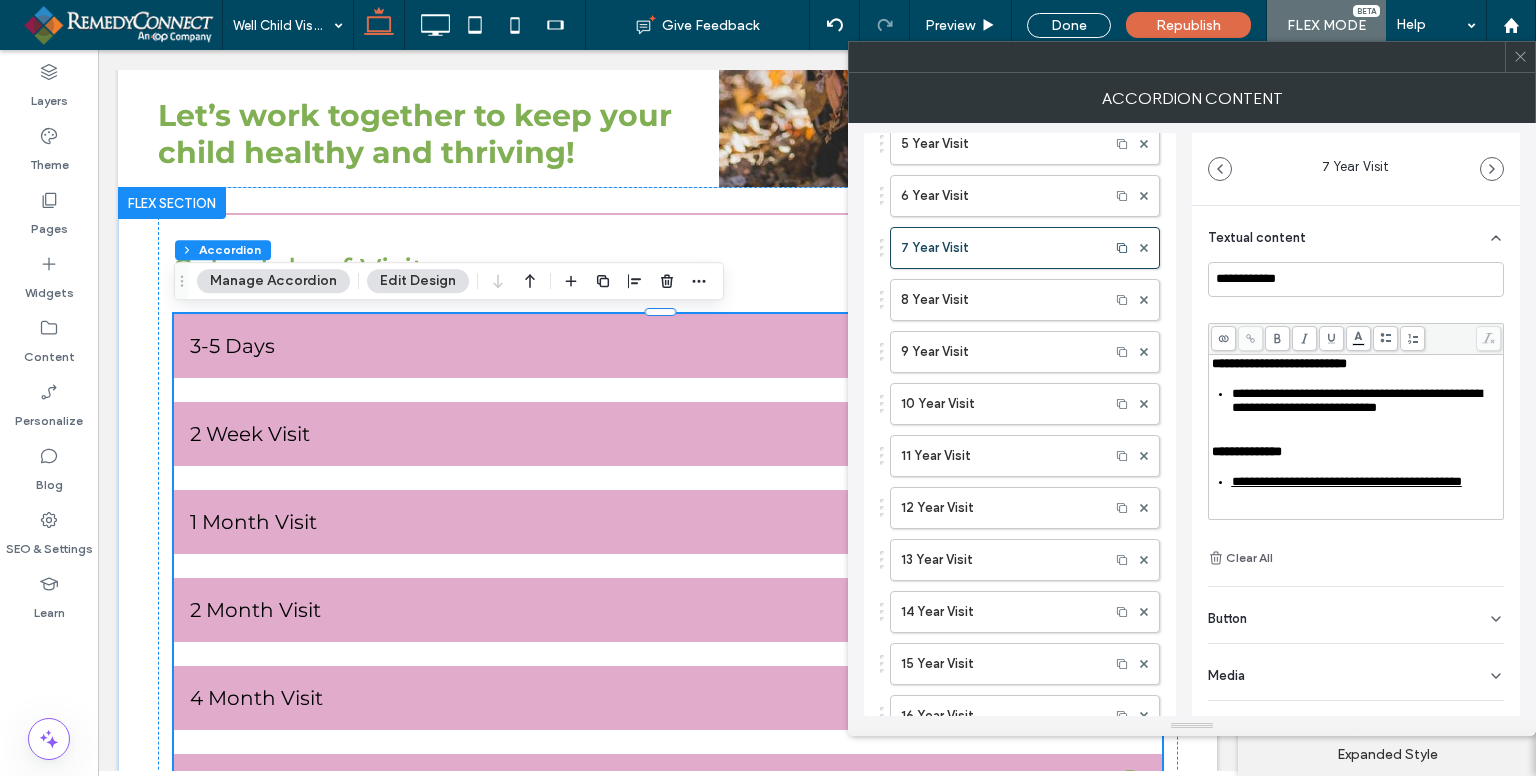 click on "**********" at bounding box center (1357, 400) 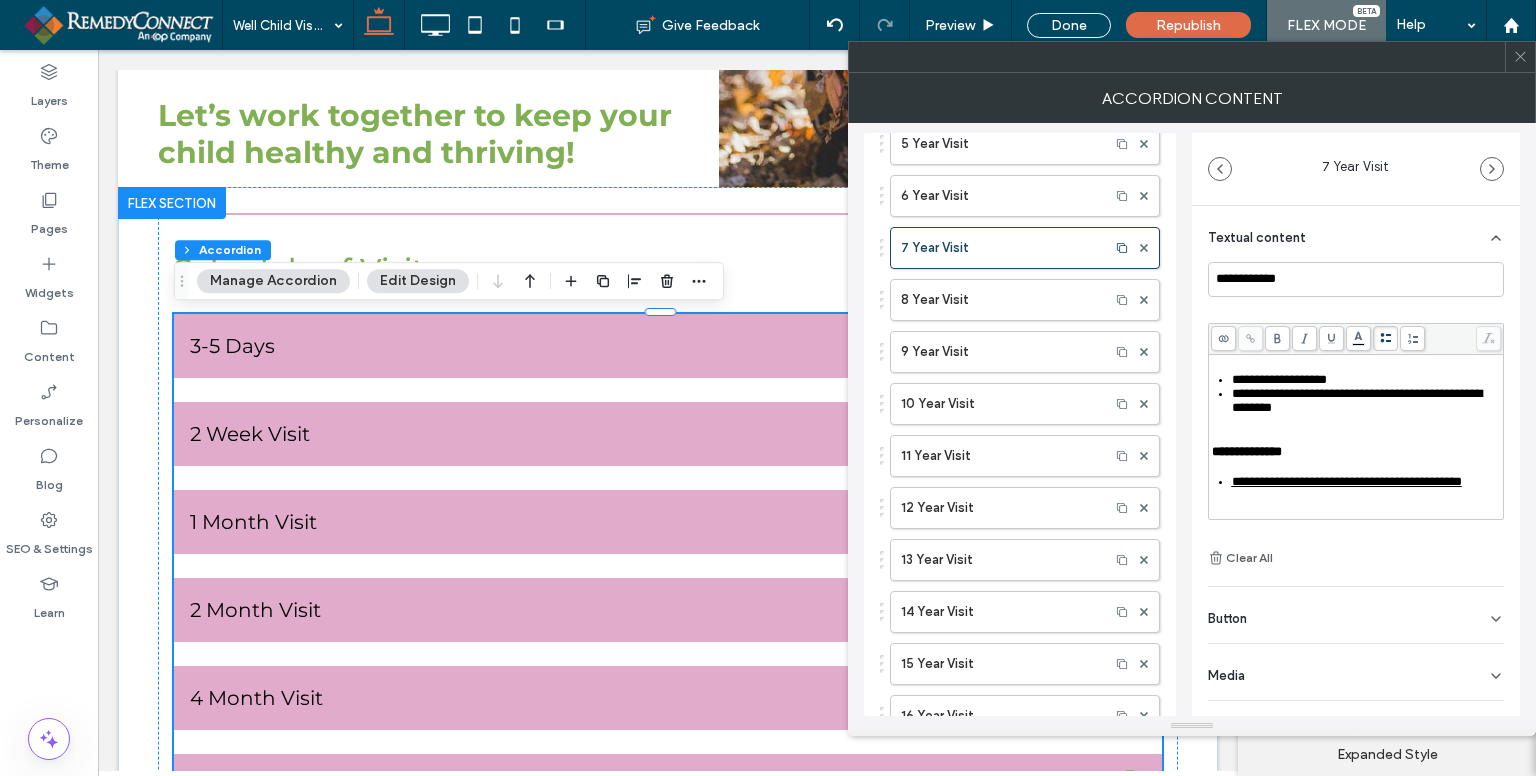 click on "**********" at bounding box center [1357, 400] 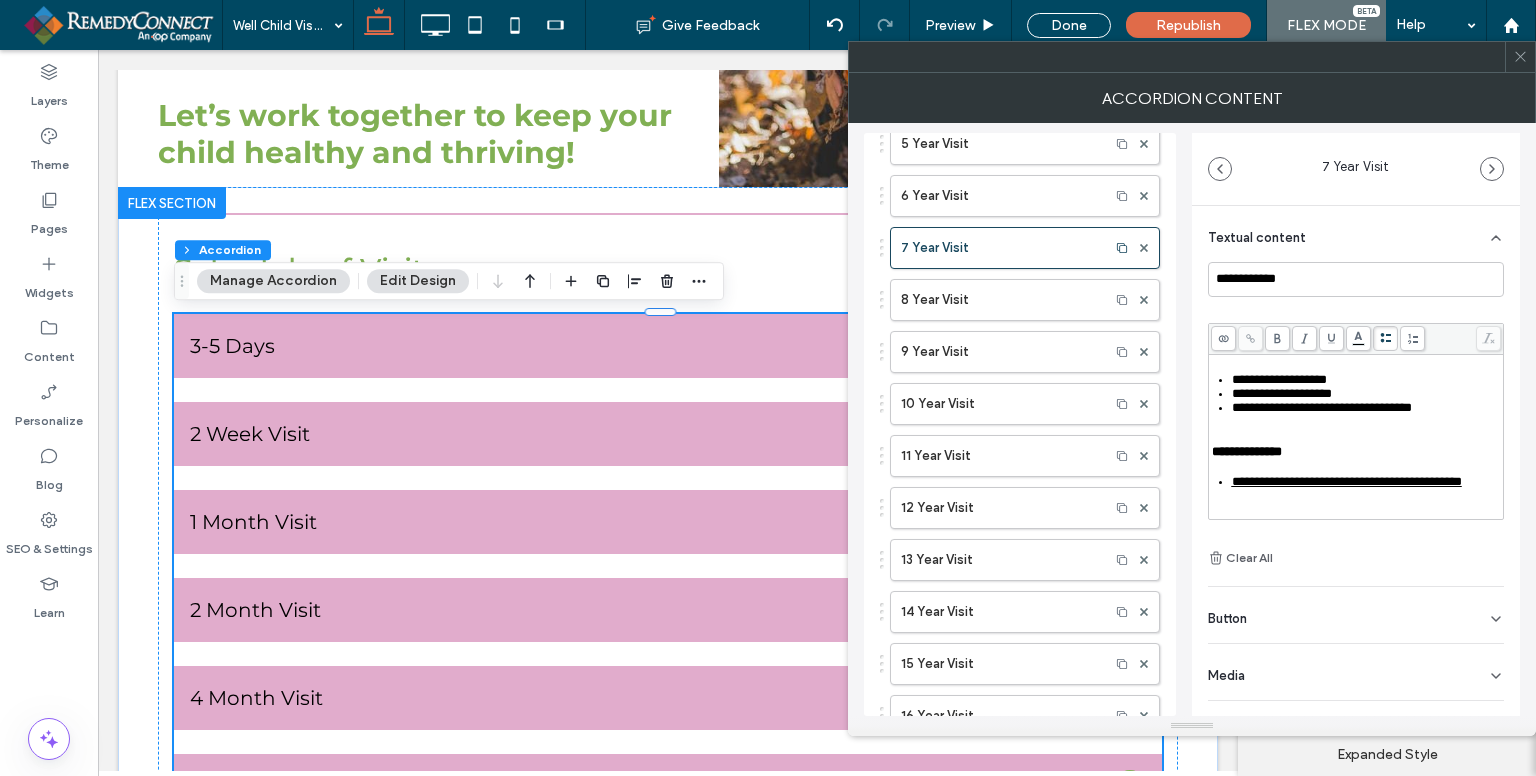 click on "**********" at bounding box center (1322, 407) 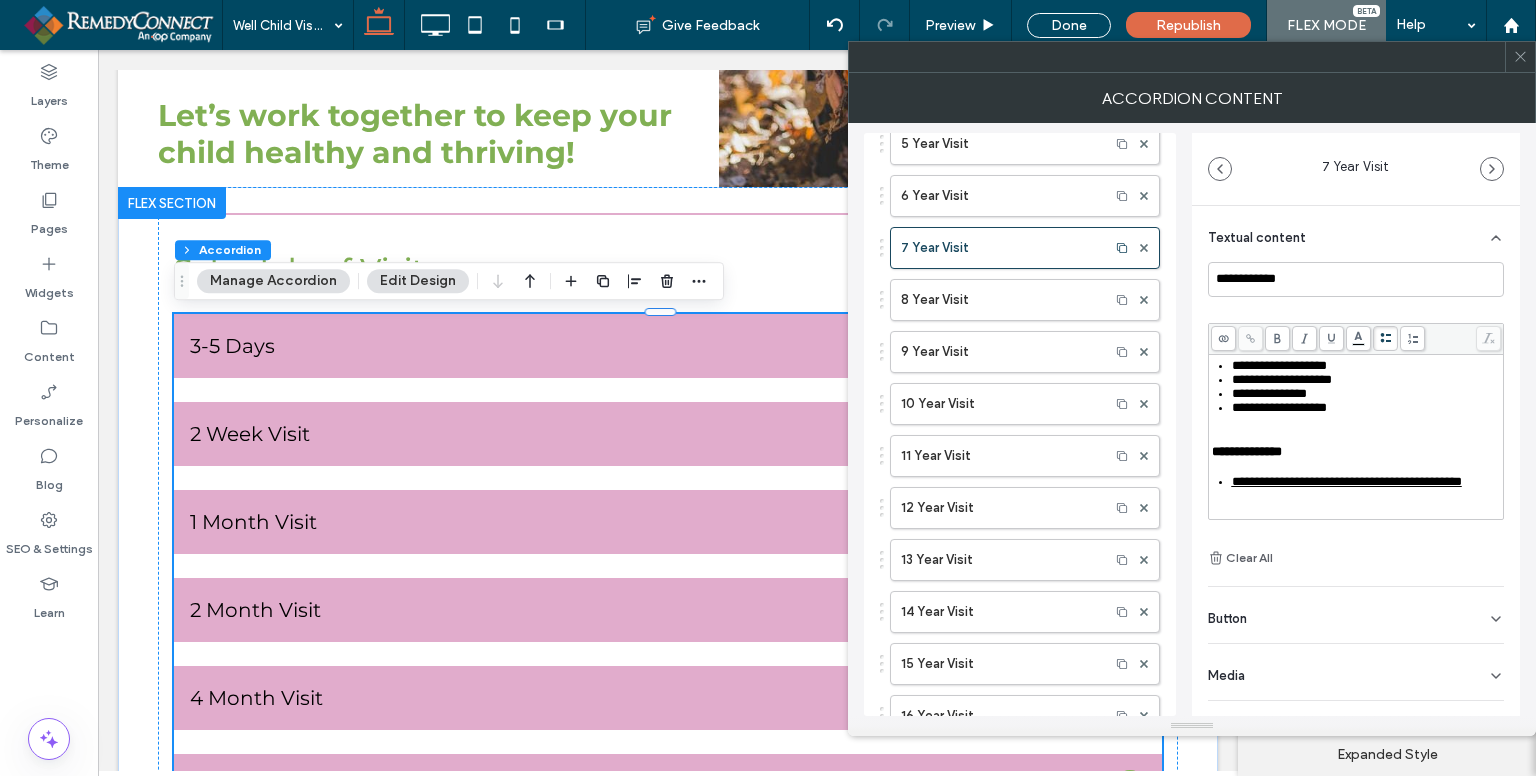 scroll, scrollTop: 460, scrollLeft: 0, axis: vertical 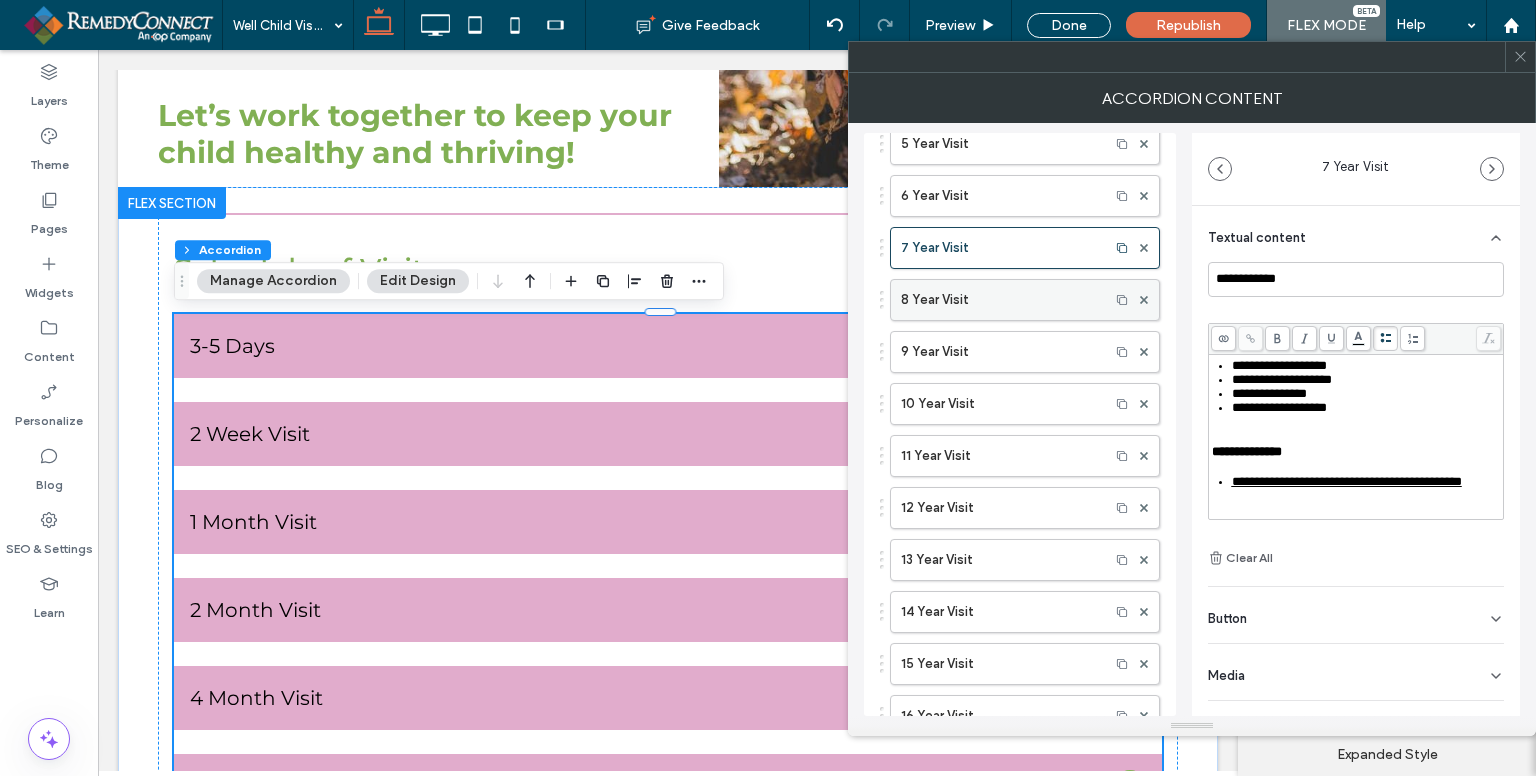 click on "8 Year Visit" at bounding box center [1000, 300] 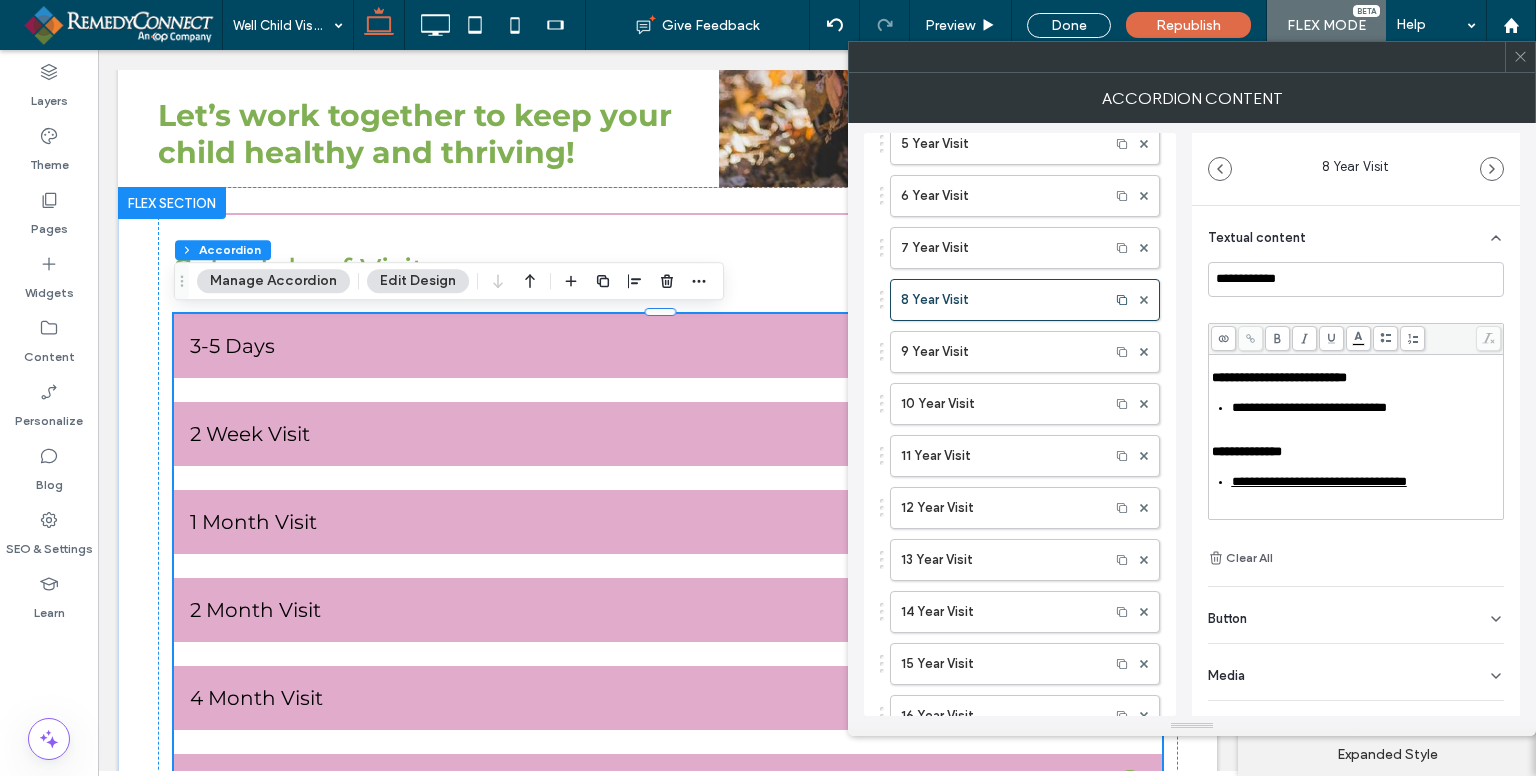 scroll, scrollTop: 400, scrollLeft: 0, axis: vertical 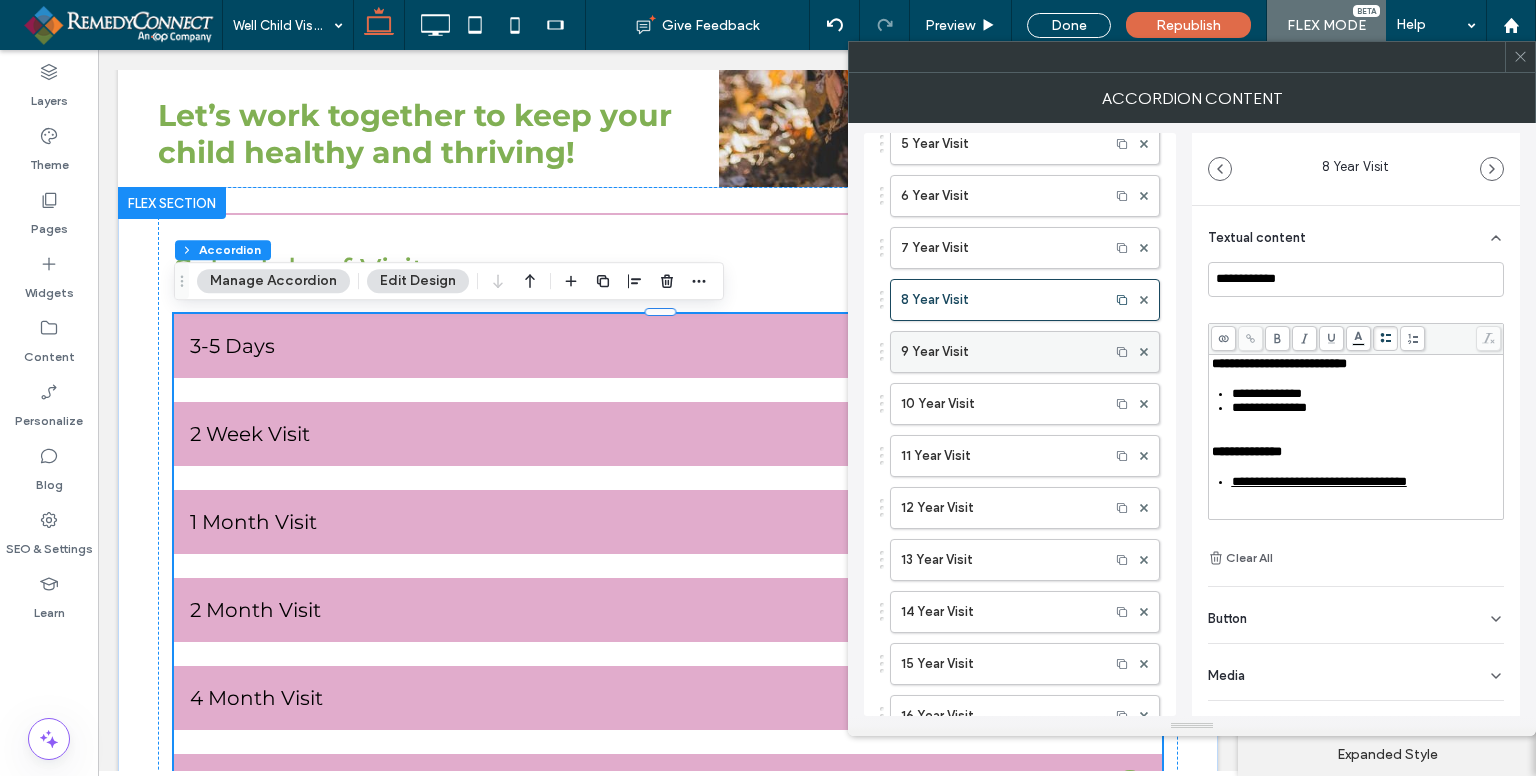 click on "9 Year Visit" at bounding box center [1000, 352] 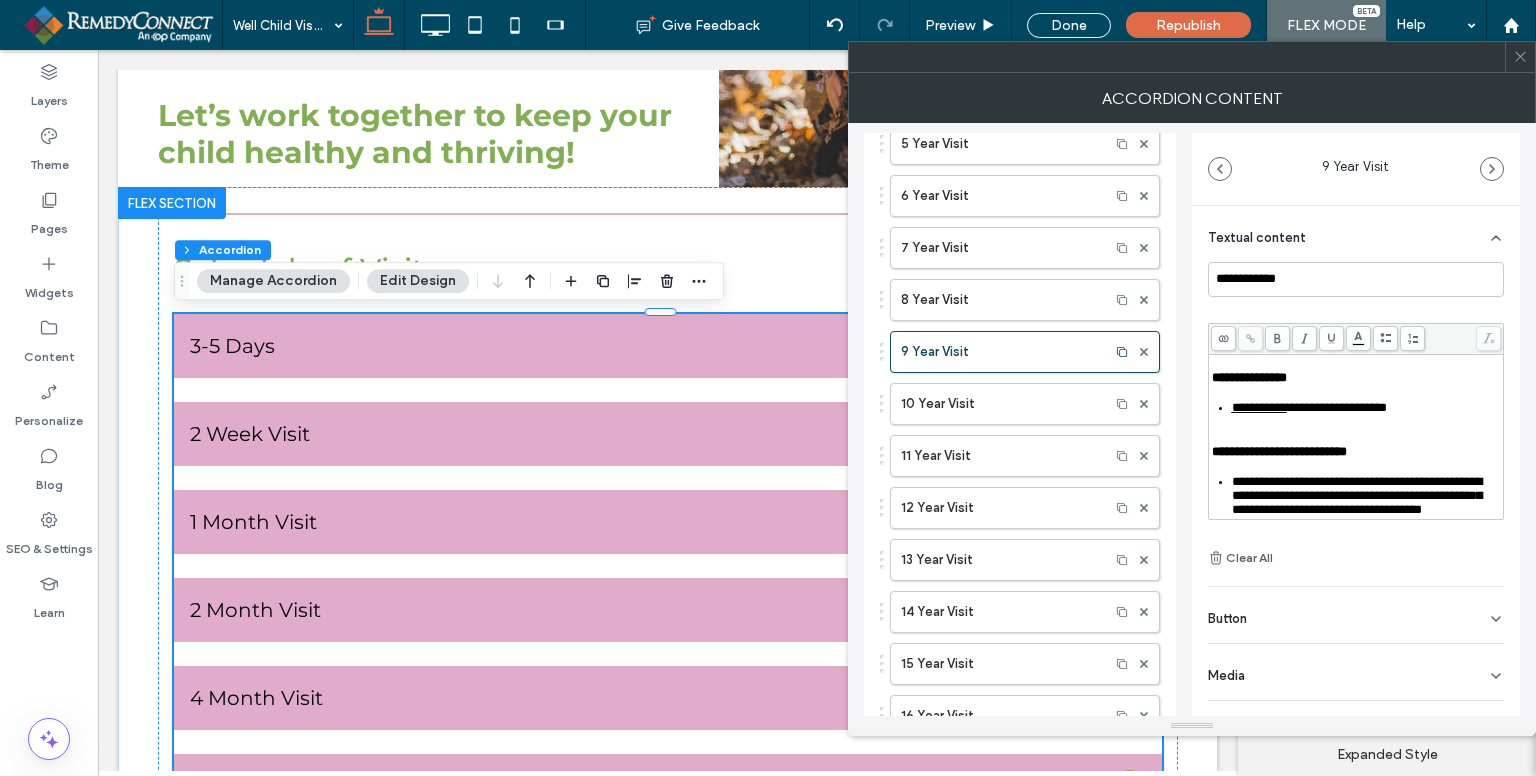 scroll, scrollTop: 300, scrollLeft: 0, axis: vertical 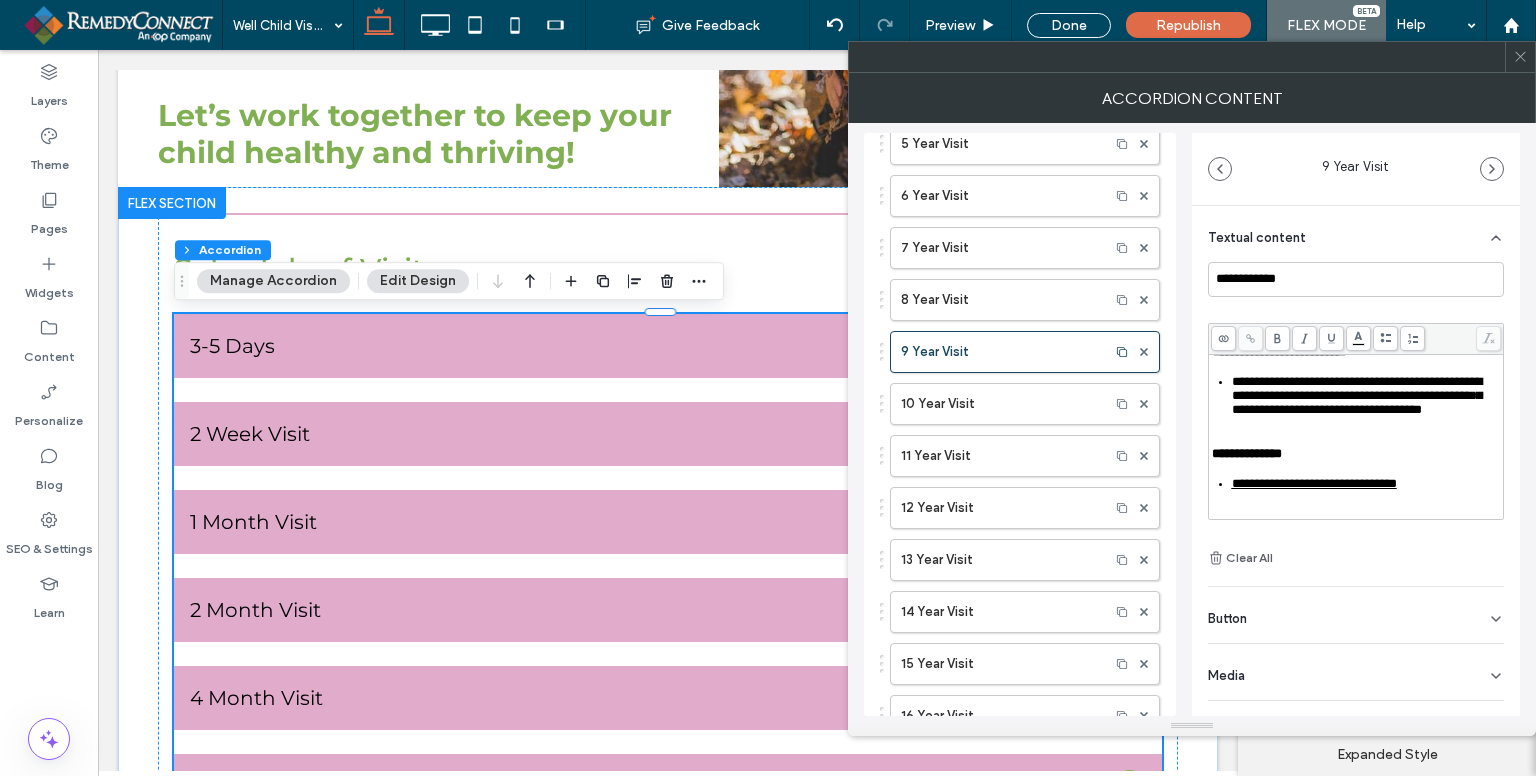 click on "**********" at bounding box center (1357, 395) 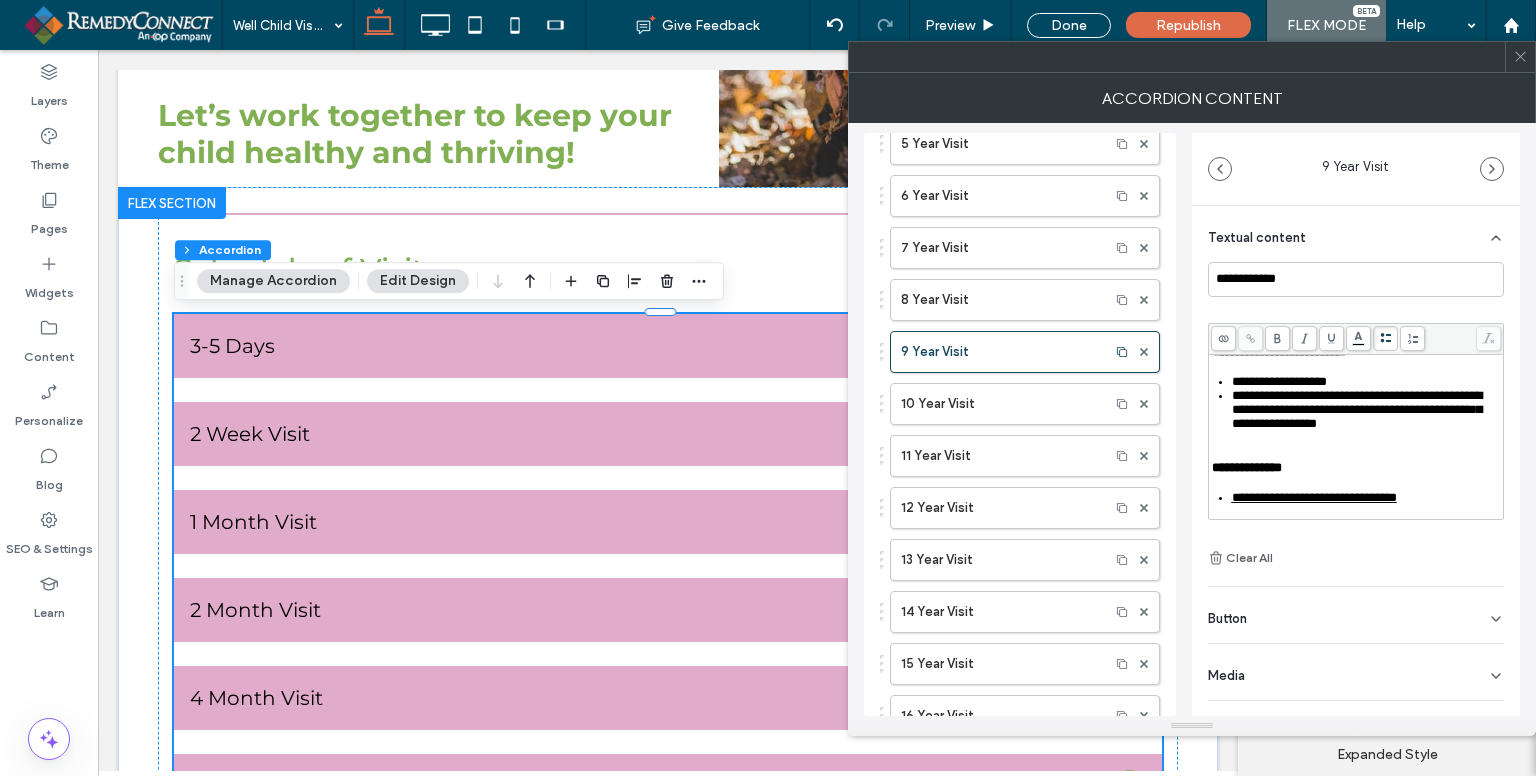 click on "**********" at bounding box center (1357, 409) 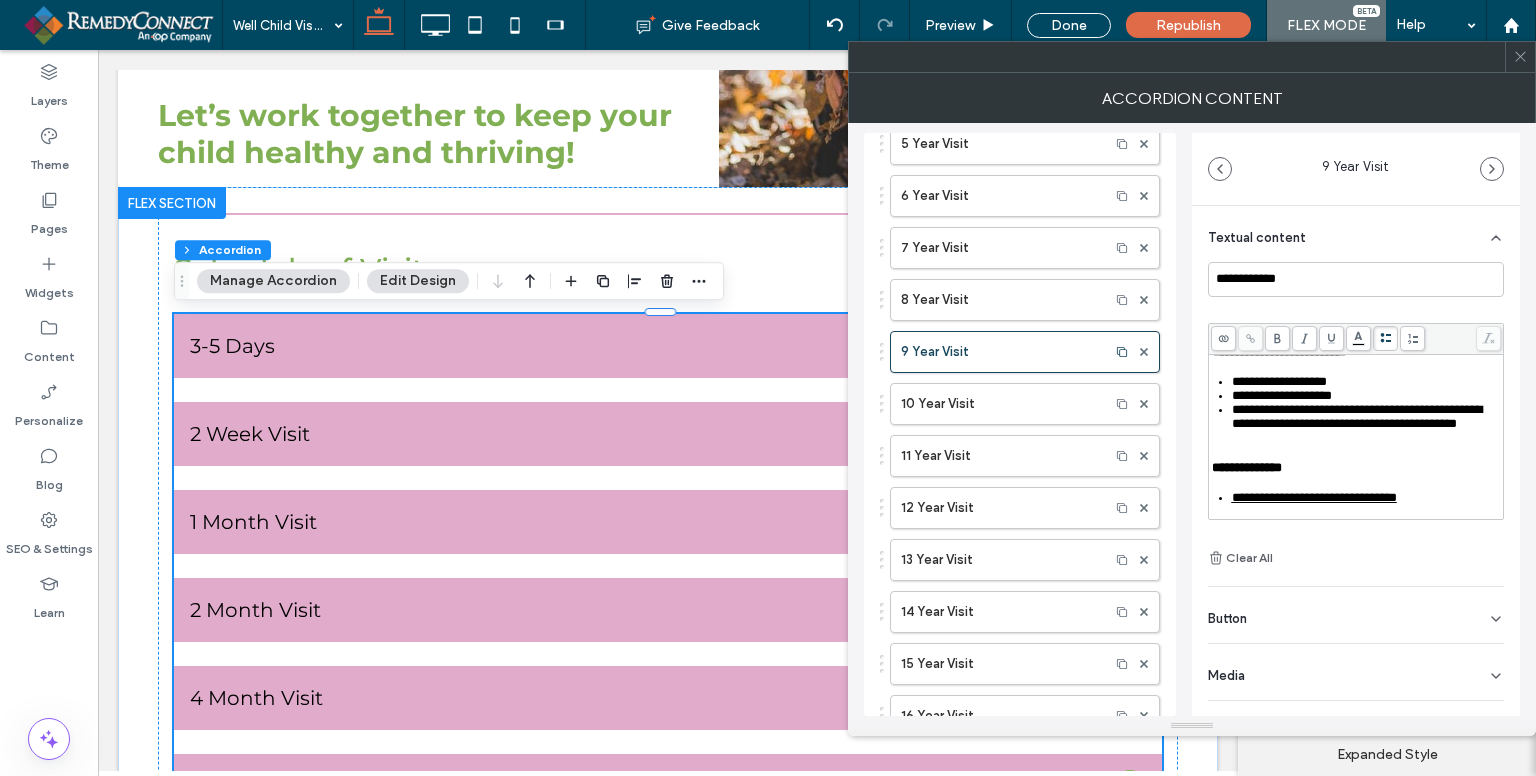 click on "**********" at bounding box center (1357, 416) 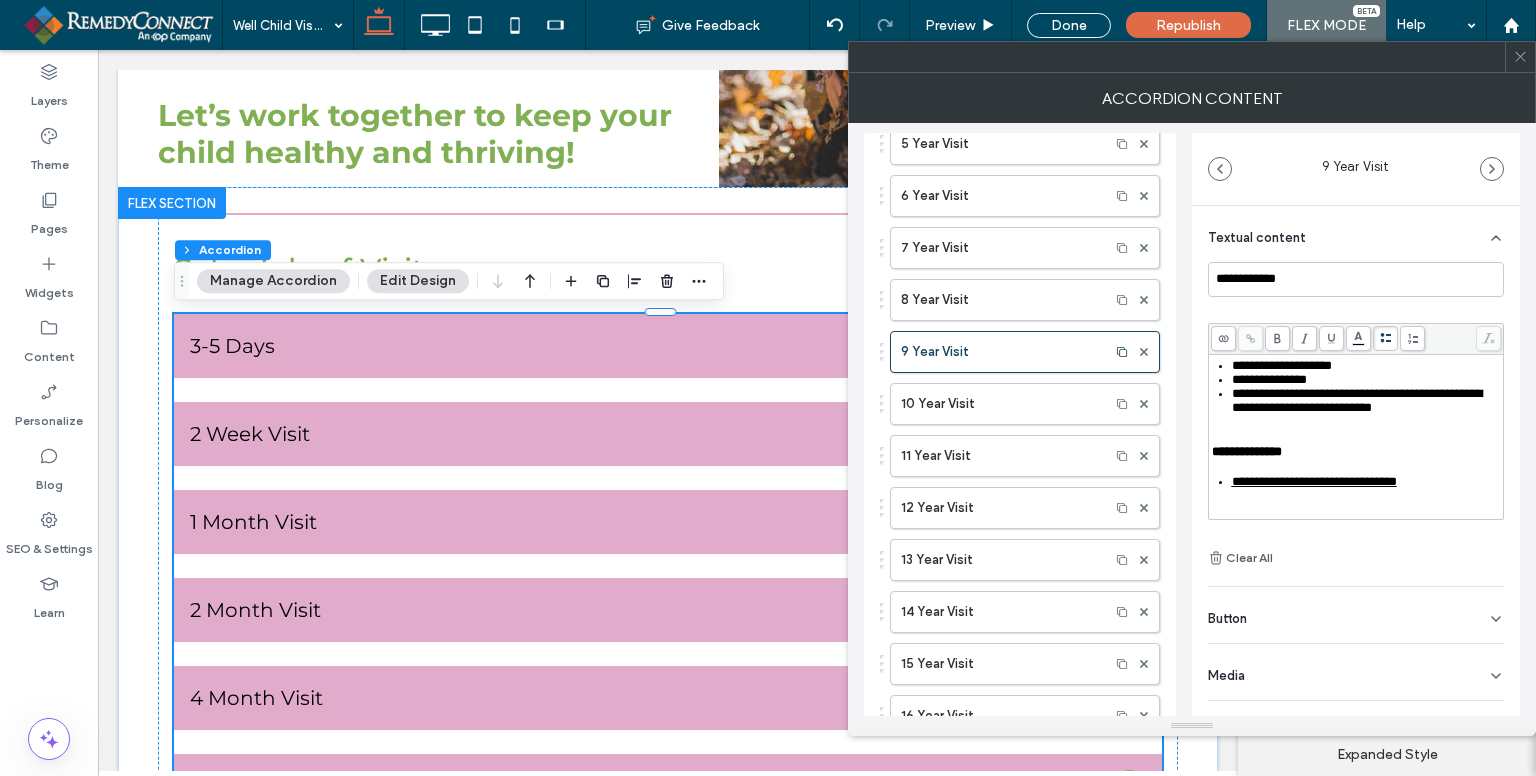 scroll, scrollTop: 400, scrollLeft: 0, axis: vertical 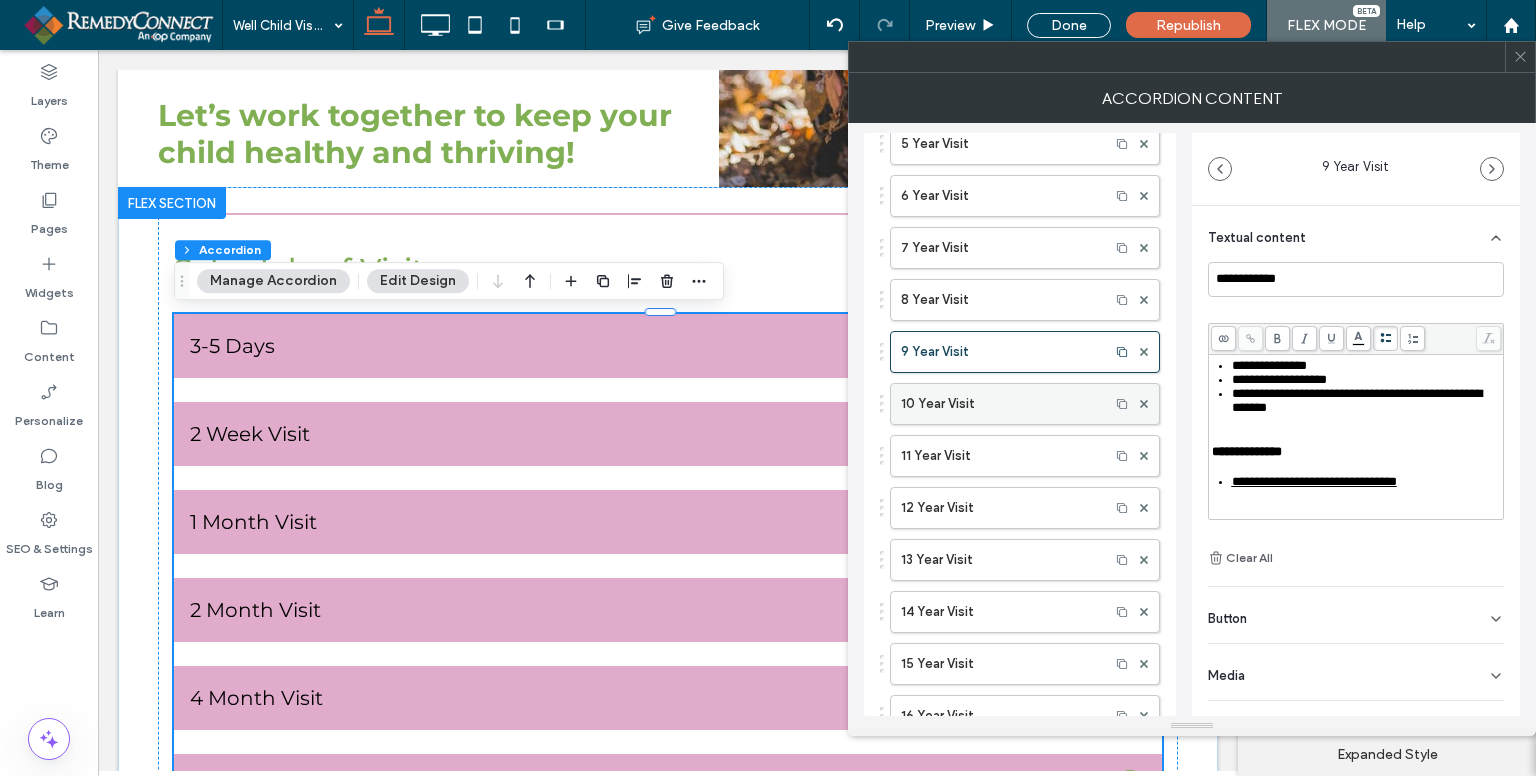 click on "10 Year Visit" at bounding box center (1000, 404) 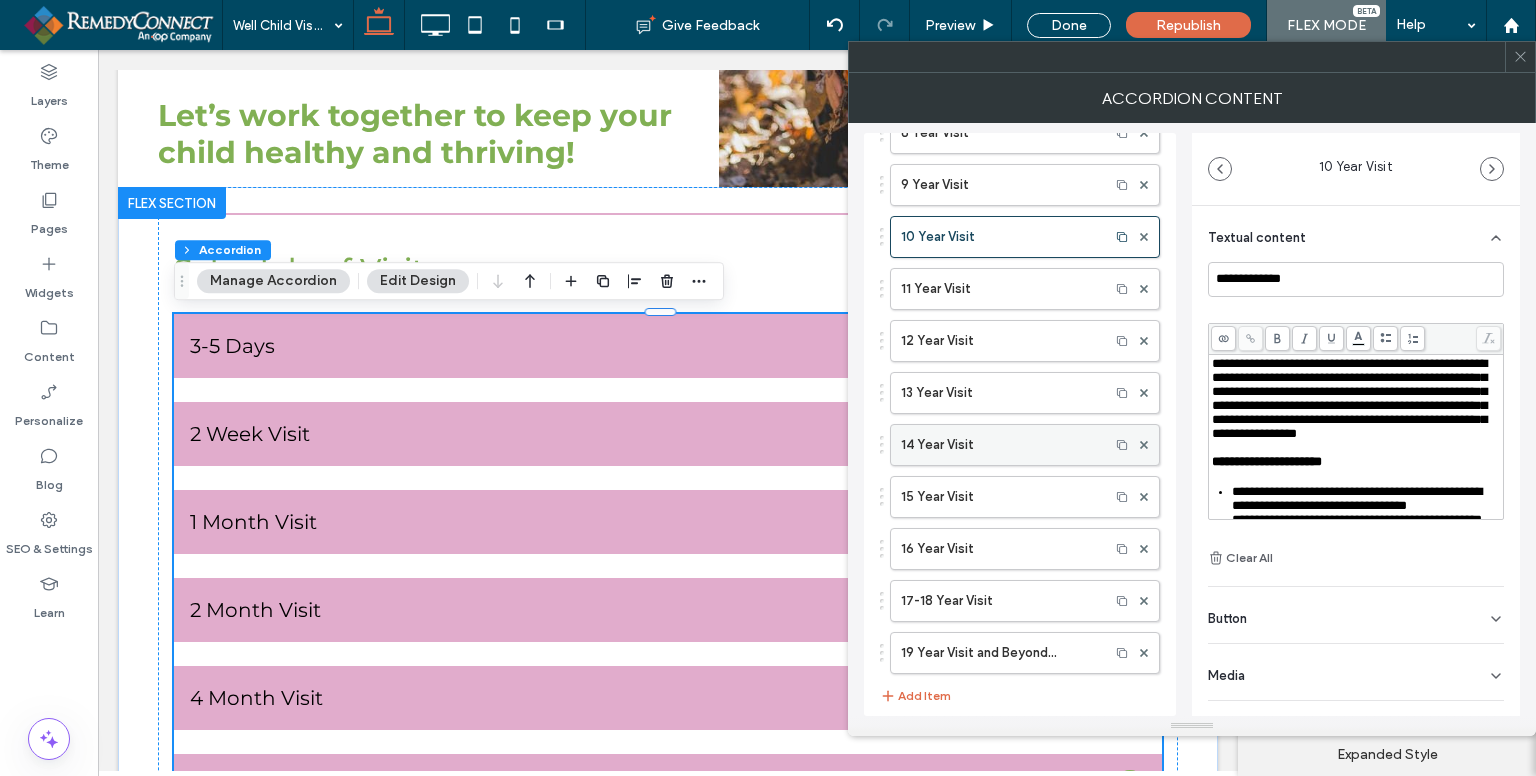 scroll, scrollTop: 1000, scrollLeft: 0, axis: vertical 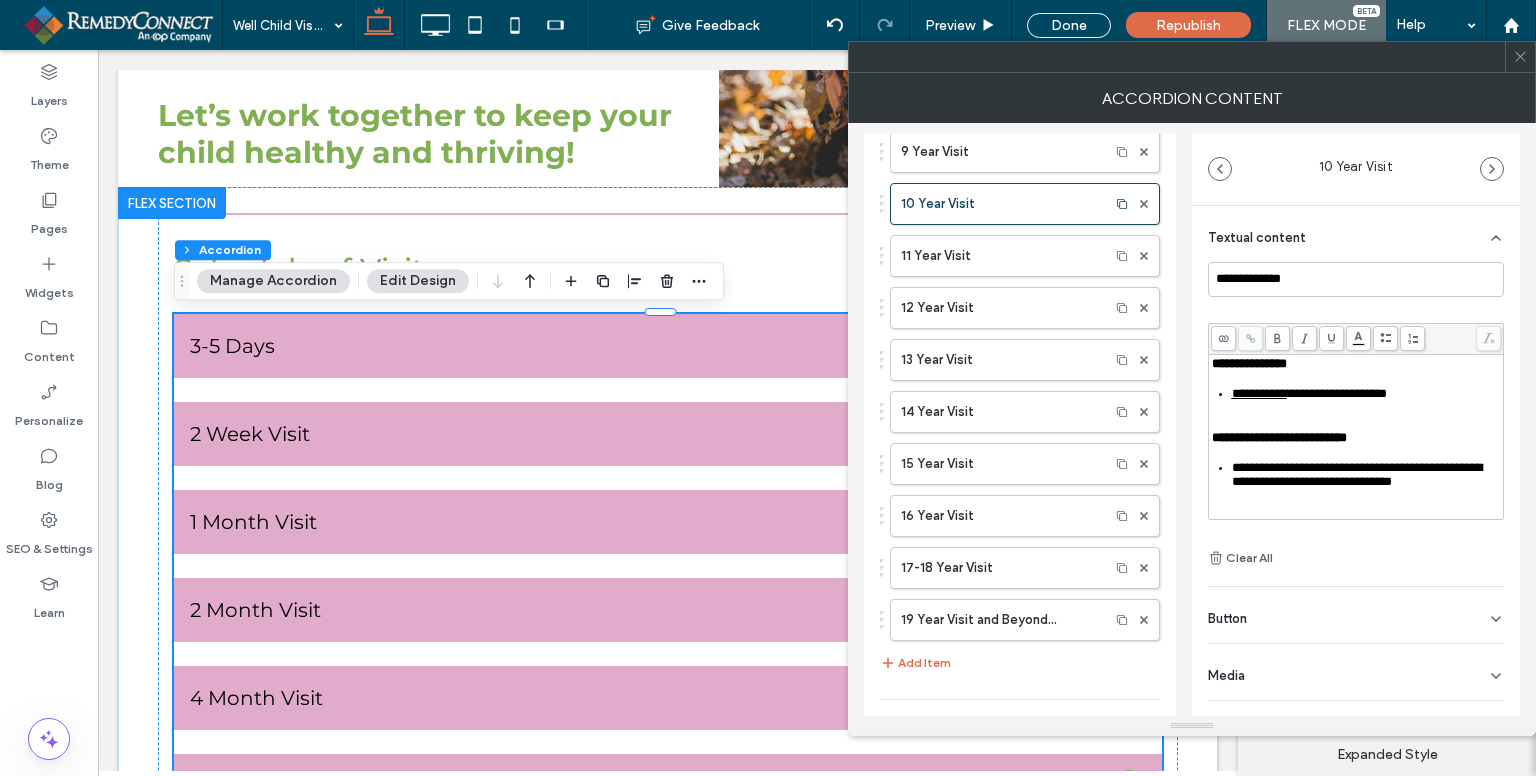 click on "**********" at bounding box center (1357, 474) 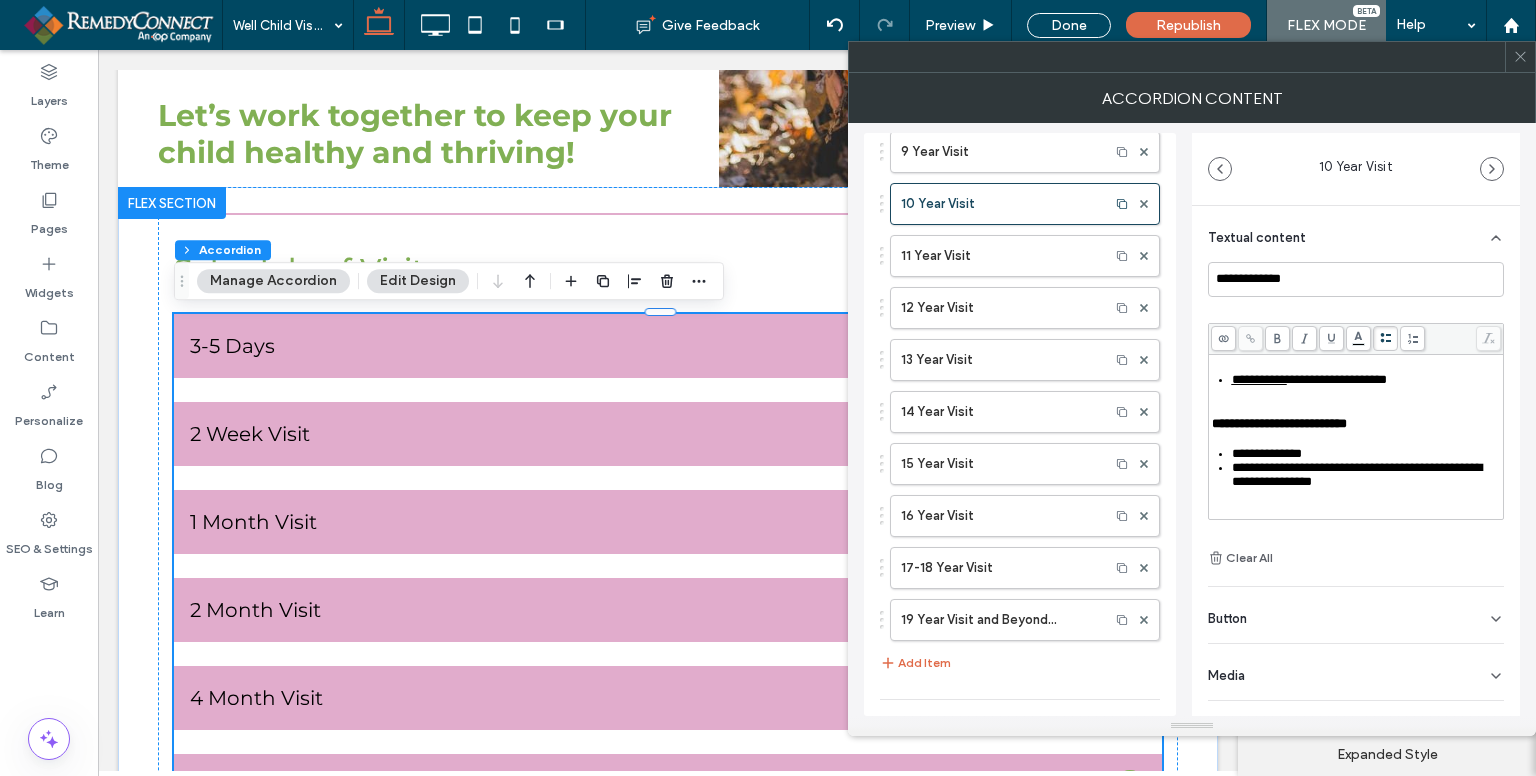 click on "**********" at bounding box center [1357, 474] 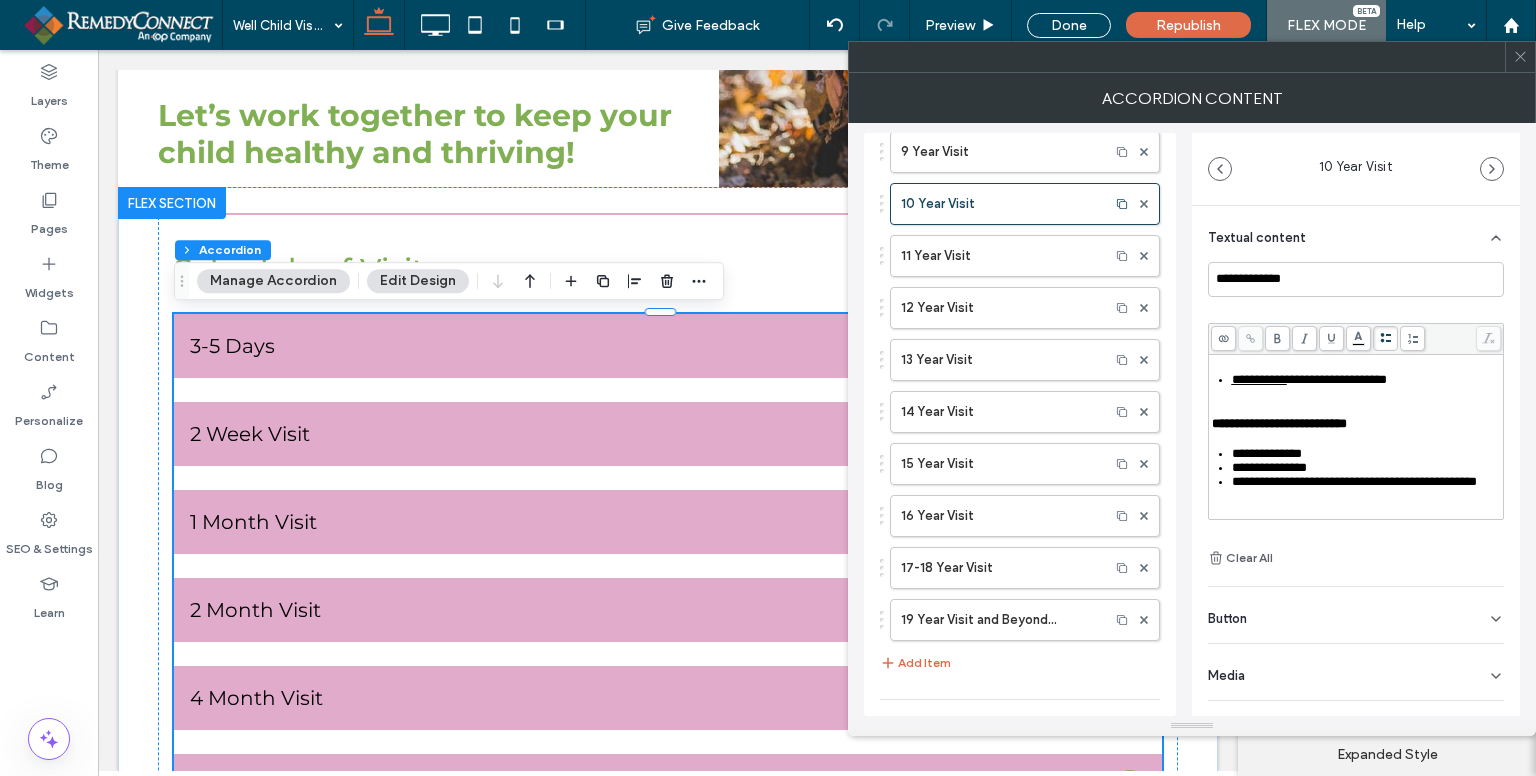 scroll, scrollTop: 508, scrollLeft: 0, axis: vertical 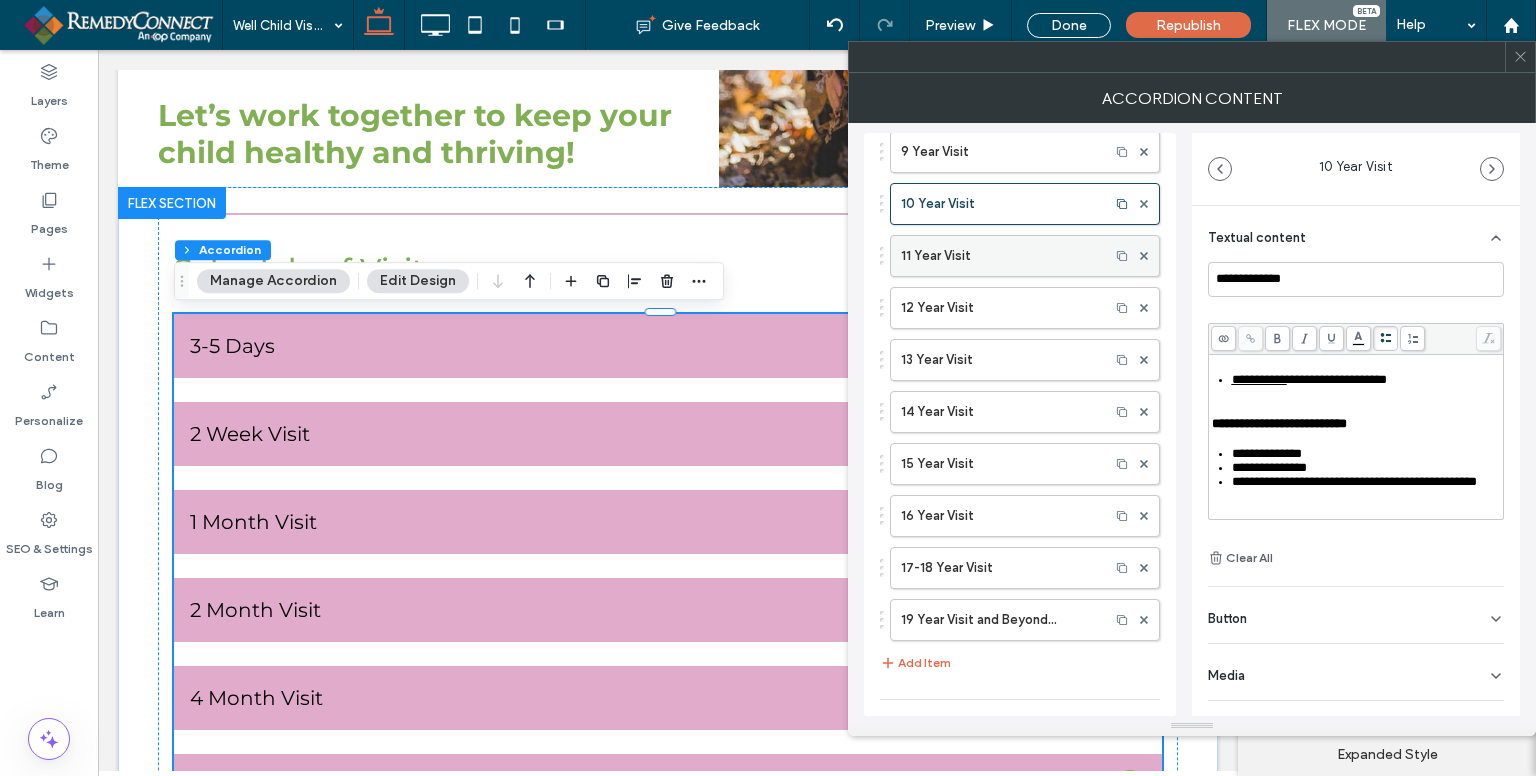 click on "11 Year Visit" at bounding box center [1000, 256] 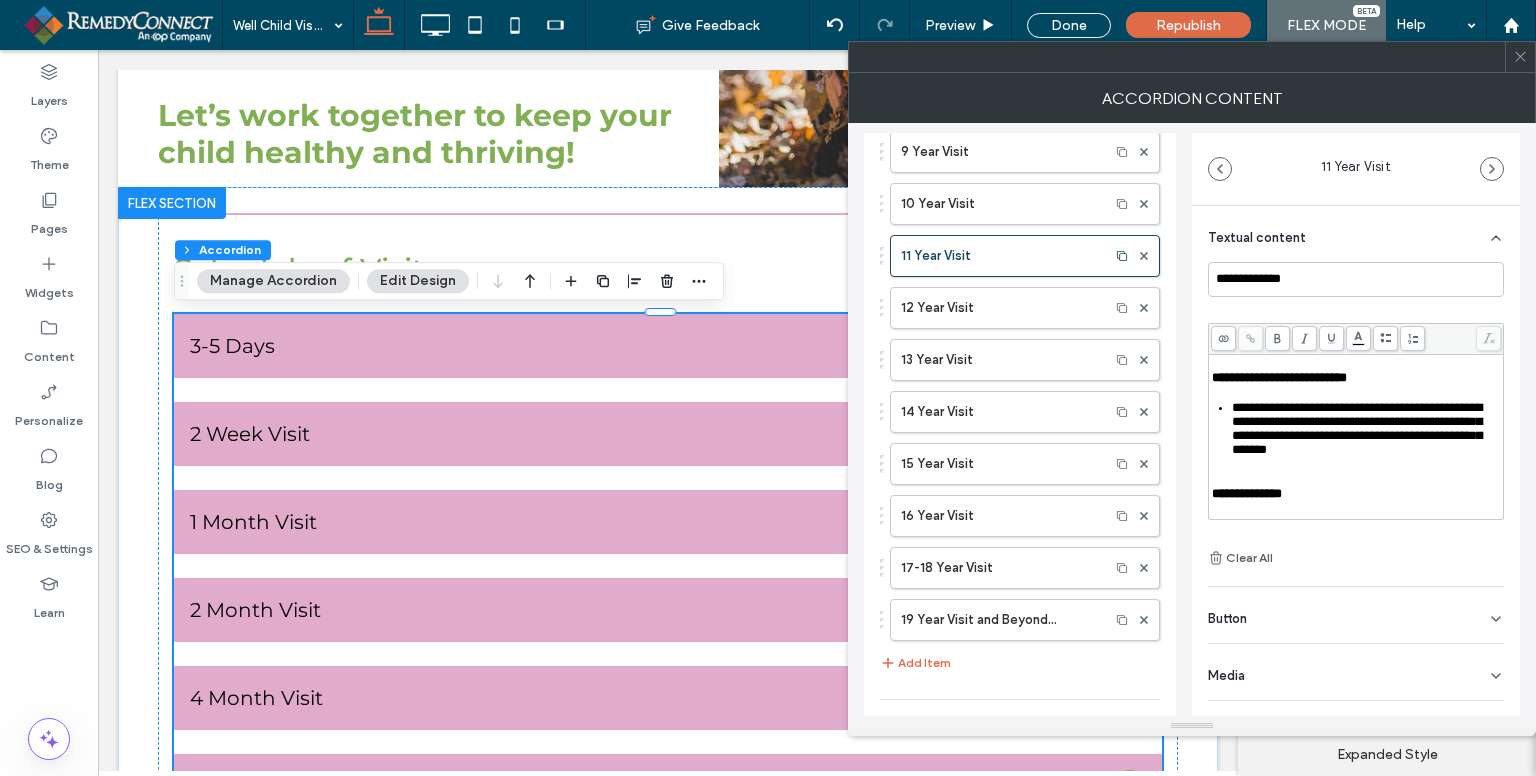 scroll, scrollTop: 300, scrollLeft: 0, axis: vertical 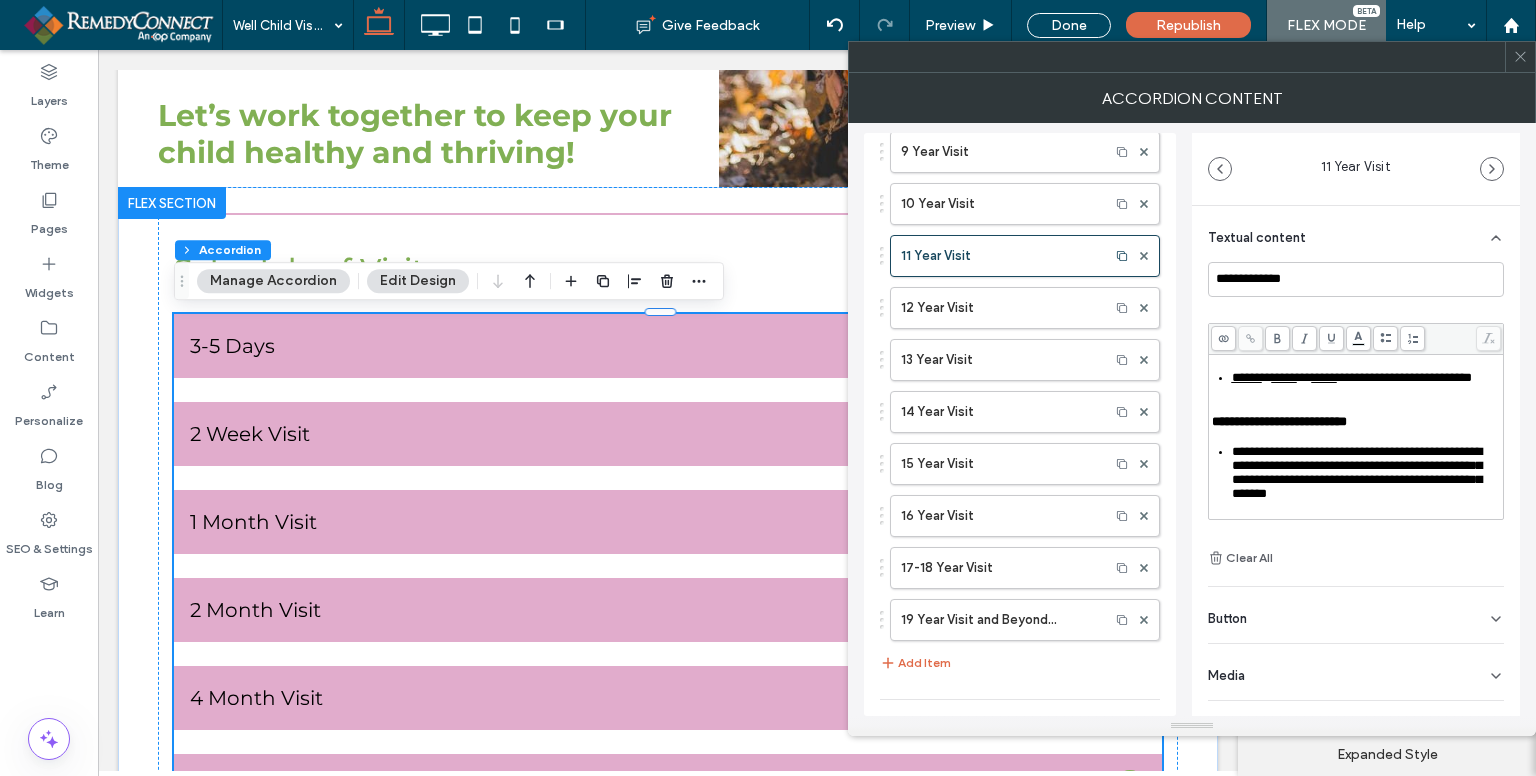 click on "*****" at bounding box center (1284, 377) 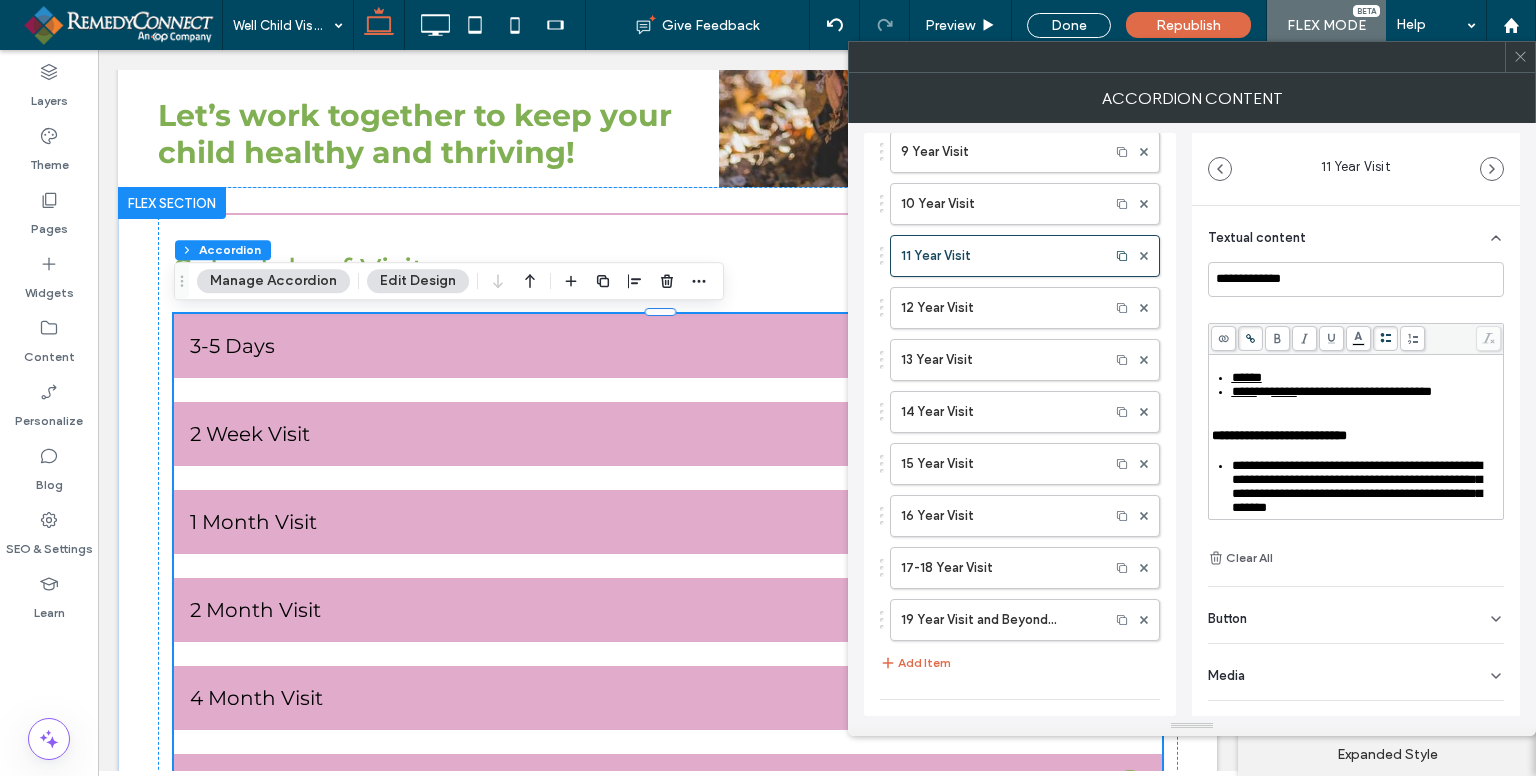 click on "*****" at bounding box center [1284, 391] 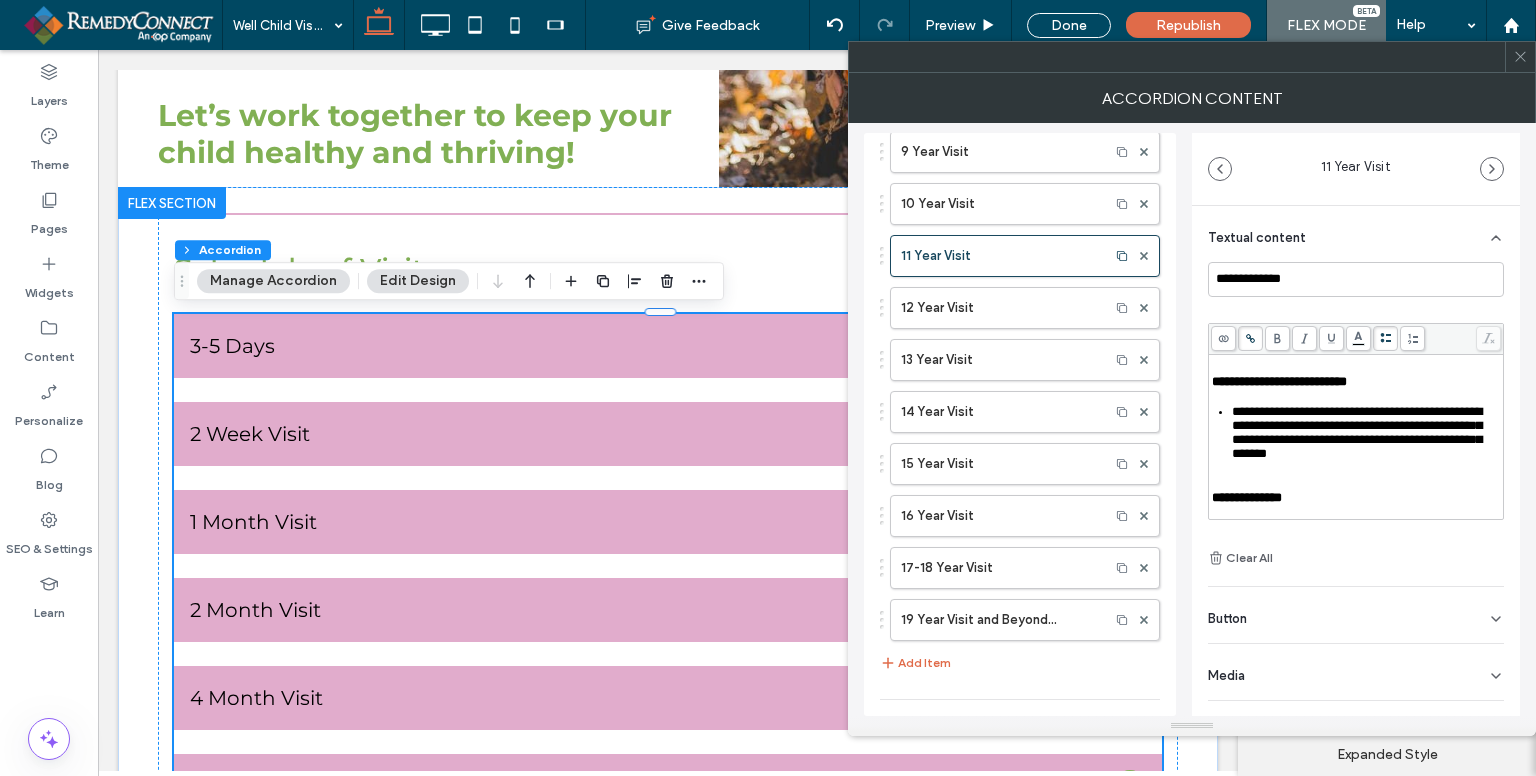 scroll, scrollTop: 400, scrollLeft: 0, axis: vertical 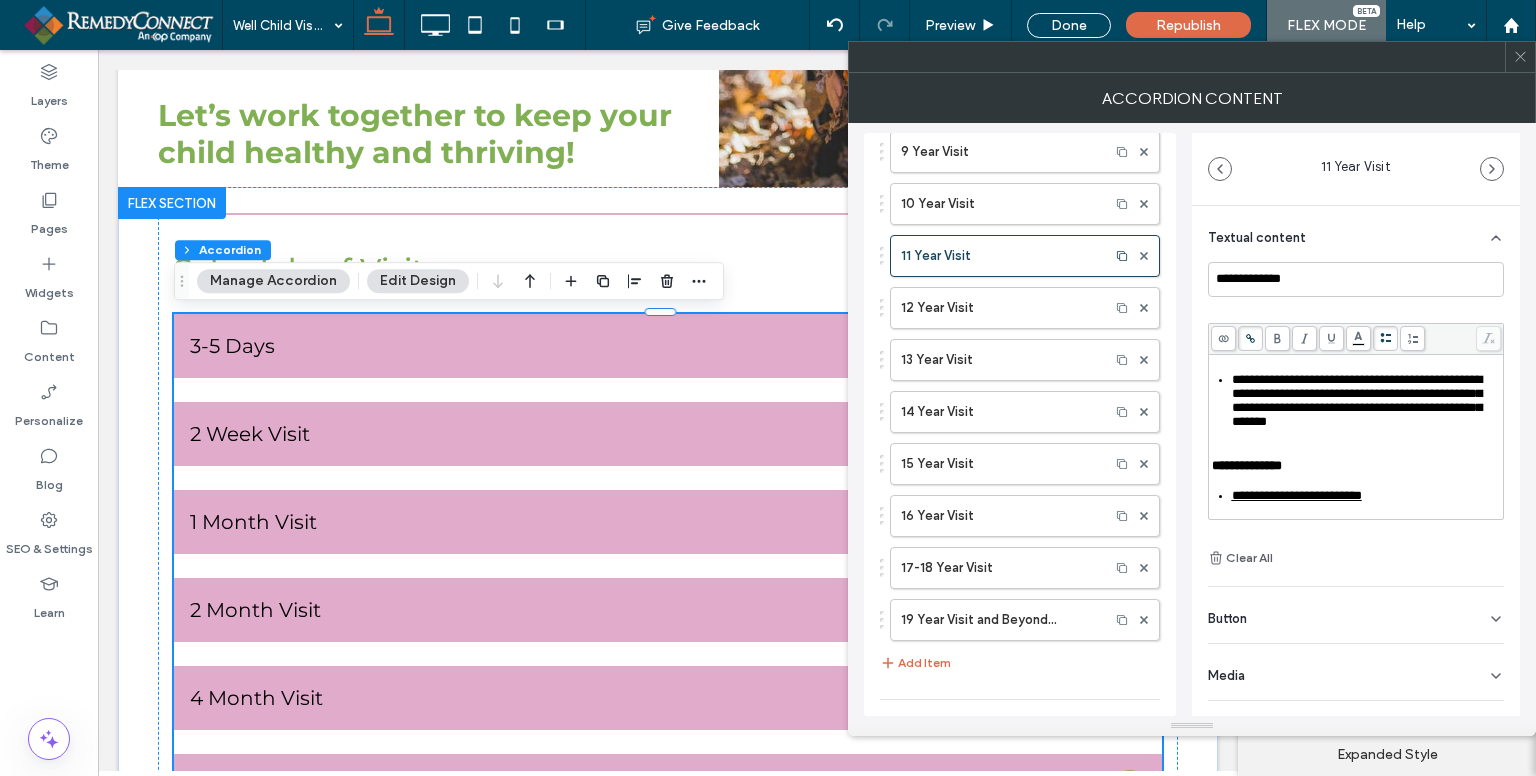 click on "**********" at bounding box center (1357, 400) 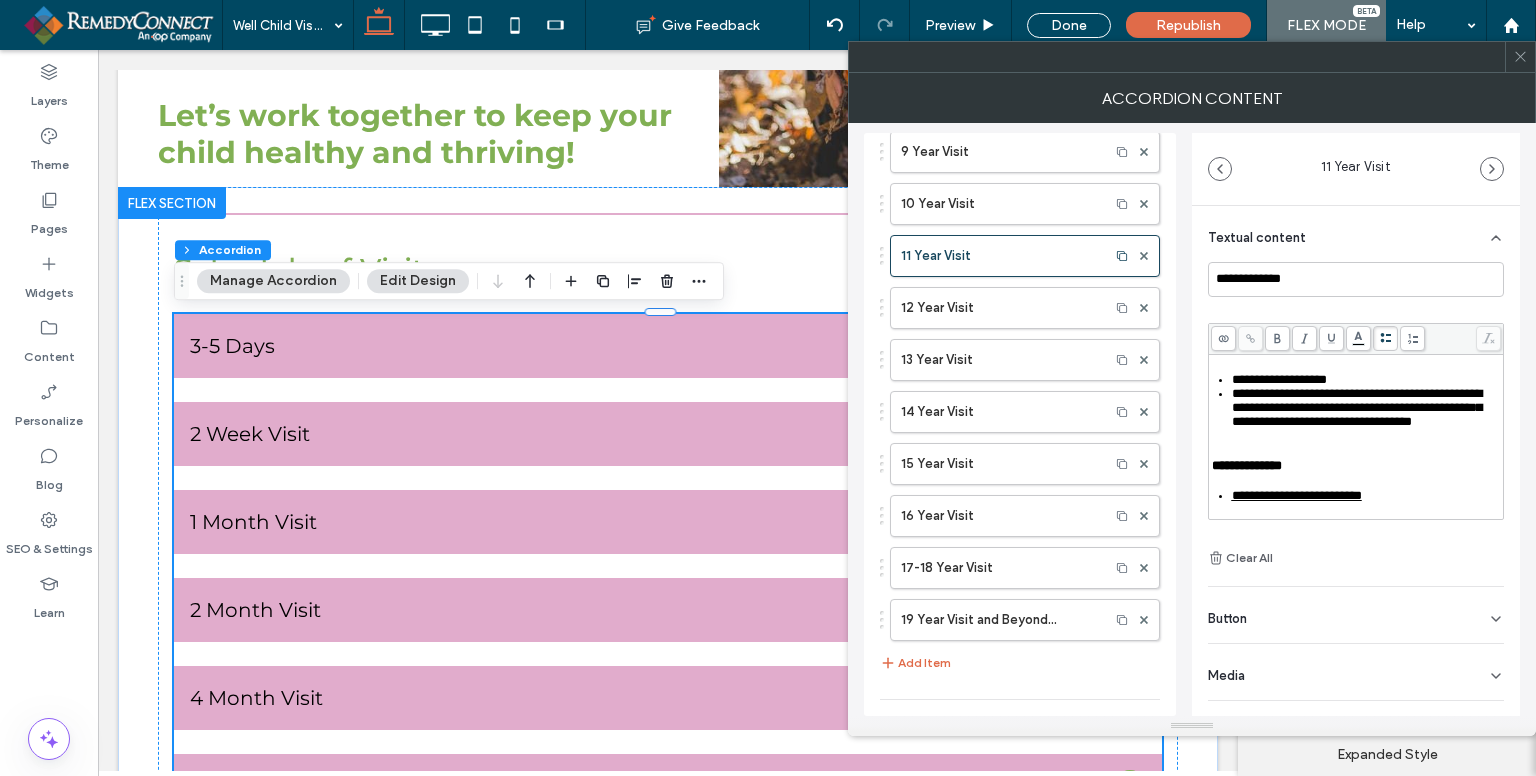 click on "**********" at bounding box center [1357, 407] 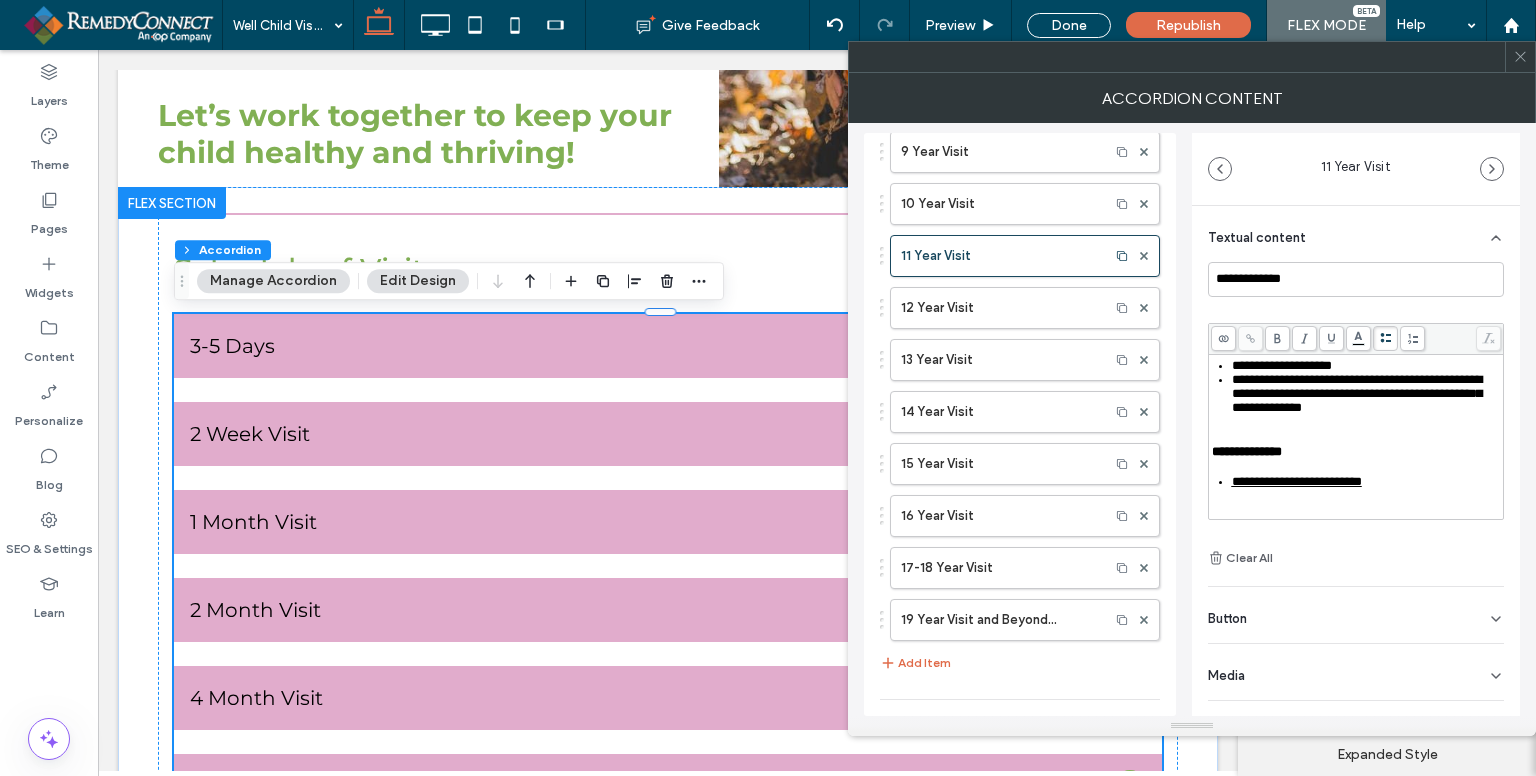 scroll, scrollTop: 440, scrollLeft: 0, axis: vertical 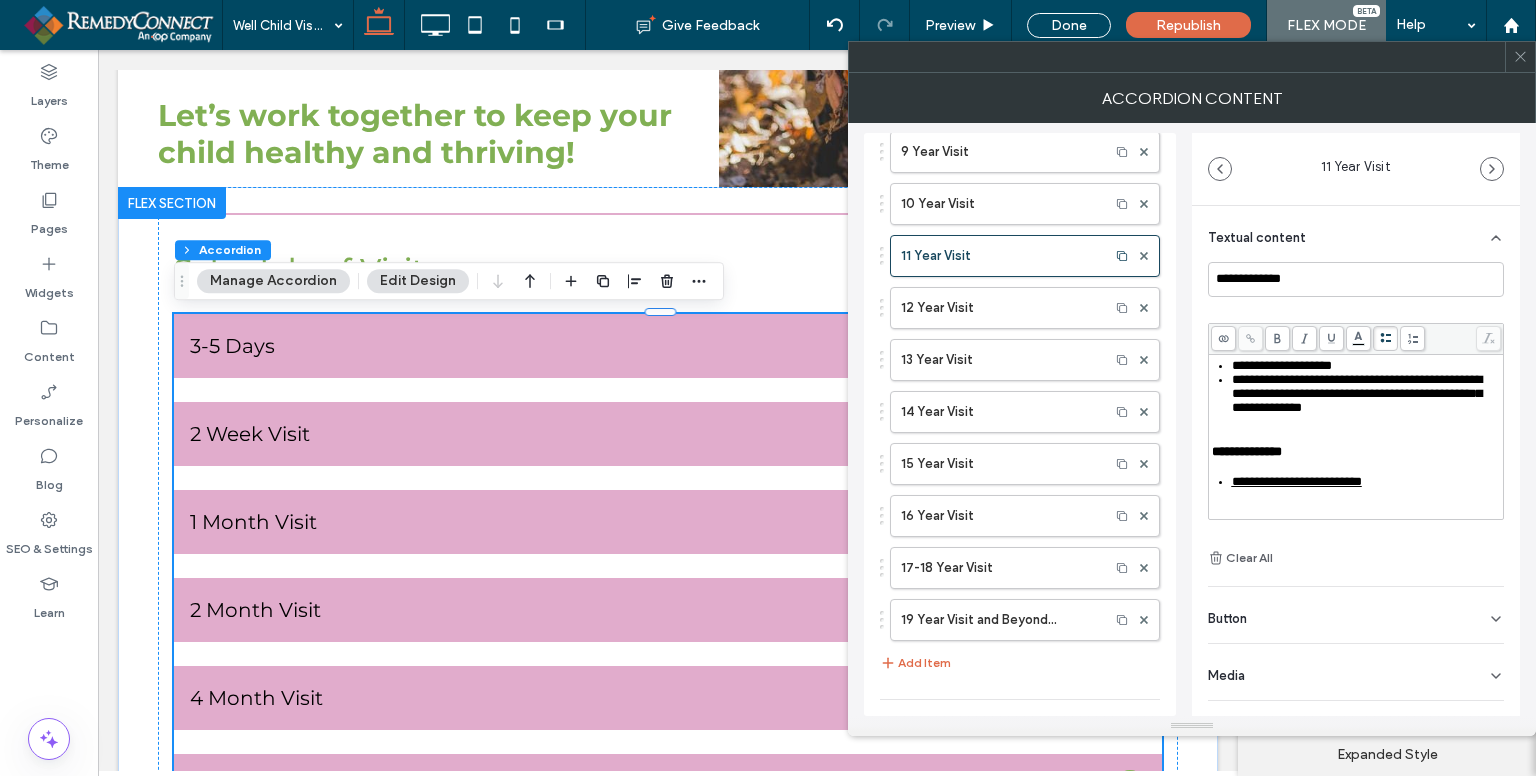 click on "**********" at bounding box center (1357, 393) 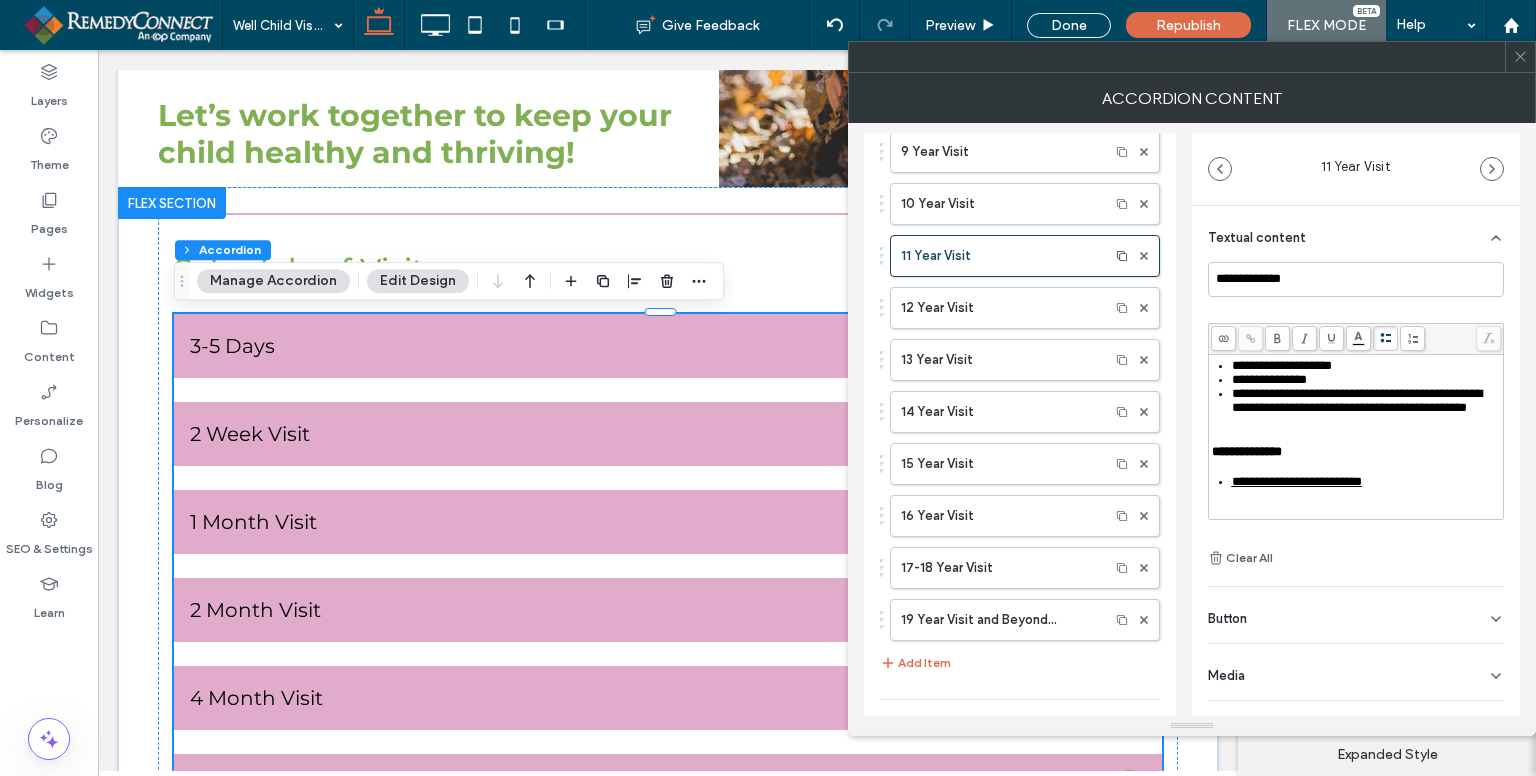 click on "**********" at bounding box center (1357, 400) 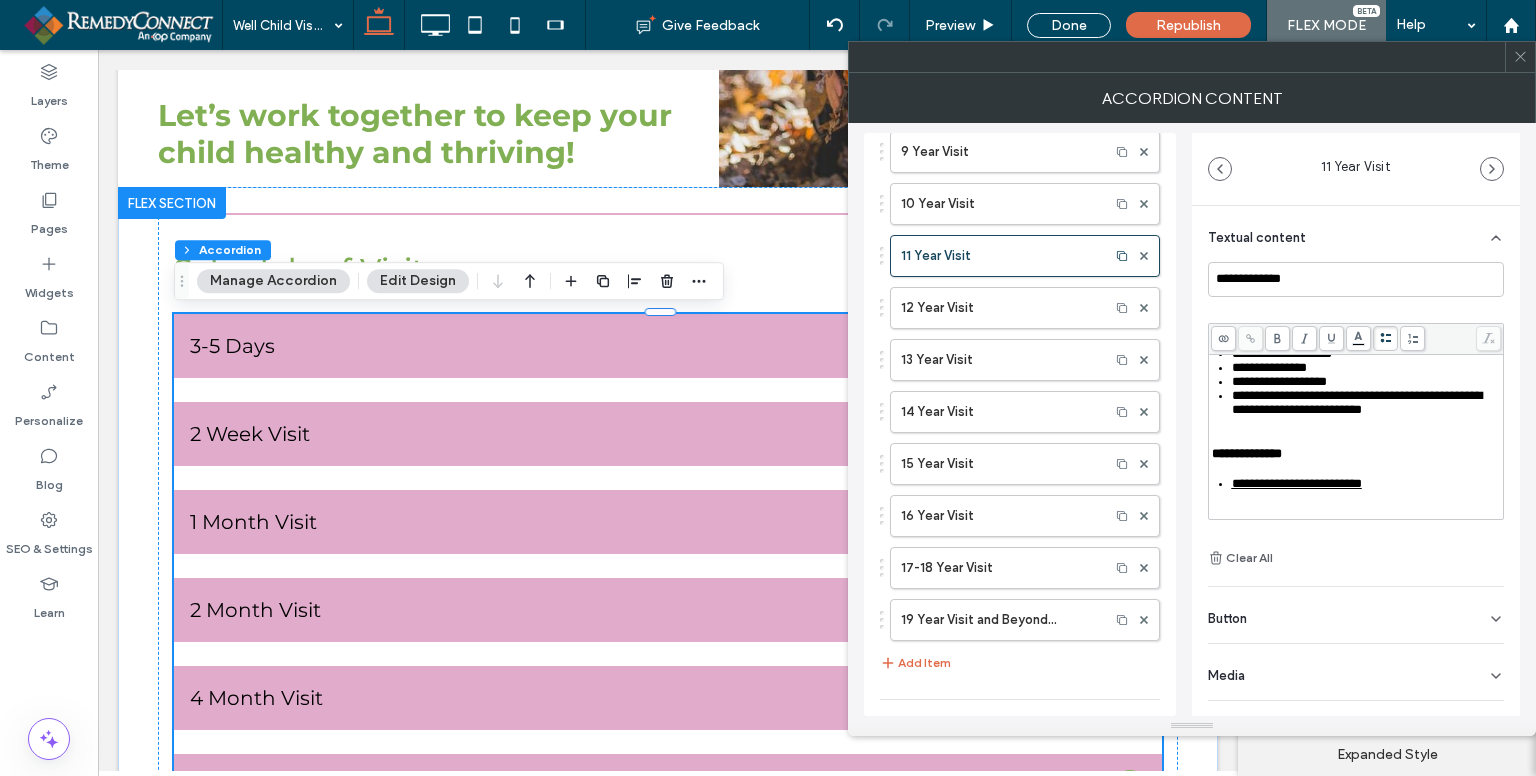 click on "**********" at bounding box center (1357, 402) 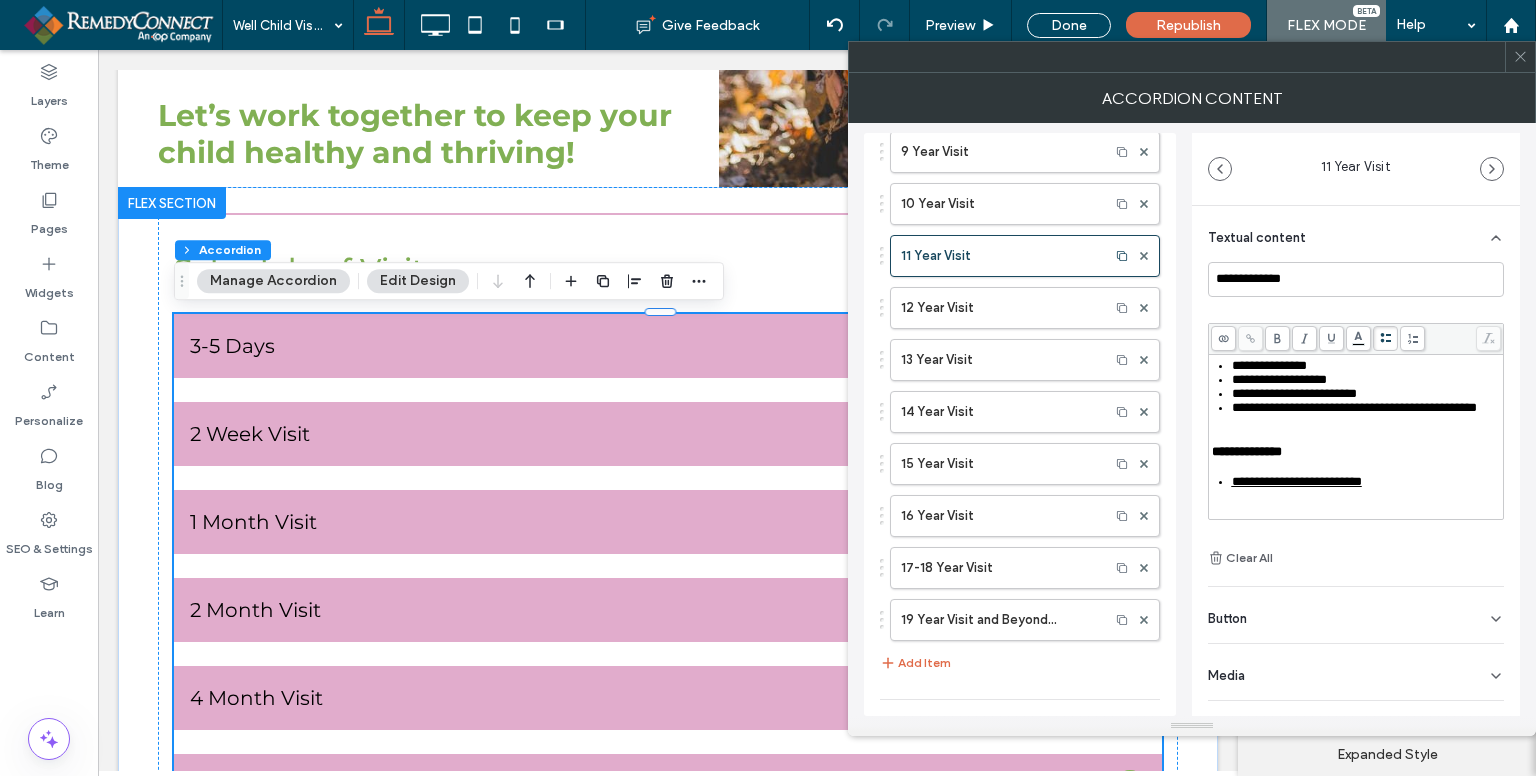 scroll, scrollTop: 572, scrollLeft: 0, axis: vertical 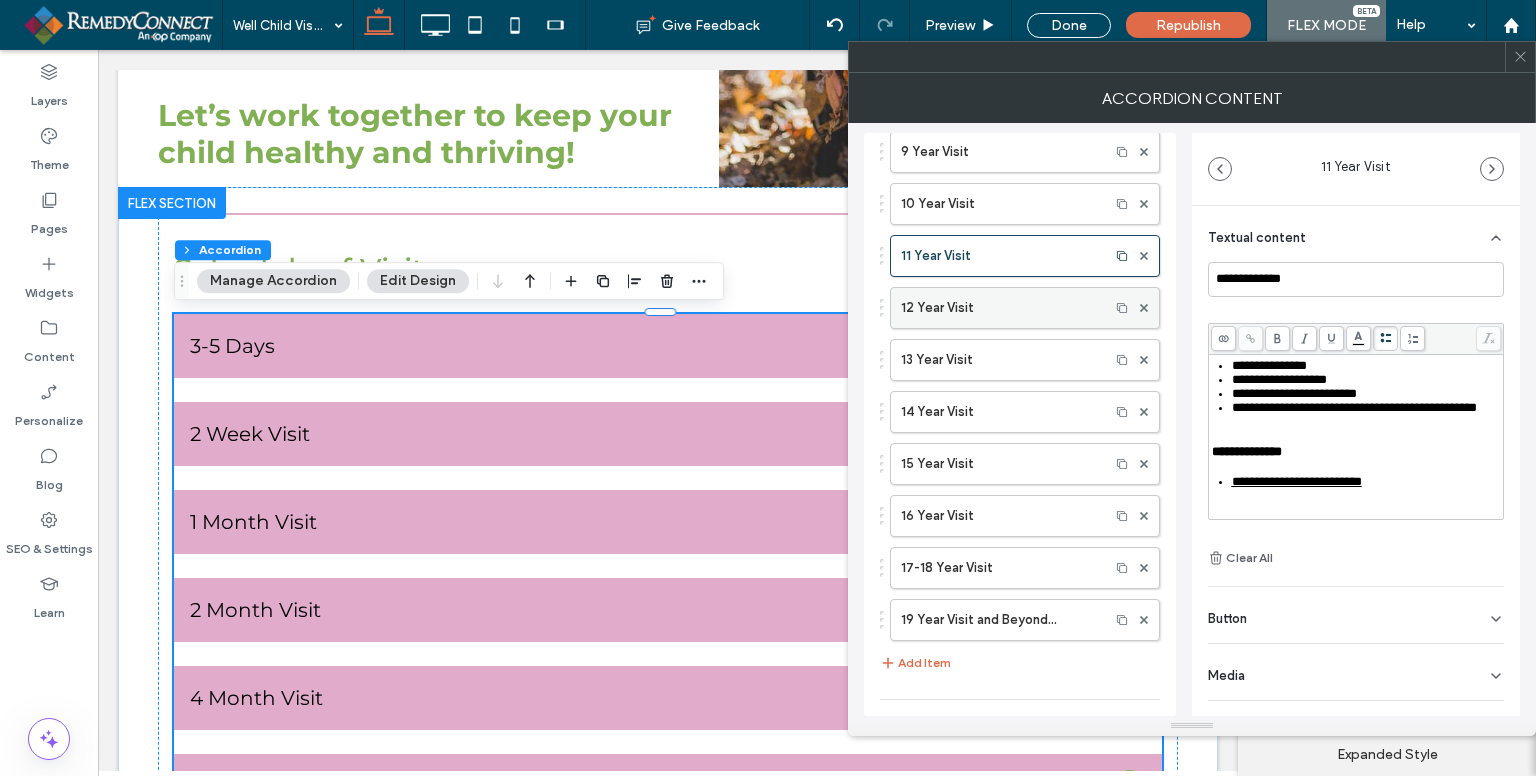 click on "12 Year Visit" at bounding box center (1000, 308) 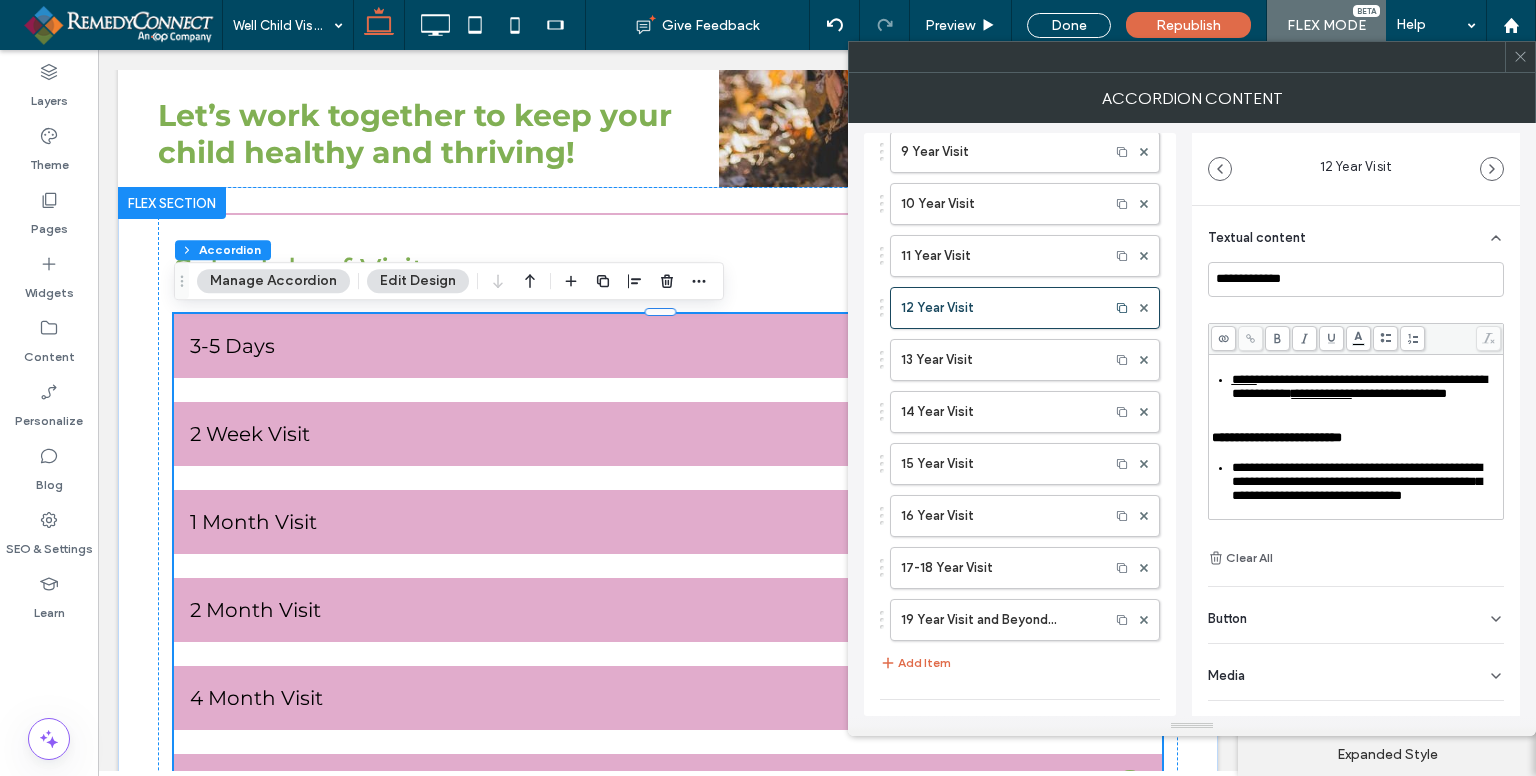 scroll, scrollTop: 400, scrollLeft: 0, axis: vertical 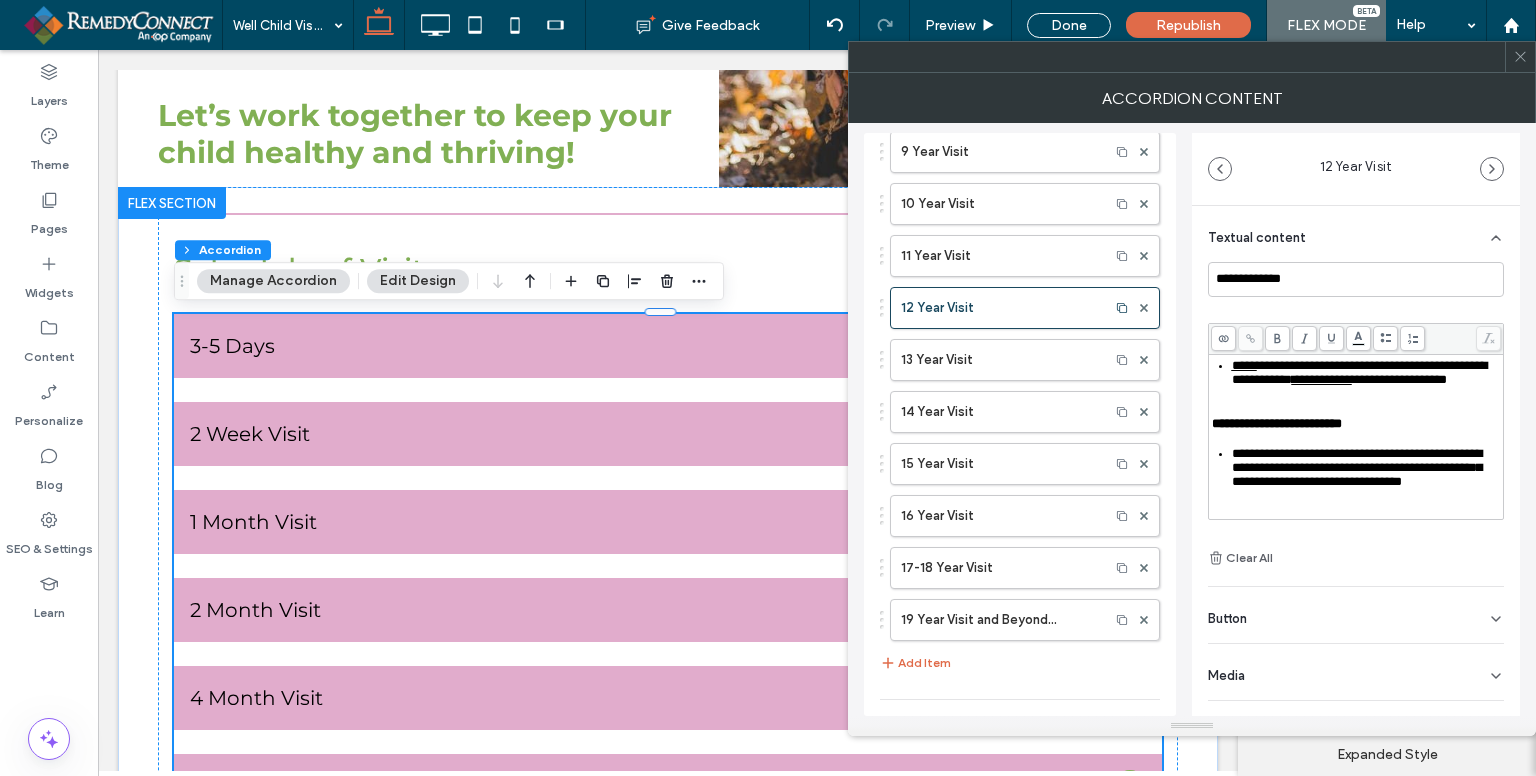 click on "**********" at bounding box center [1359, 372] 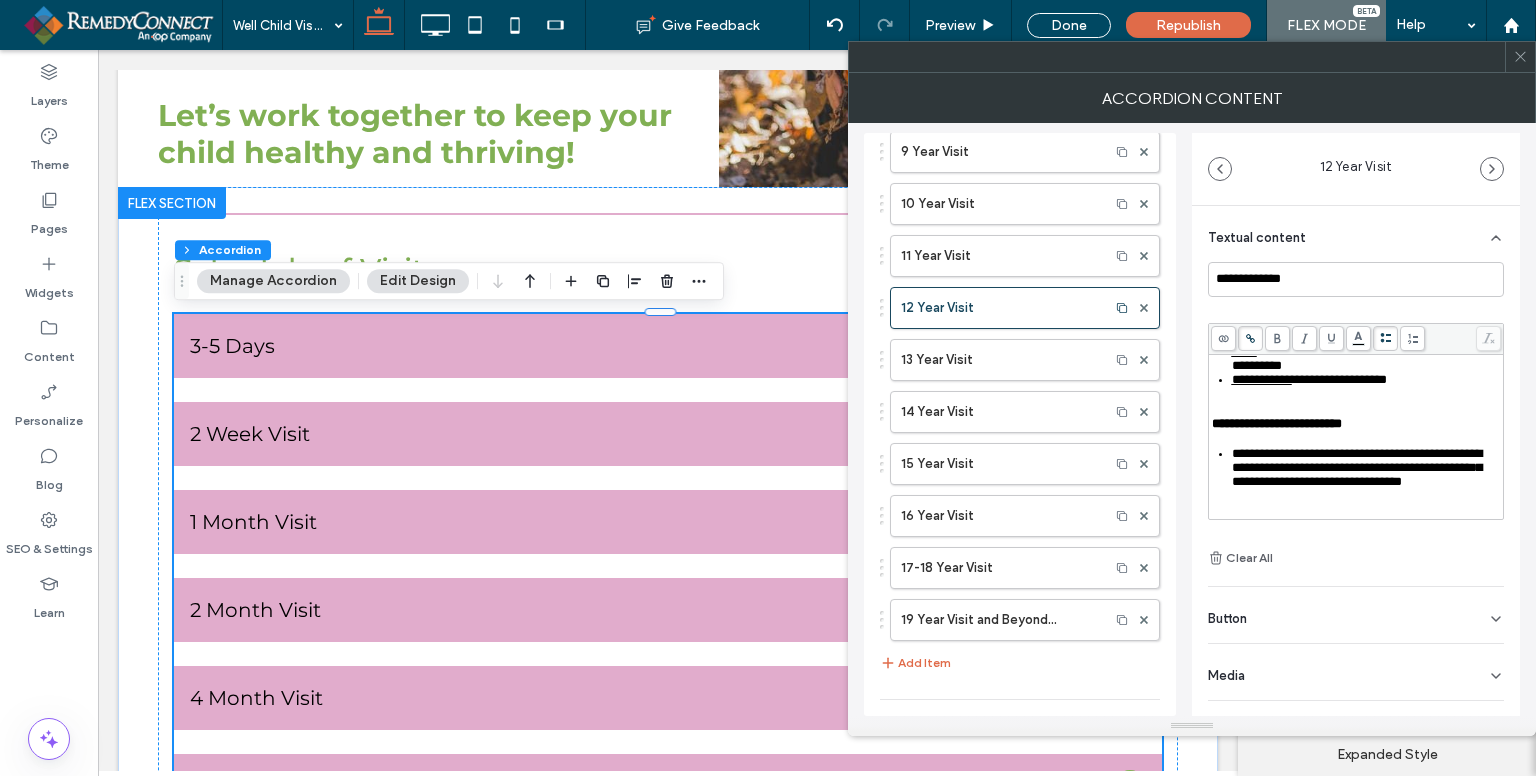 scroll, scrollTop: 540, scrollLeft: 0, axis: vertical 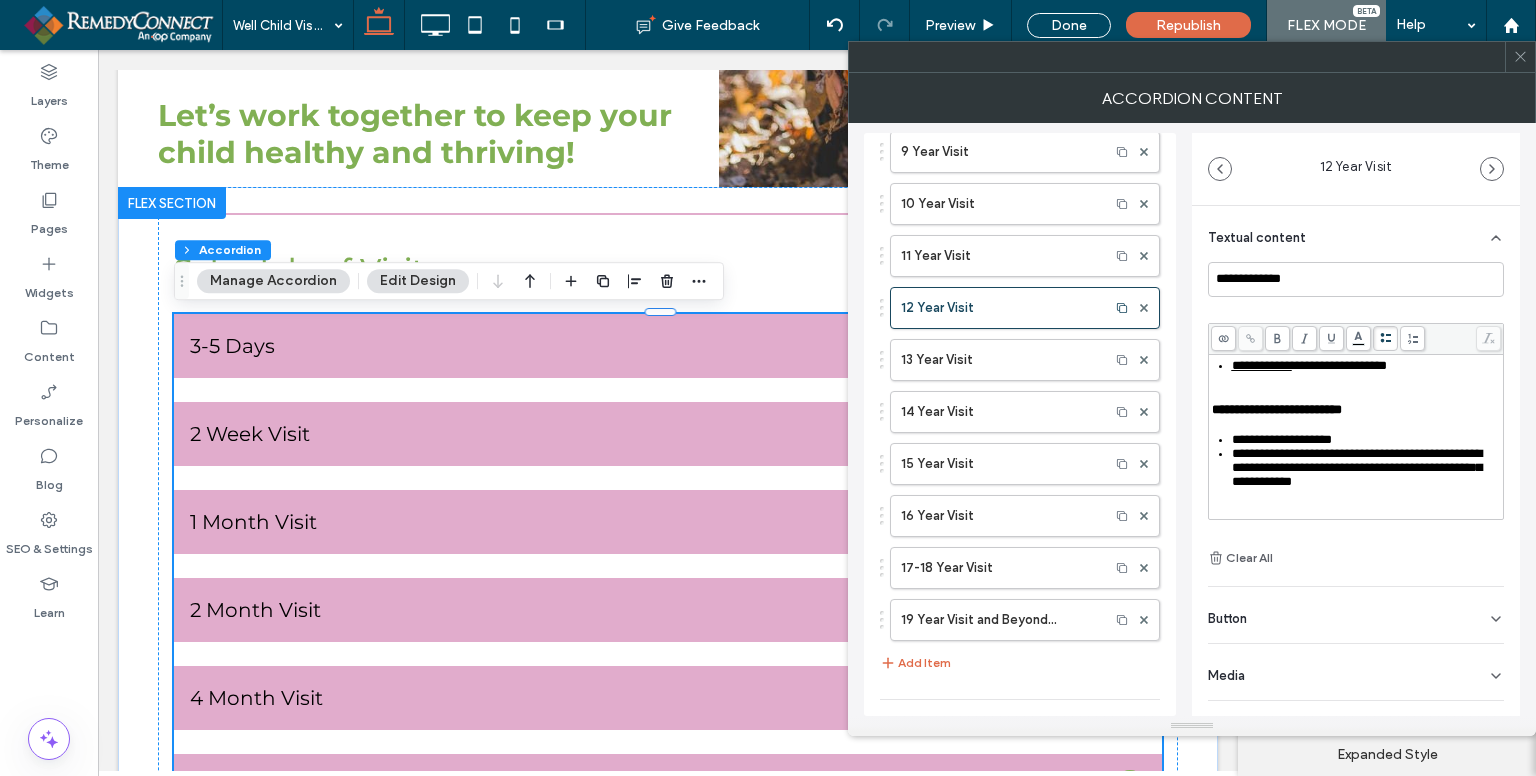 click on "**********" at bounding box center (1357, 467) 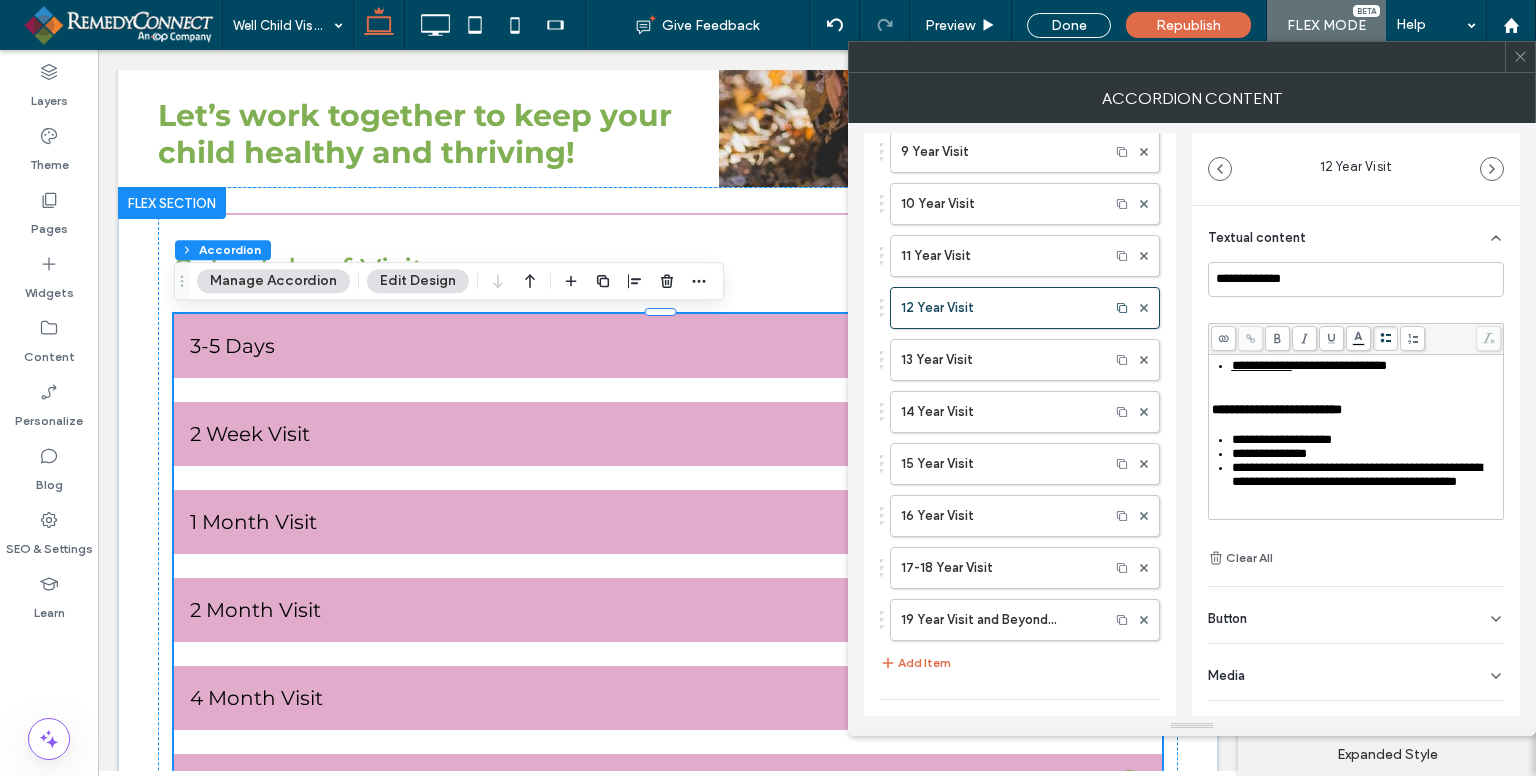 click on "**********" at bounding box center [1357, 474] 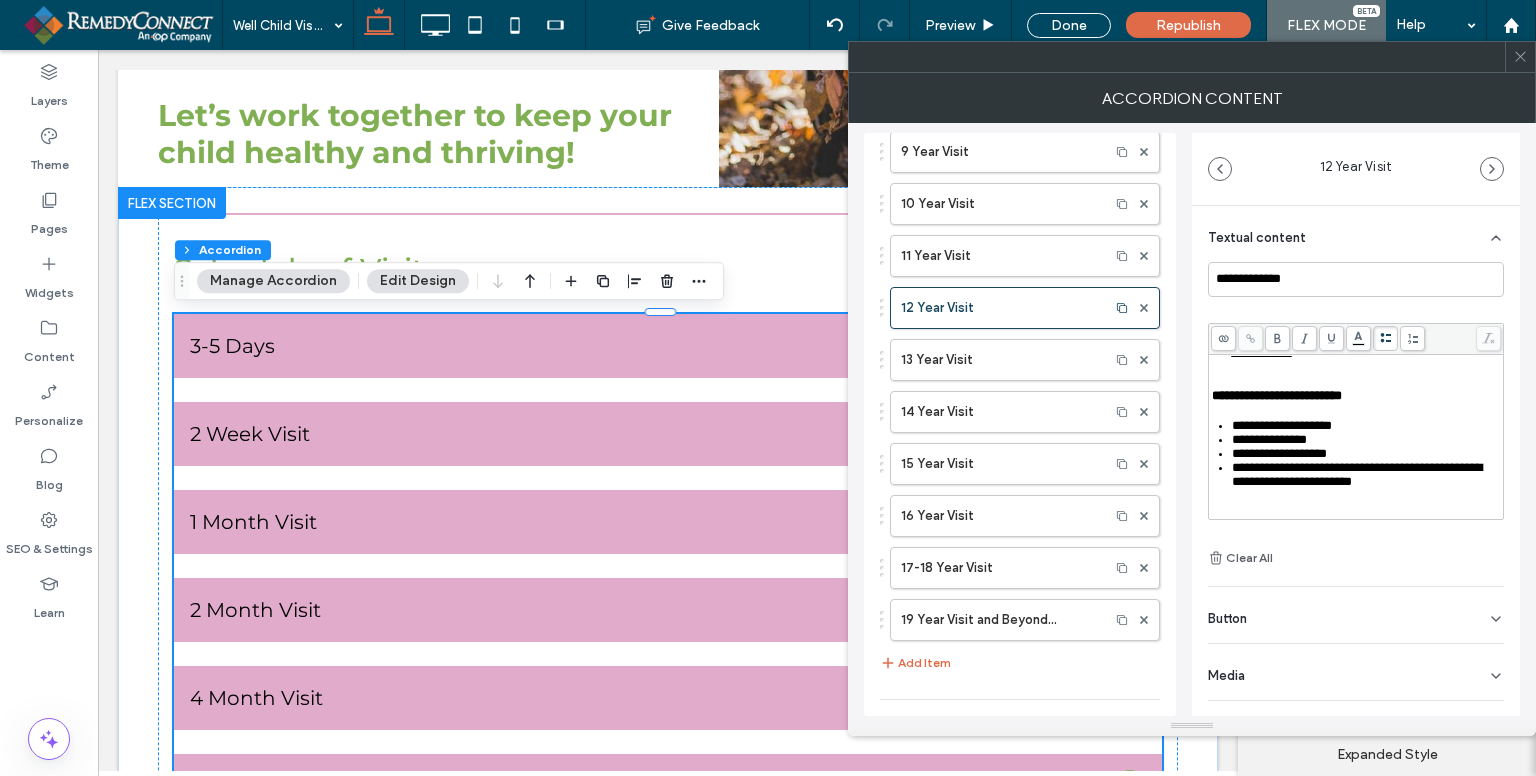 click on "**********" at bounding box center [1357, 474] 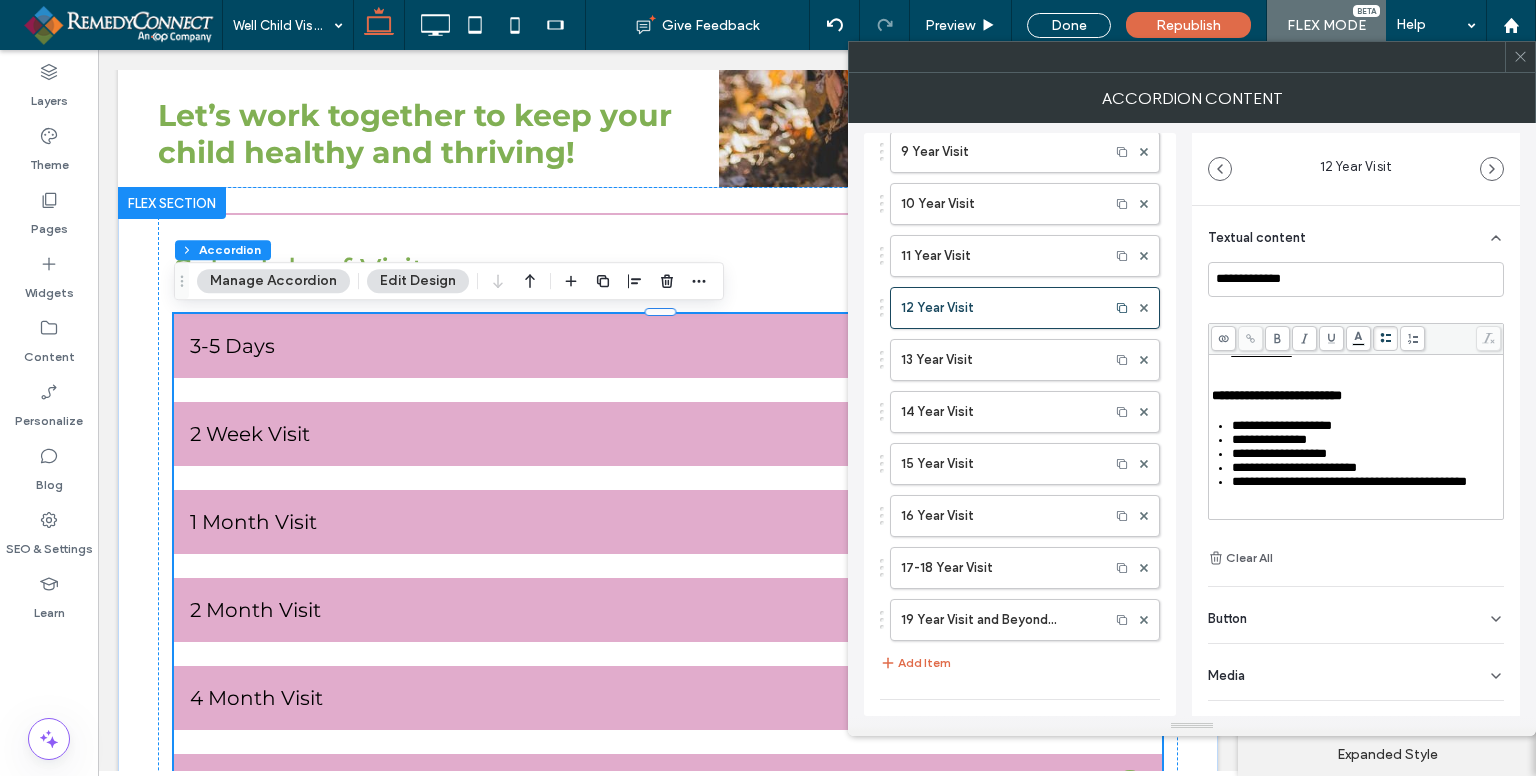 click on "**********" at bounding box center [1349, 481] 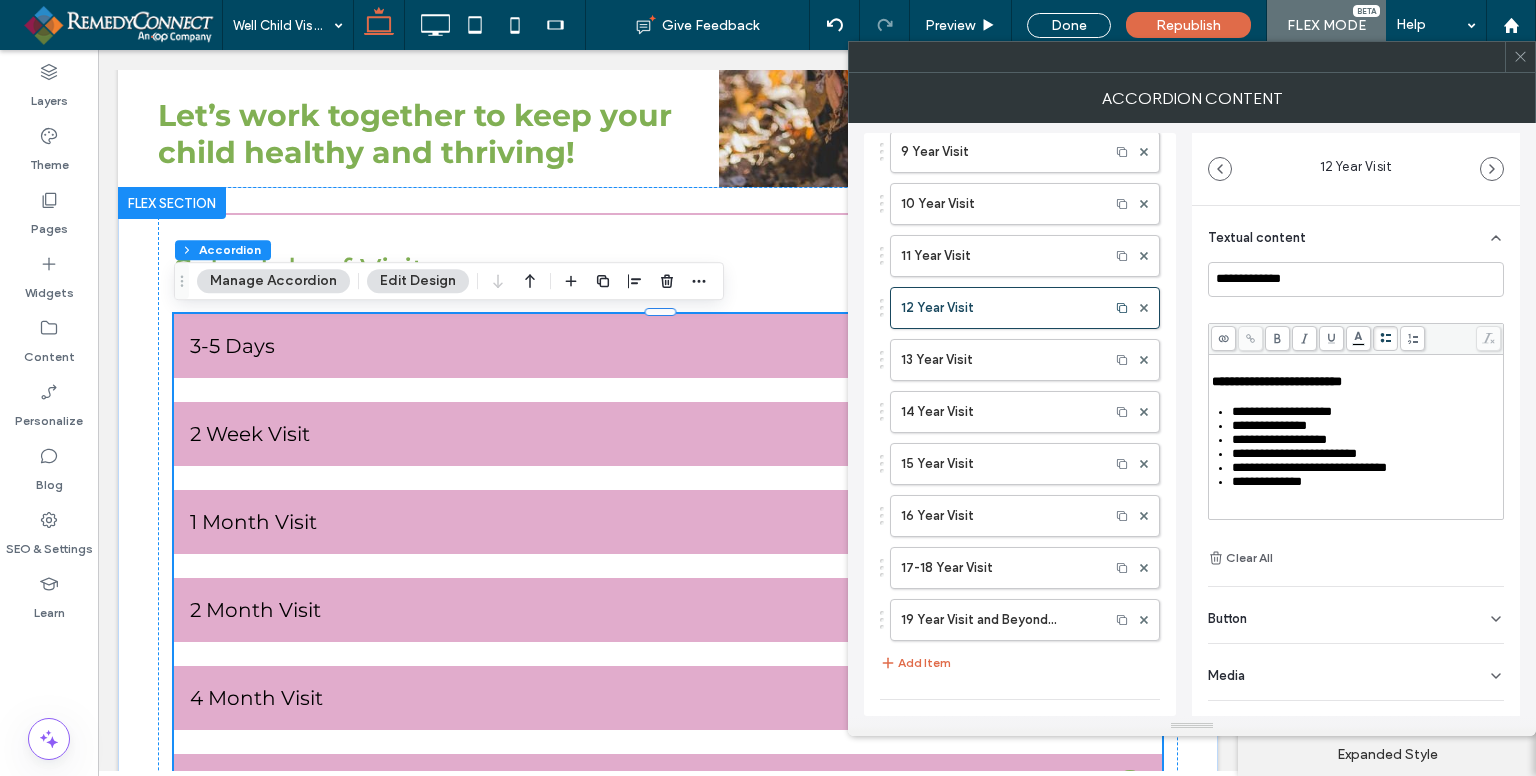 scroll, scrollTop: 572, scrollLeft: 0, axis: vertical 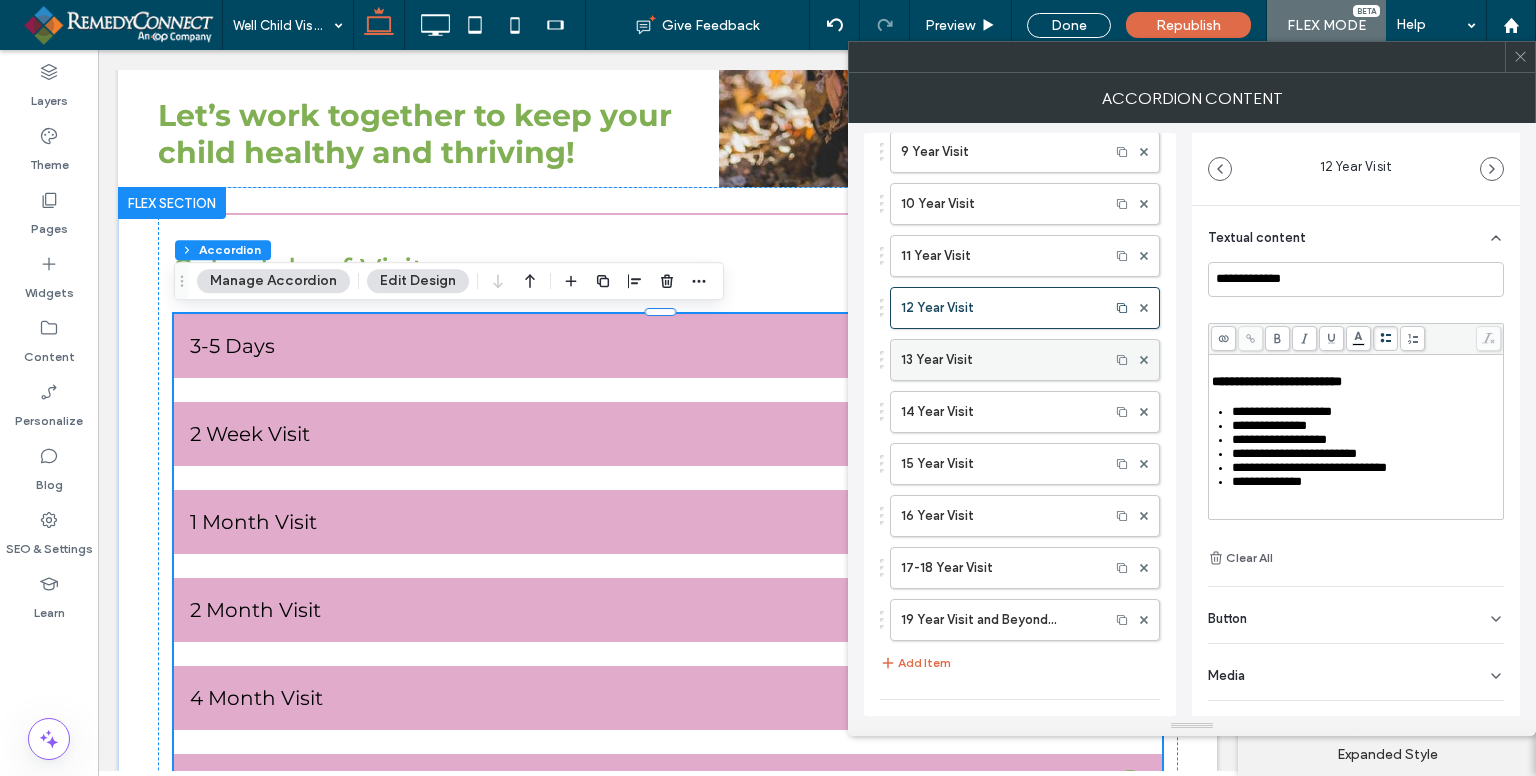 click on "13 Year Visit" at bounding box center [1000, 360] 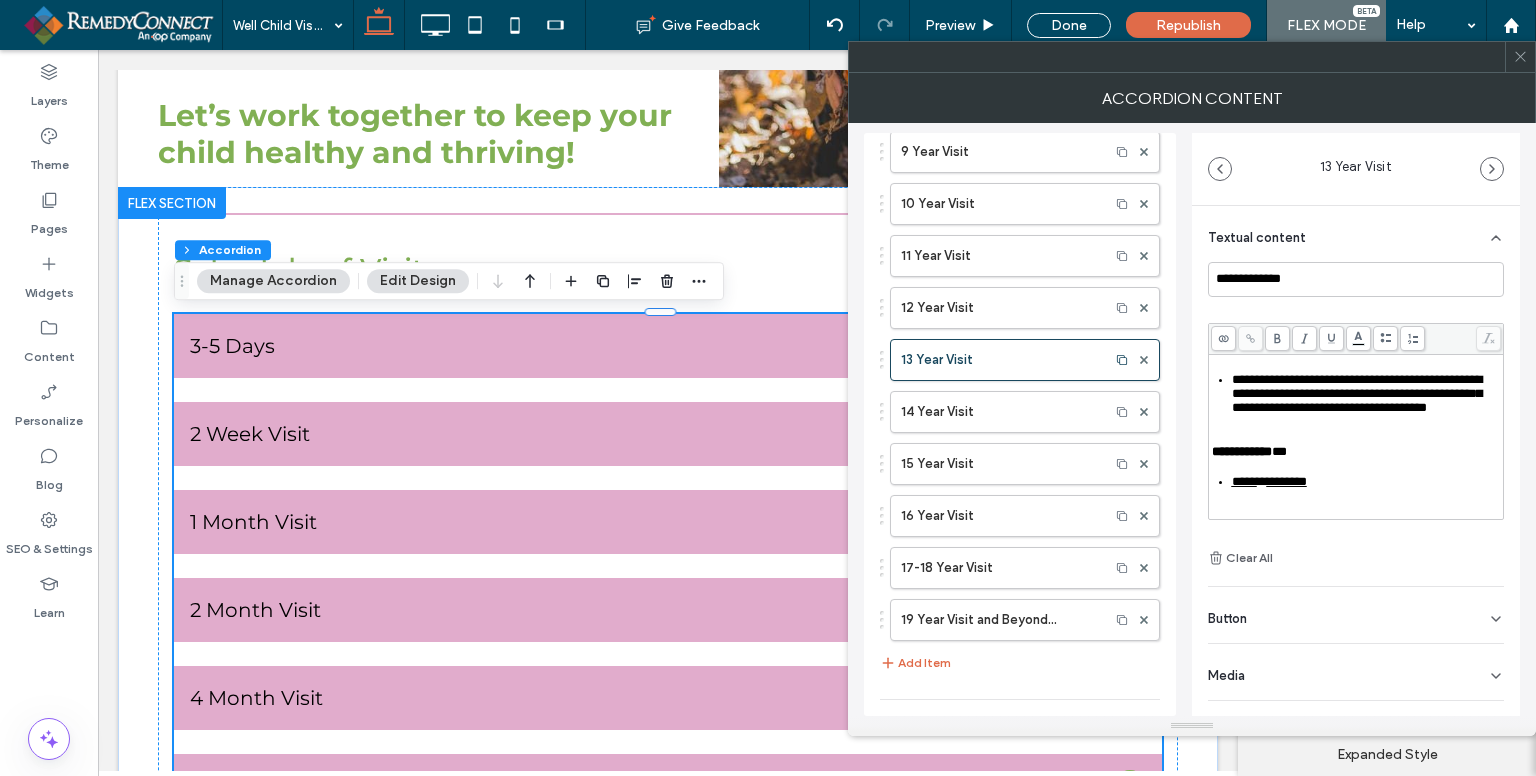 scroll, scrollTop: 600, scrollLeft: 0, axis: vertical 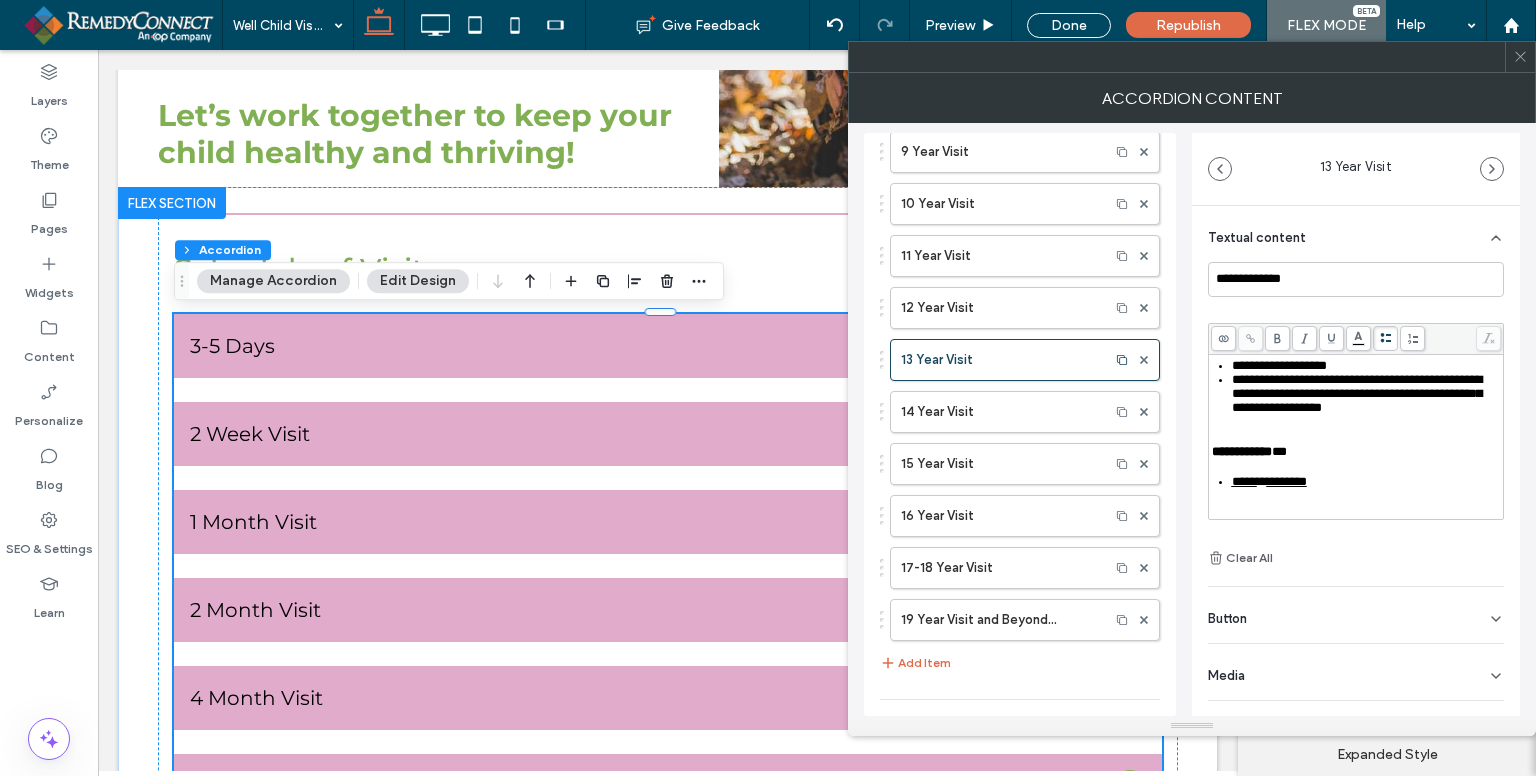 click on "**********" at bounding box center (1357, 393) 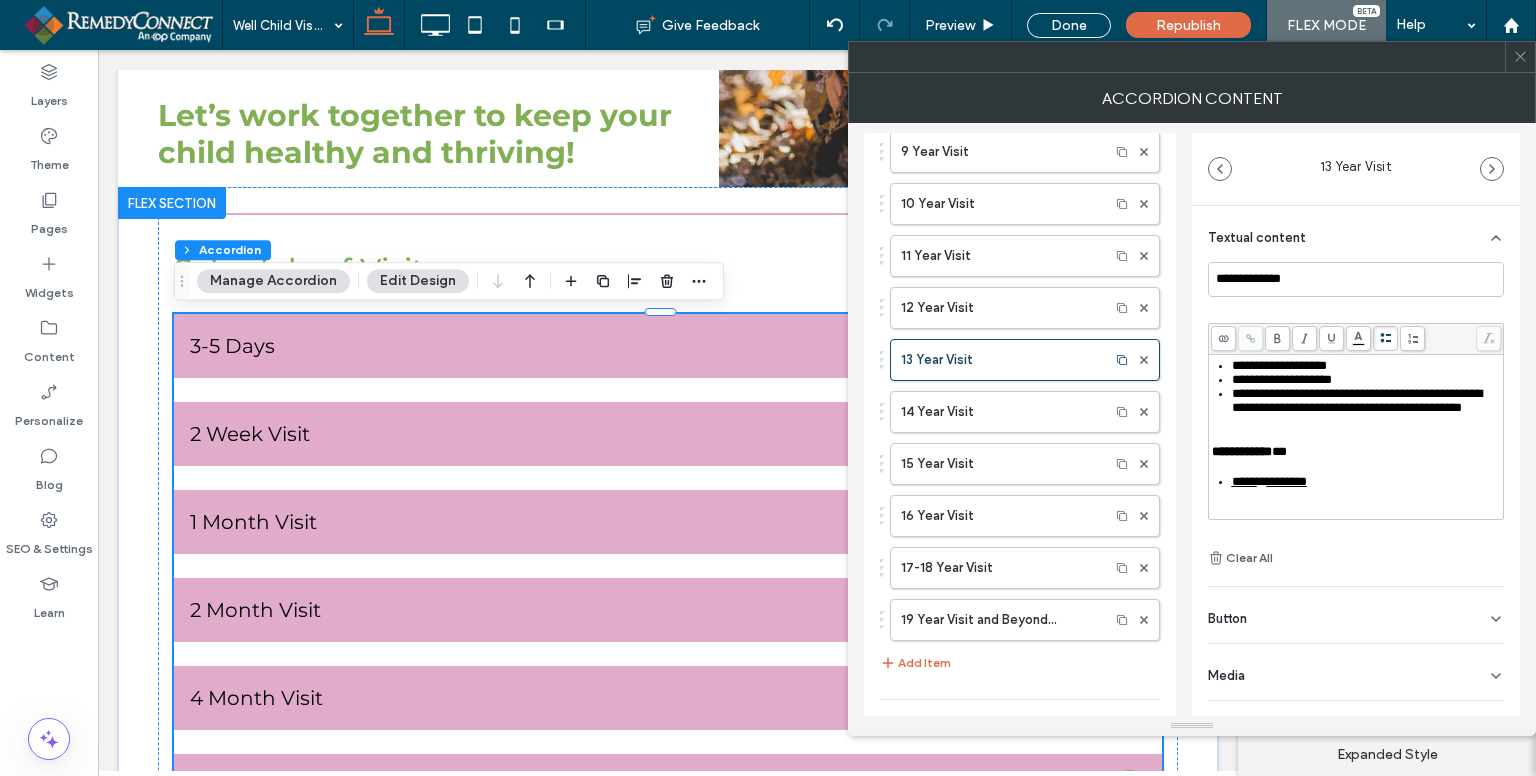 click on "**********" at bounding box center (1357, 400) 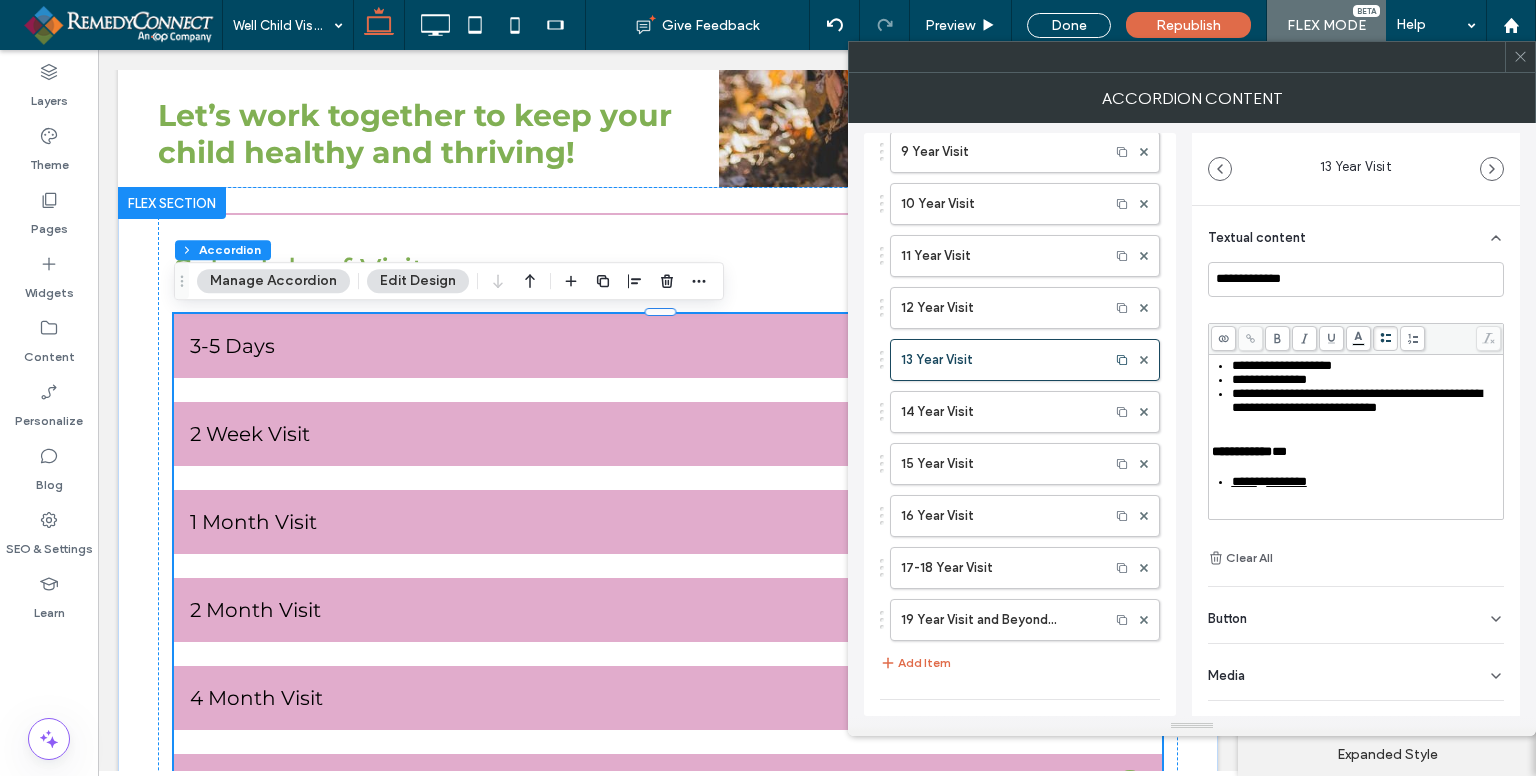 click on "**********" at bounding box center (1357, 400) 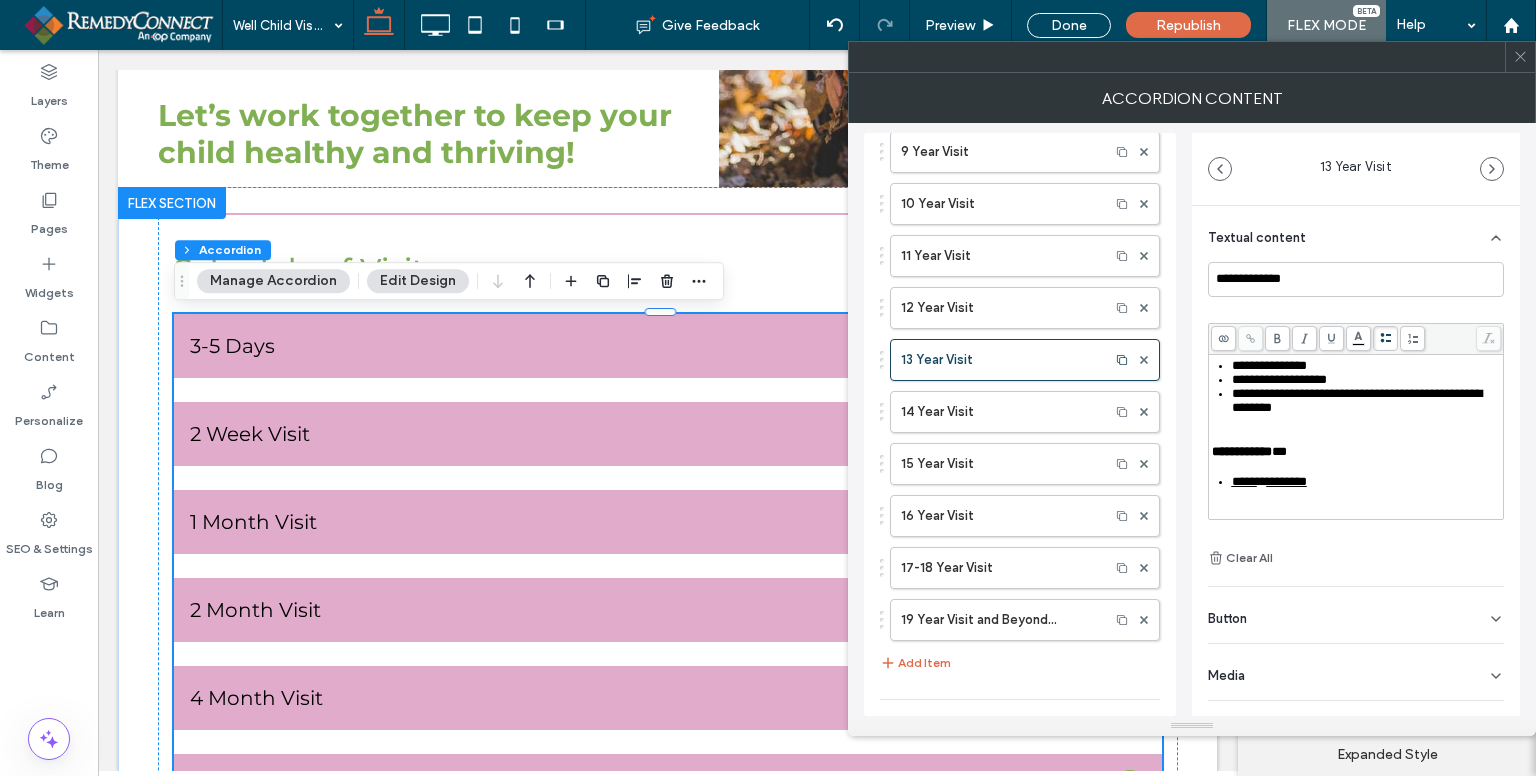 click on "**********" at bounding box center (1357, 400) 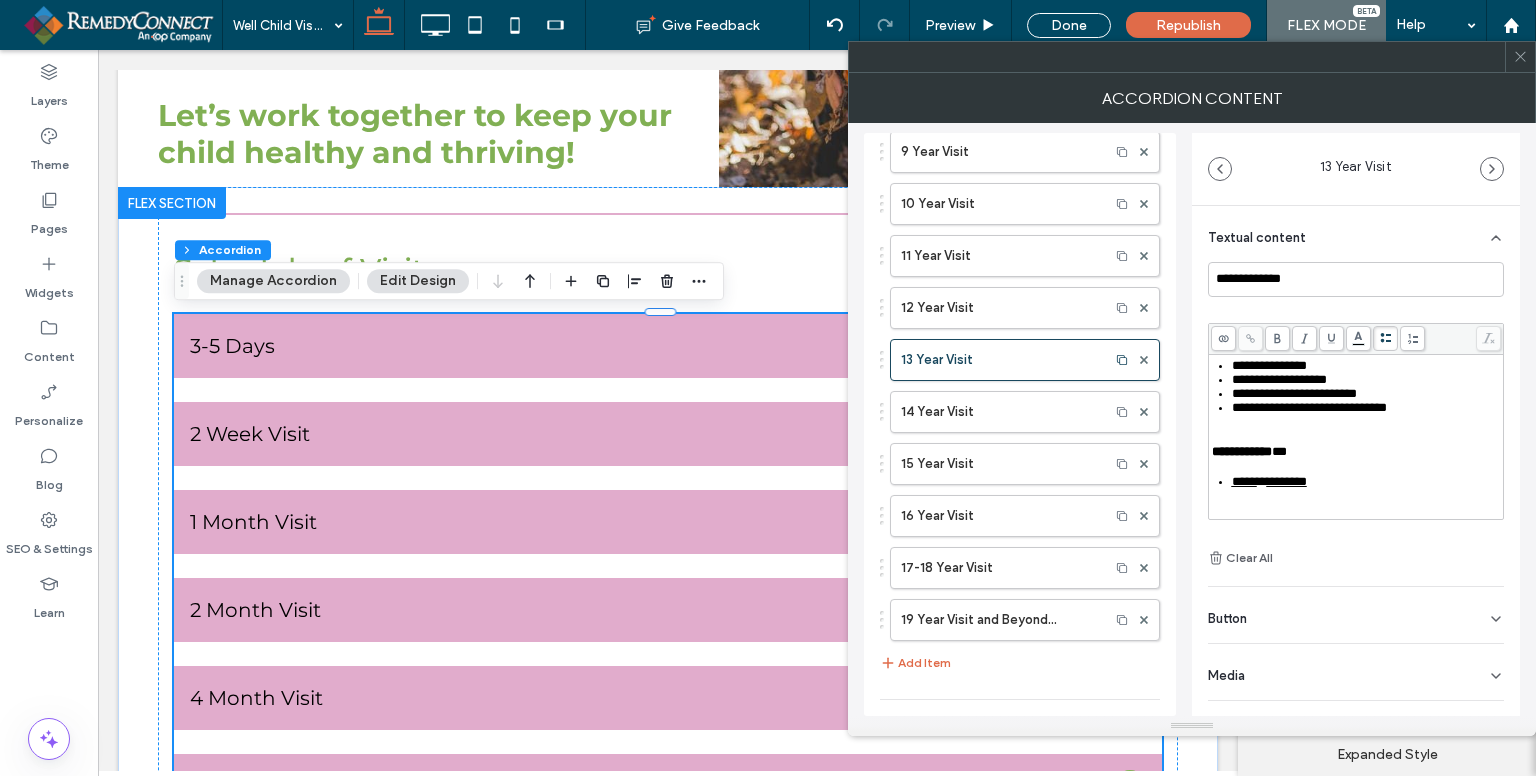 scroll, scrollTop: 684, scrollLeft: 0, axis: vertical 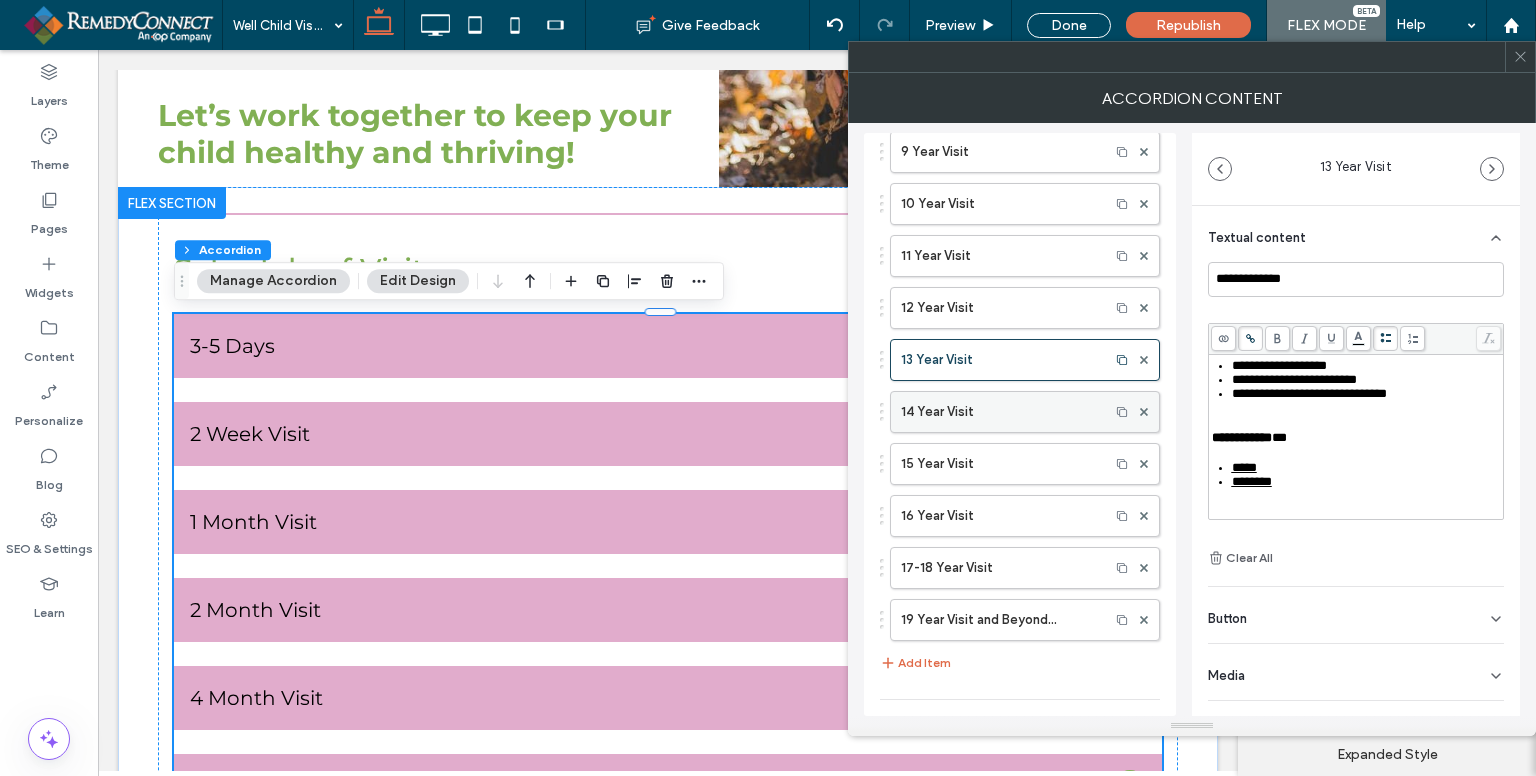 click on "14 Year Visit" at bounding box center [1000, 412] 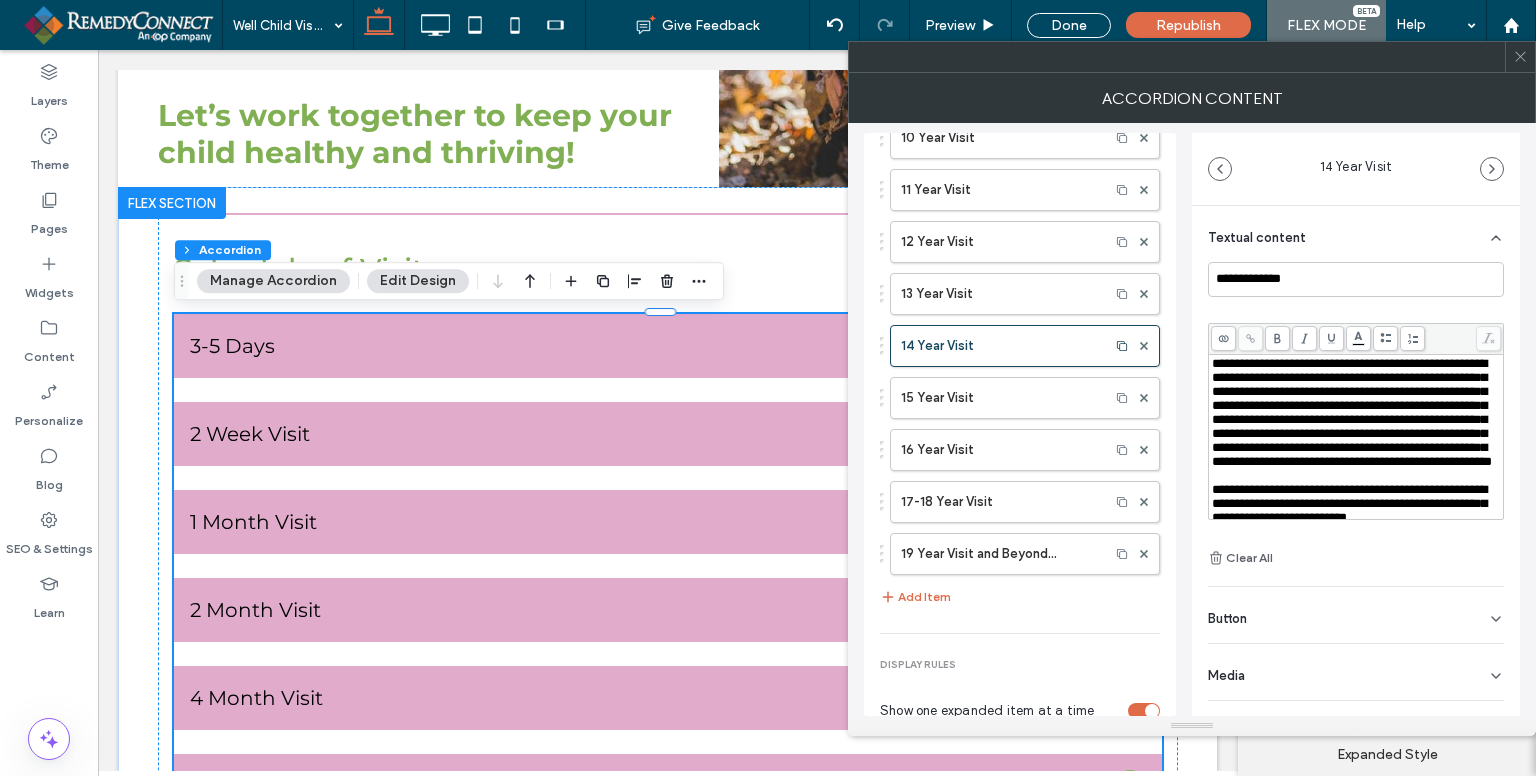 scroll, scrollTop: 1100, scrollLeft: 0, axis: vertical 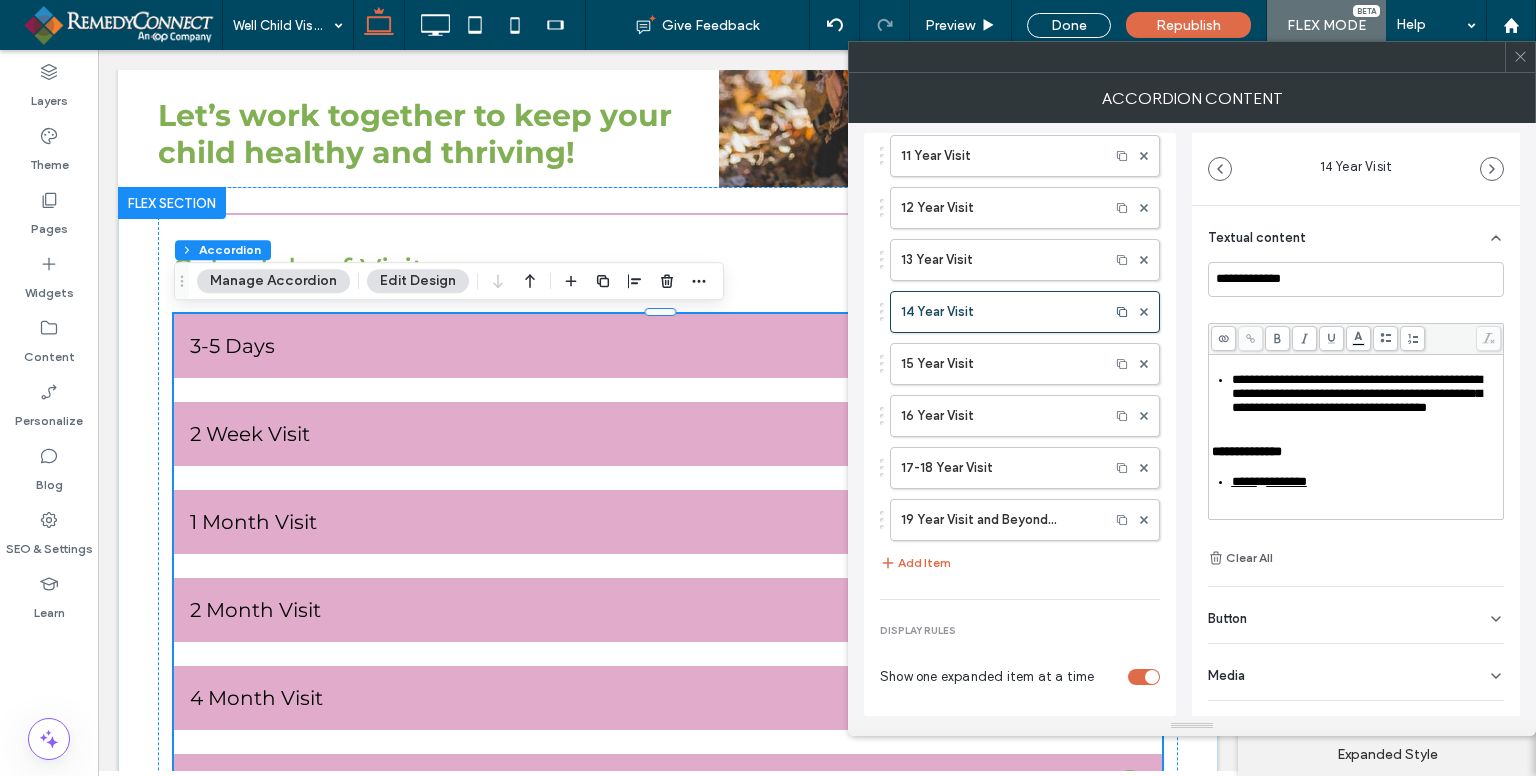 drag, startPoint x: 1351, startPoint y: 387, endPoint x: 1363, endPoint y: 387, distance: 12 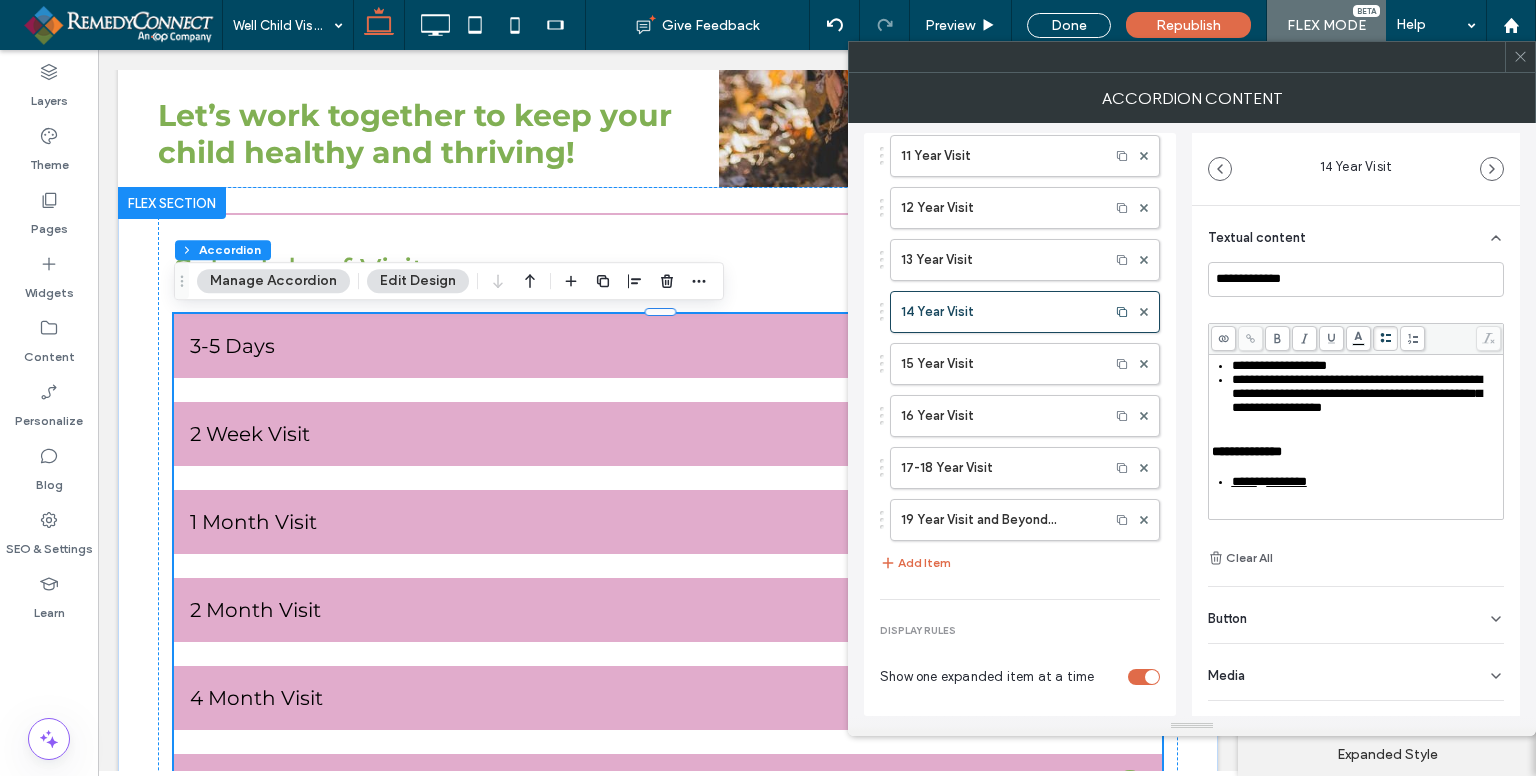 click on "**********" at bounding box center (1357, 393) 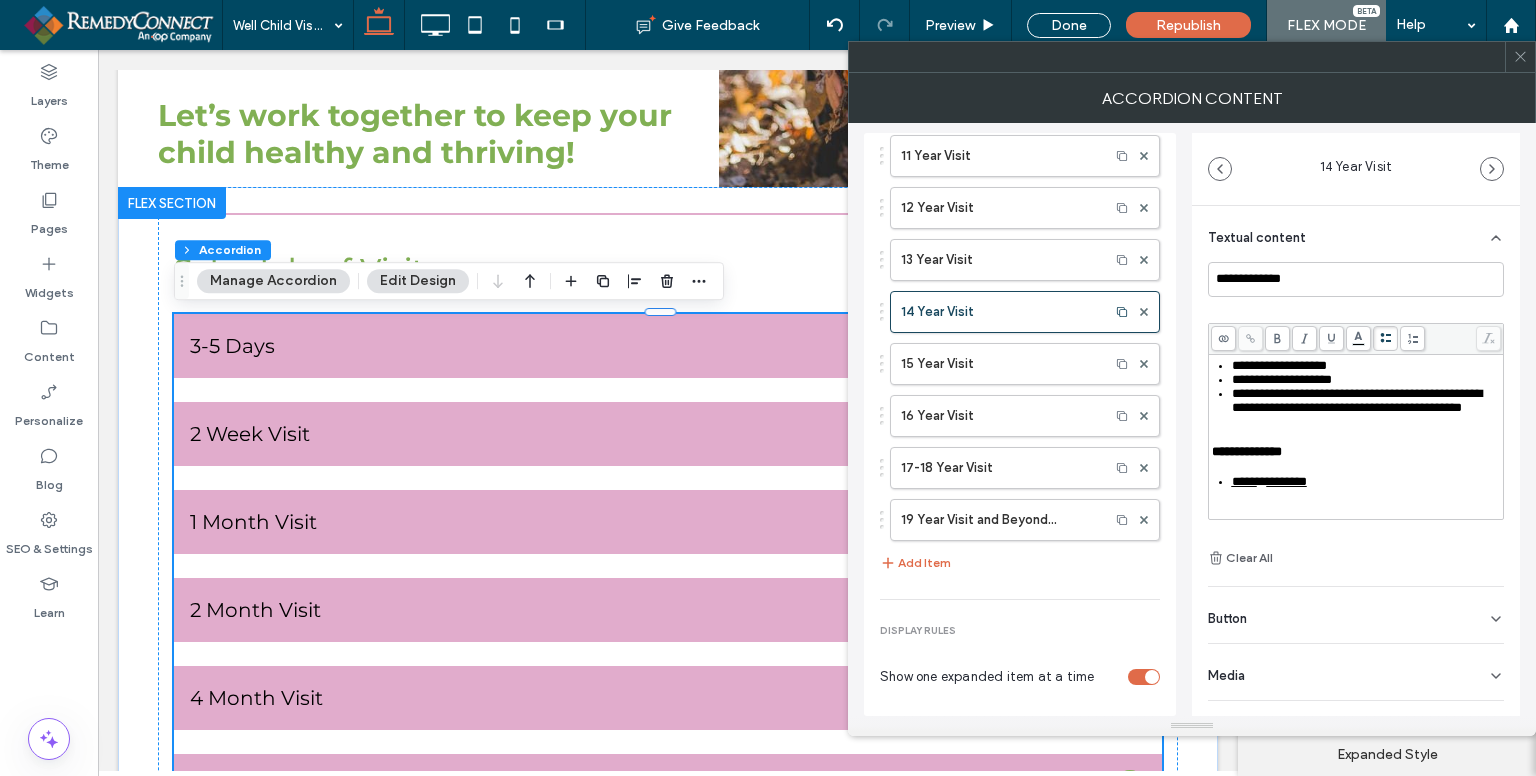 click on "**********" at bounding box center (1357, 400) 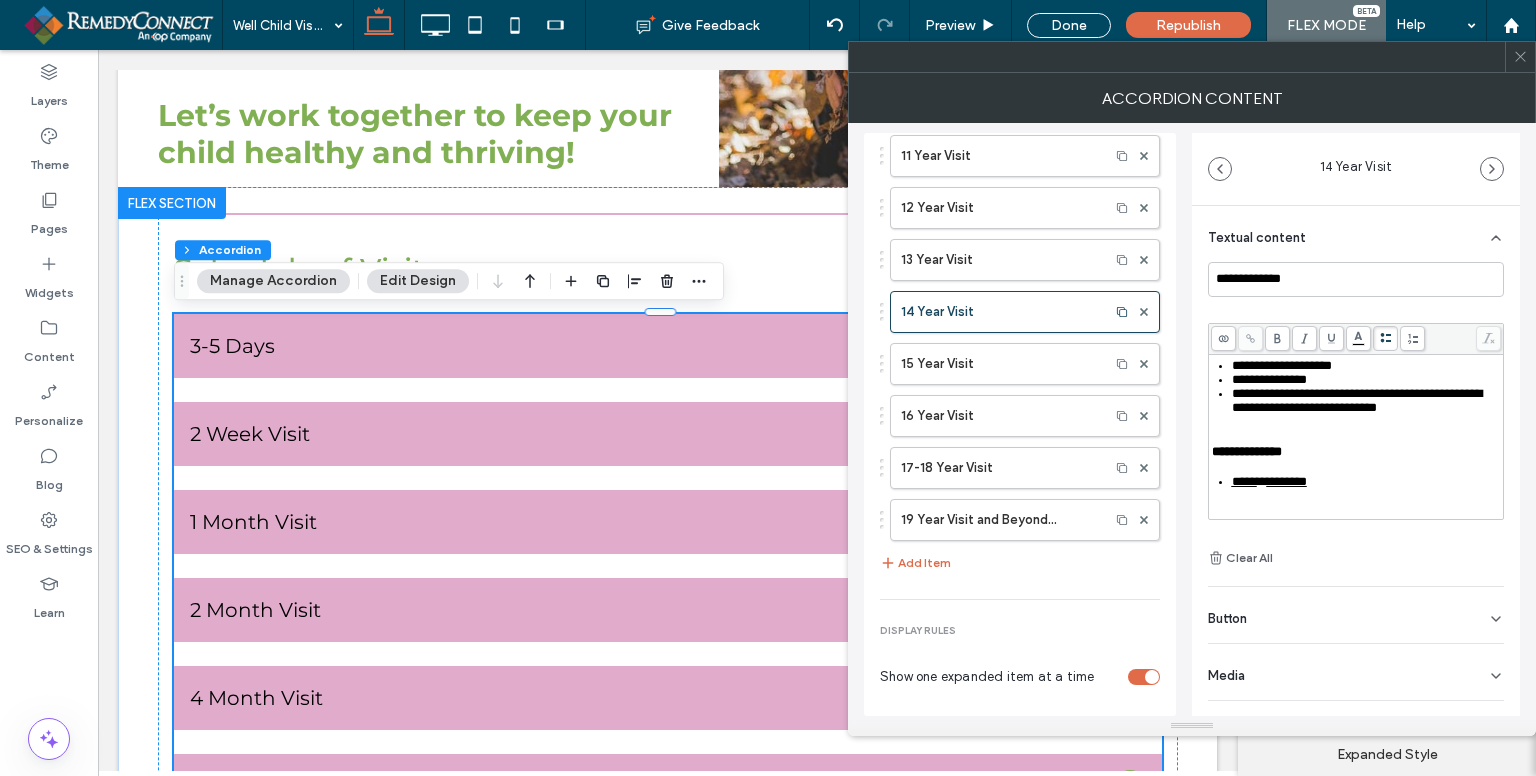 click on "**********" at bounding box center (1357, 400) 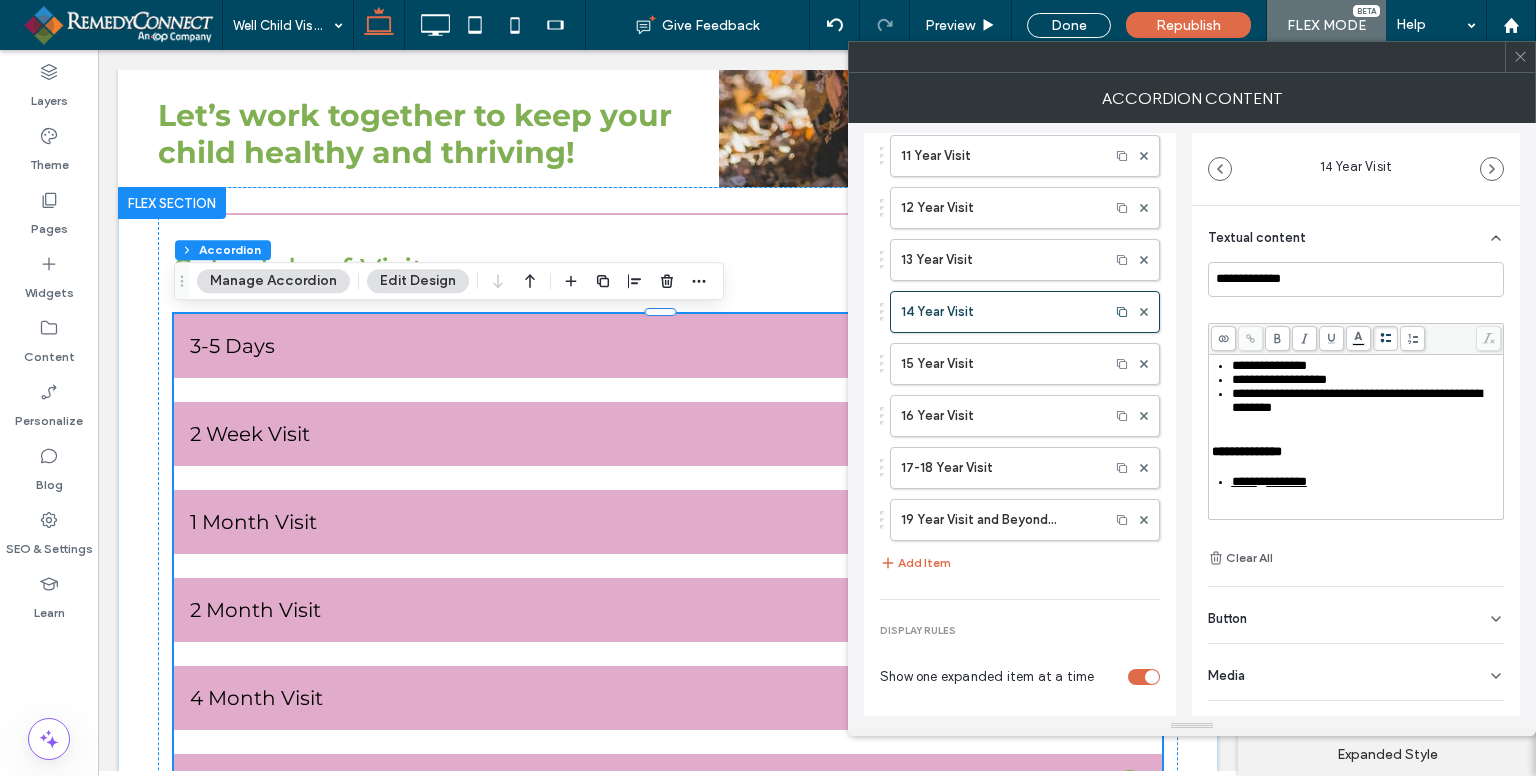 click on "**********" at bounding box center [1357, 400] 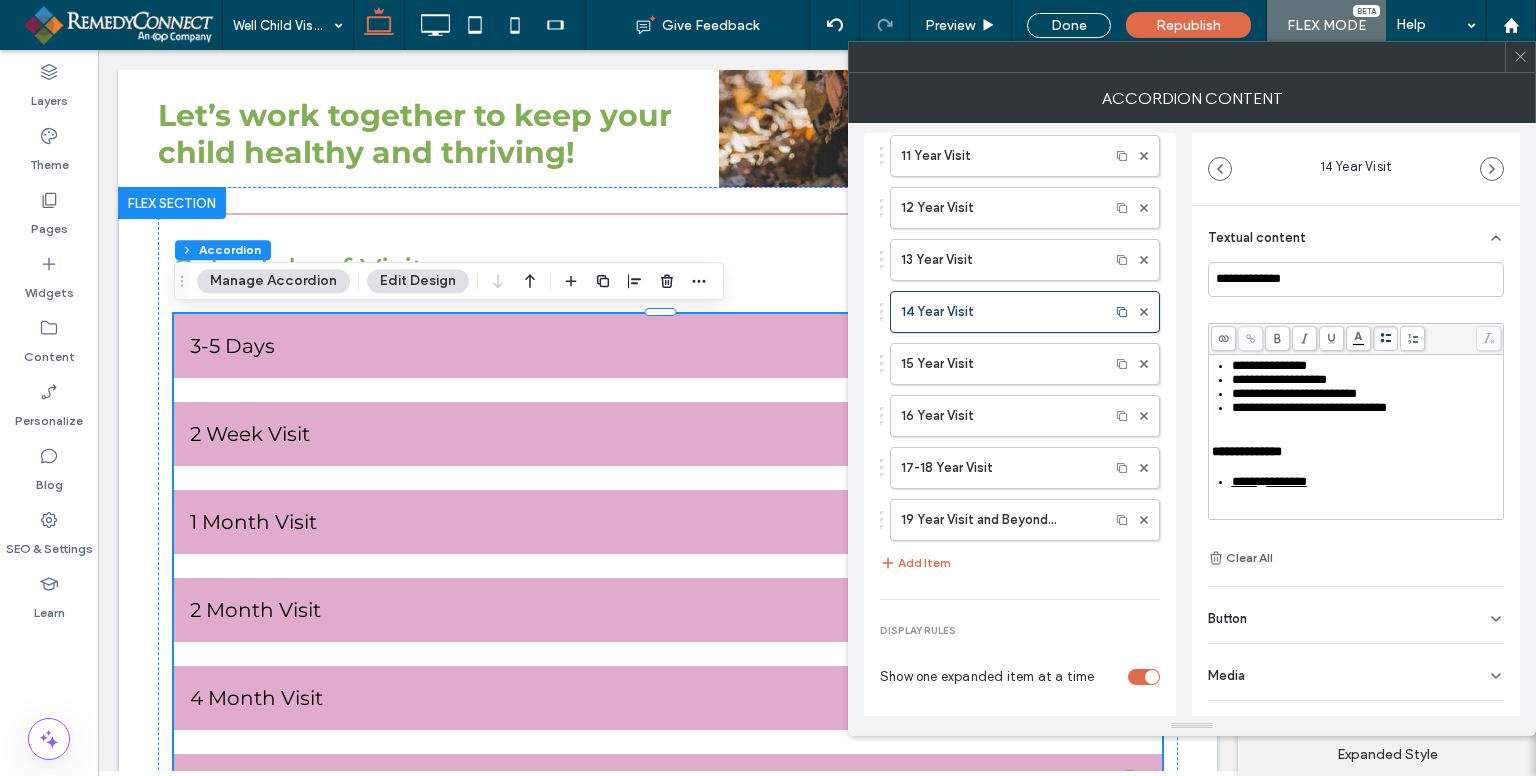 scroll, scrollTop: 684, scrollLeft: 0, axis: vertical 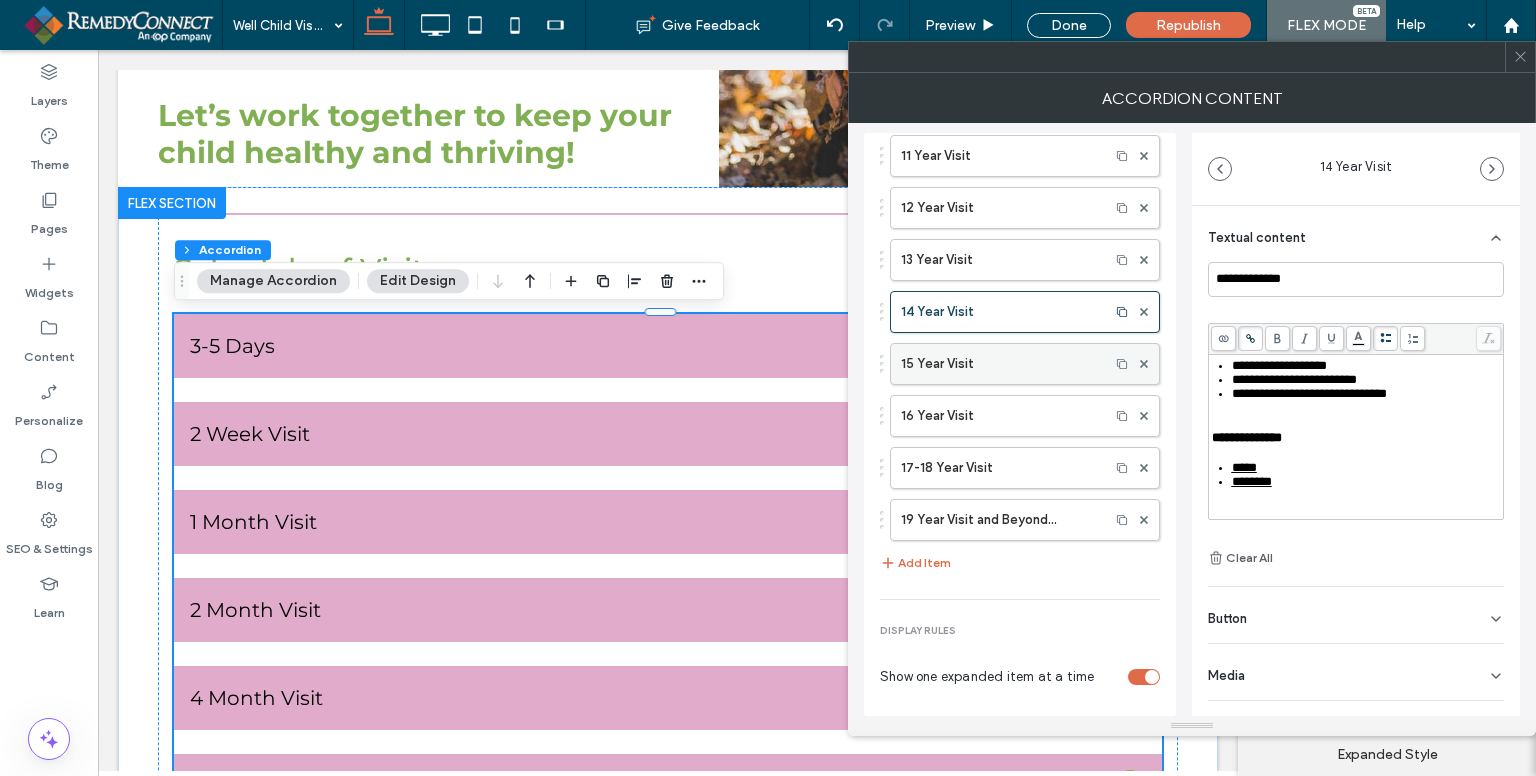 click on "15 Year Visit" at bounding box center [1000, 364] 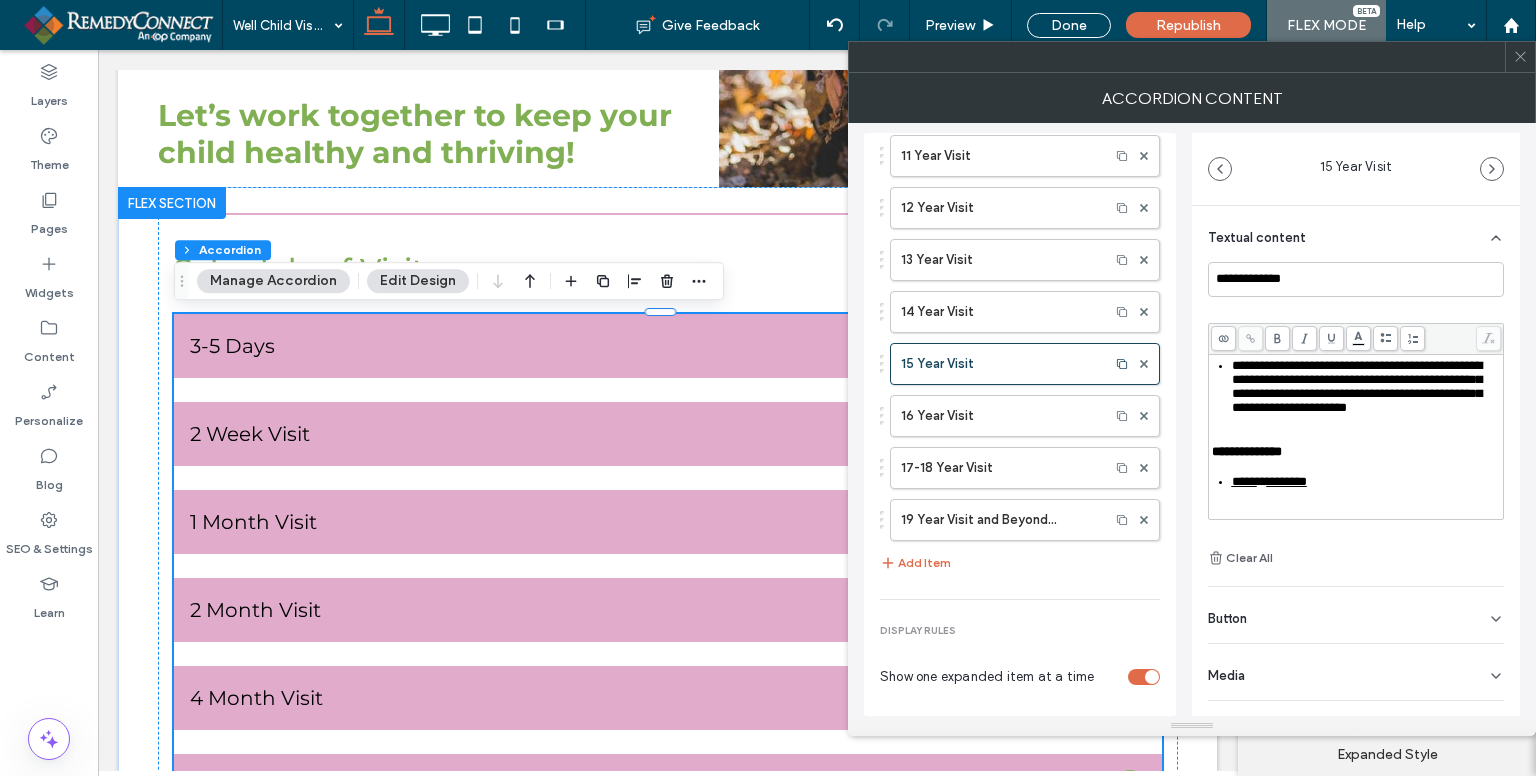 scroll, scrollTop: 600, scrollLeft: 0, axis: vertical 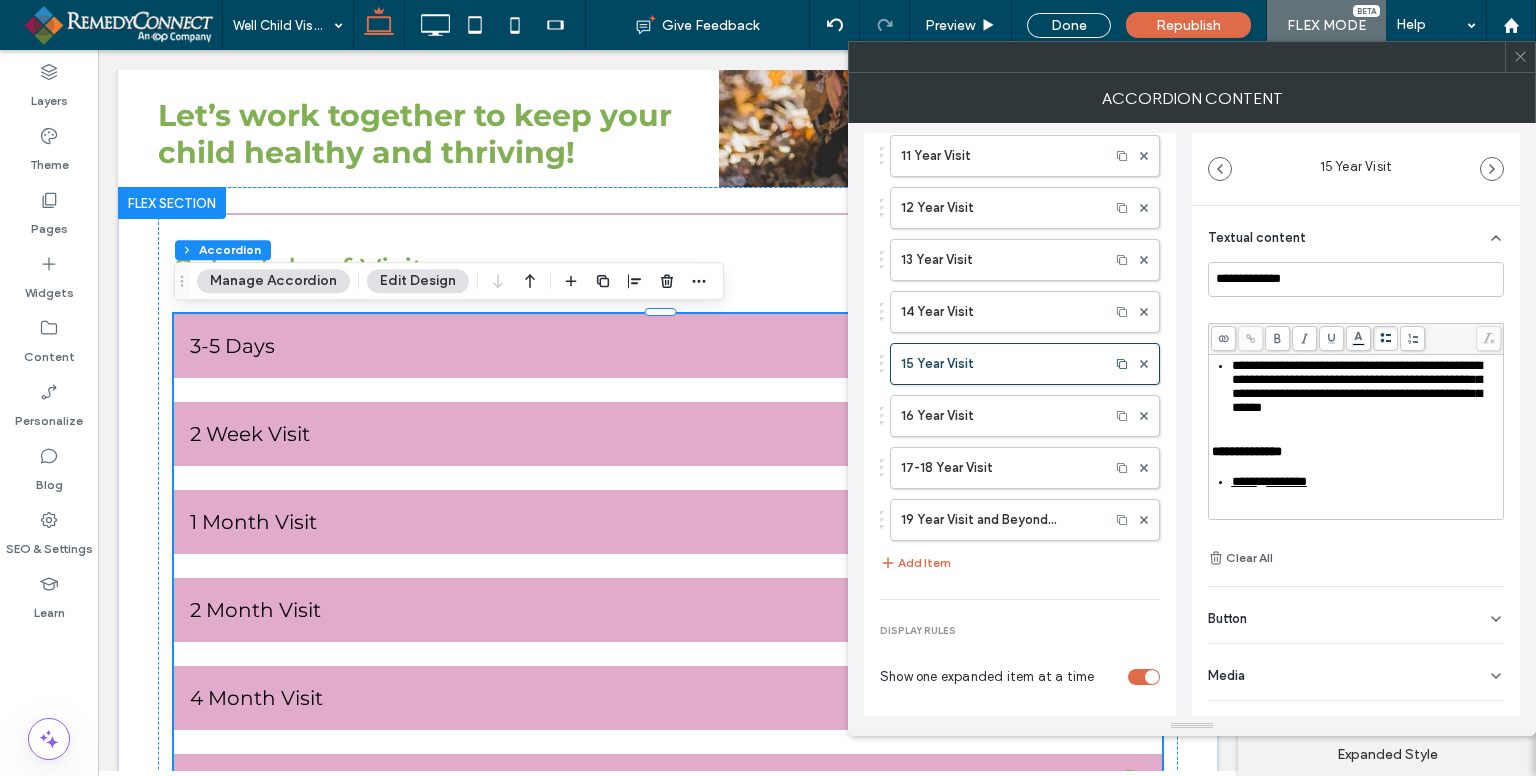 click on "**********" at bounding box center (1357, 386) 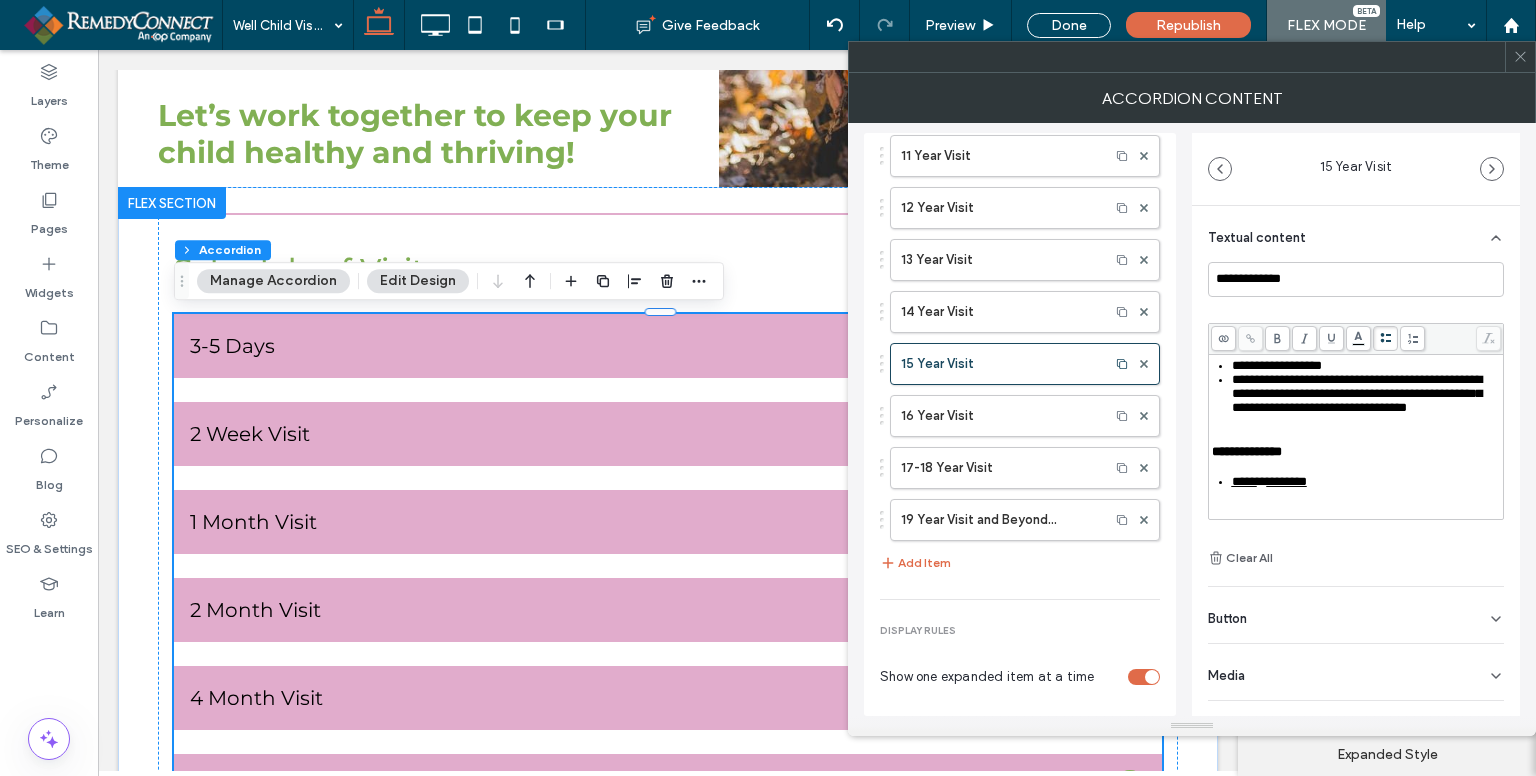 click on "**********" at bounding box center (1357, 393) 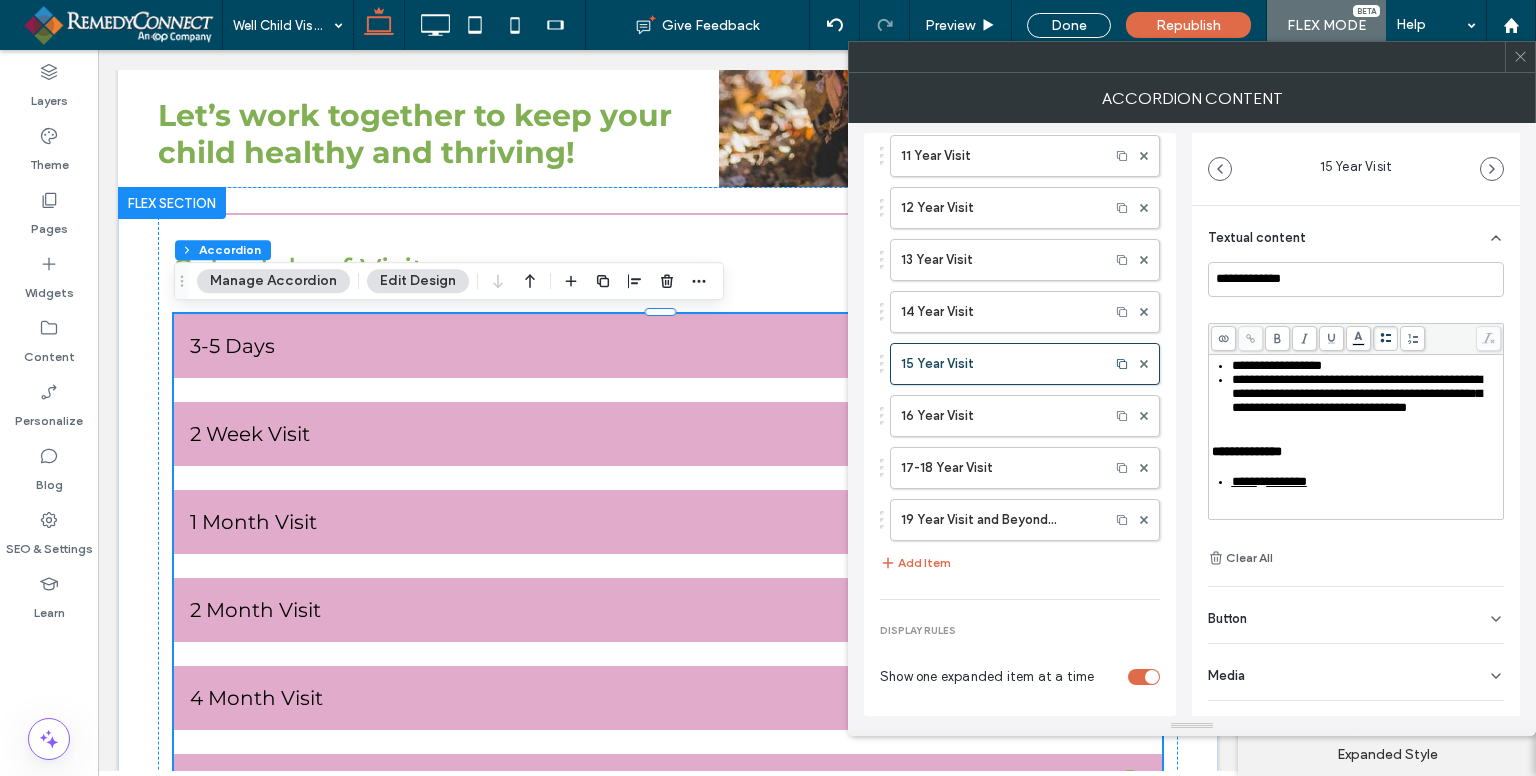 click on "**********" at bounding box center [1357, 393] 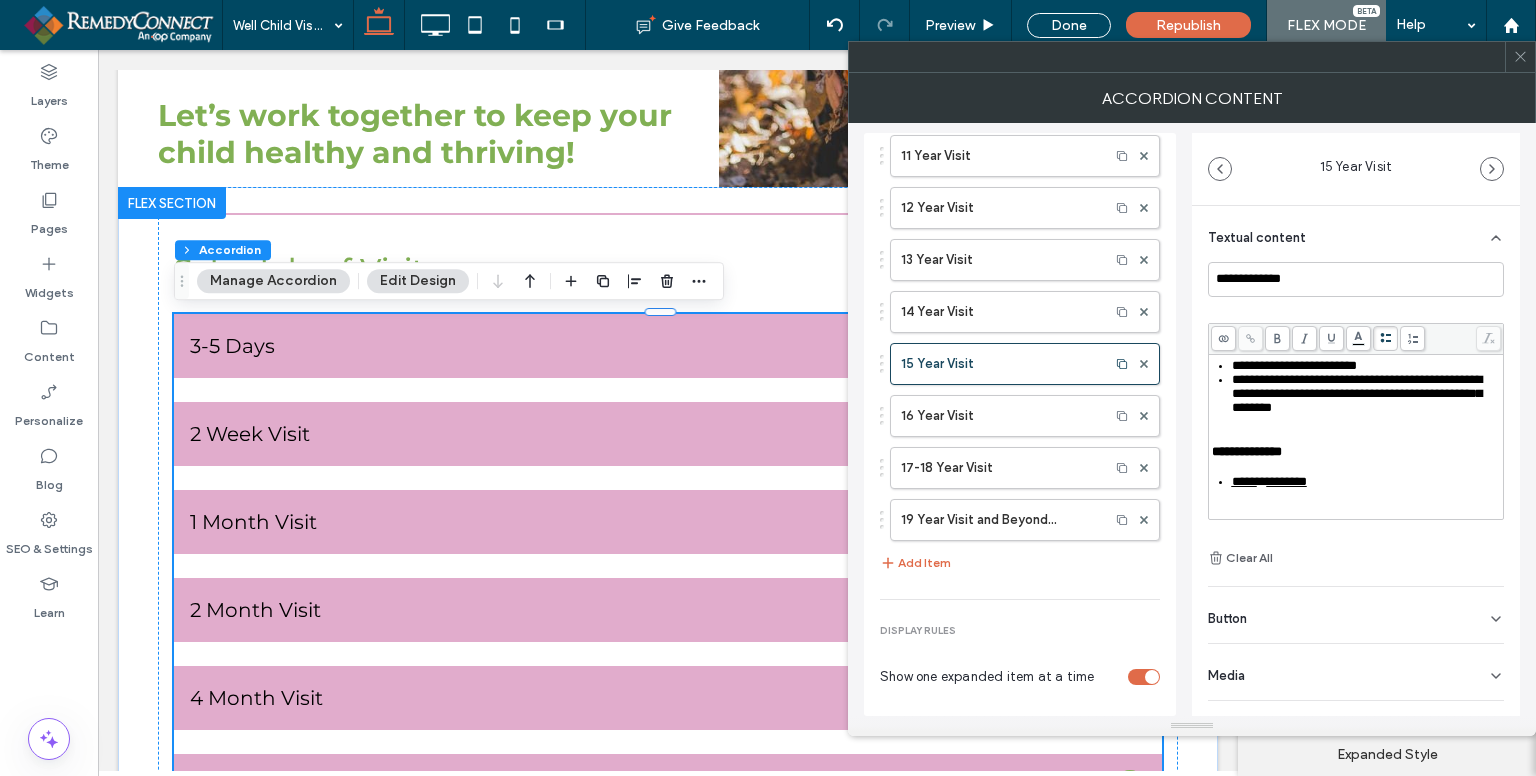 click on "**********" at bounding box center [1357, 393] 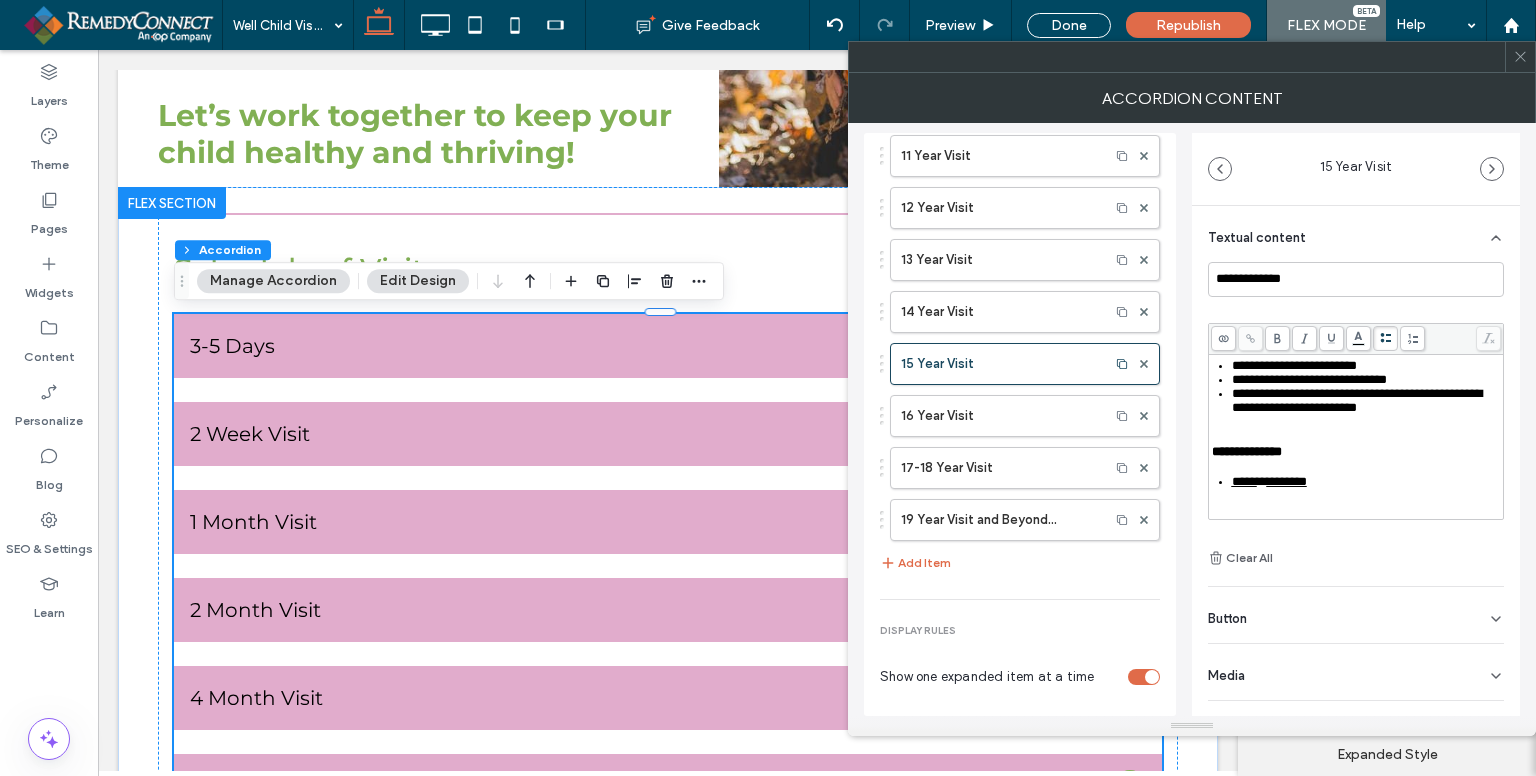 scroll, scrollTop: 700, scrollLeft: 0, axis: vertical 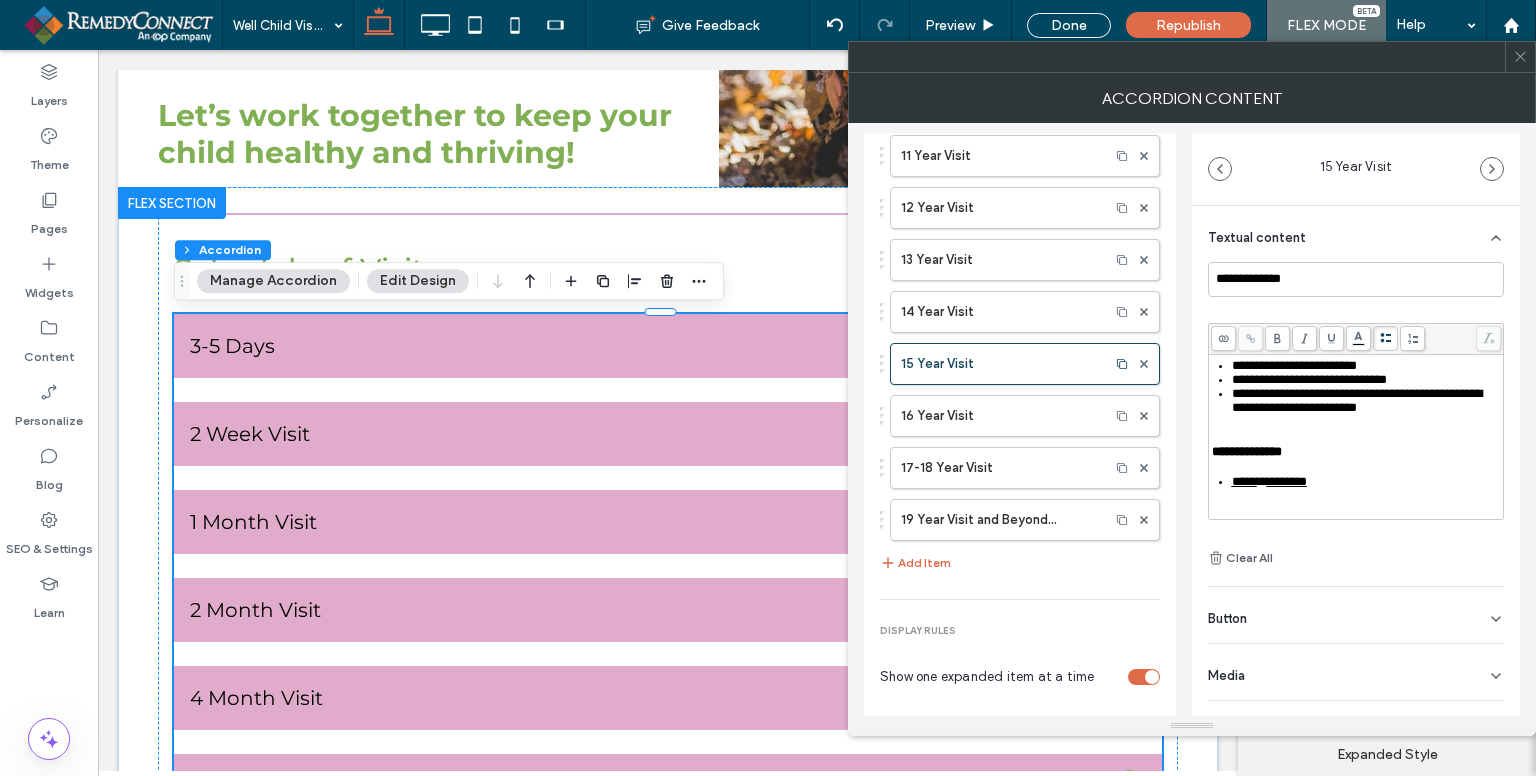 click on "**********" at bounding box center [1357, 400] 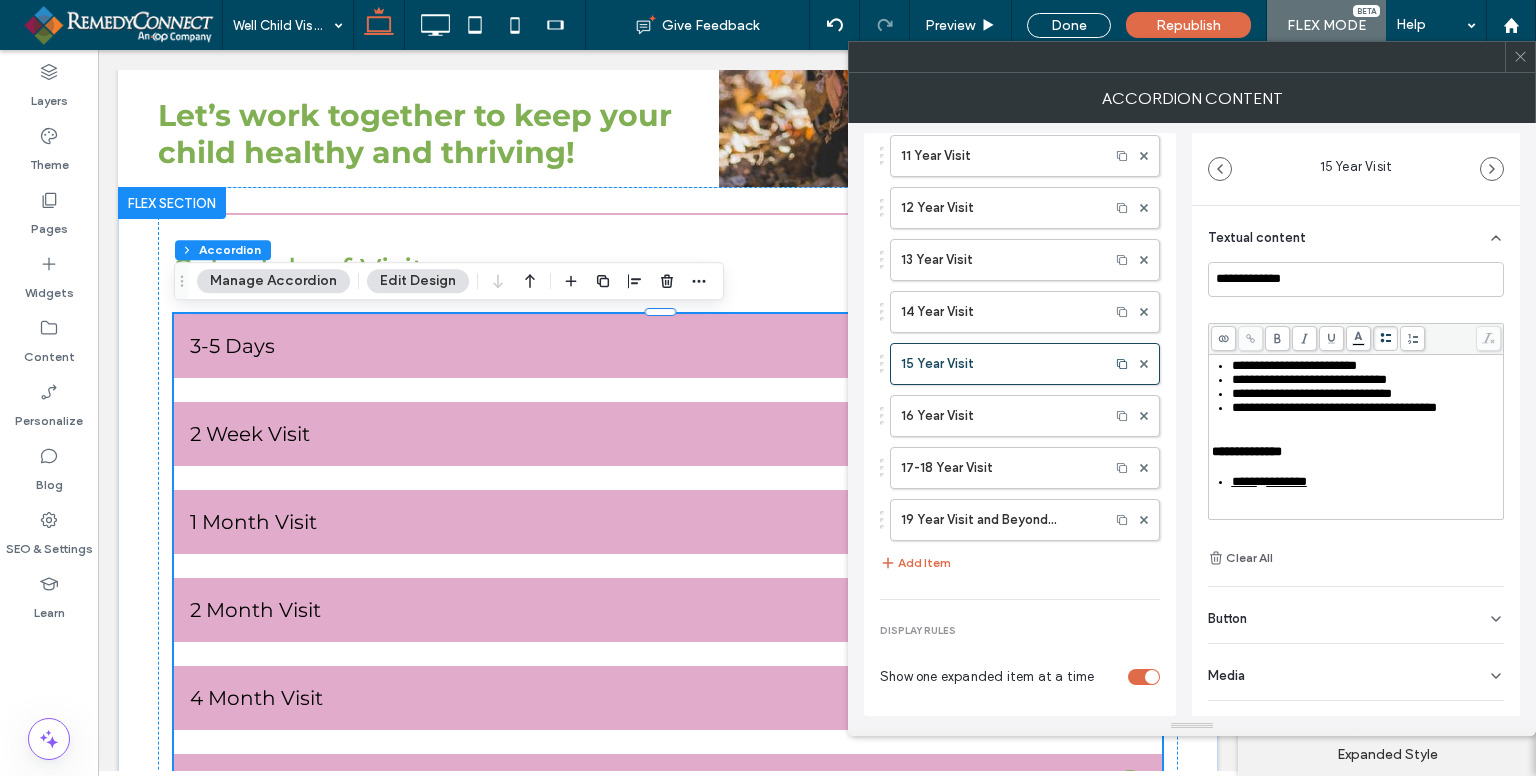 click on "**********" at bounding box center [1334, 407] 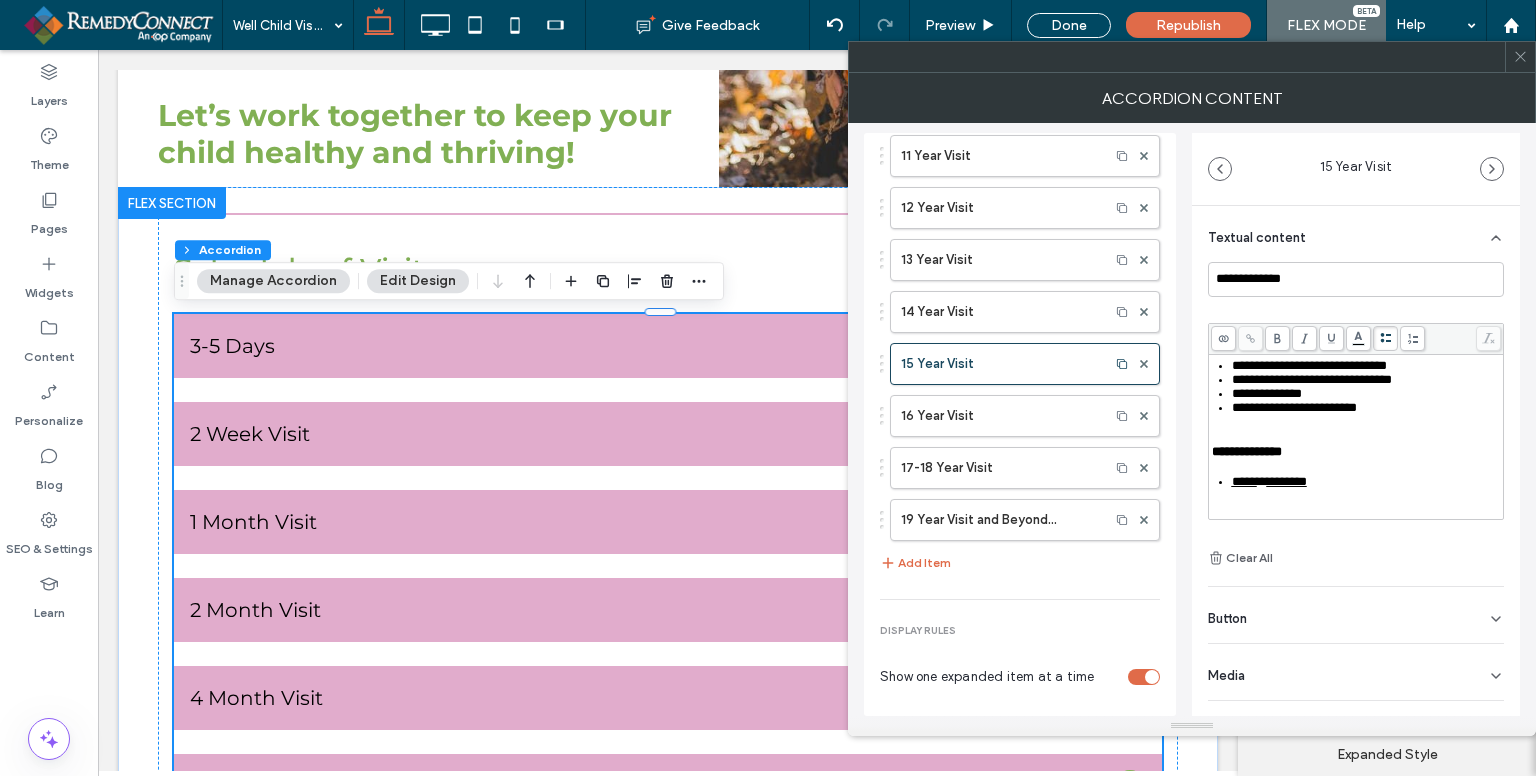 click on "********" at bounding box center [1287, 481] 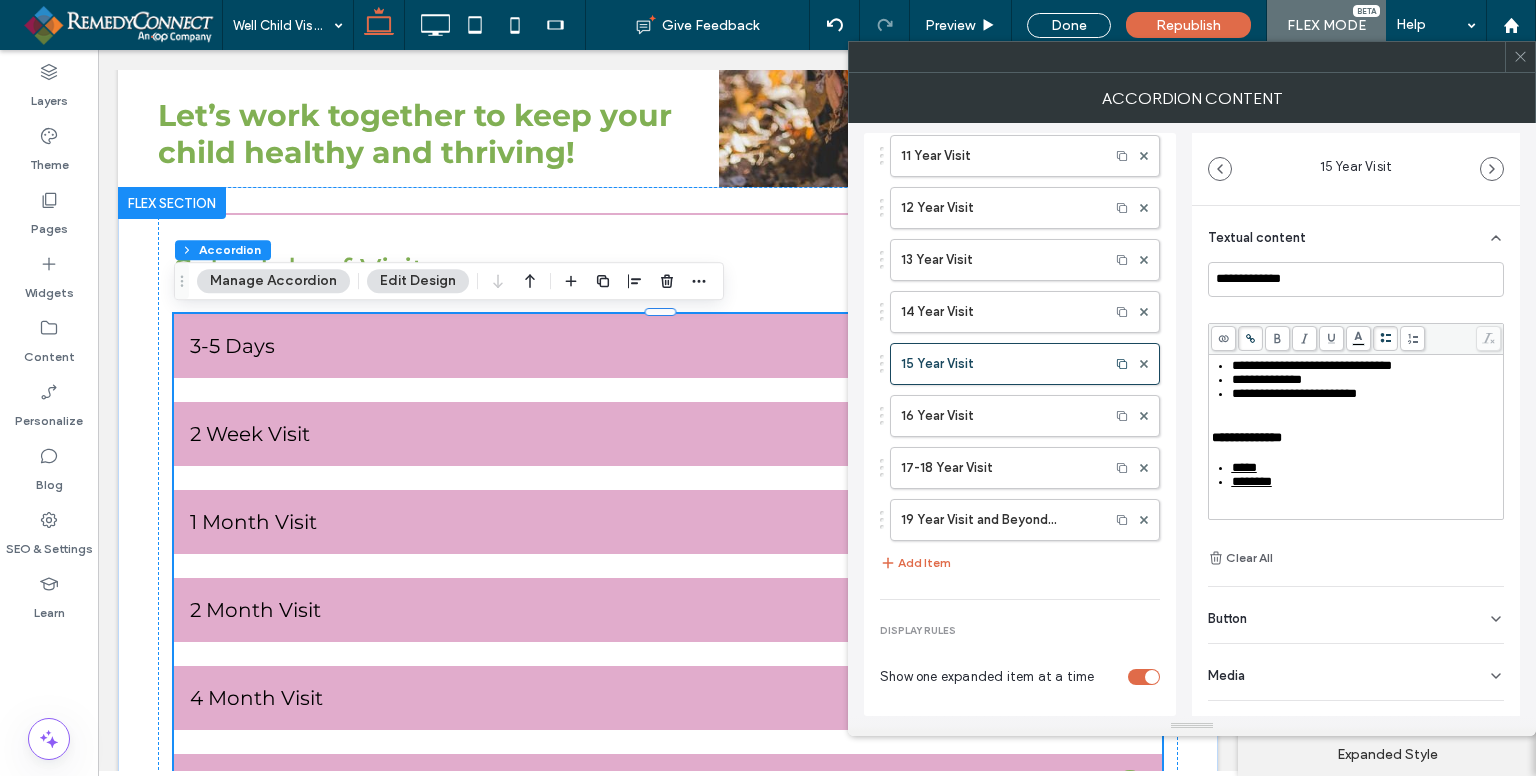 scroll, scrollTop: 748, scrollLeft: 0, axis: vertical 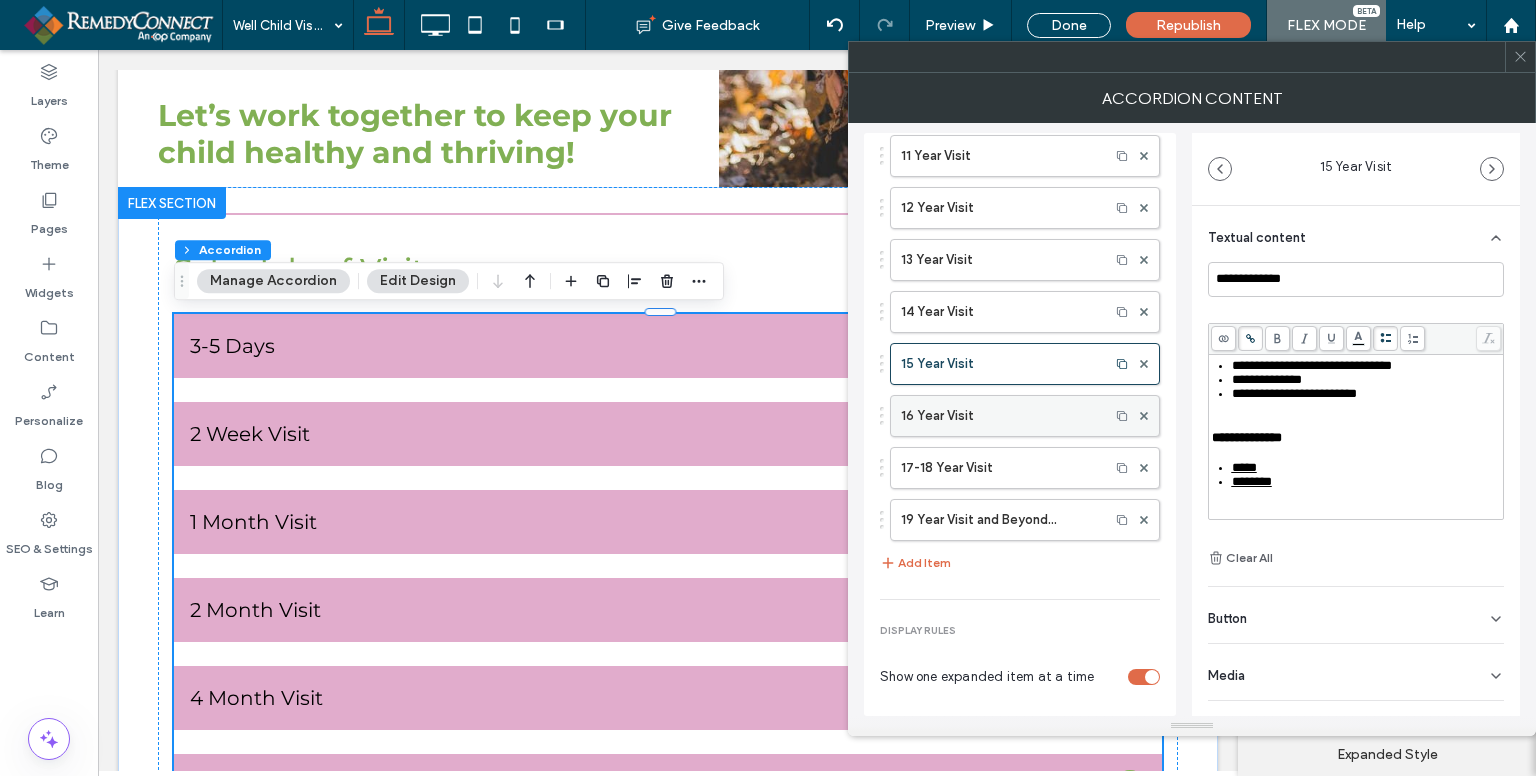 click on "16 Year Visit" at bounding box center (1000, 416) 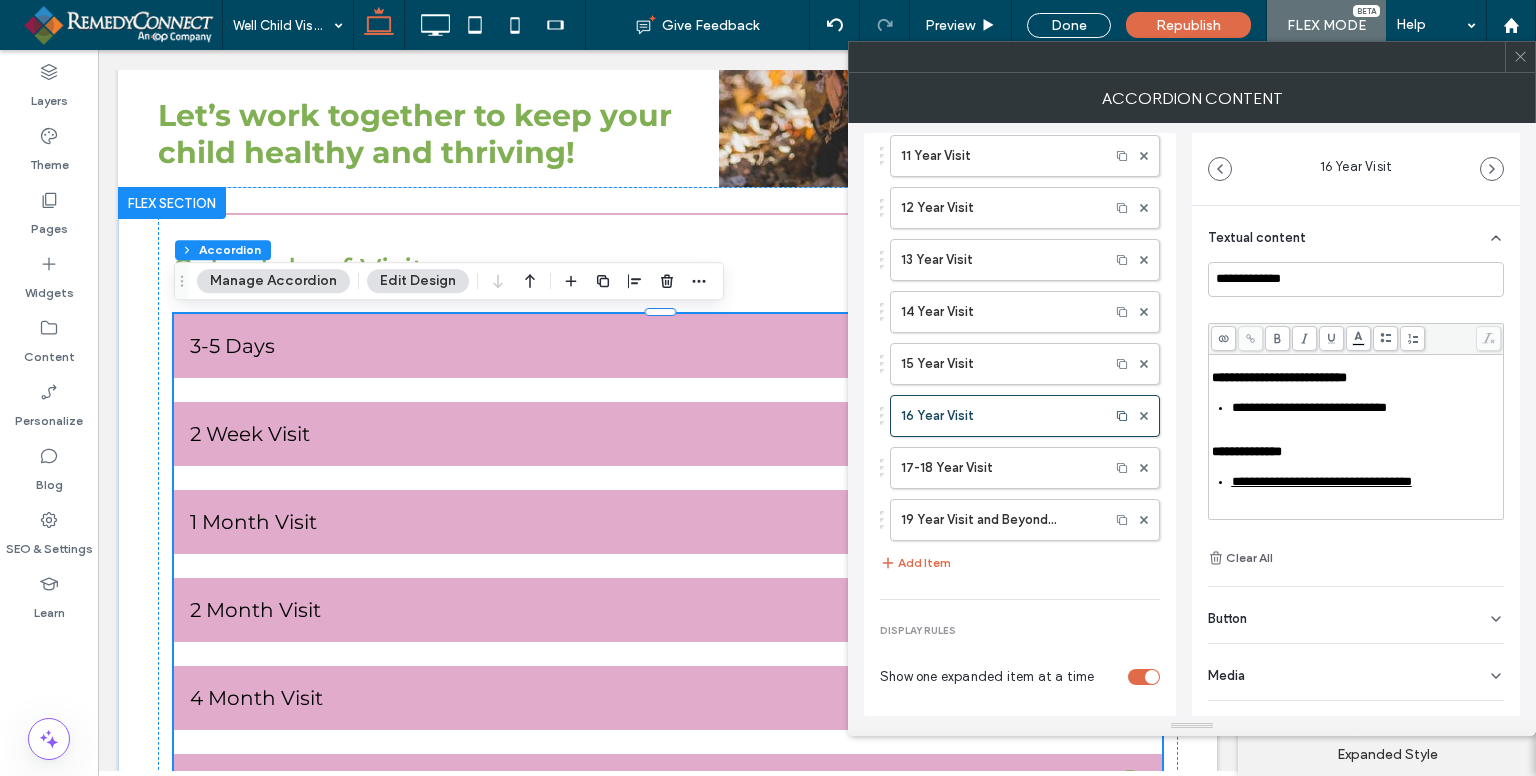 scroll, scrollTop: 700, scrollLeft: 0, axis: vertical 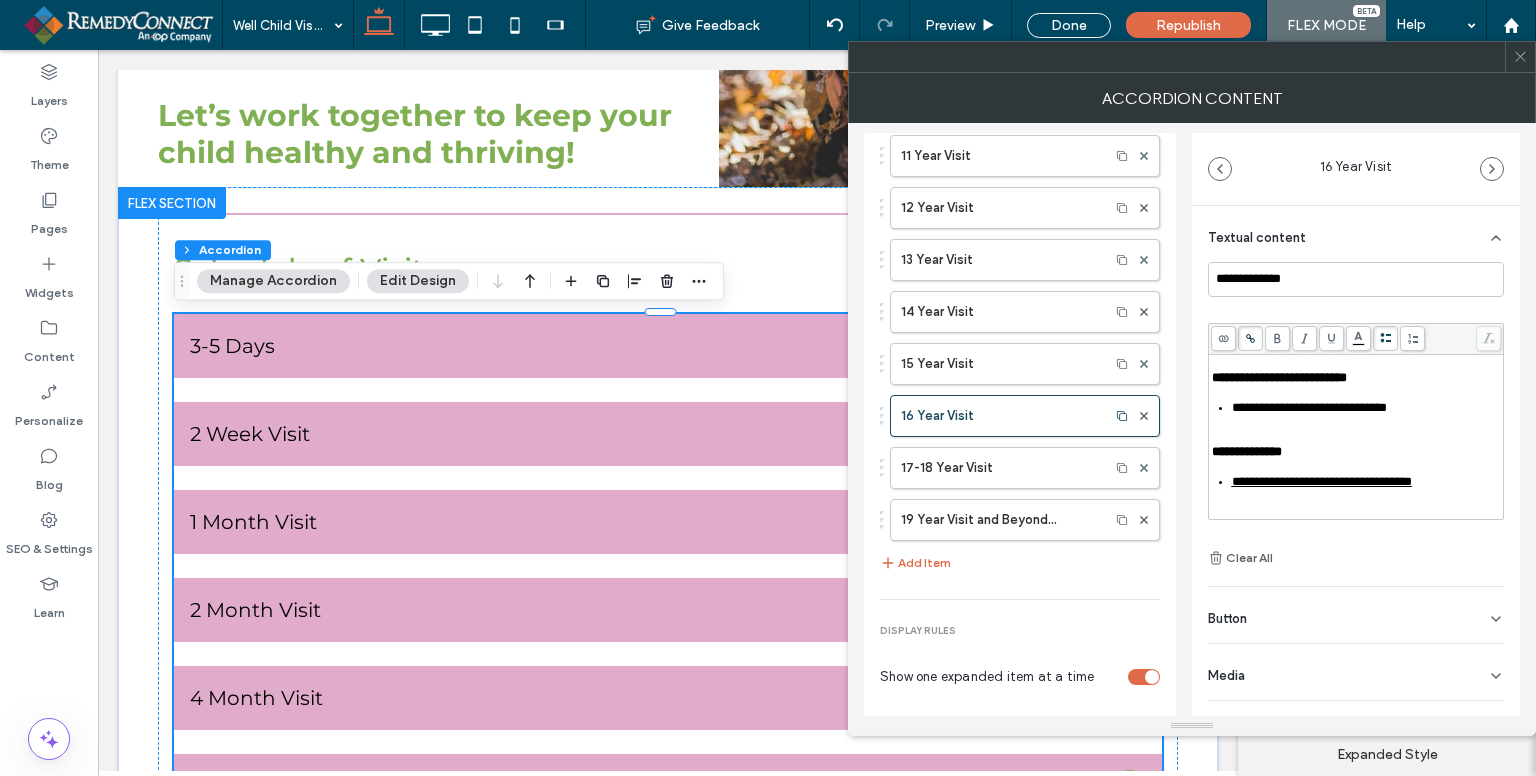 click on "******" at bounding box center [1247, 319] 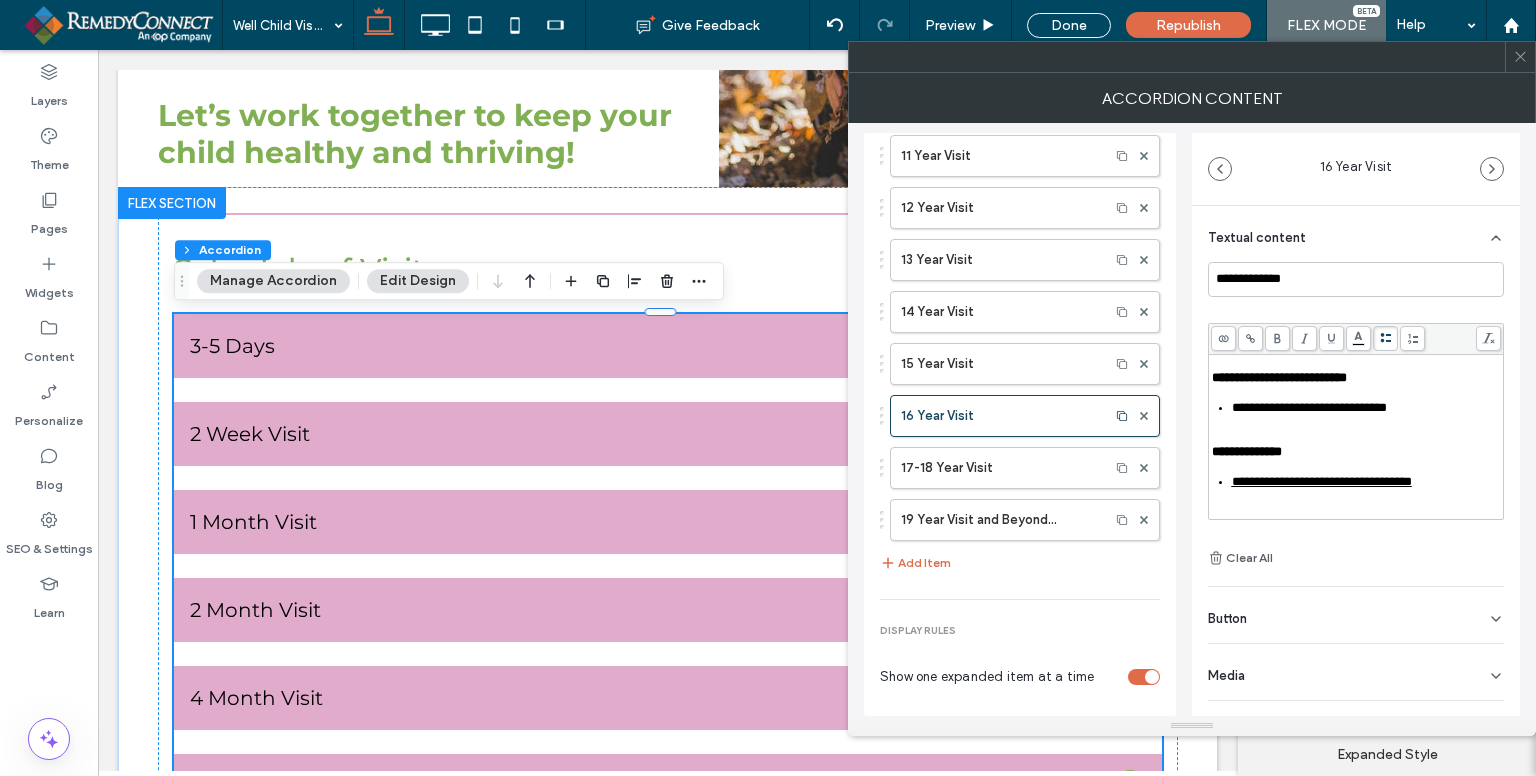 click at bounding box center [1250, 338] 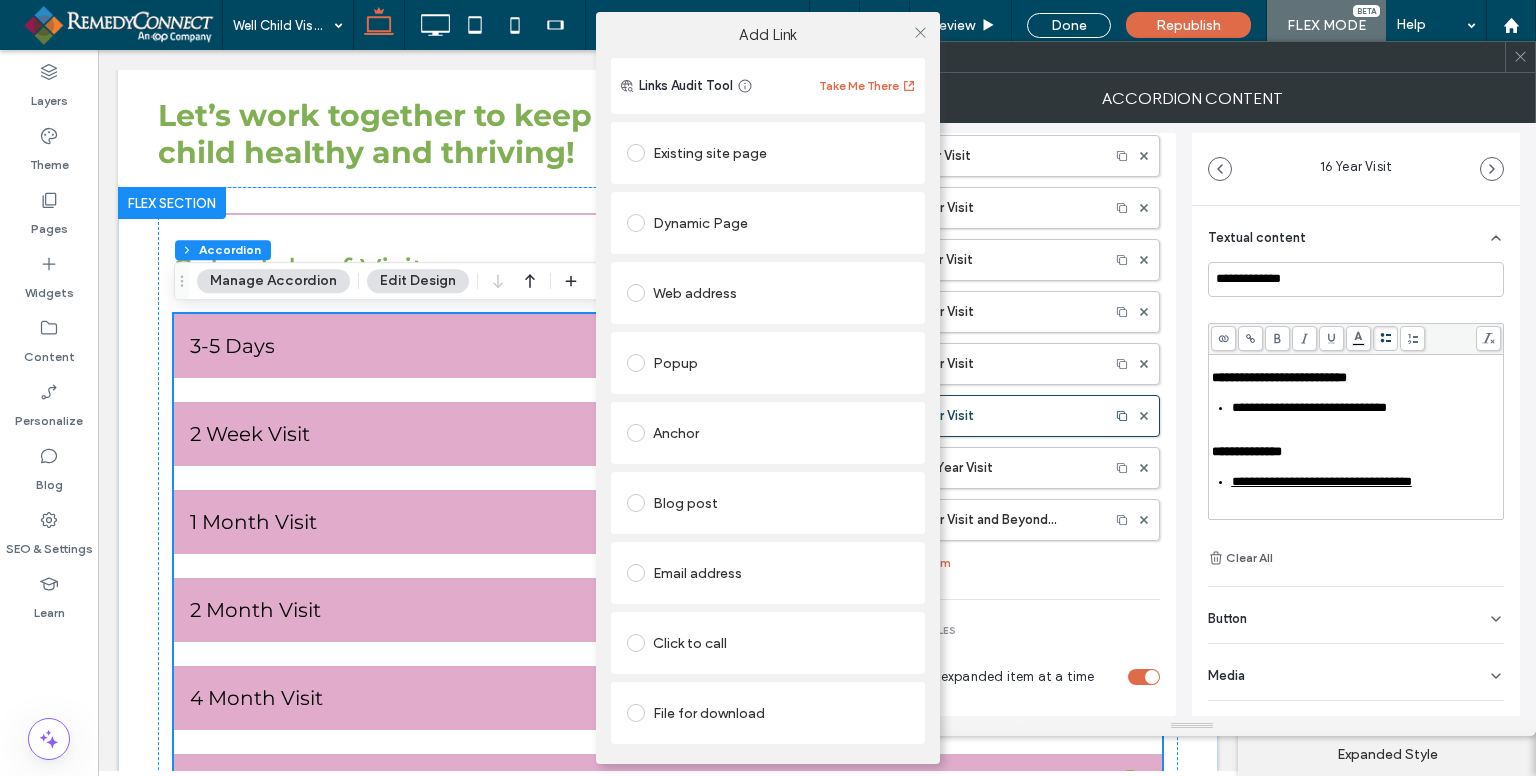 click on "Dynamic Page" at bounding box center (768, 223) 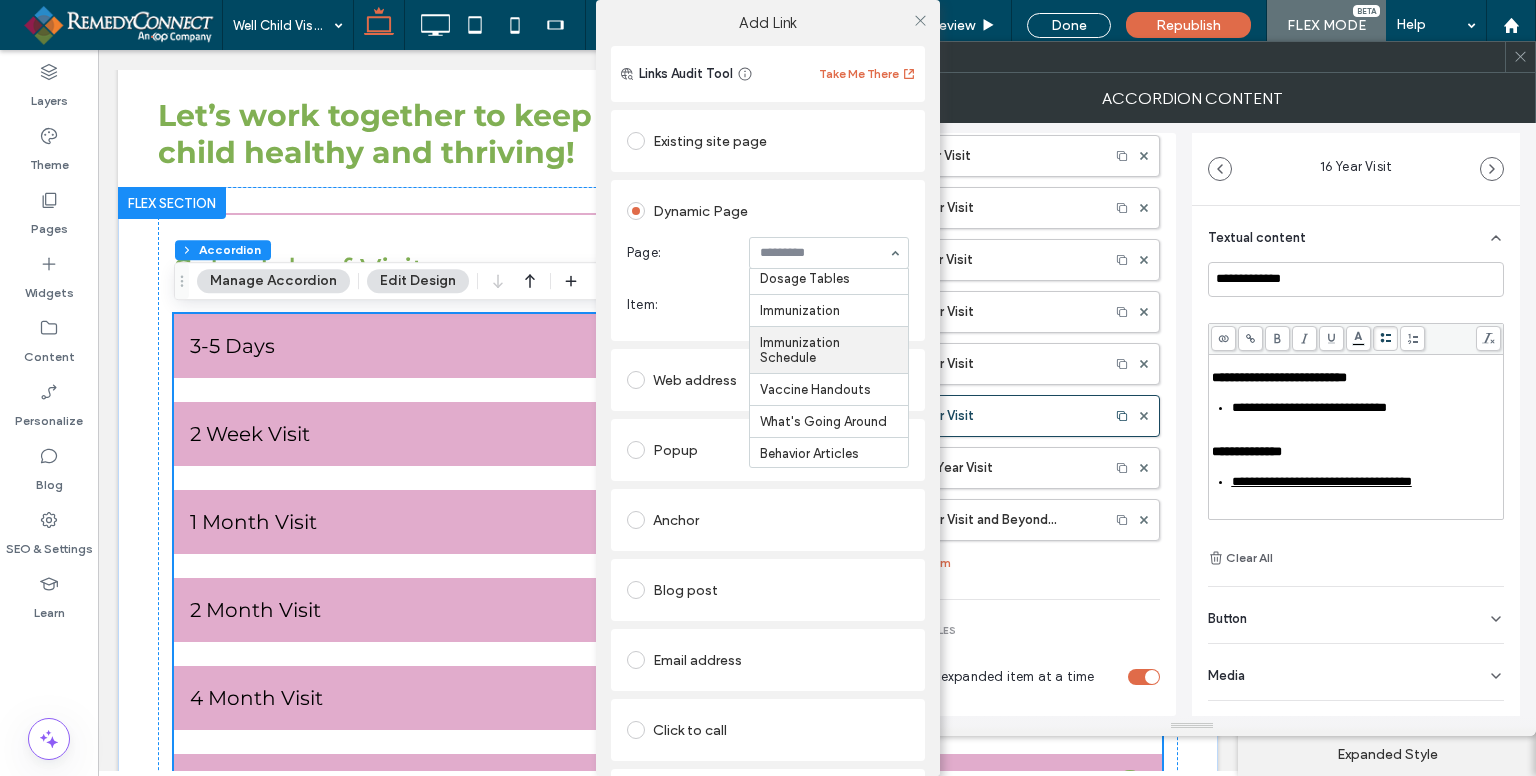 scroll, scrollTop: 100, scrollLeft: 0, axis: vertical 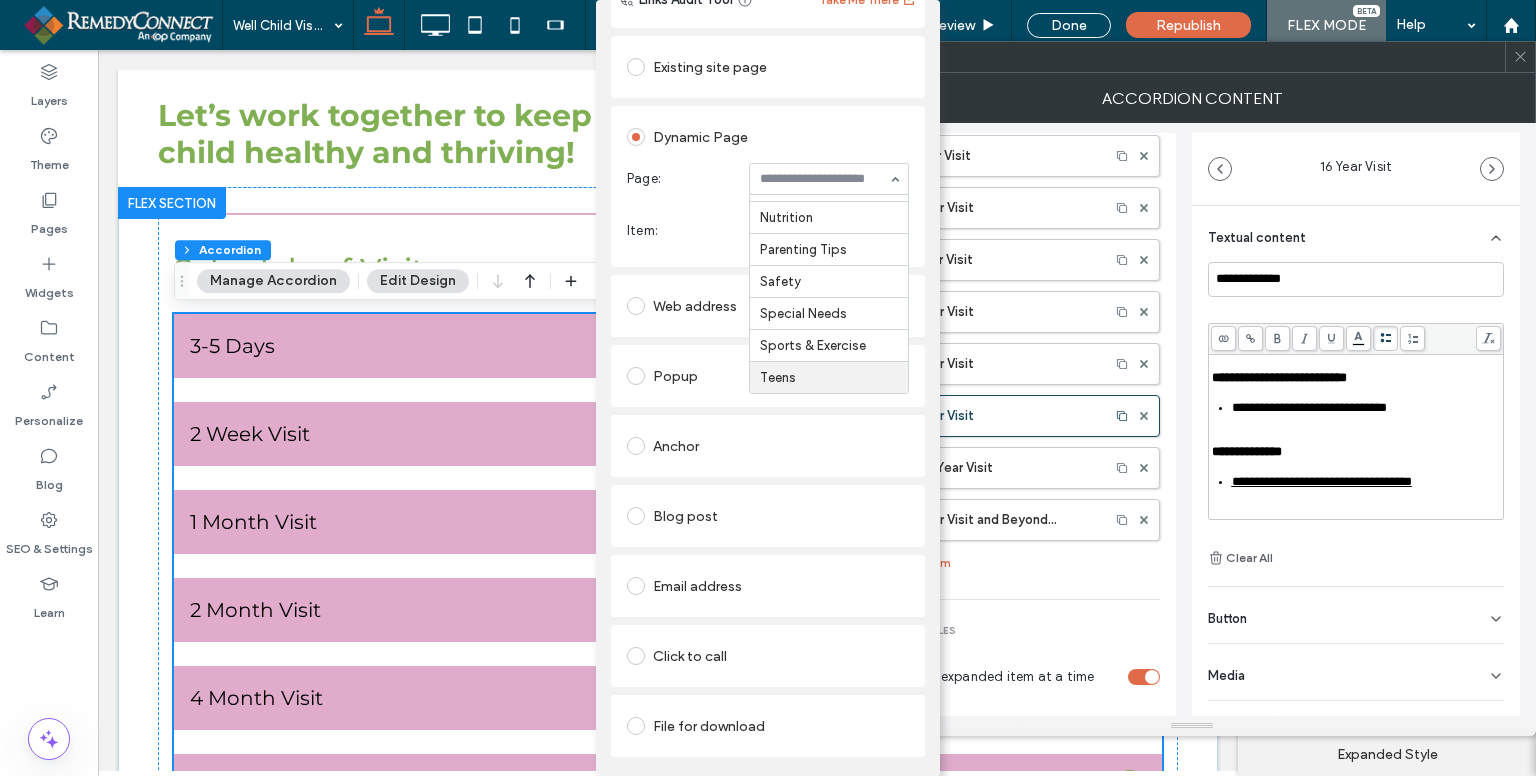 click on "Web address" at bounding box center (768, 306) 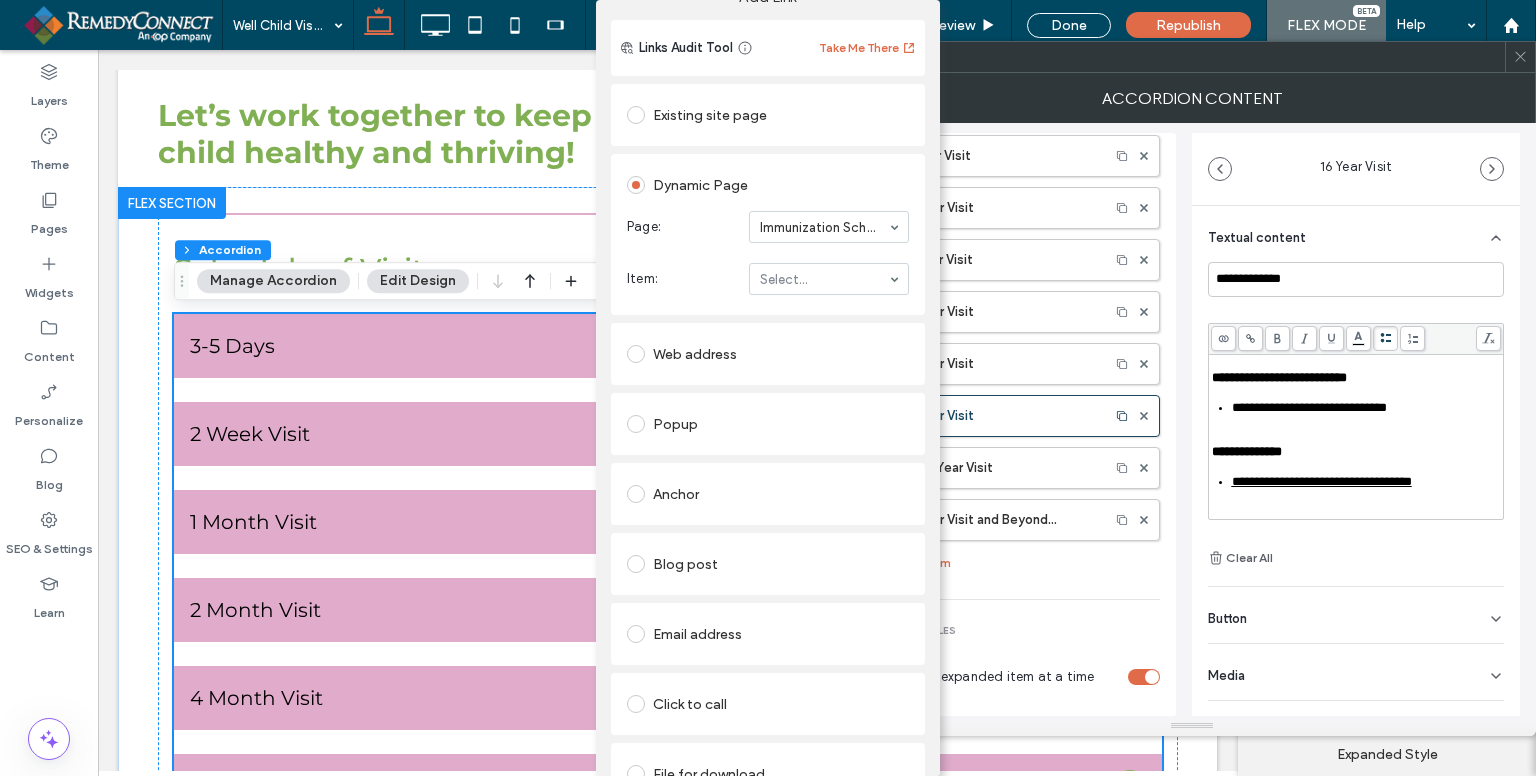 scroll, scrollTop: 0, scrollLeft: 0, axis: both 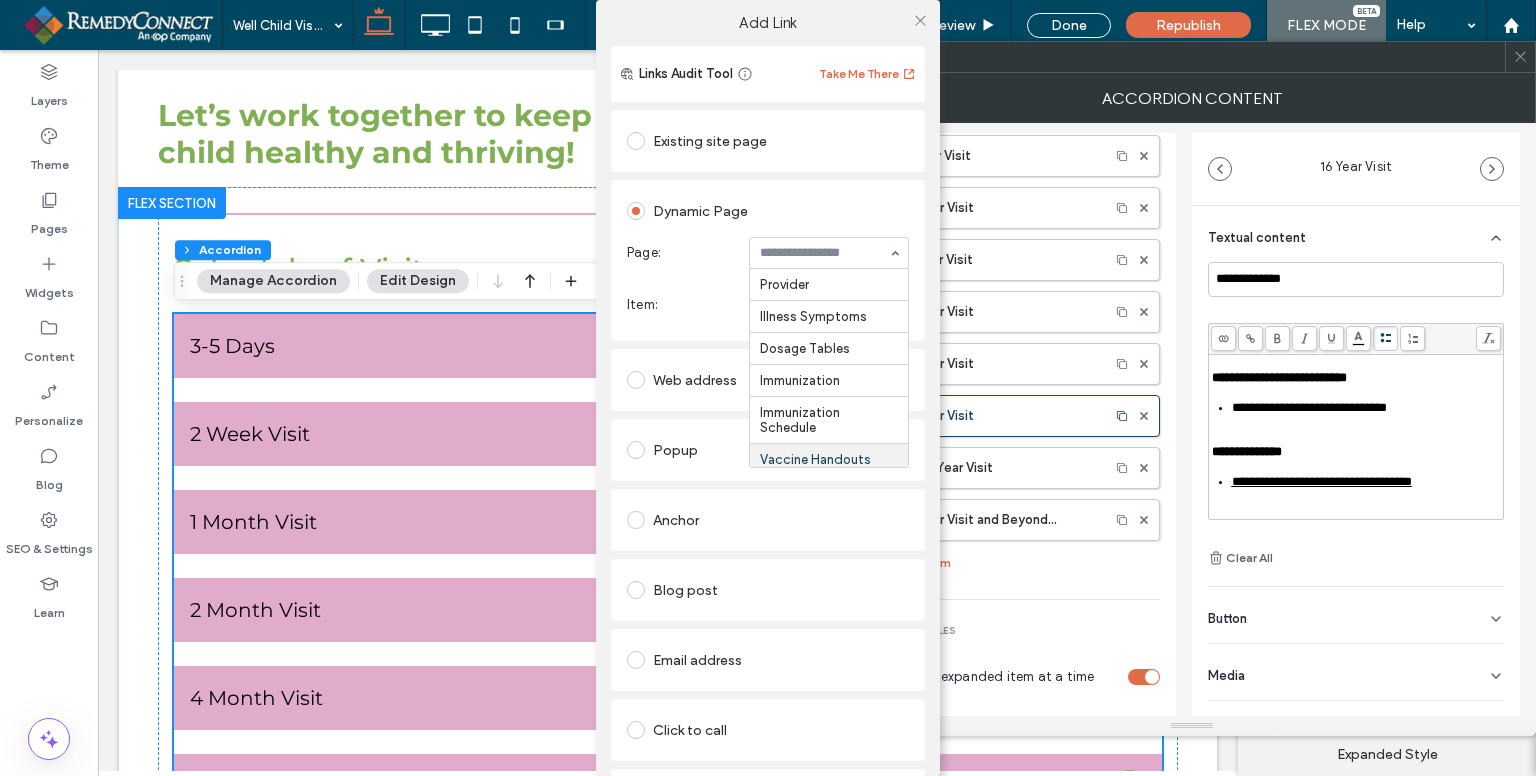 click at bounding box center [829, 253] 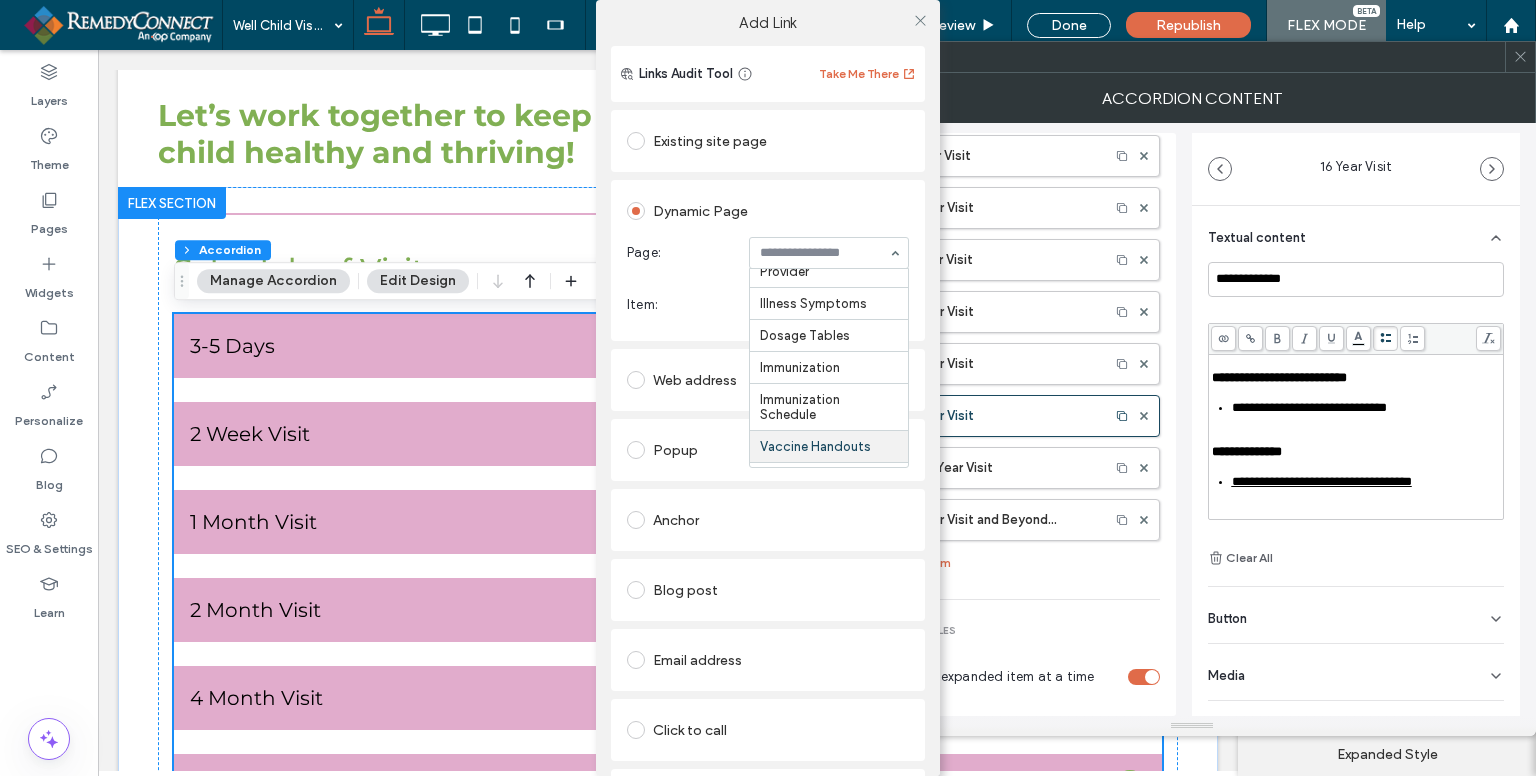 scroll, scrollTop: 0, scrollLeft: 0, axis: both 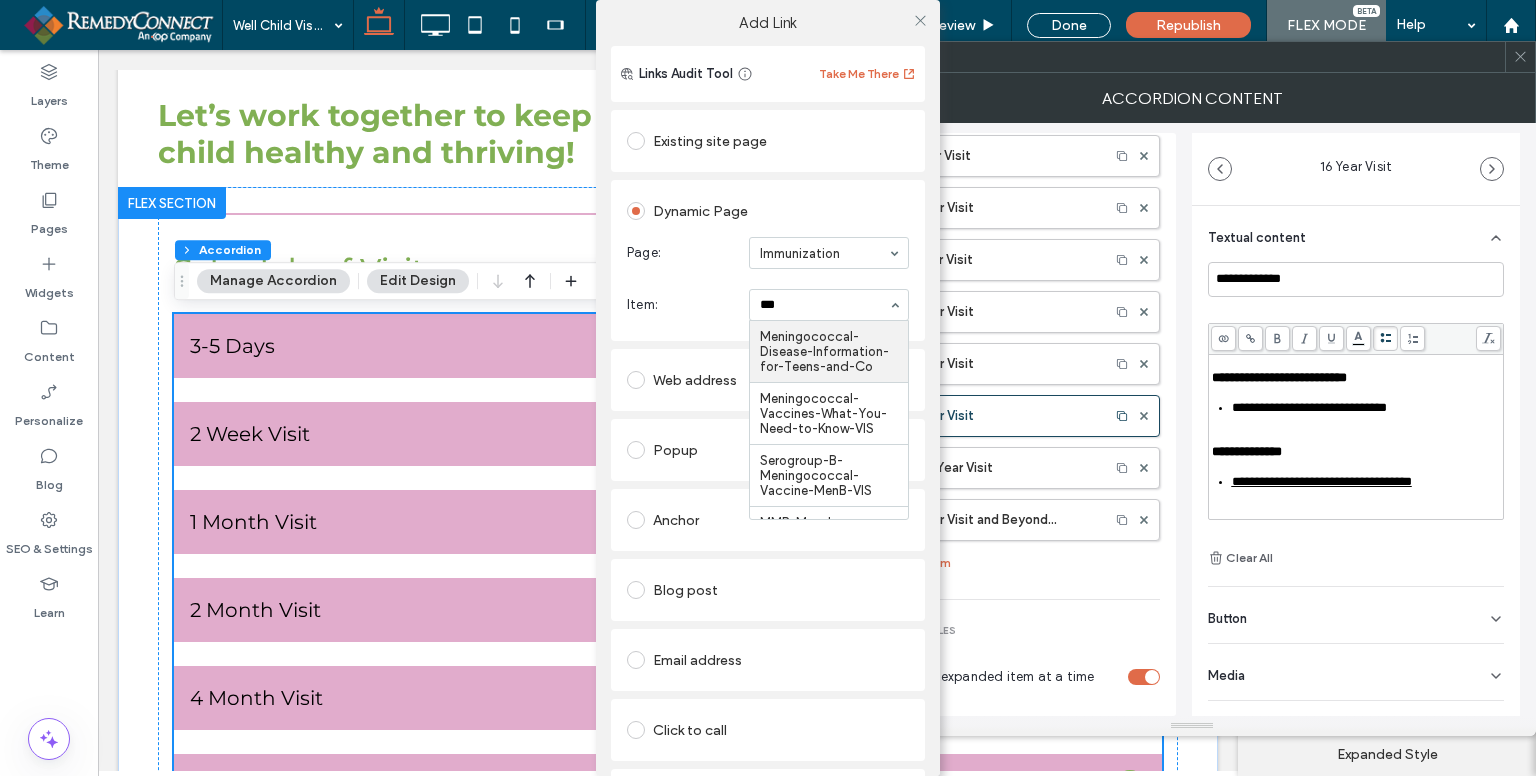 type on "****" 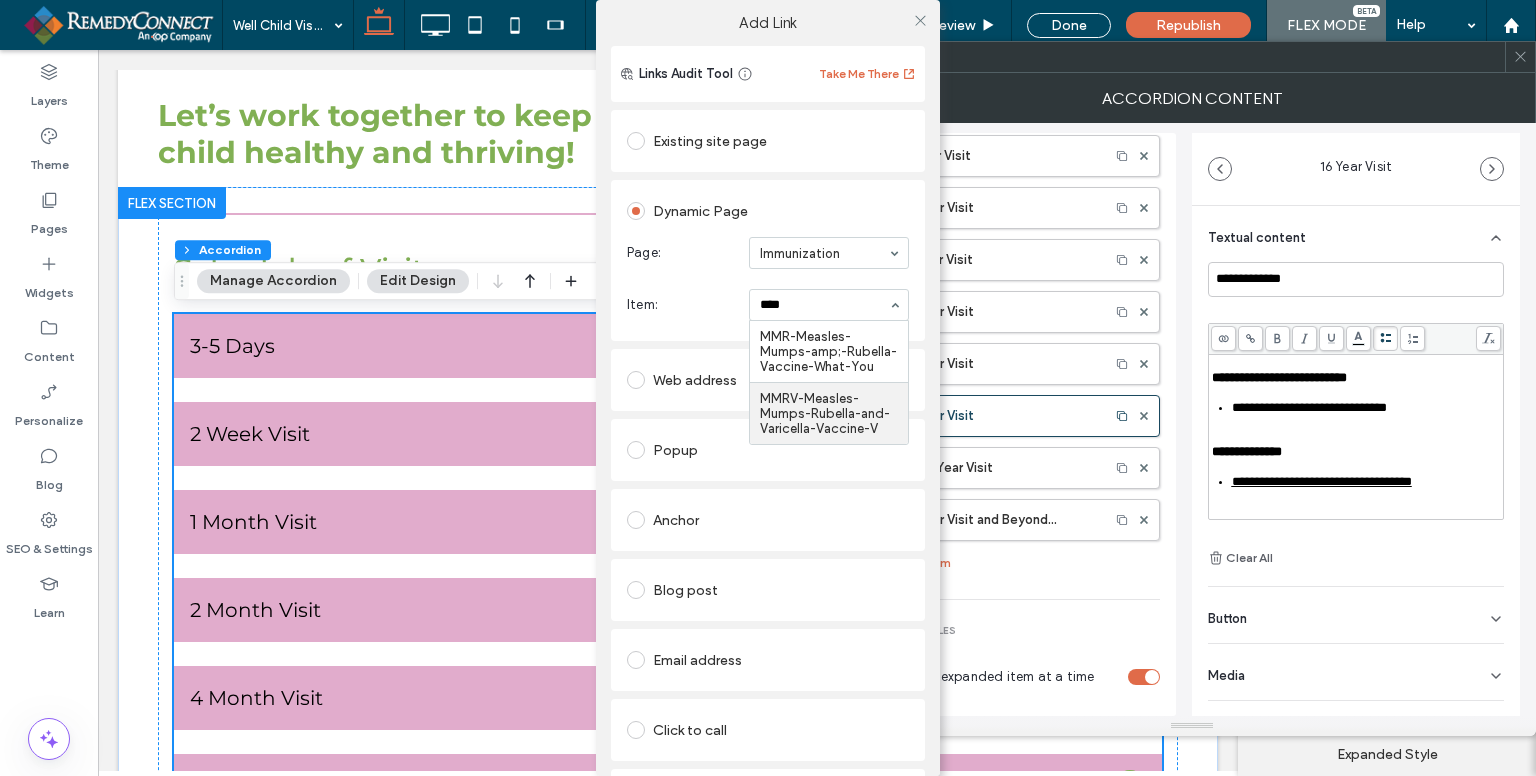 type 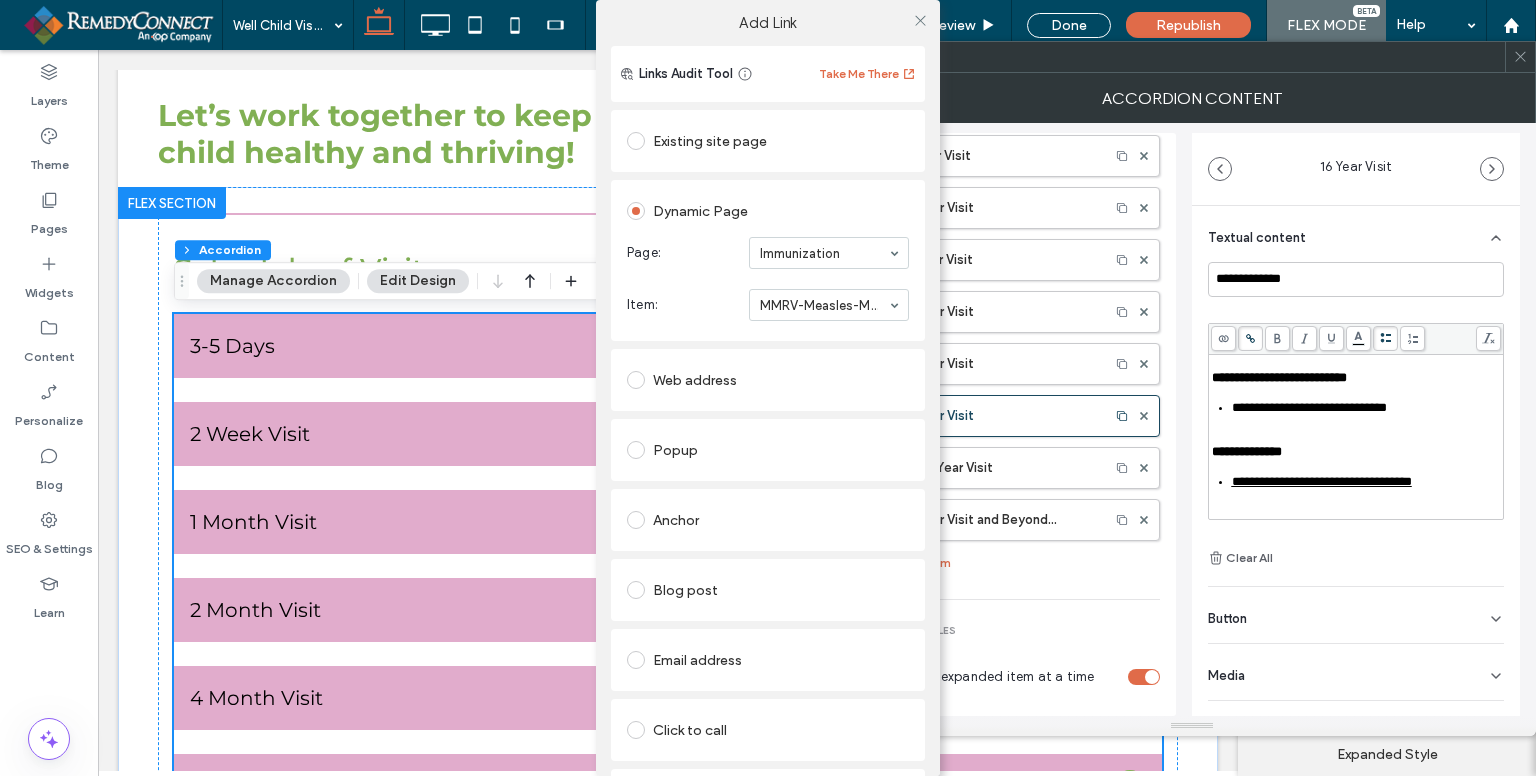 scroll, scrollTop: 700, scrollLeft: 0, axis: vertical 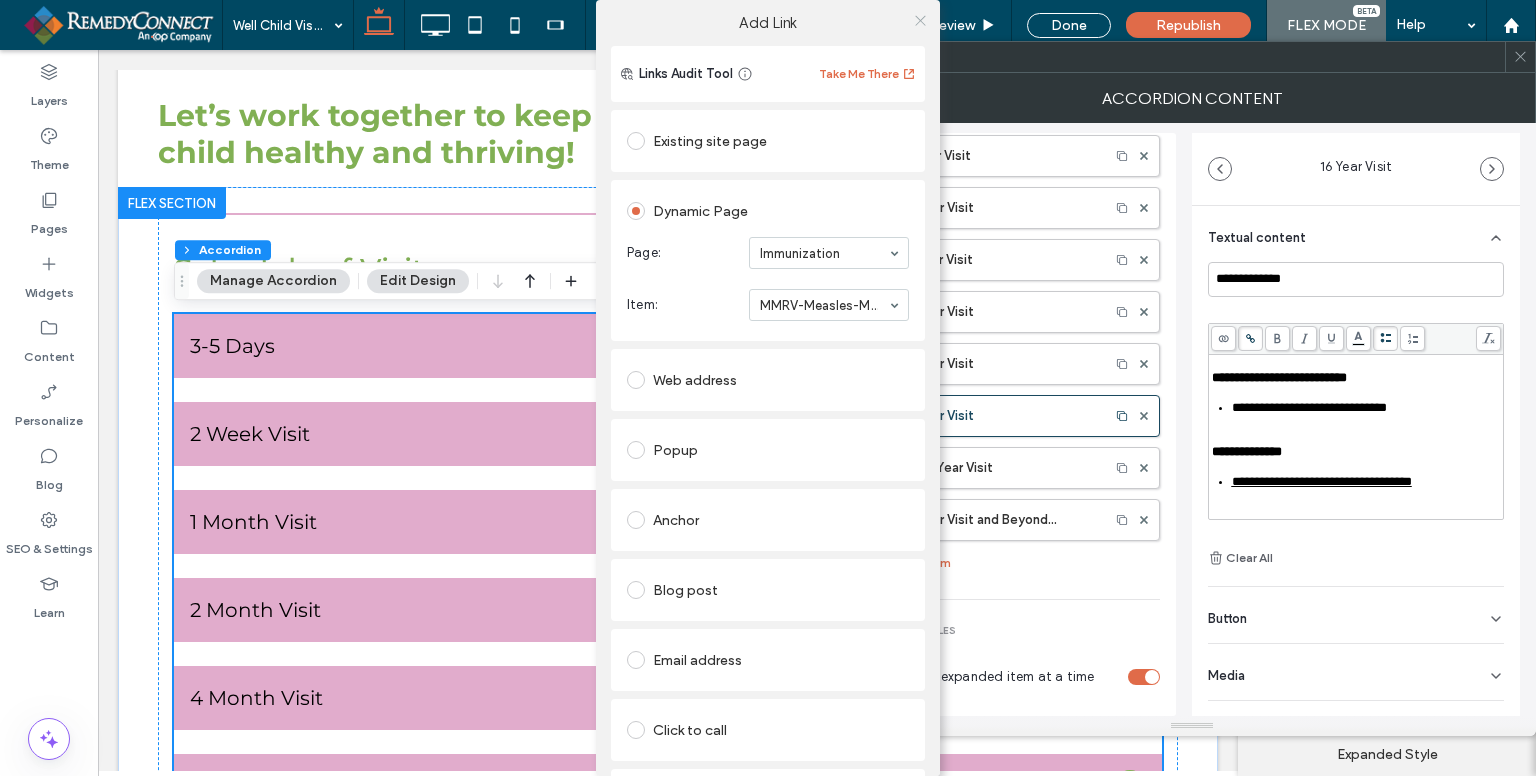 click 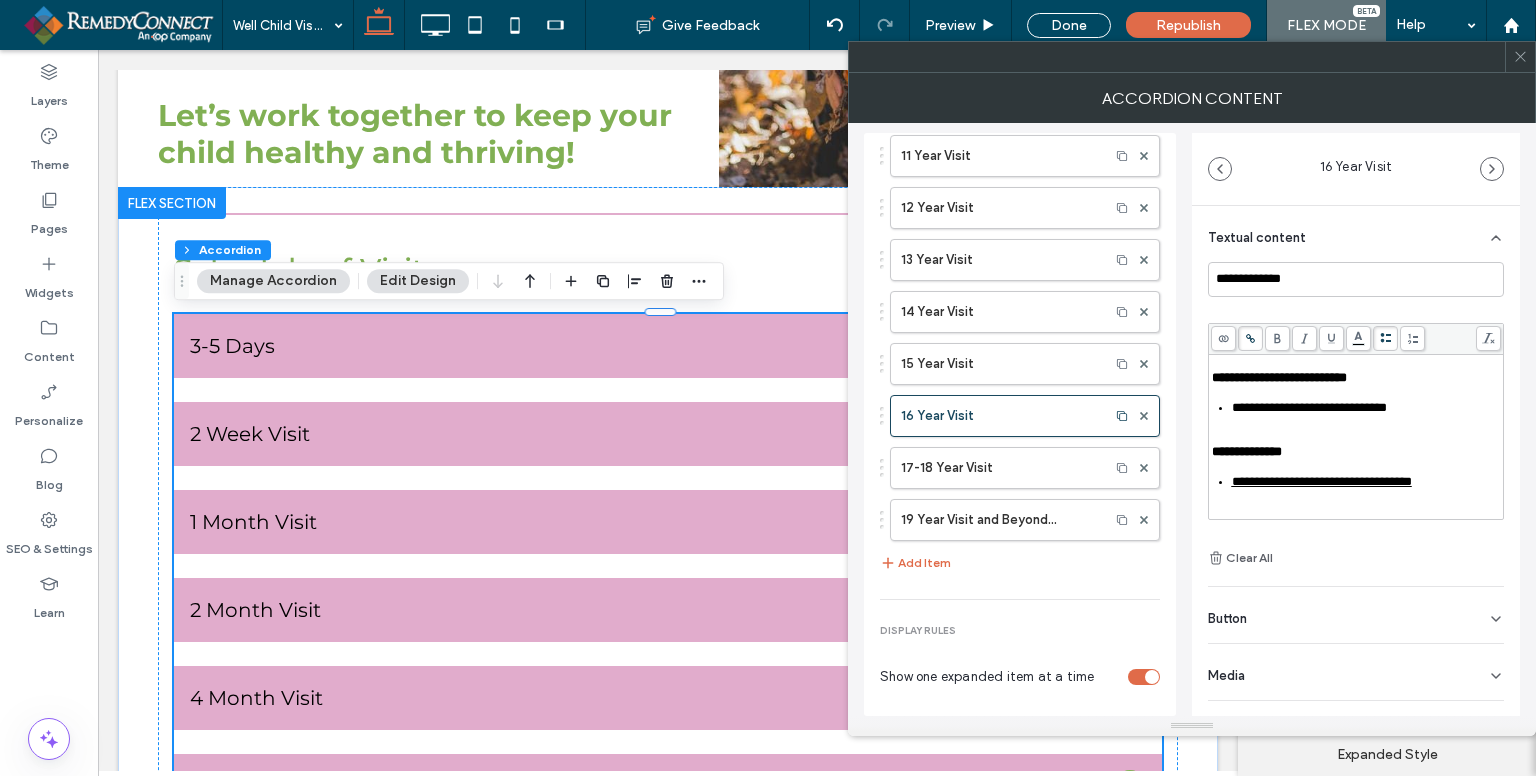 scroll, scrollTop: 700, scrollLeft: 0, axis: vertical 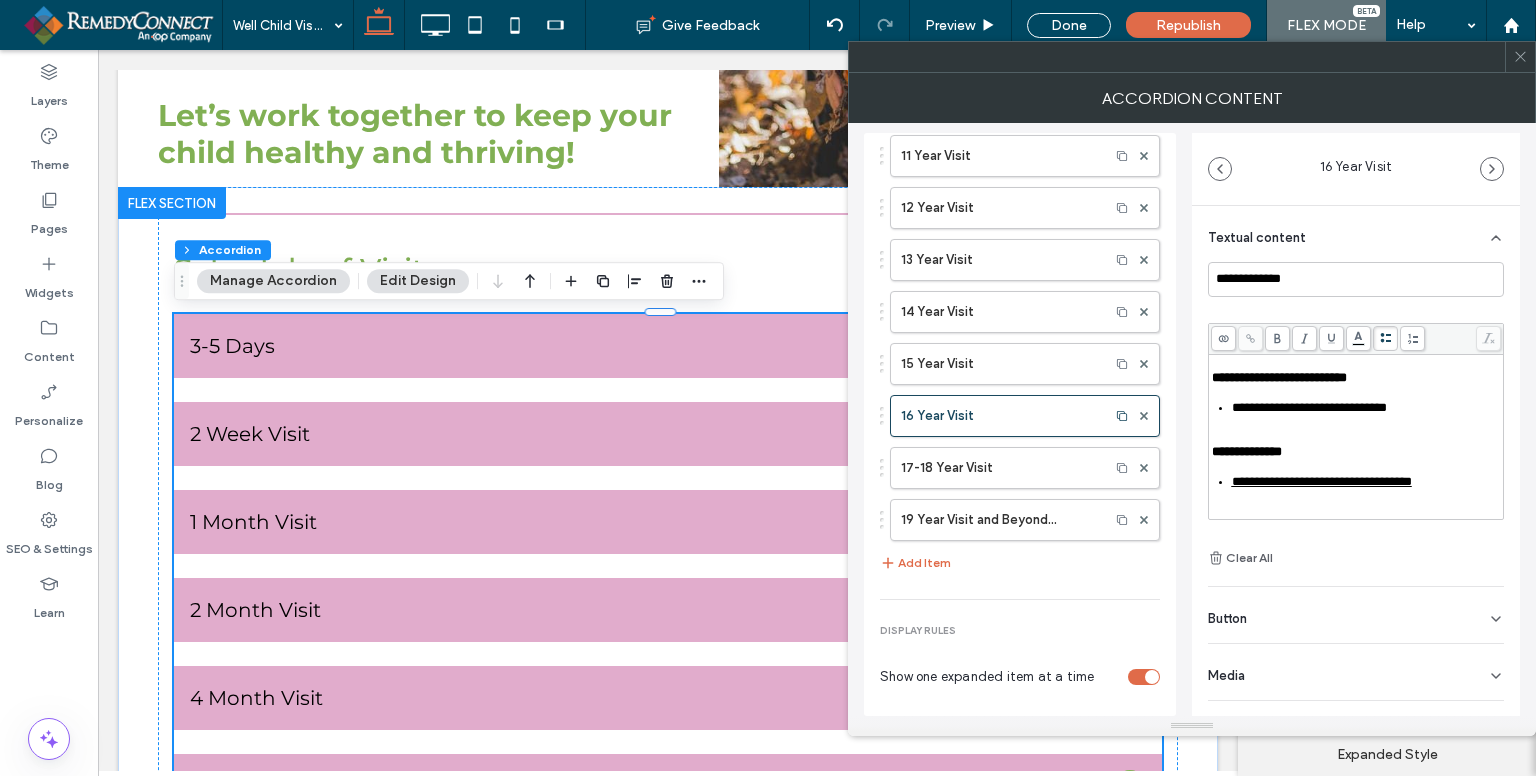 click on "**********" at bounding box center [1309, 407] 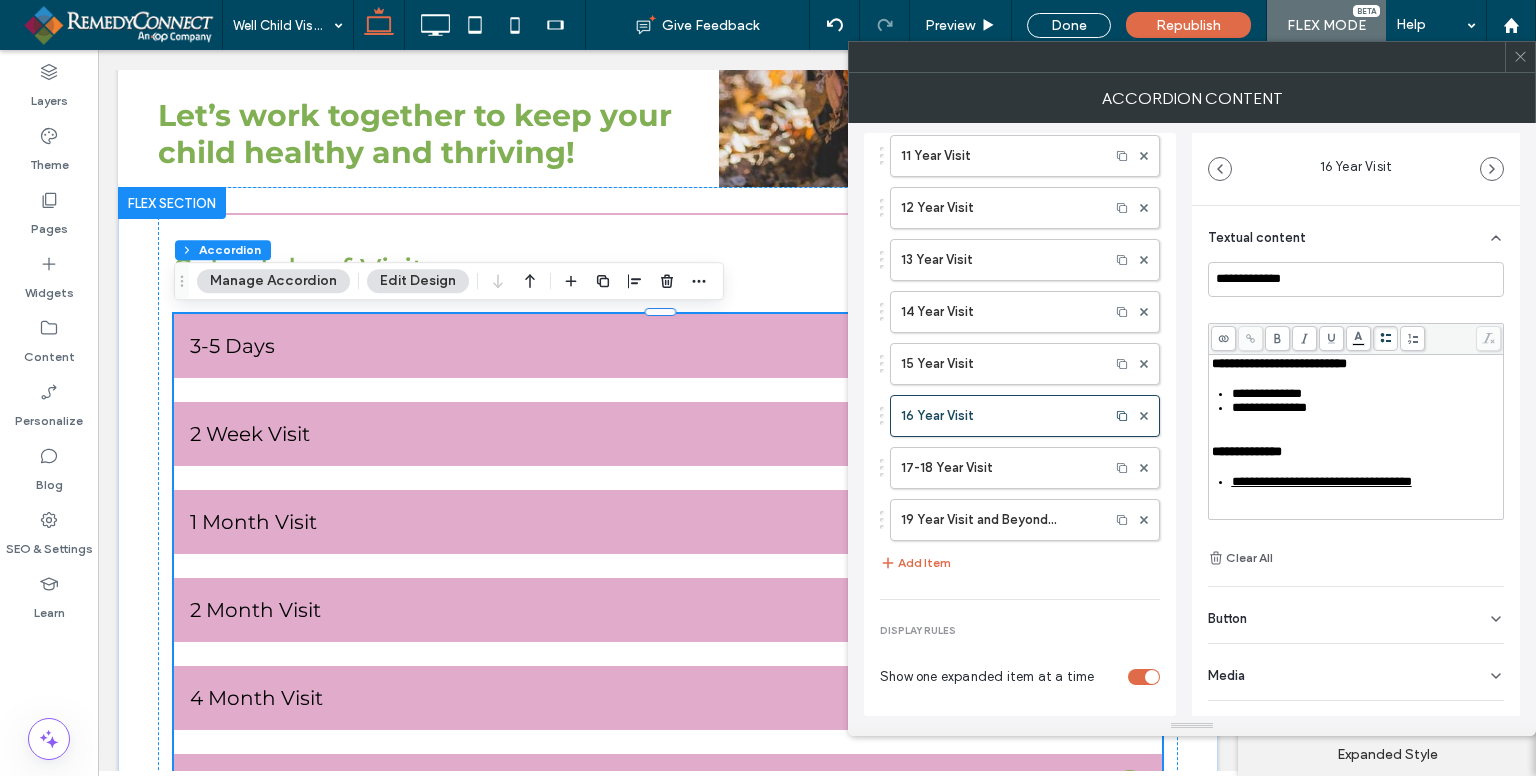 scroll, scrollTop: 844, scrollLeft: 0, axis: vertical 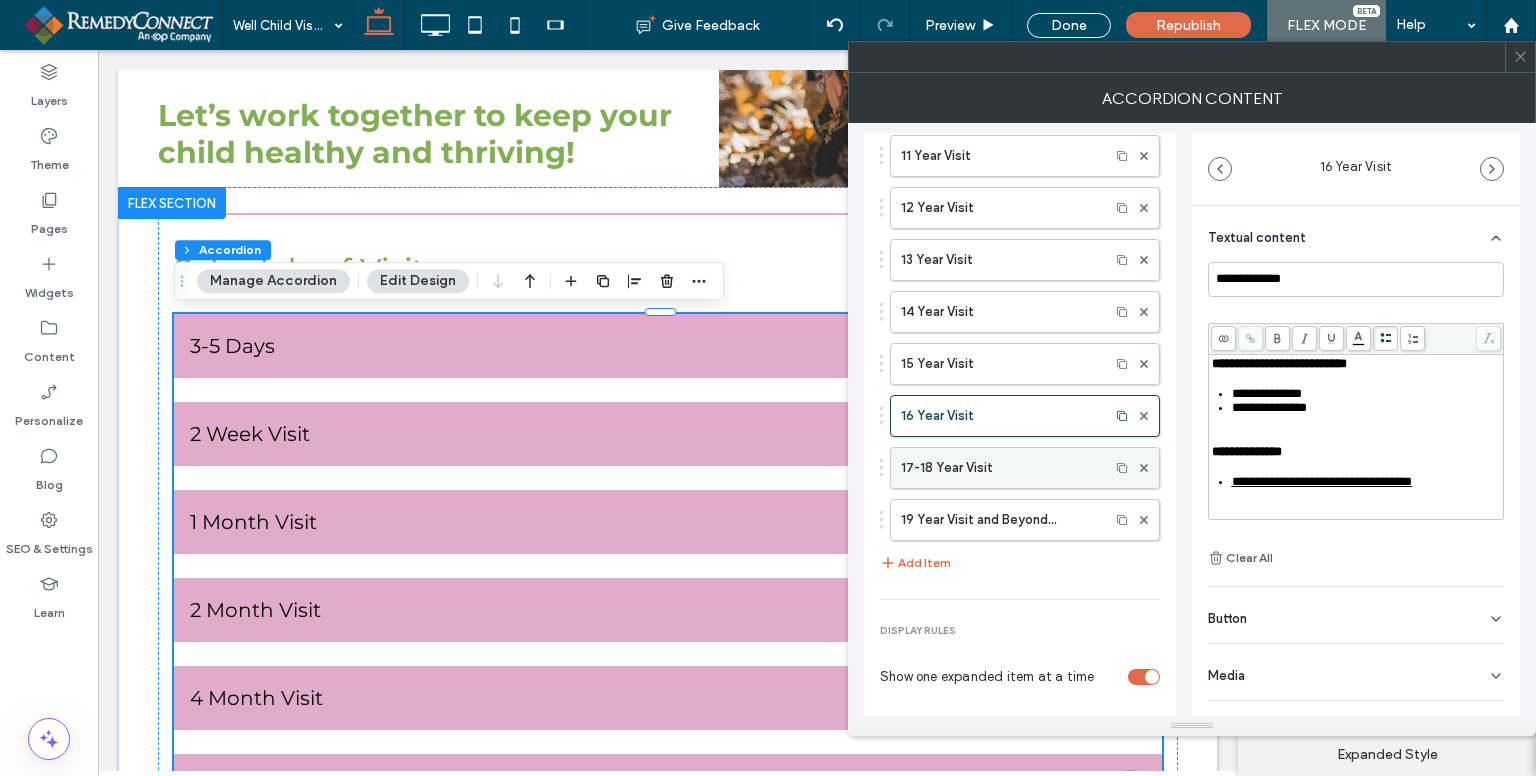 click on "17-18 Year Visit" at bounding box center (1000, 468) 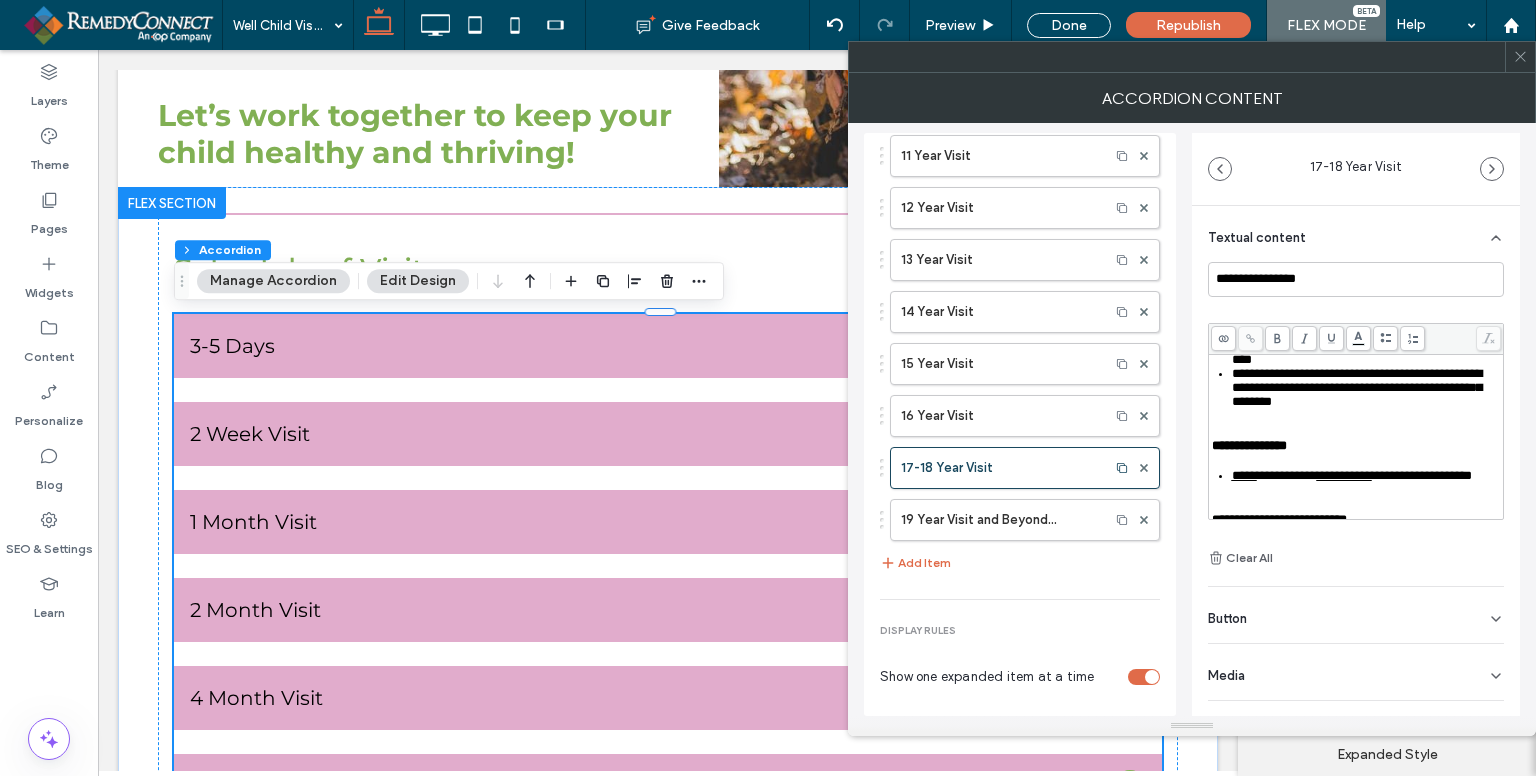 scroll, scrollTop: 500, scrollLeft: 0, axis: vertical 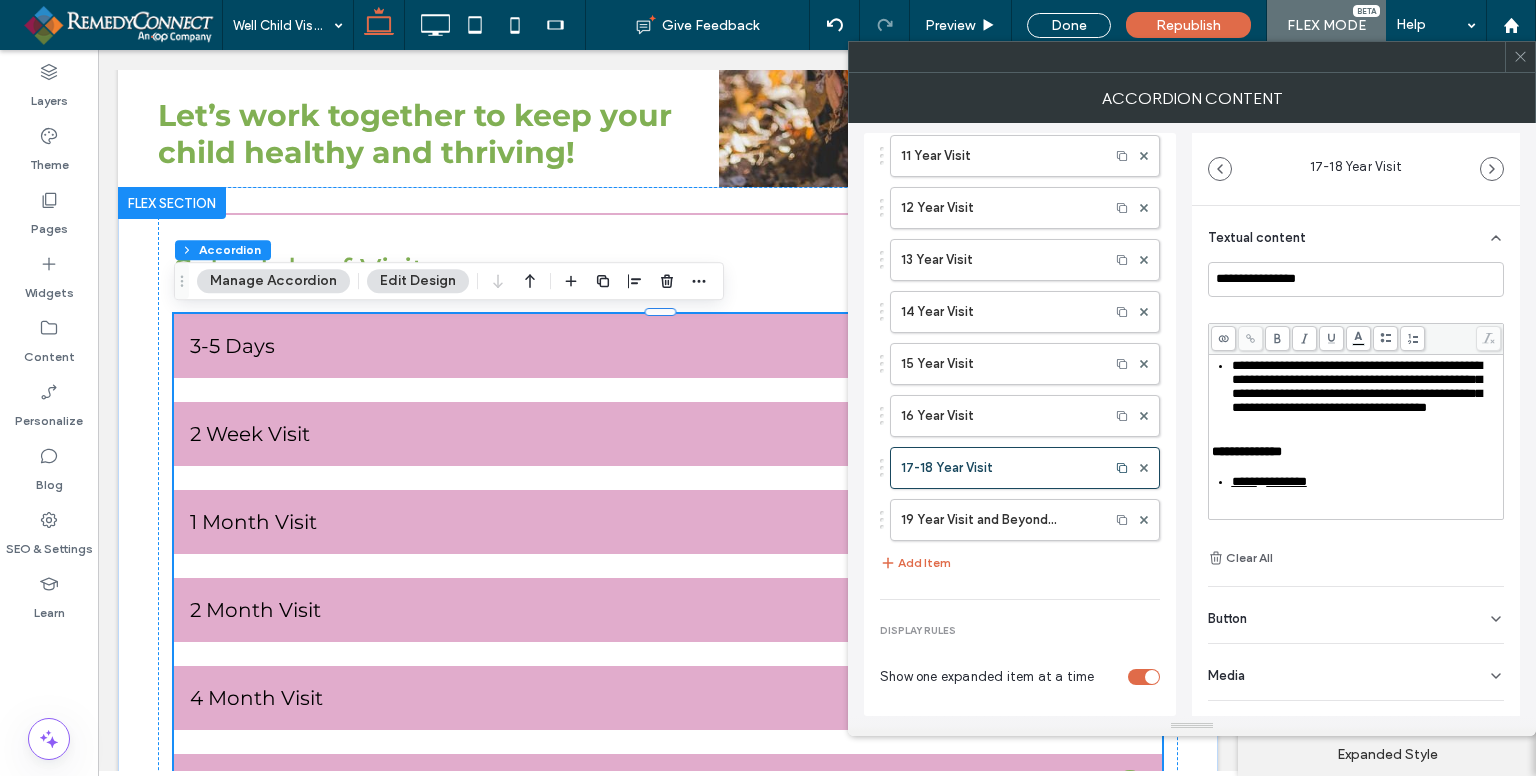 click on "**********" at bounding box center (1344, 291) 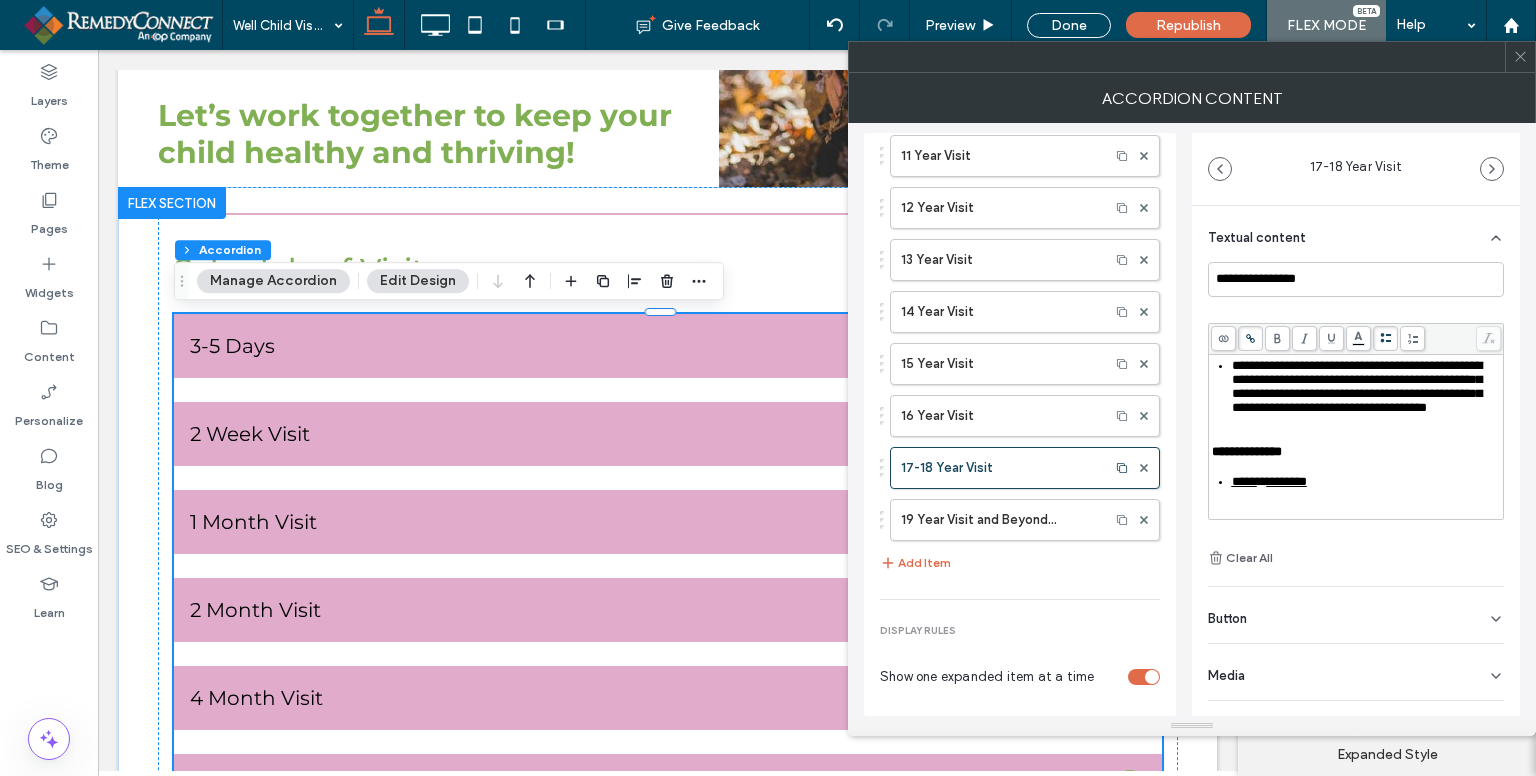 scroll, scrollTop: 600, scrollLeft: 0, axis: vertical 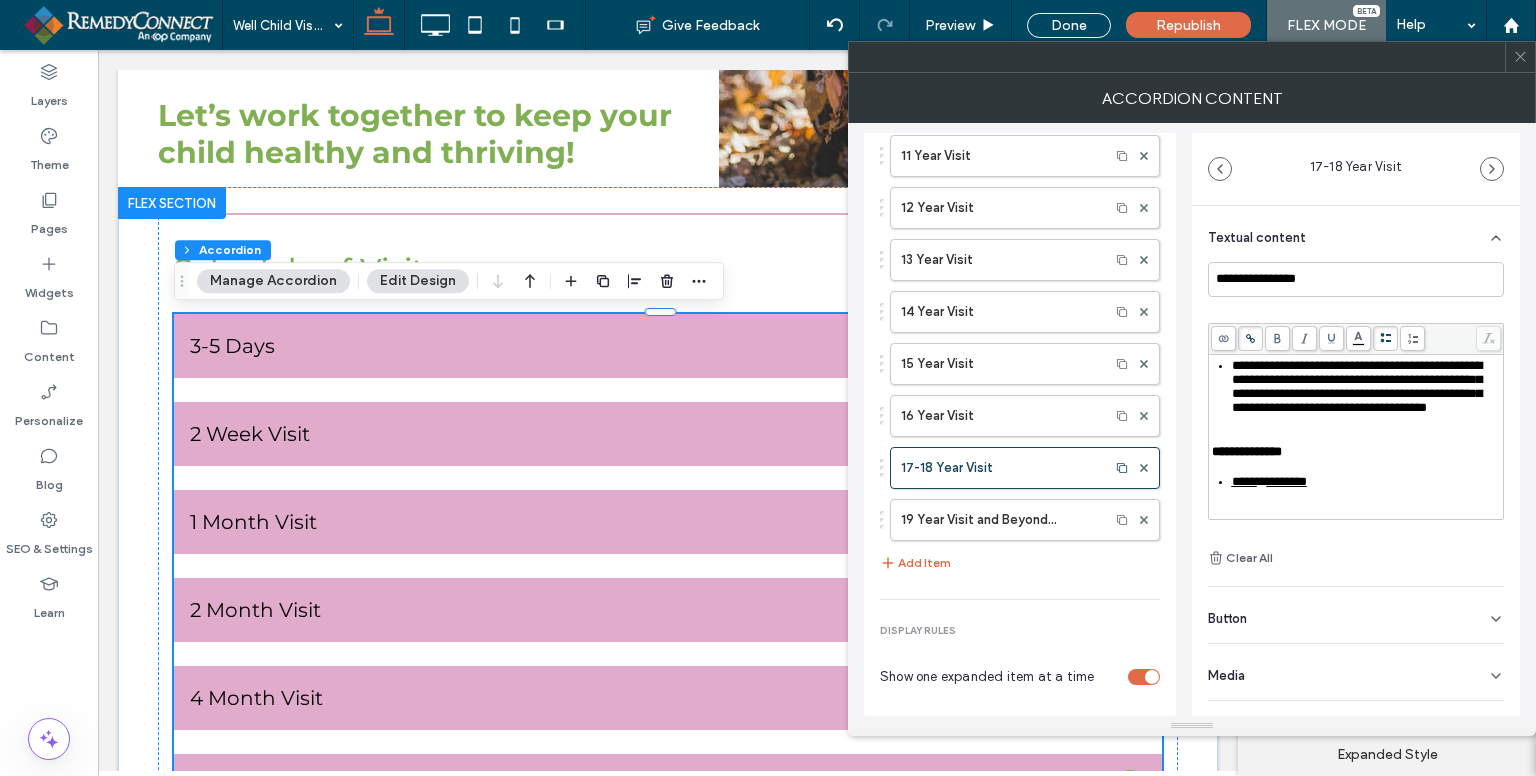 click on "**********" at bounding box center [1357, 386] 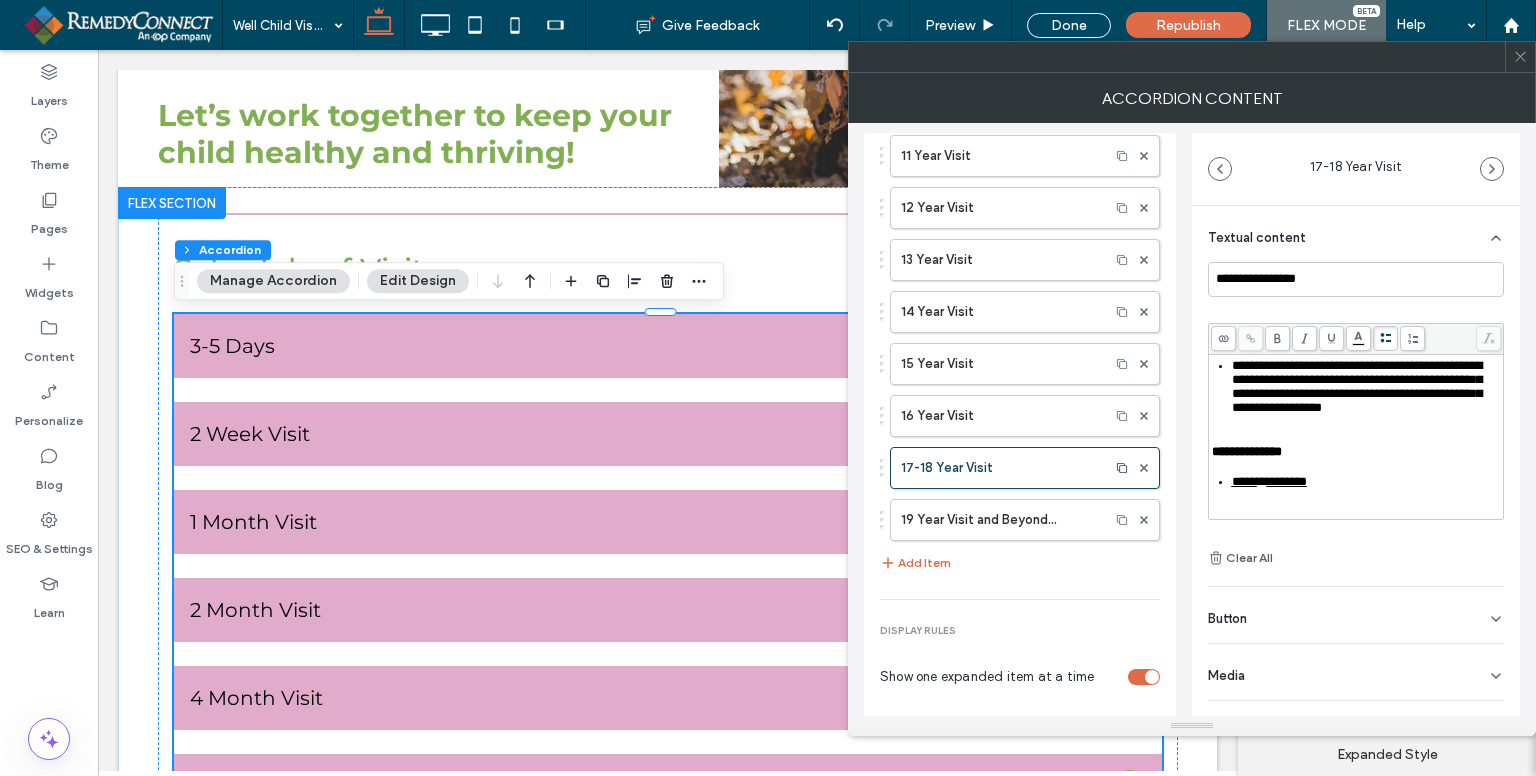 click on "**********" at bounding box center (1357, 386) 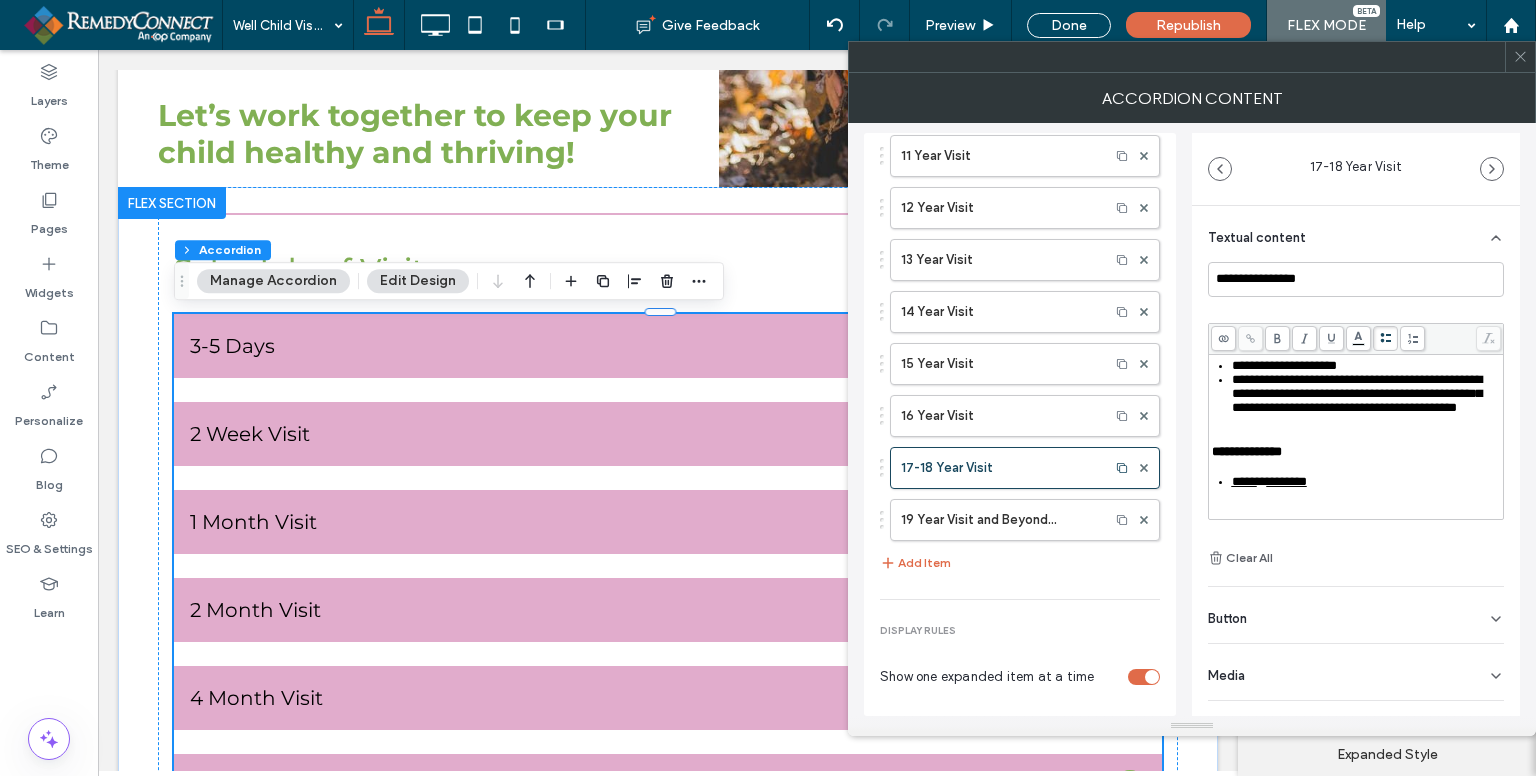 click on "**********" at bounding box center (1357, 393) 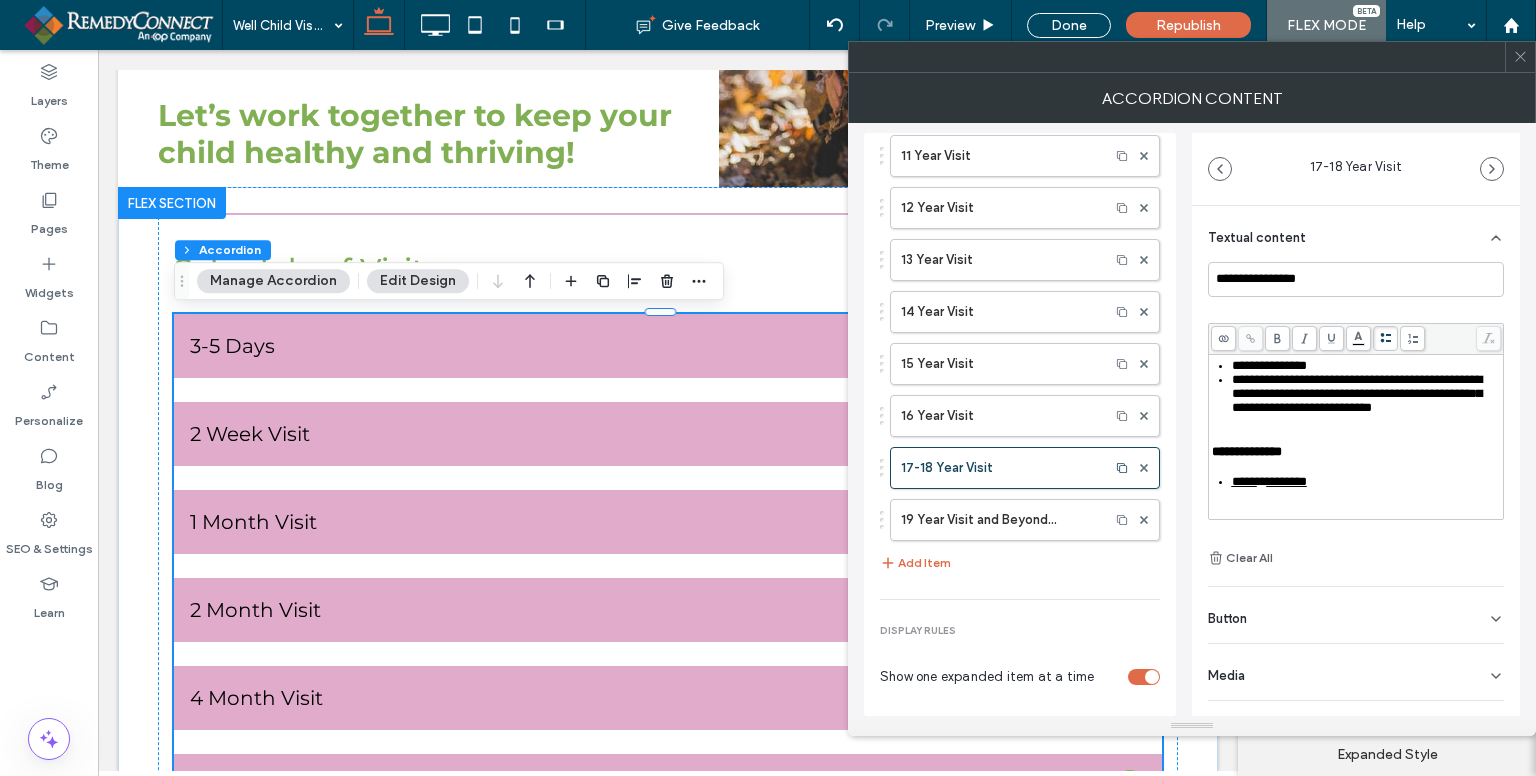 click on "**********" at bounding box center (1357, 393) 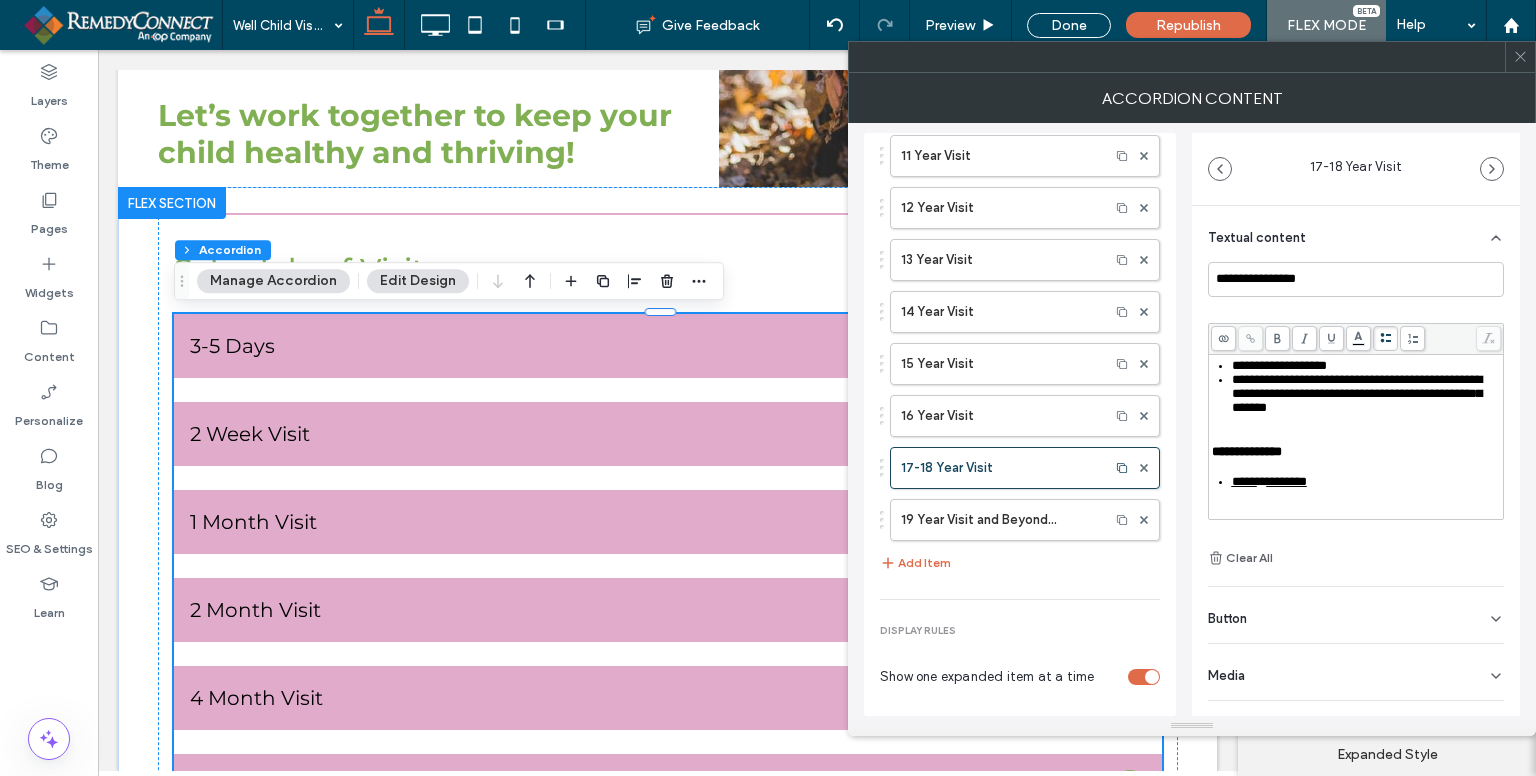 scroll, scrollTop: 700, scrollLeft: 0, axis: vertical 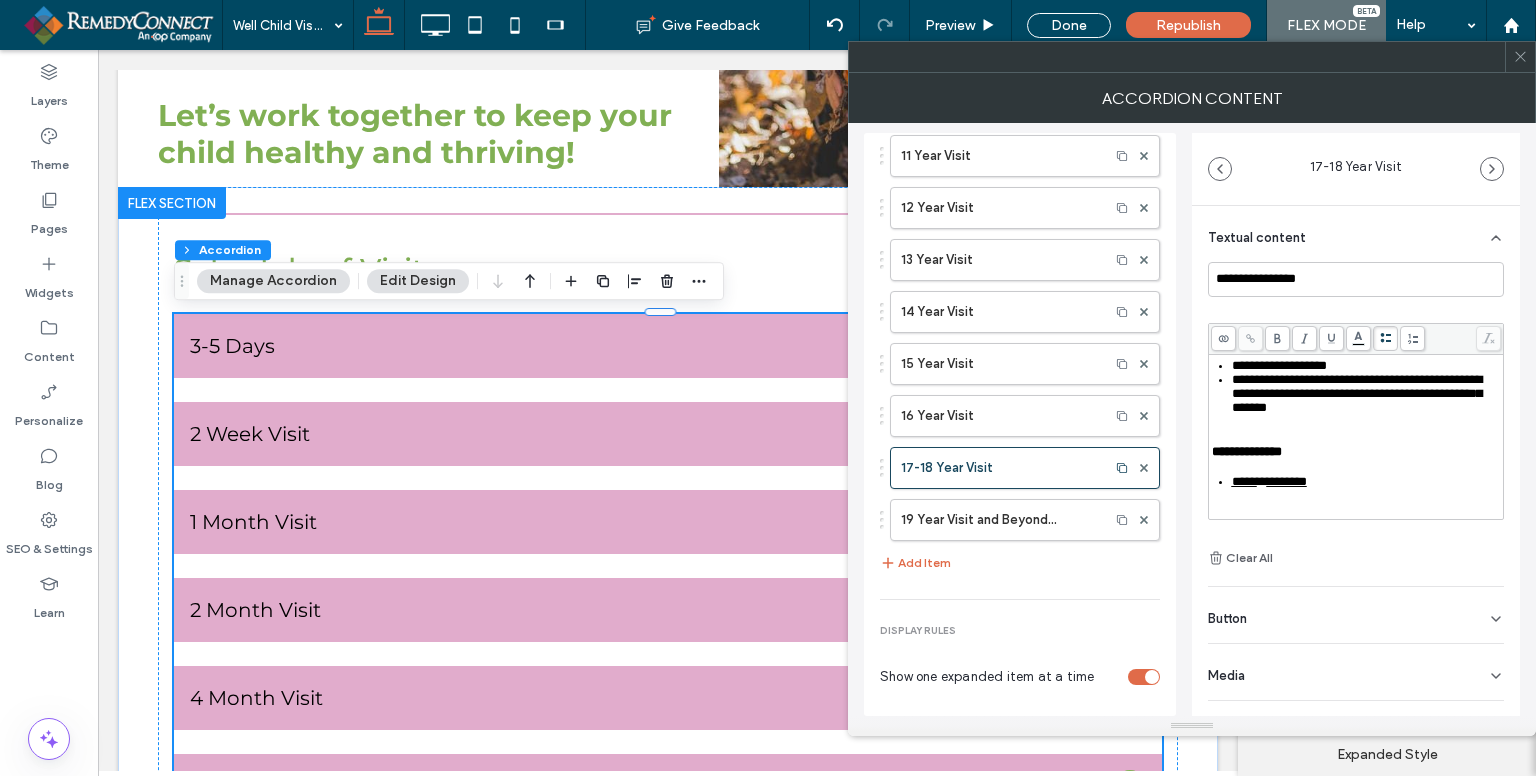 click on "**********" at bounding box center [1357, 393] 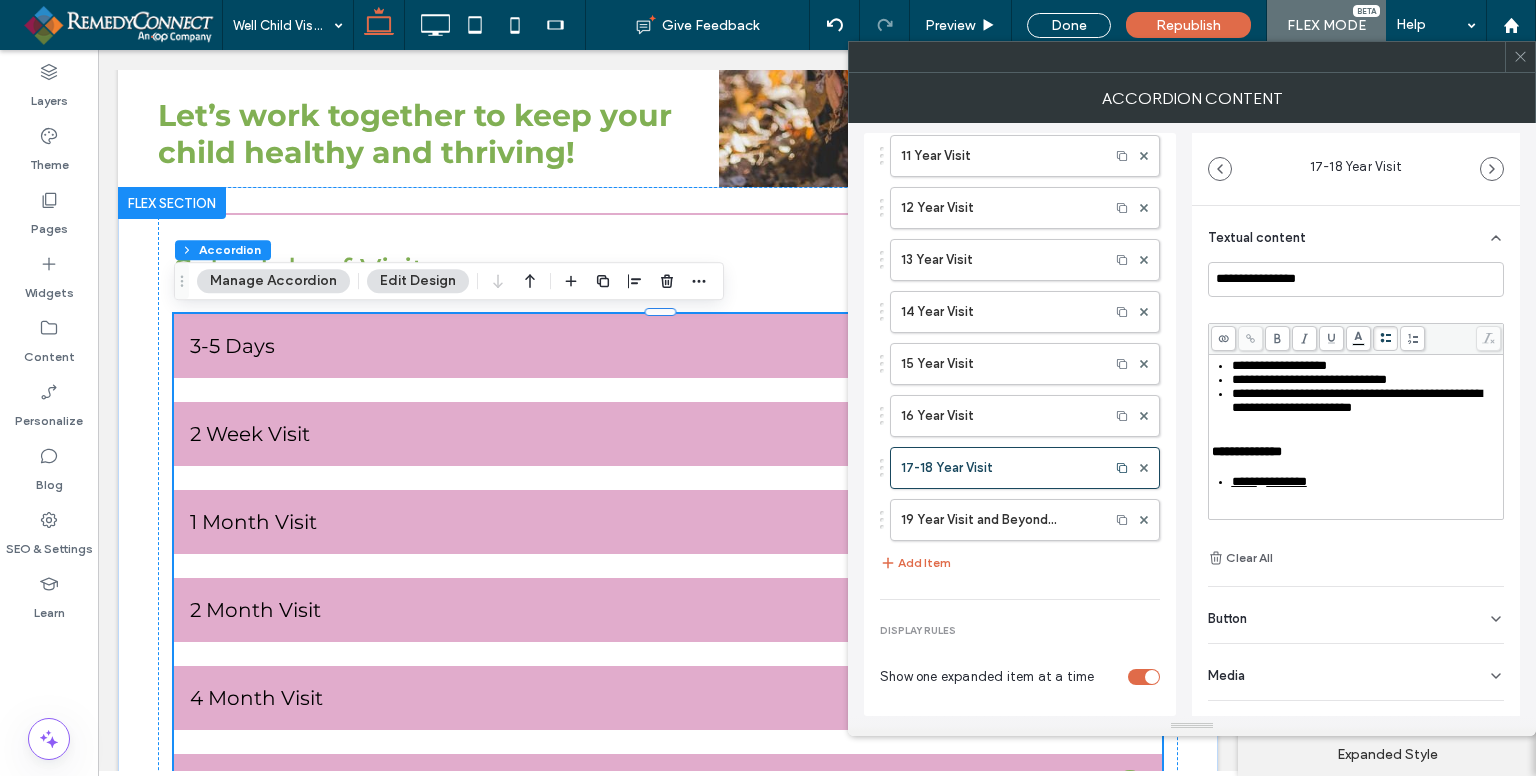 click on "**********" at bounding box center [1357, 400] 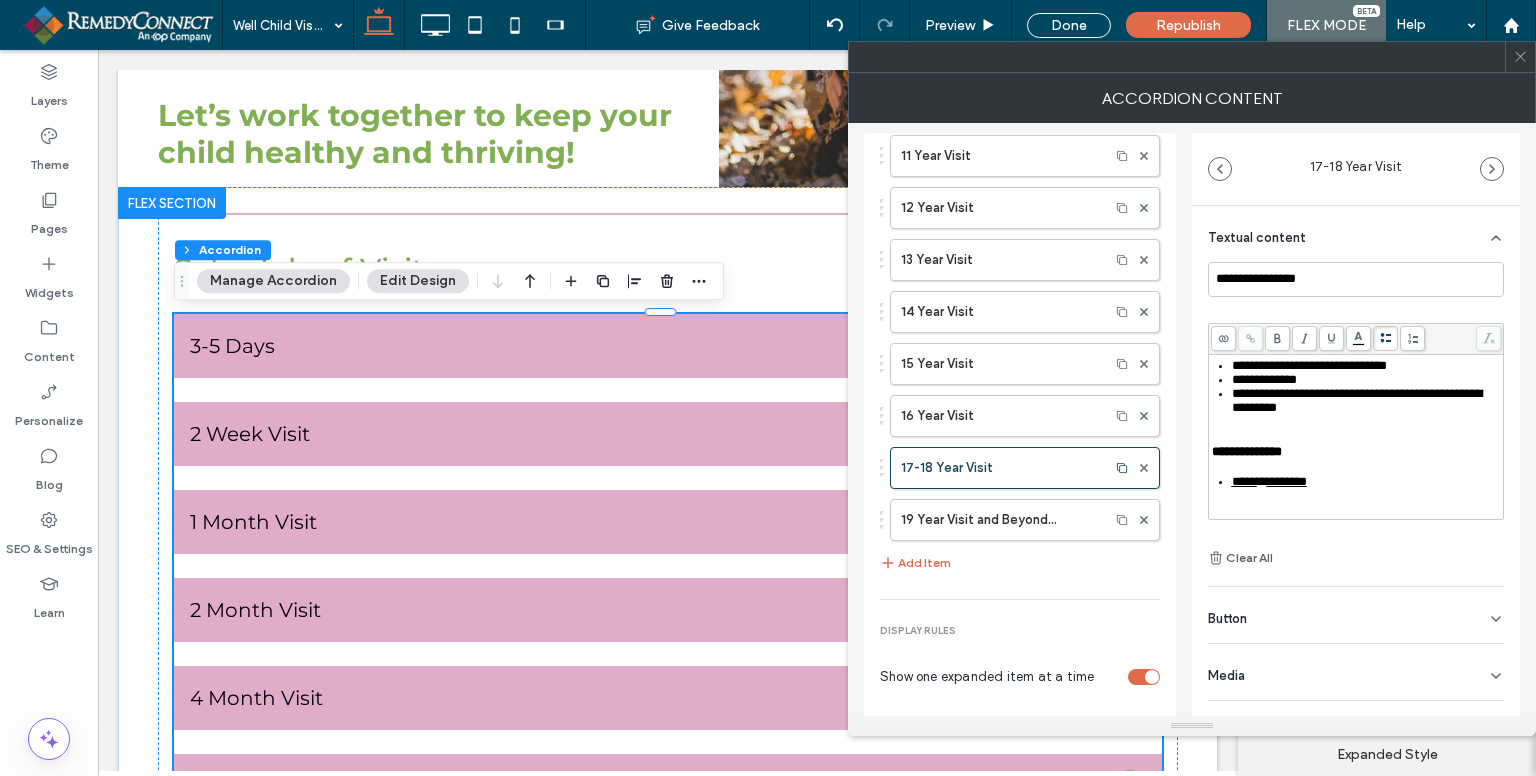 click on "**********" at bounding box center (1357, 400) 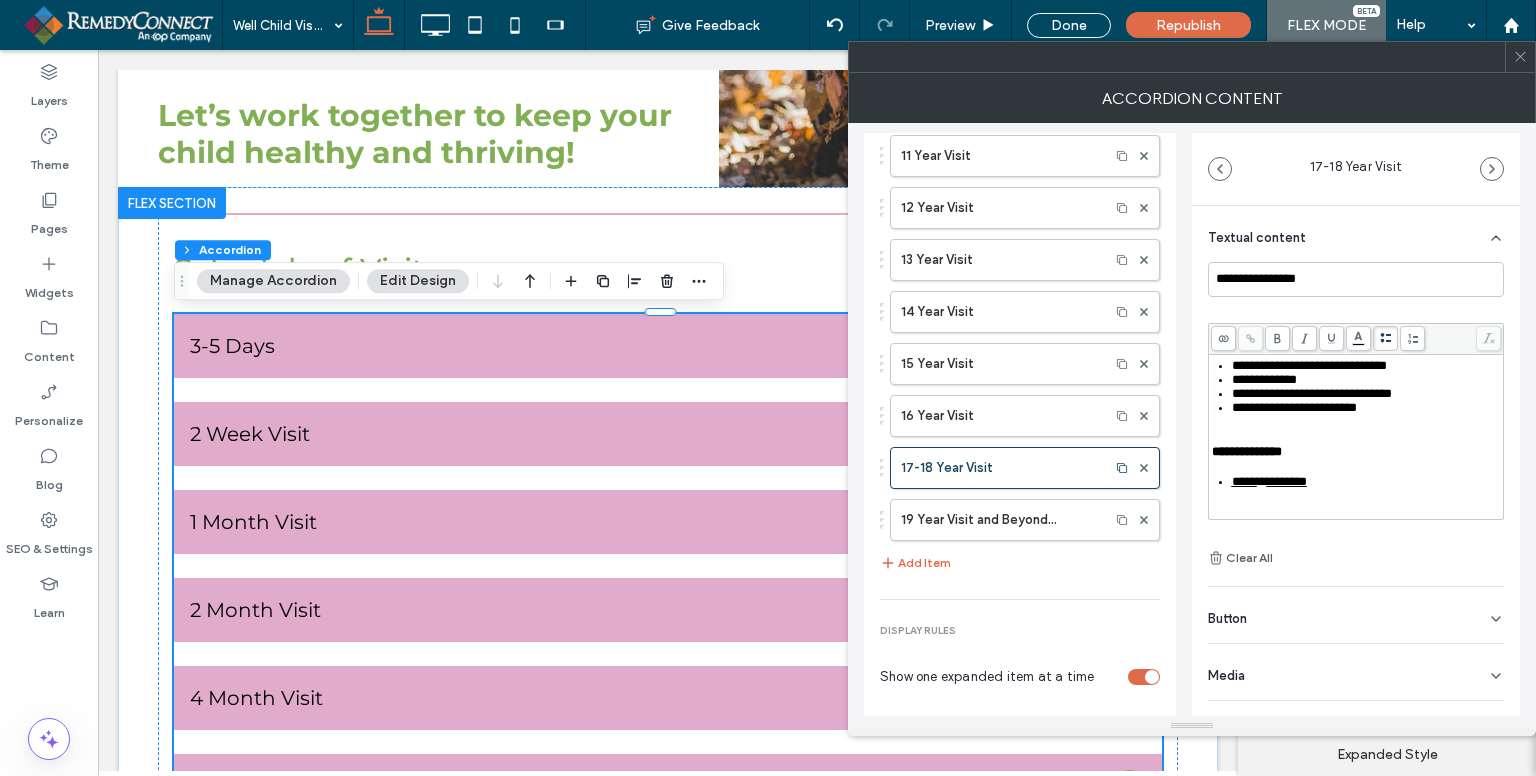 scroll, scrollTop: 748, scrollLeft: 0, axis: vertical 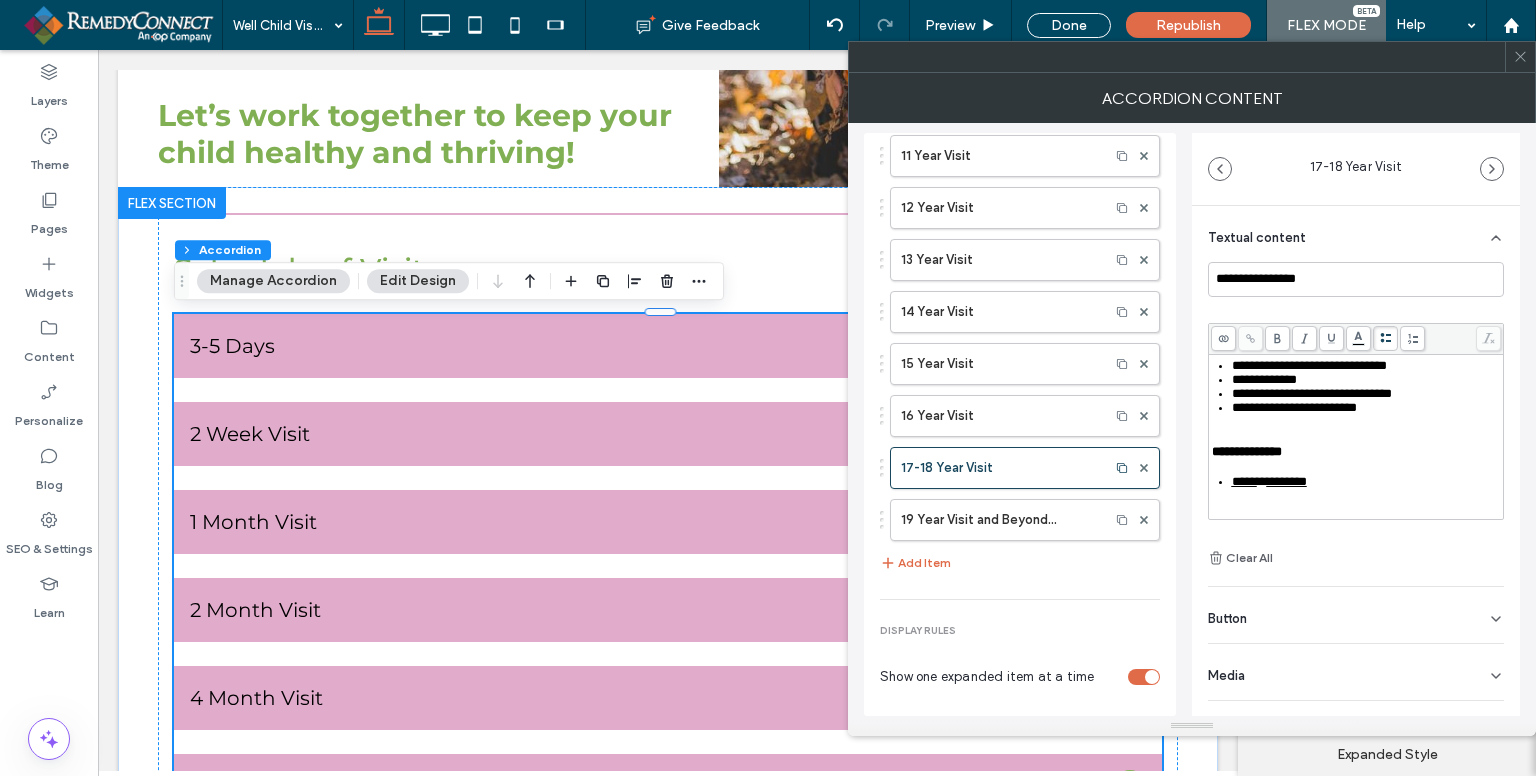 click on "*" at bounding box center (1262, 481) 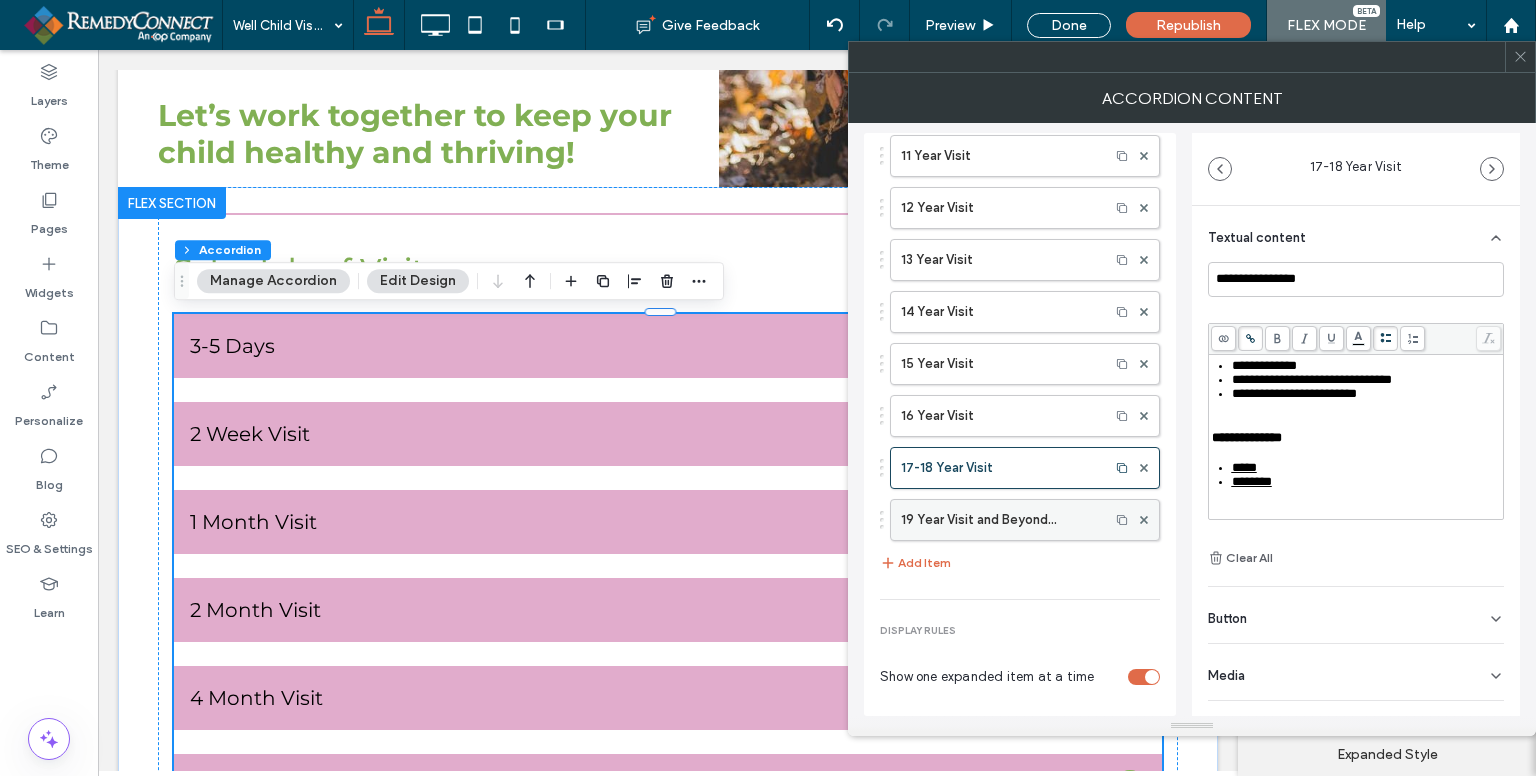 click on "19 Year Visit and Beyond..." at bounding box center (1000, 520) 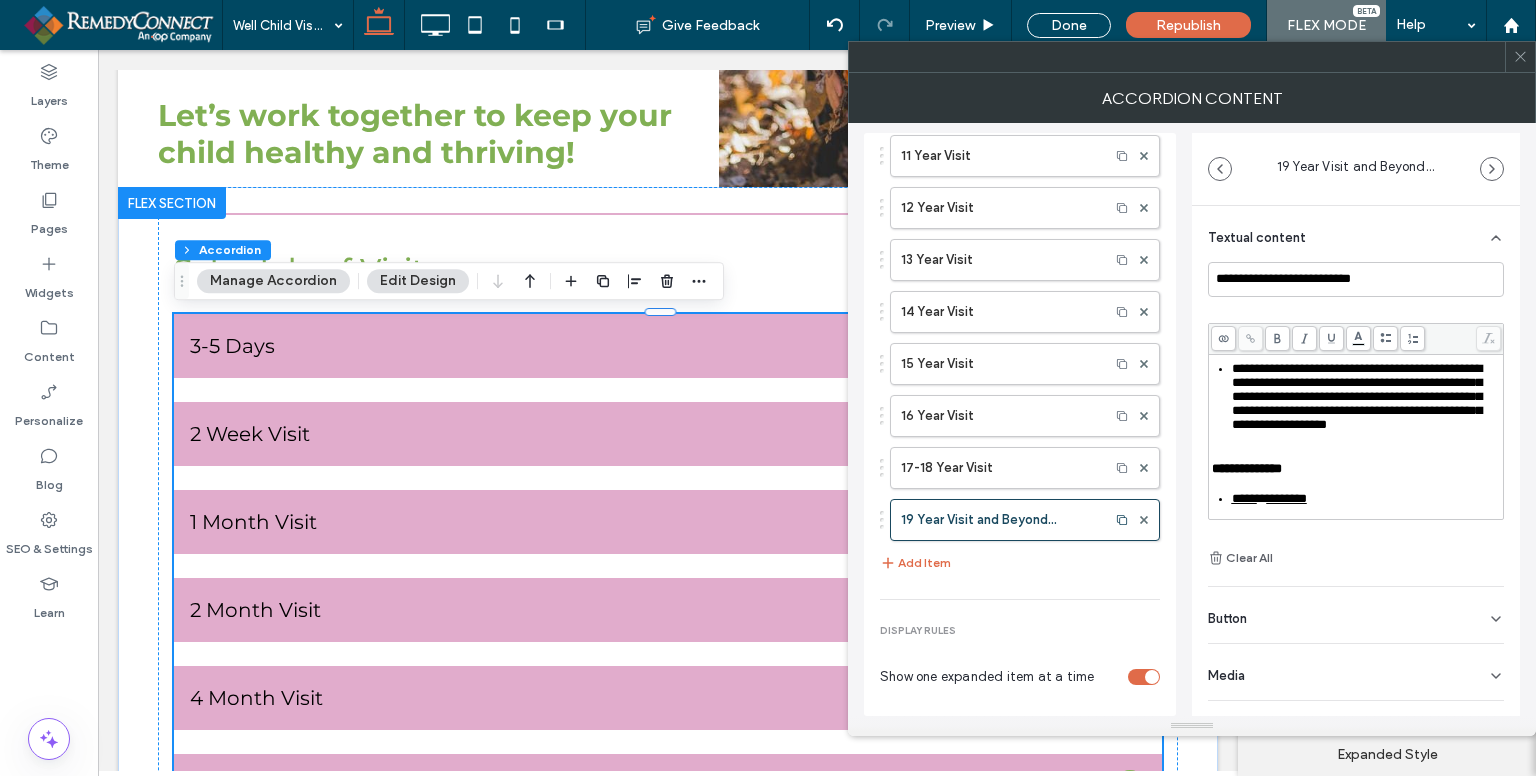 scroll, scrollTop: 500, scrollLeft: 0, axis: vertical 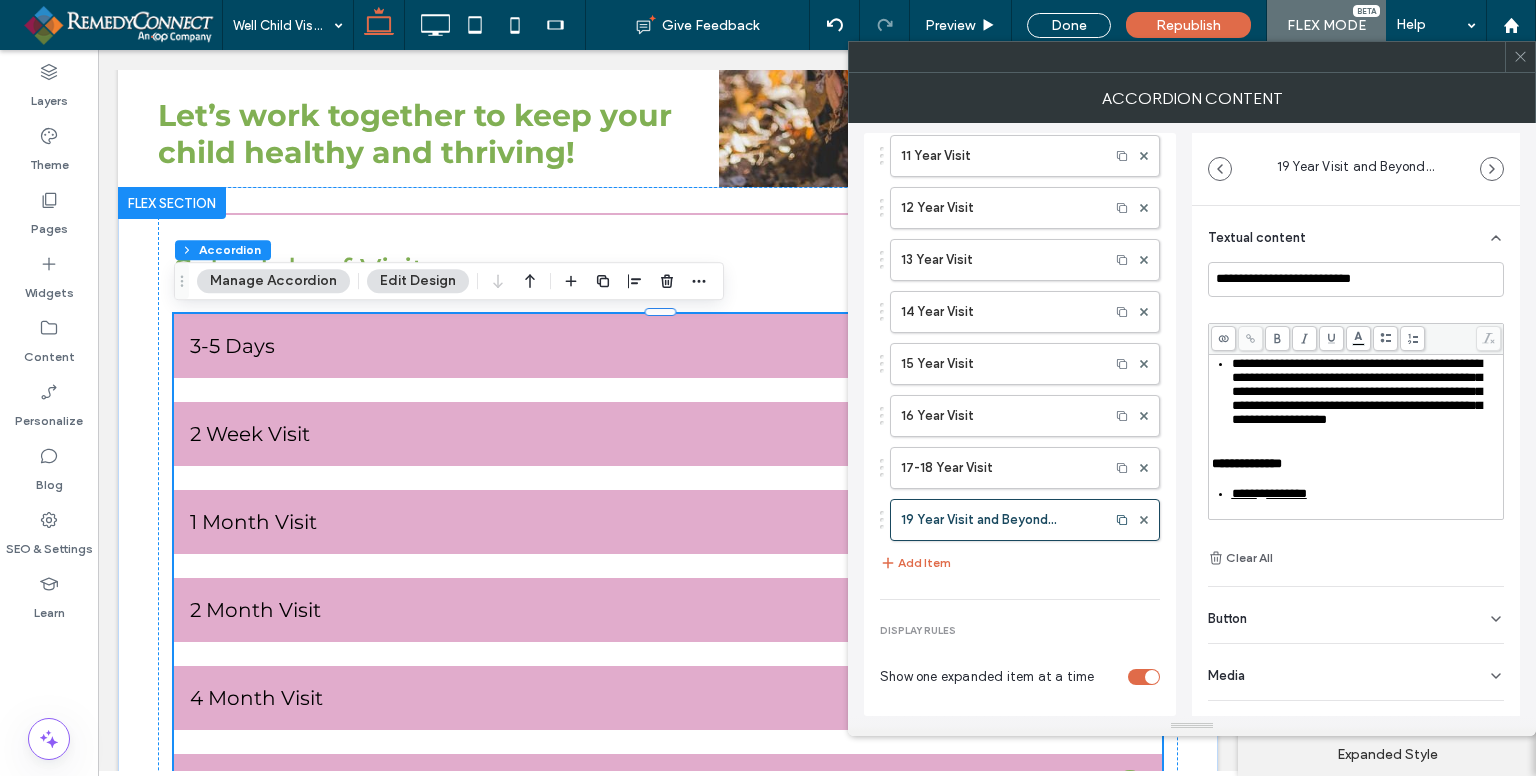 click on "**********" at bounding box center [1284, 289] 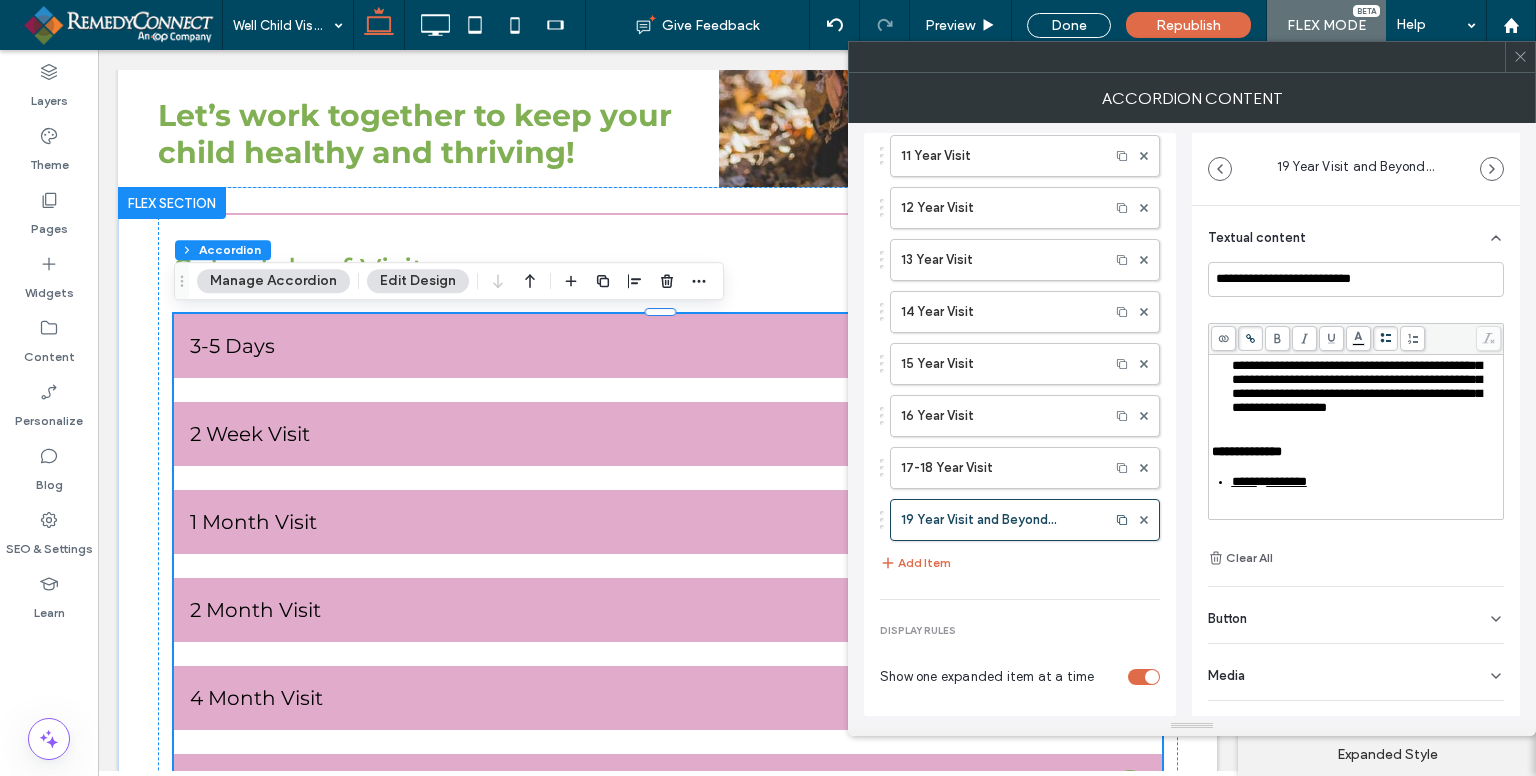 scroll, scrollTop: 600, scrollLeft: 0, axis: vertical 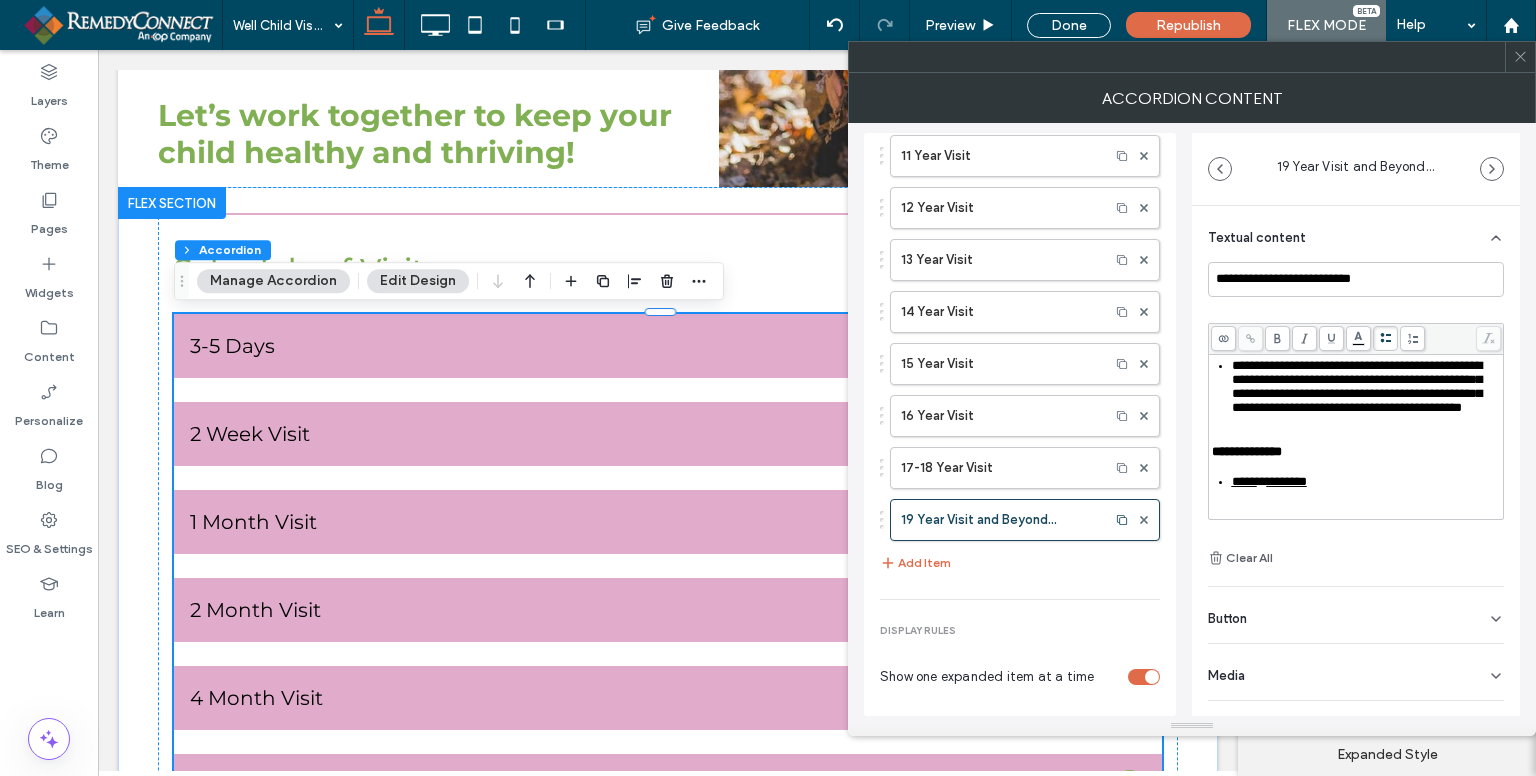 click on "**********" at bounding box center [1357, 386] 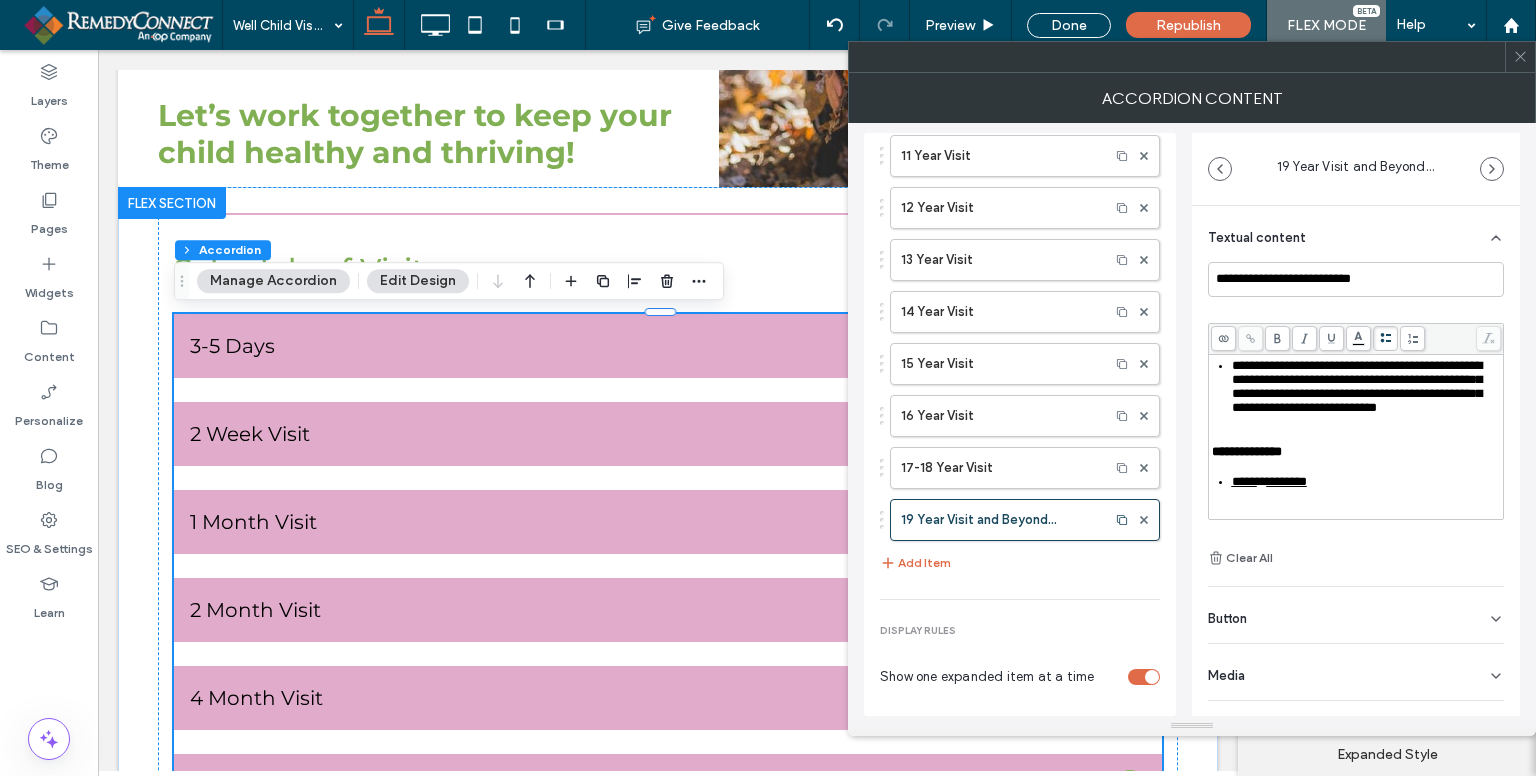 click on "**********" at bounding box center [1357, 386] 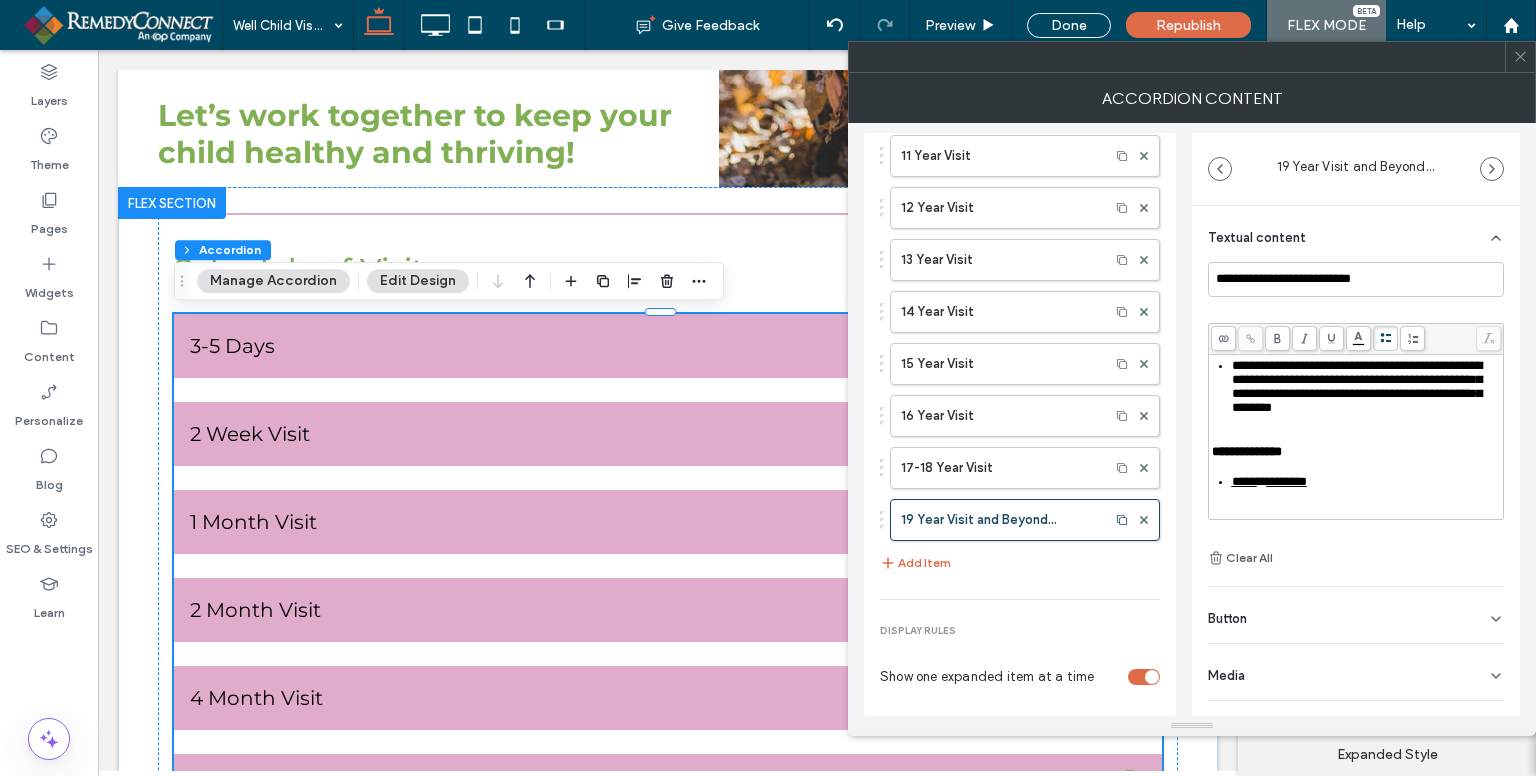 scroll, scrollTop: 700, scrollLeft: 0, axis: vertical 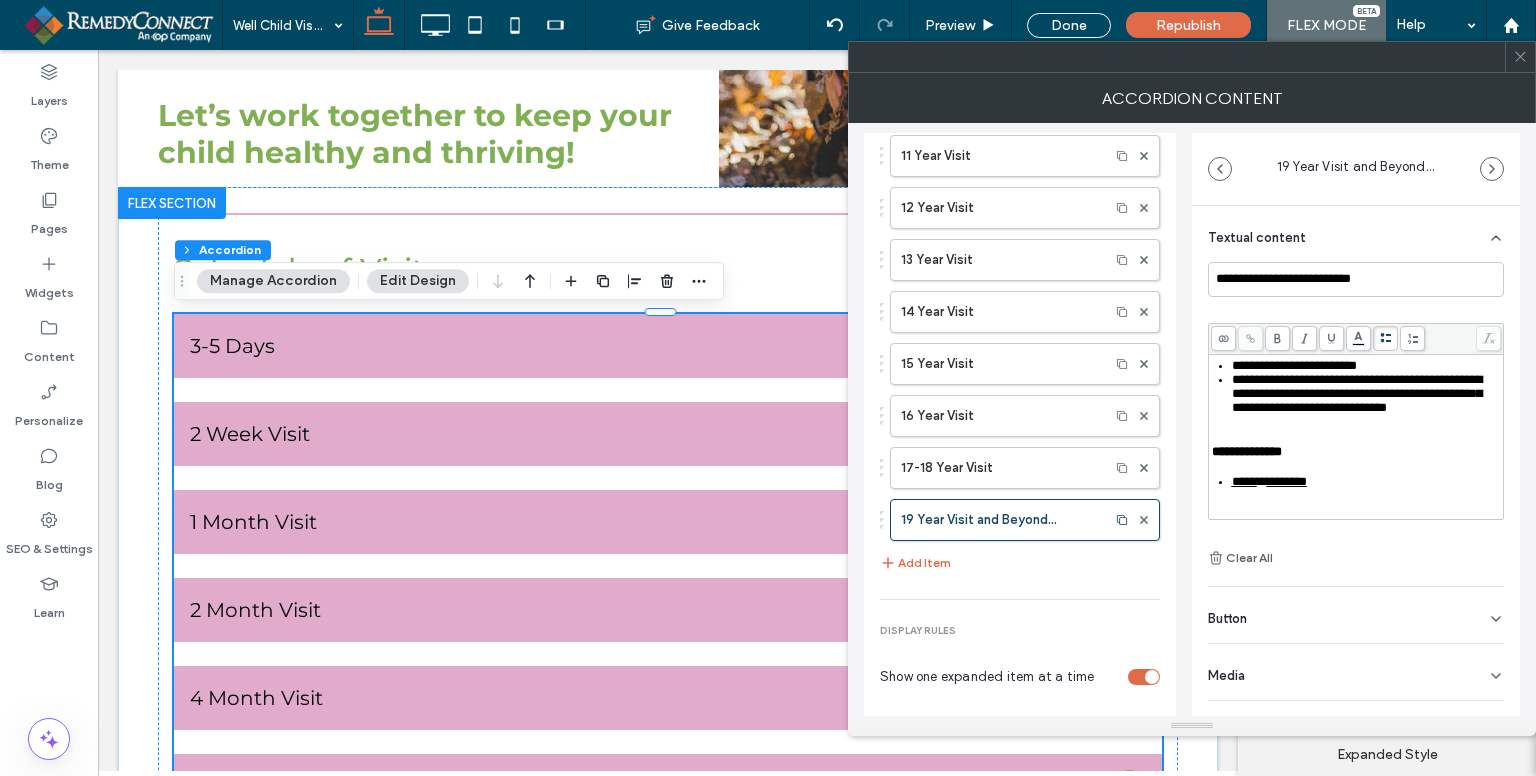 click on "**********" at bounding box center (1357, 393) 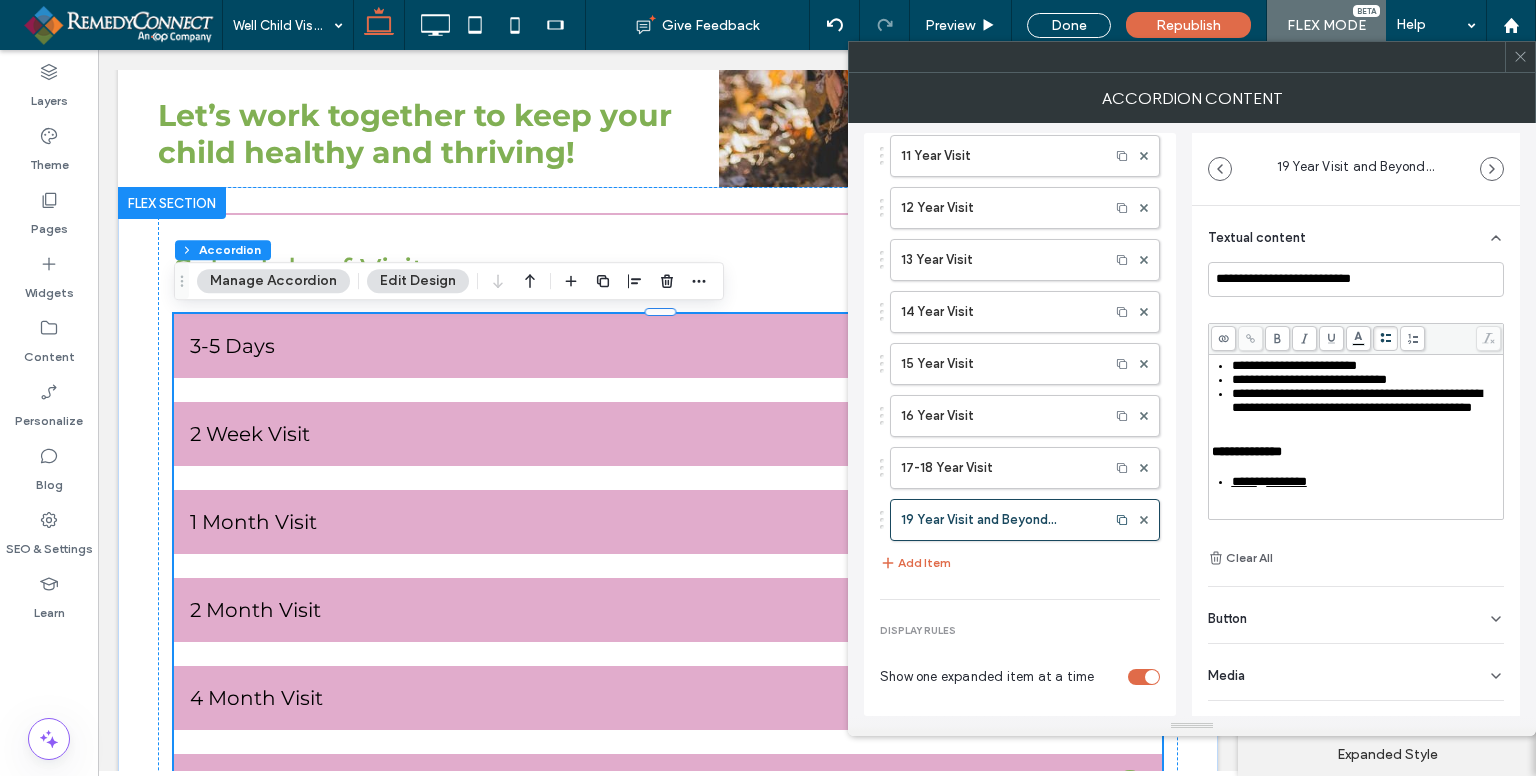 click on "**********" at bounding box center (1357, 400) 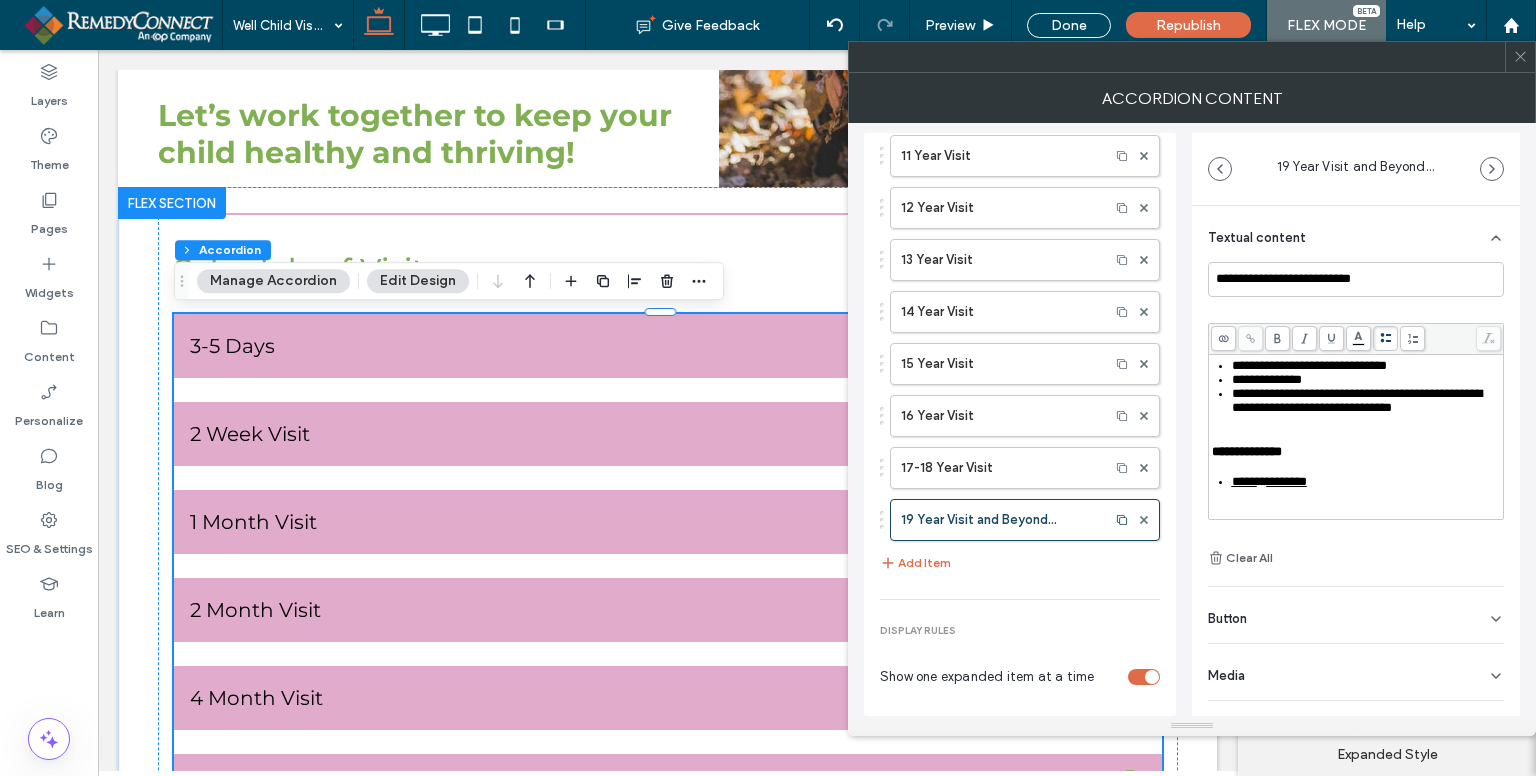click on "**********" at bounding box center [1357, 400] 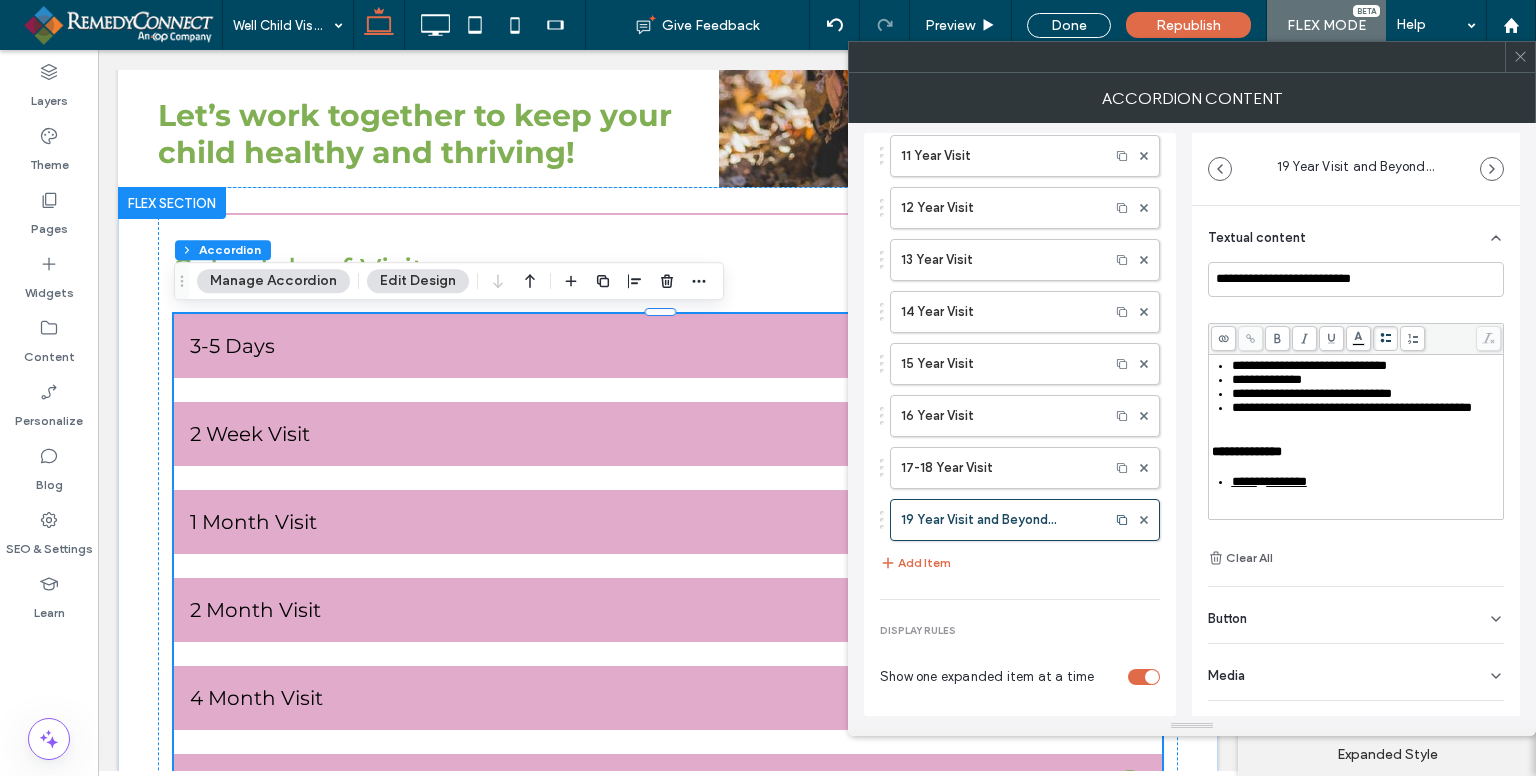 click on "**********" at bounding box center (1352, 407) 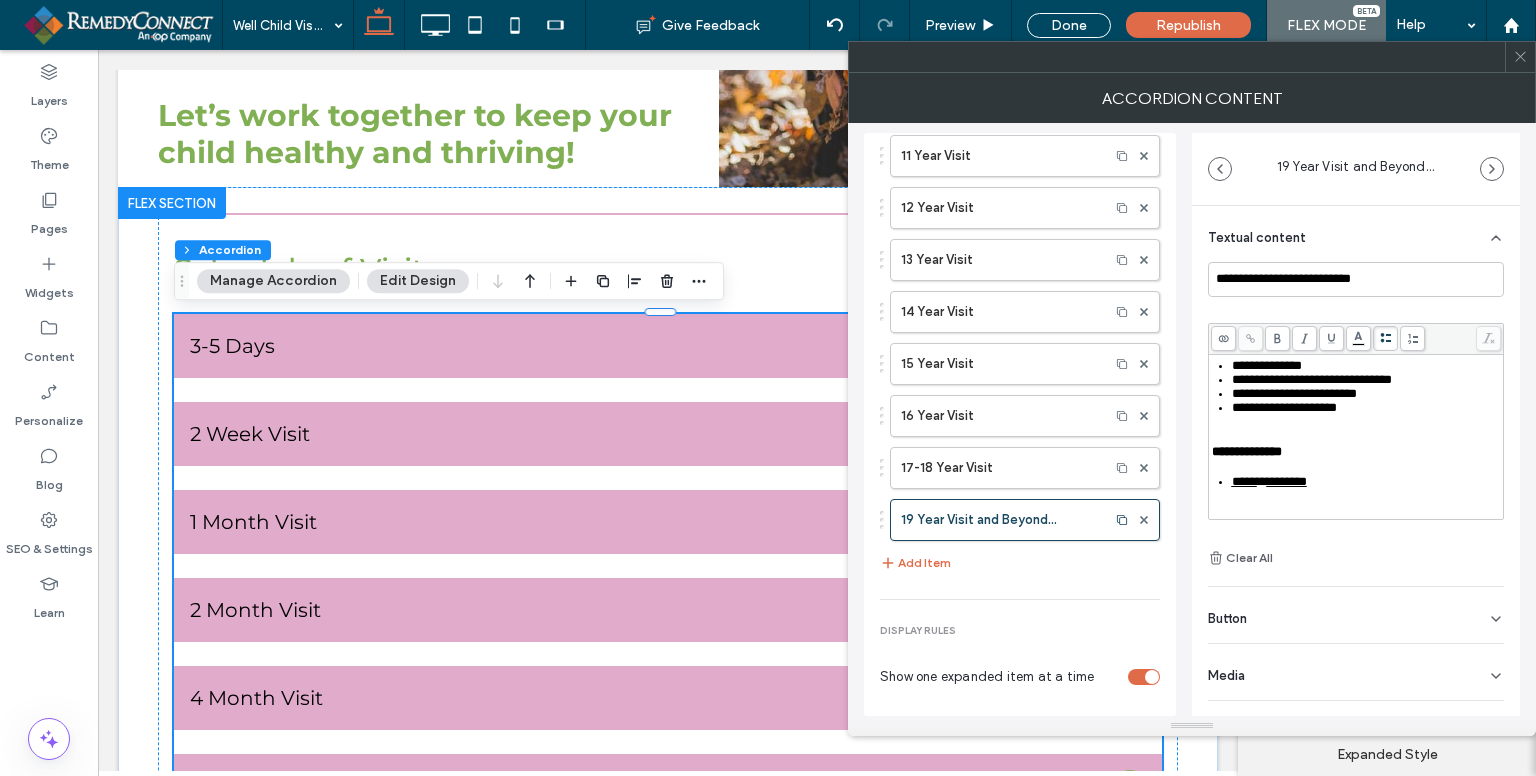 scroll, scrollTop: 780, scrollLeft: 0, axis: vertical 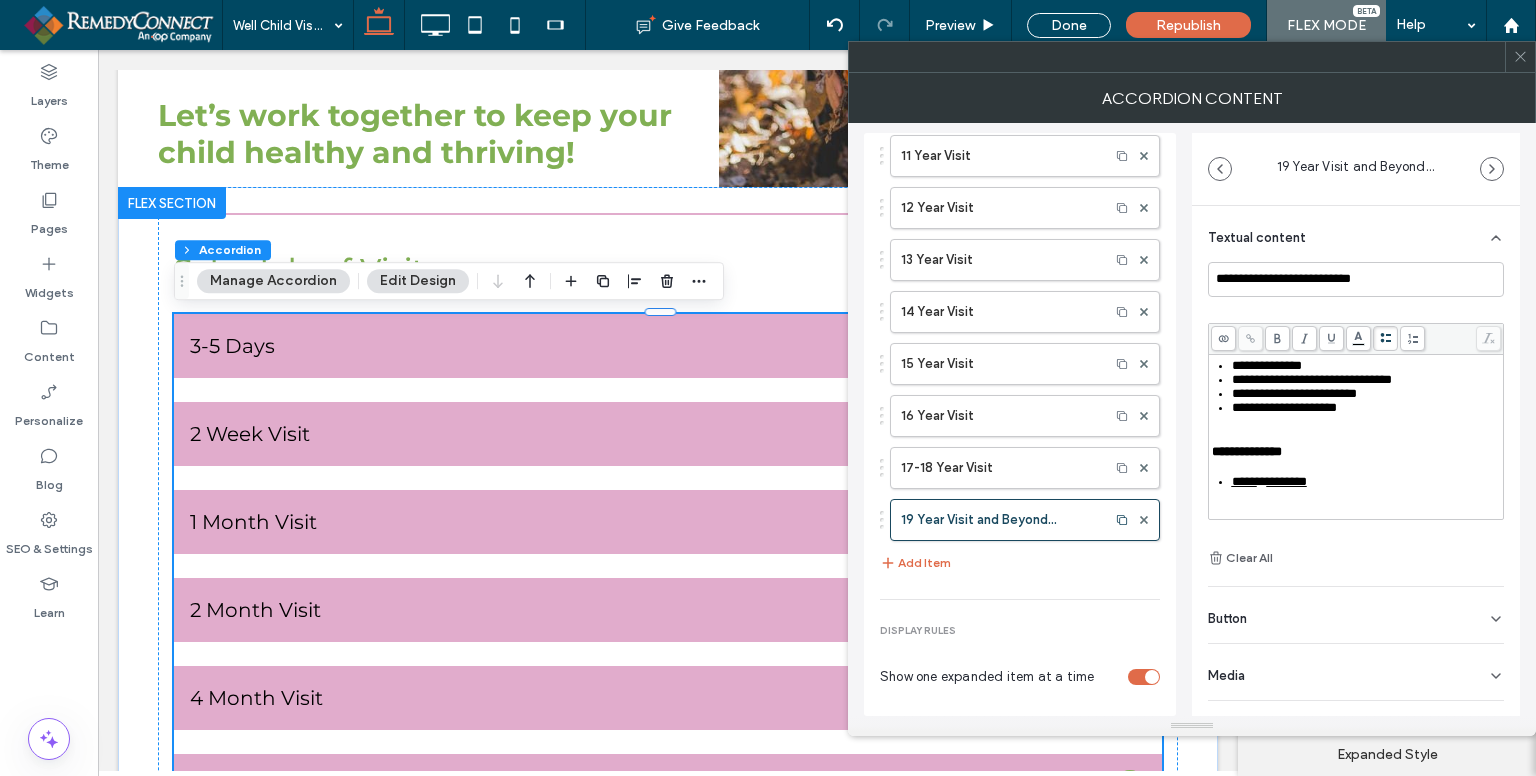 click on "********" at bounding box center [1287, 481] 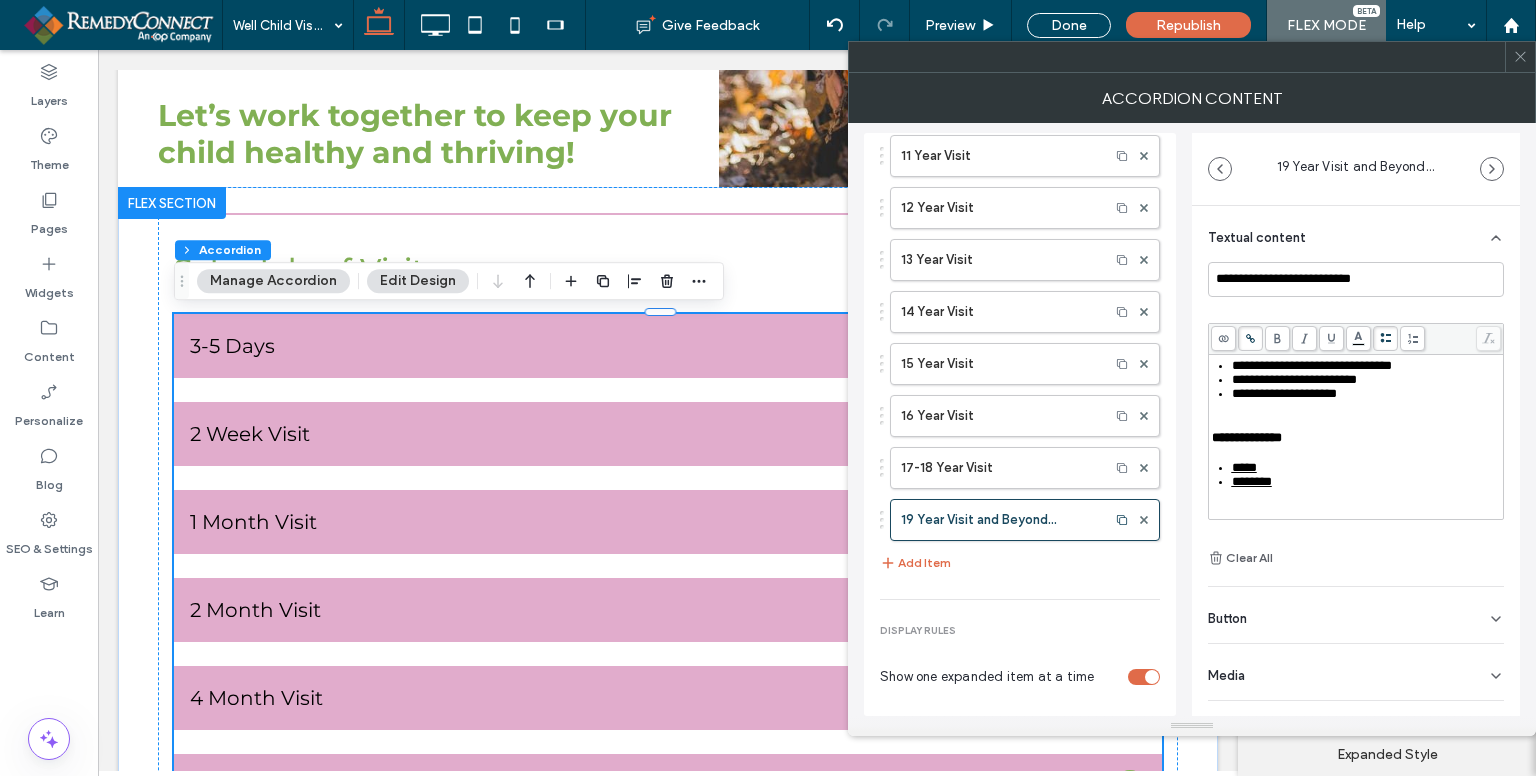 click at bounding box center [1520, 57] 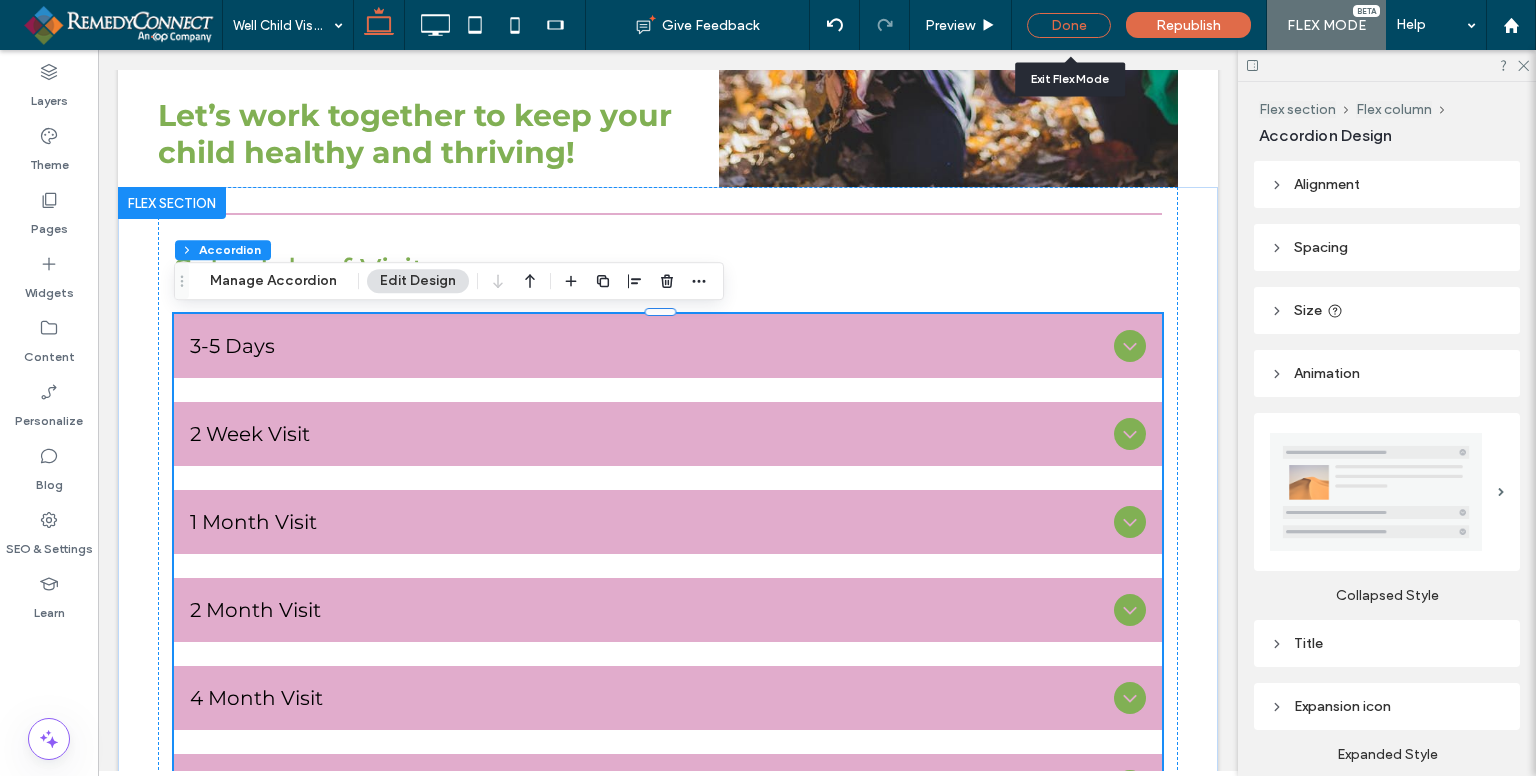 click on "Done" at bounding box center (1069, 25) 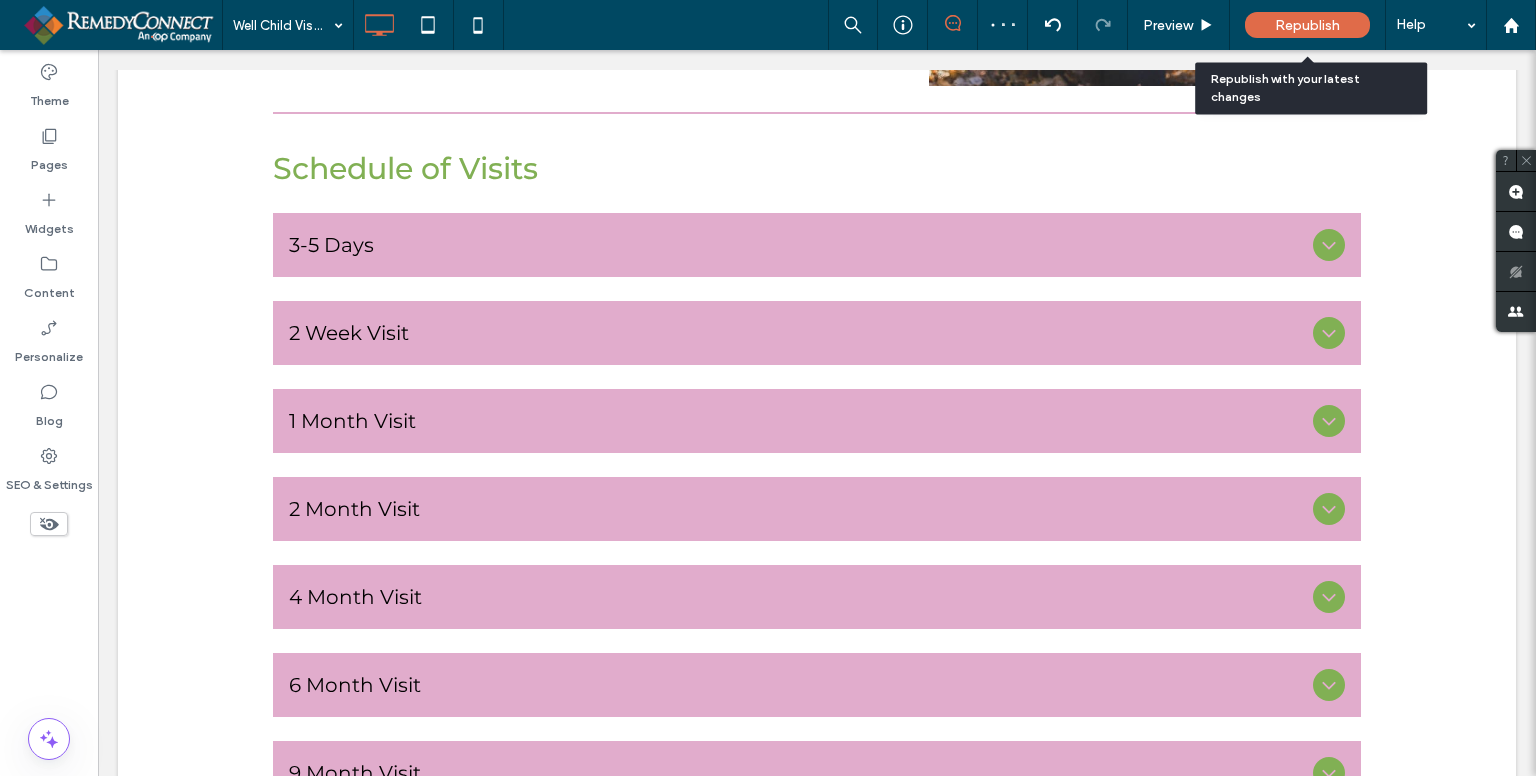 click on "Republish" at bounding box center [1307, 25] 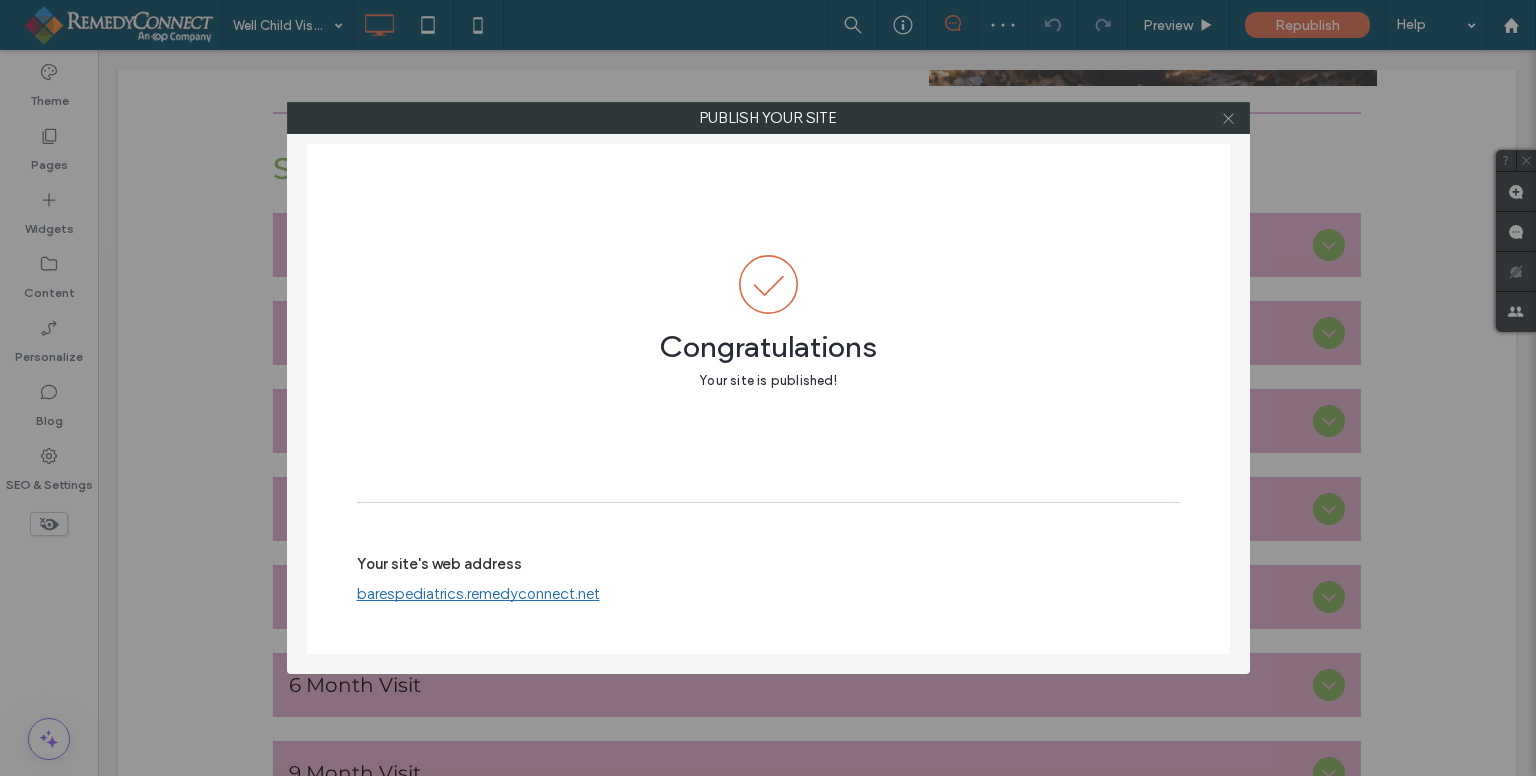 click 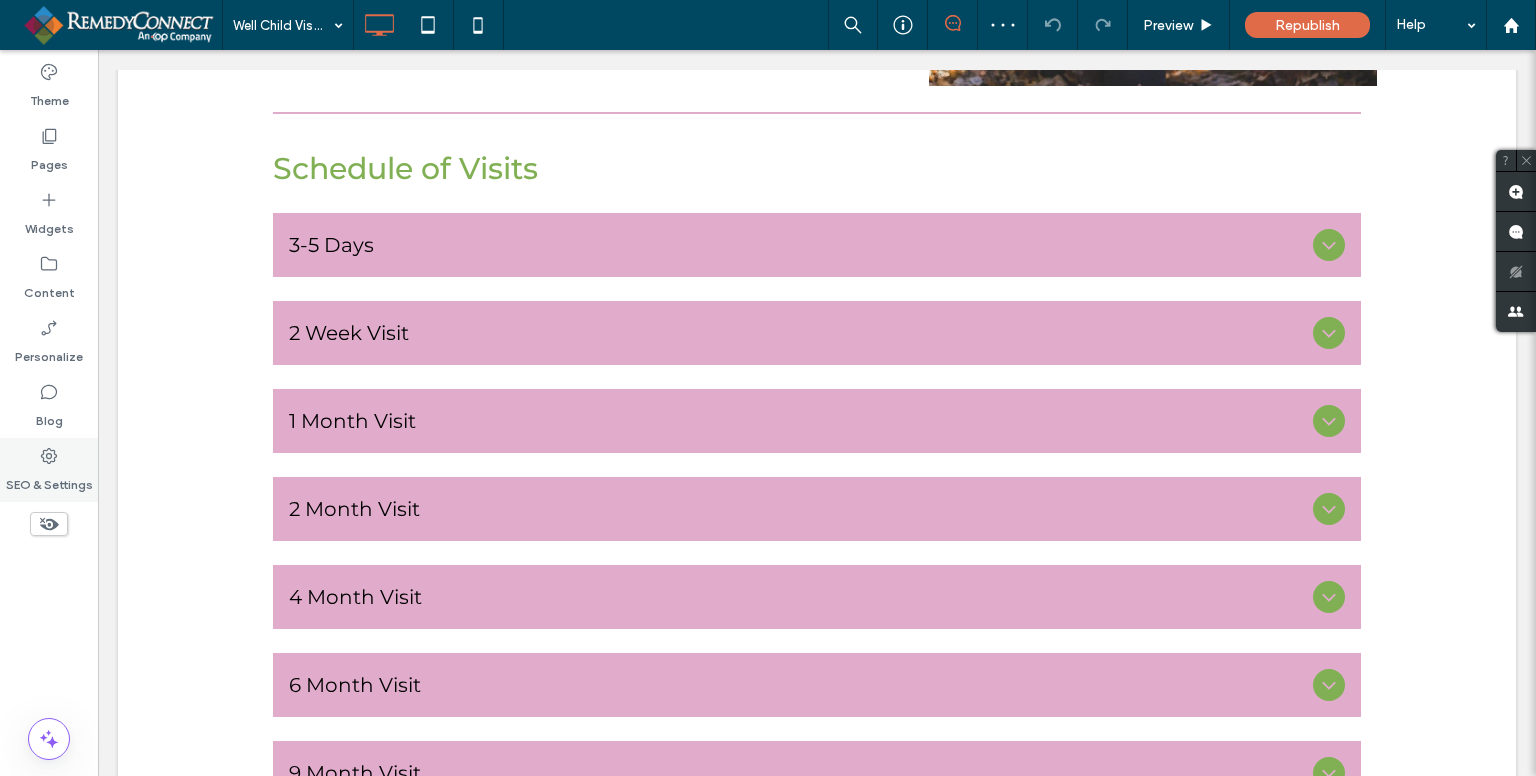 click on "SEO & Settings" at bounding box center [49, 480] 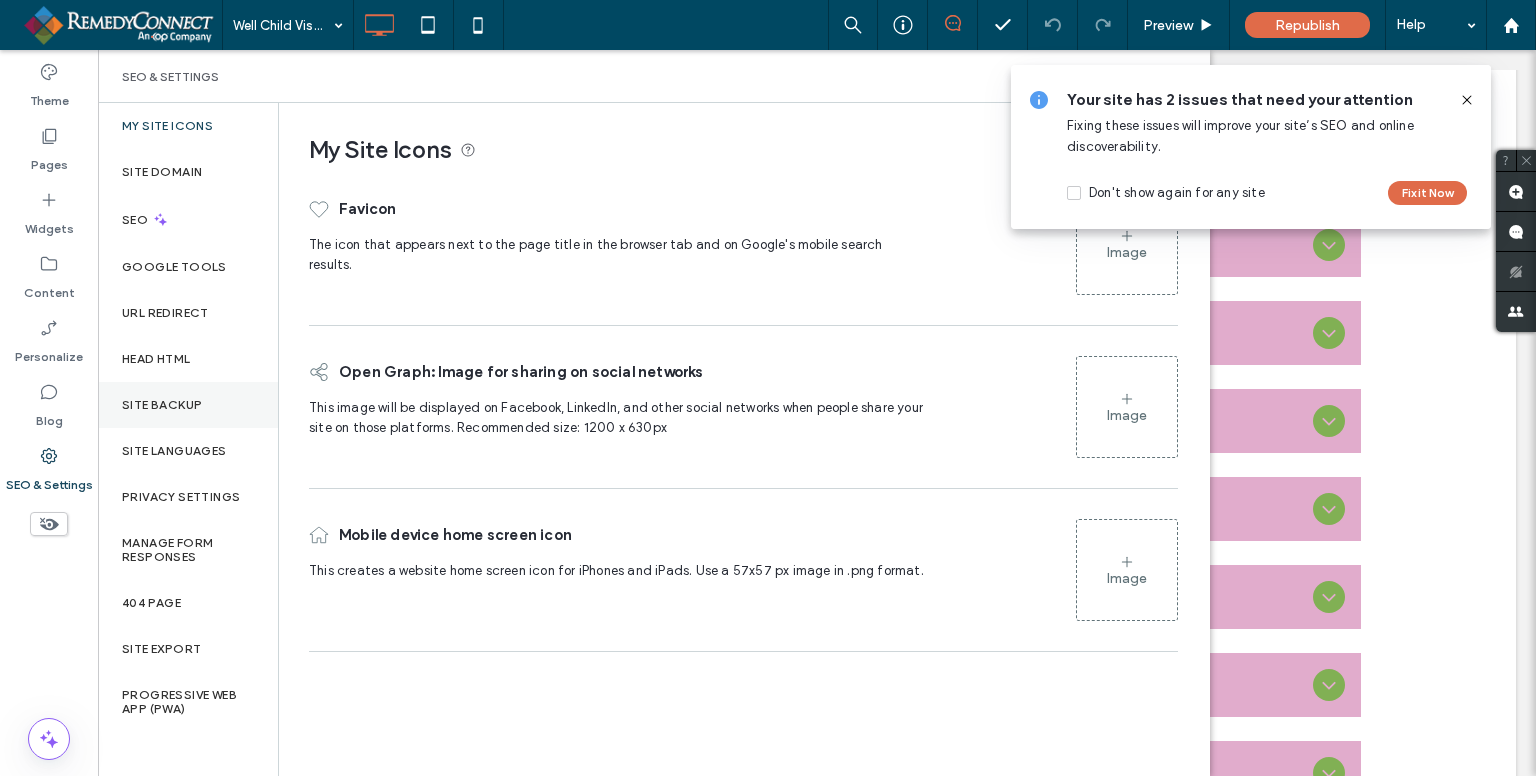 click on "Site Backup" at bounding box center (162, 405) 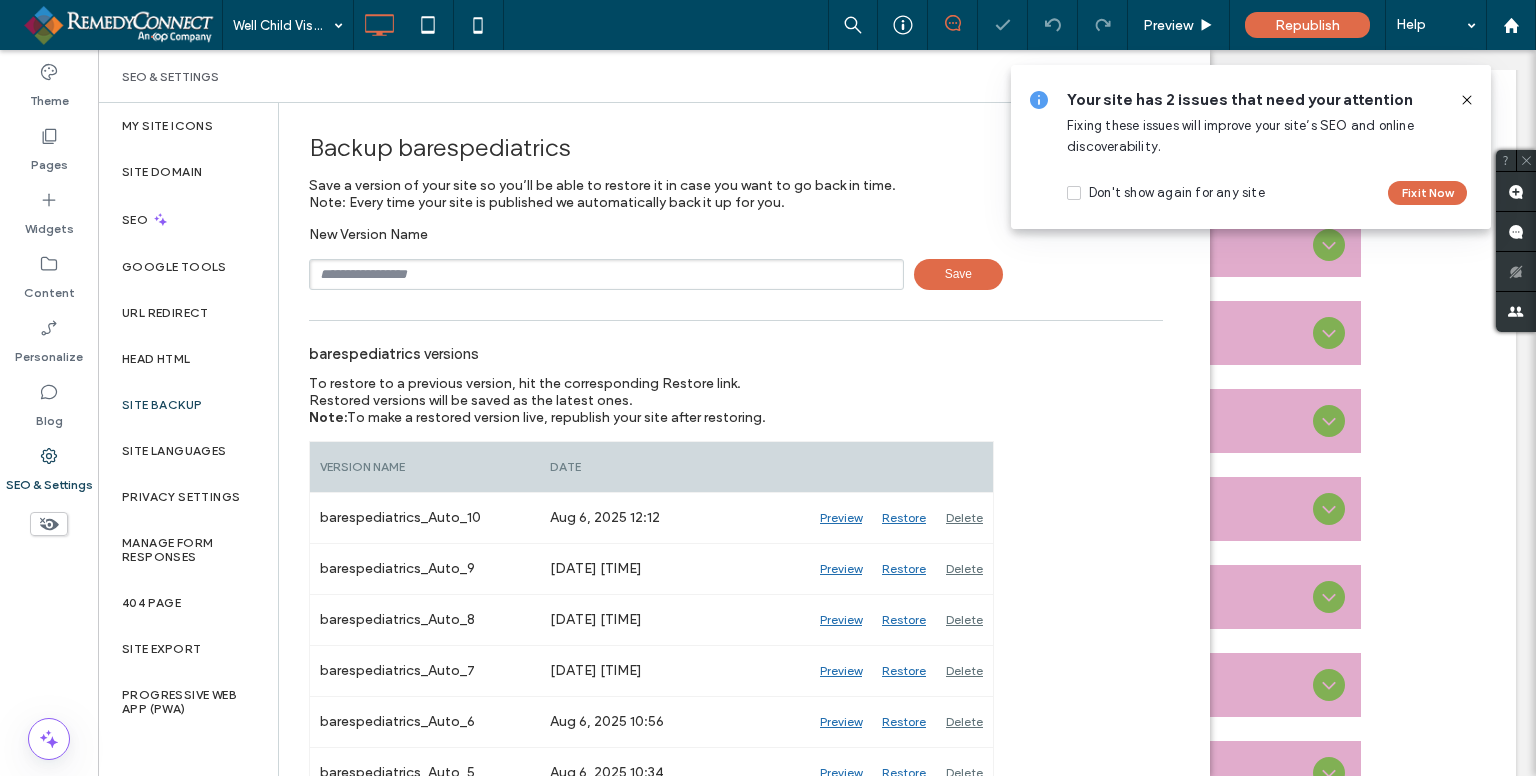 click at bounding box center [606, 274] 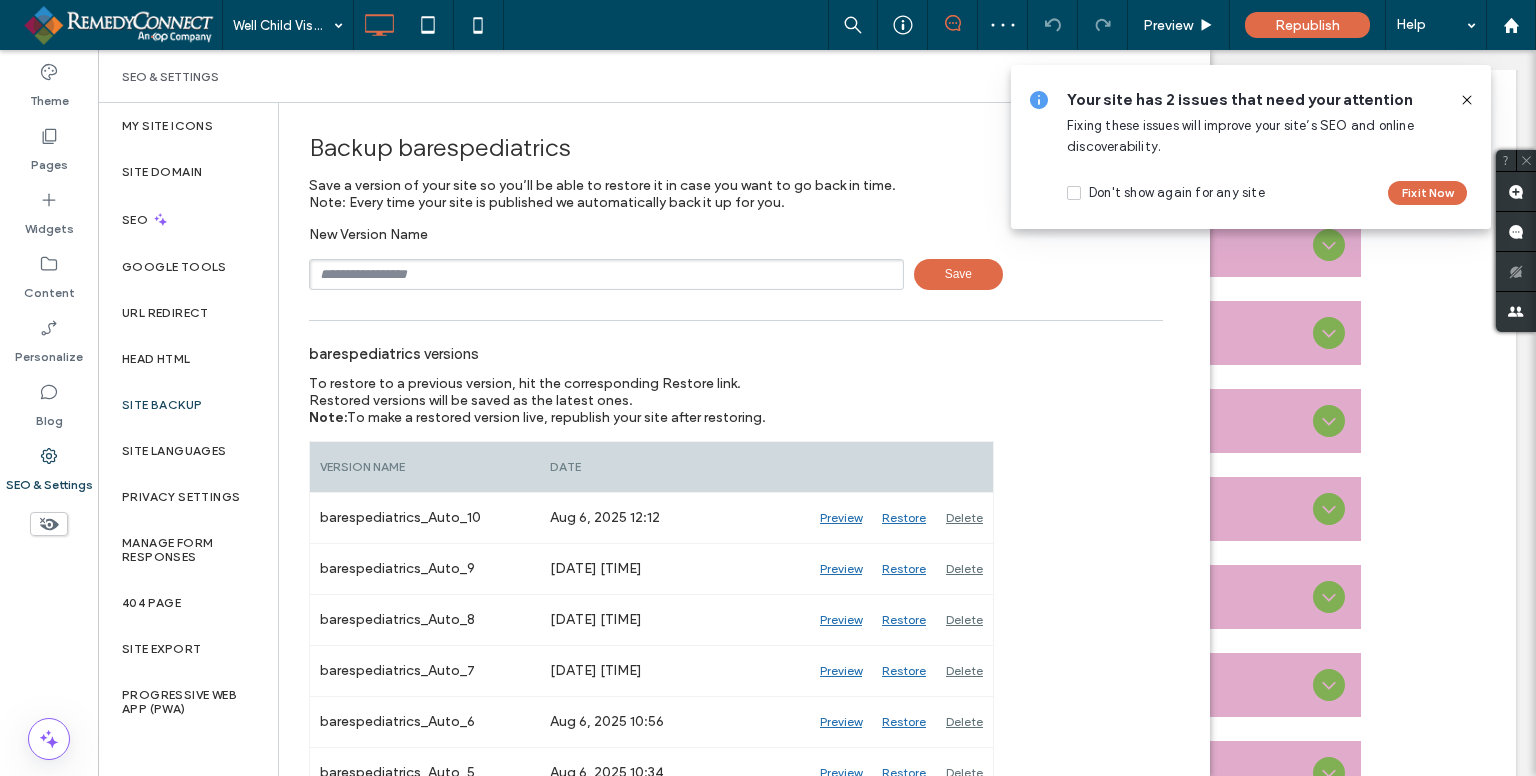type on "******" 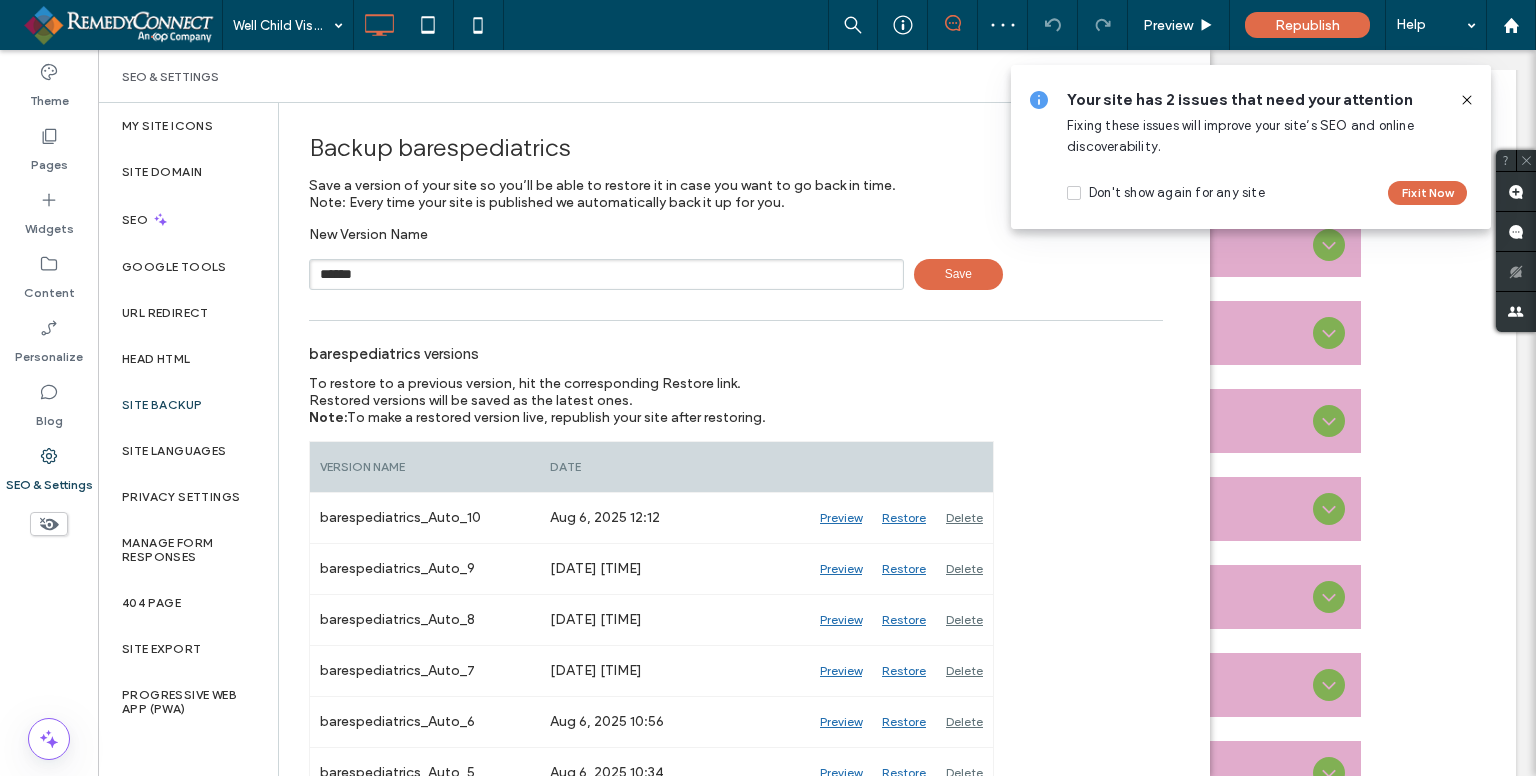 click on "Save" at bounding box center [958, 274] 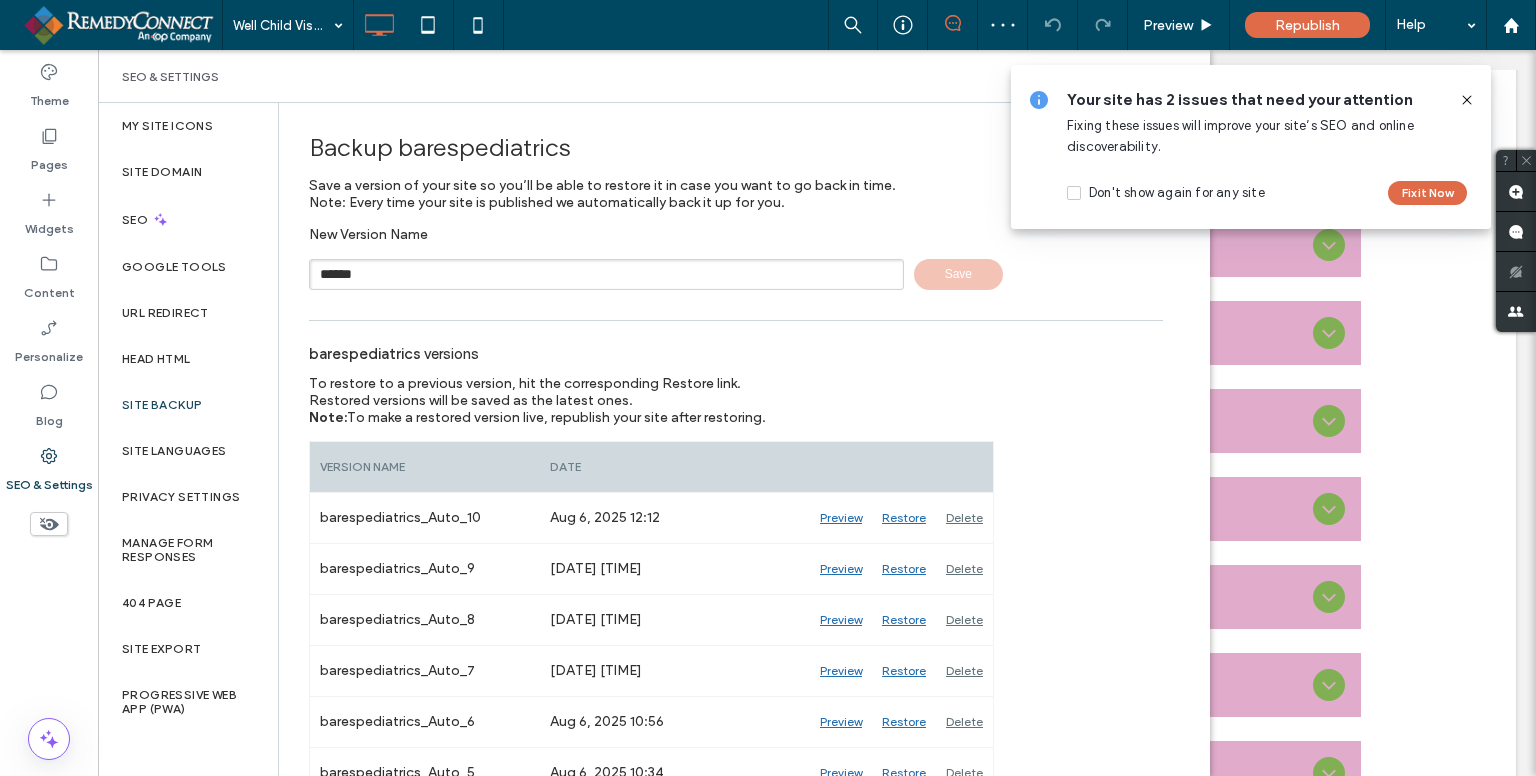 type 